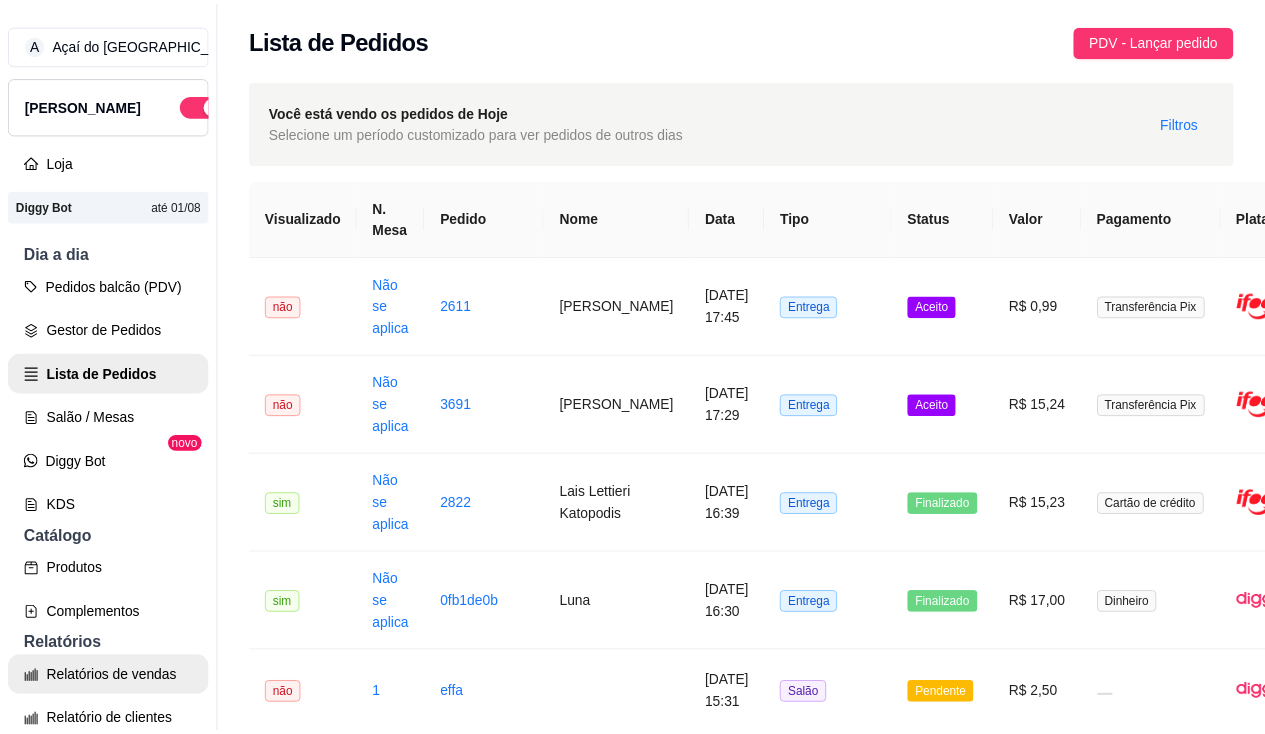 scroll, scrollTop: 0, scrollLeft: 0, axis: both 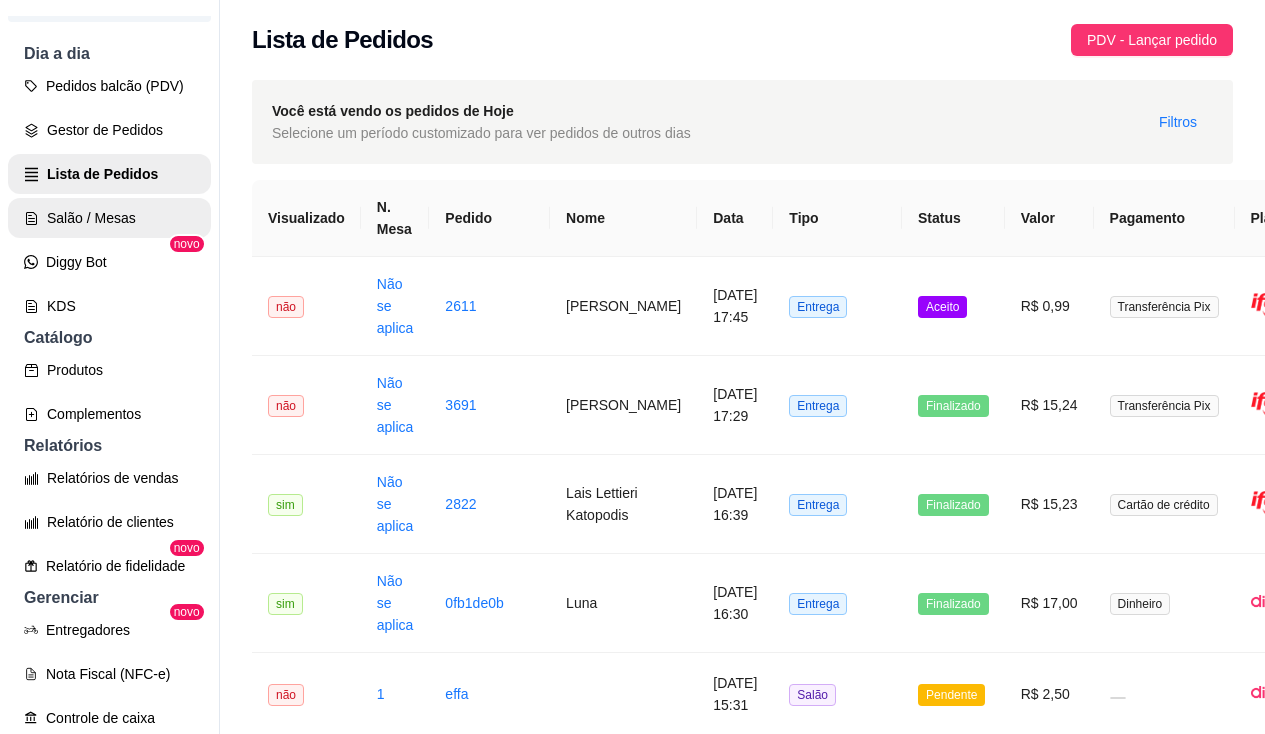 click on "Salão / Mesas" at bounding box center (109, 218) 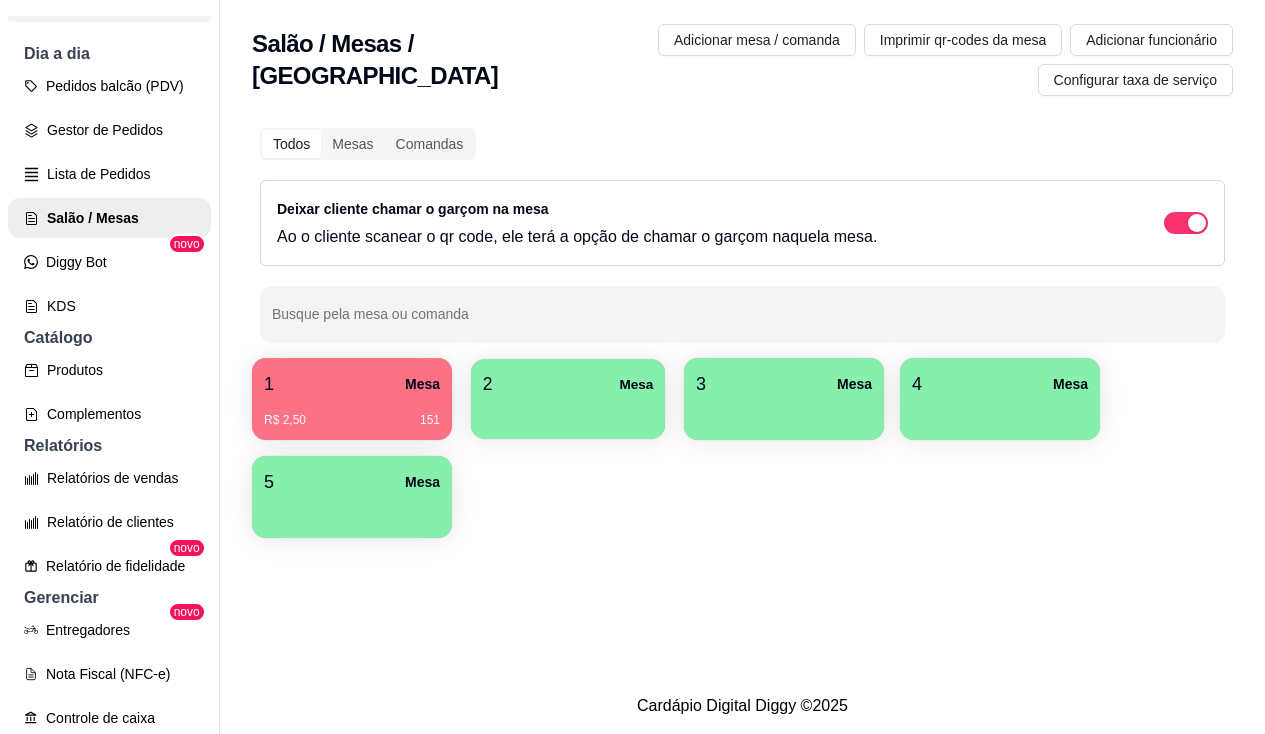click on "2 Mesa" at bounding box center (568, 384) 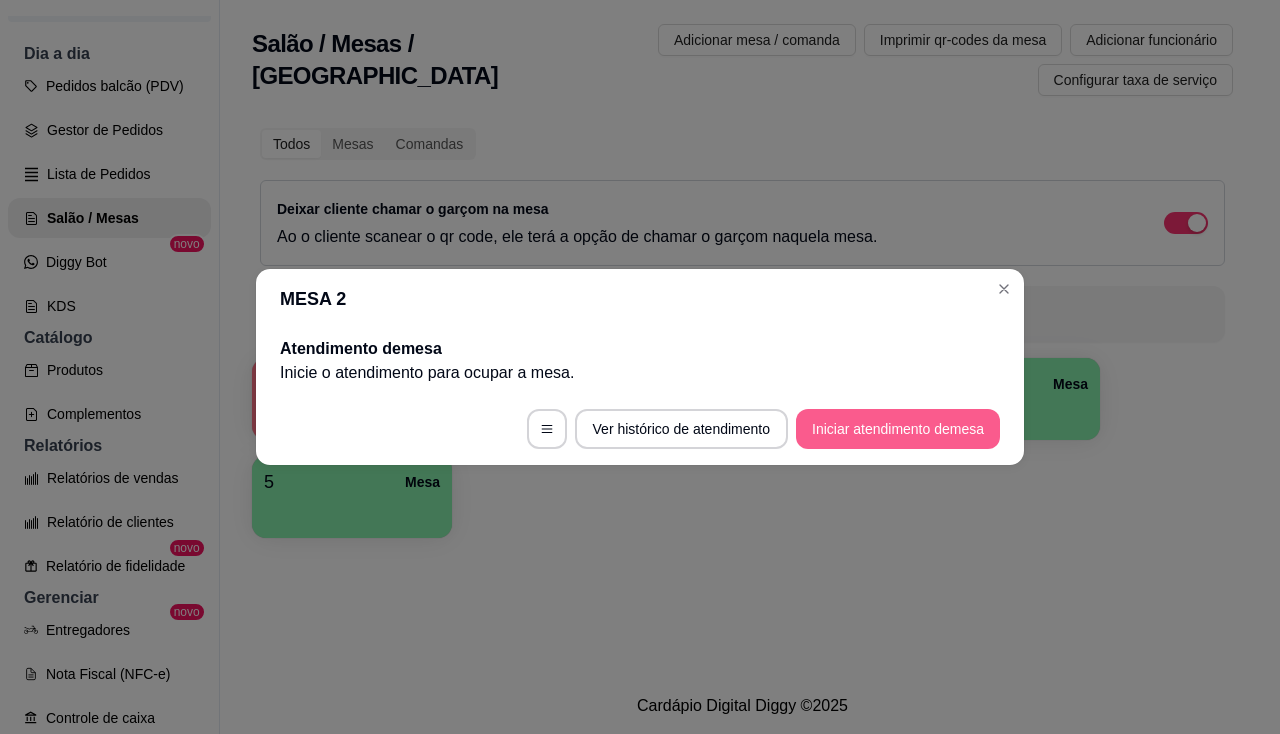 click on "Iniciar atendimento de  mesa" at bounding box center [898, 429] 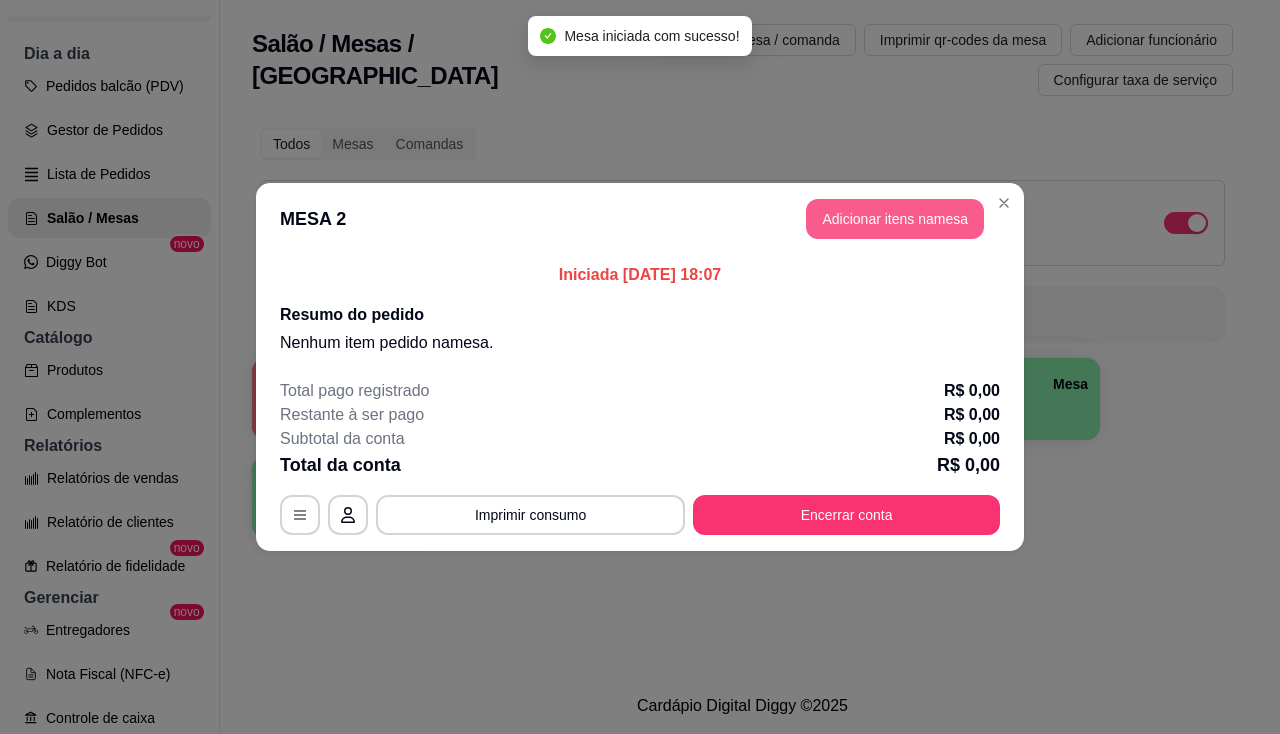 click on "Adicionar itens na  mesa" at bounding box center (895, 219) 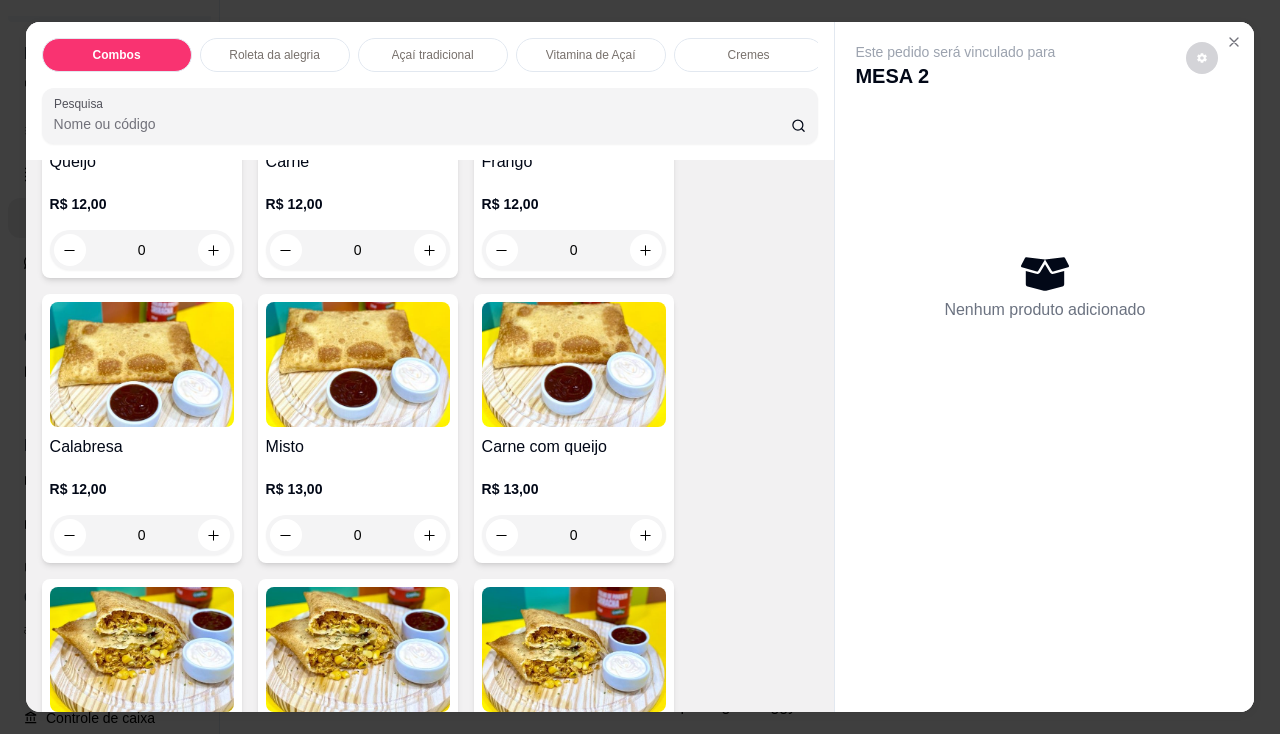 scroll, scrollTop: 2900, scrollLeft: 0, axis: vertical 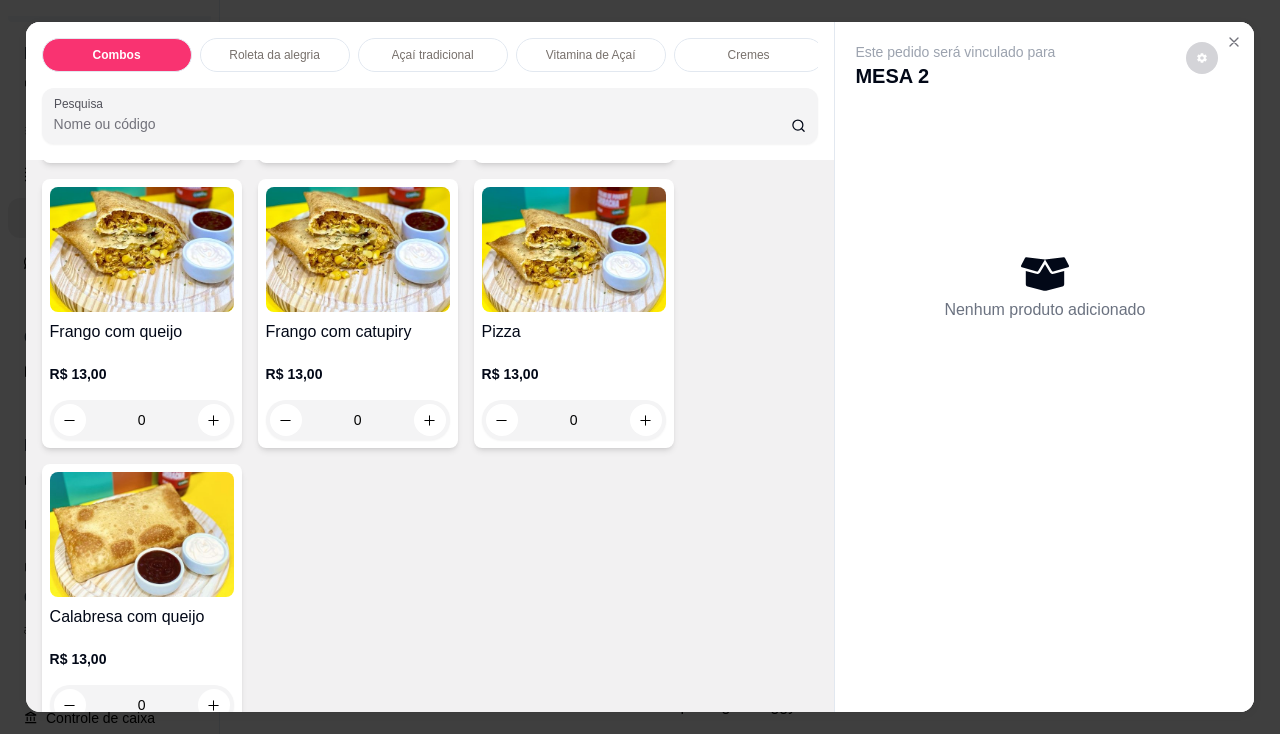 click at bounding box center [142, 534] 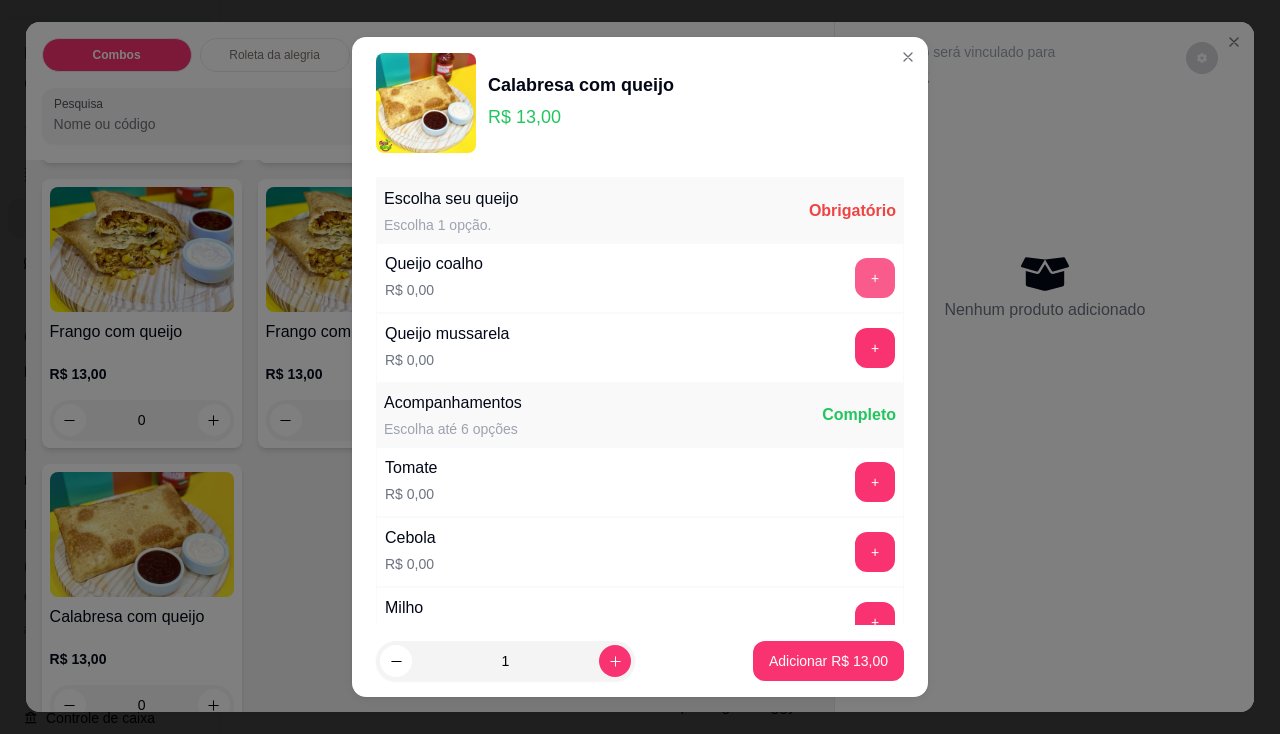 click on "+" at bounding box center (875, 278) 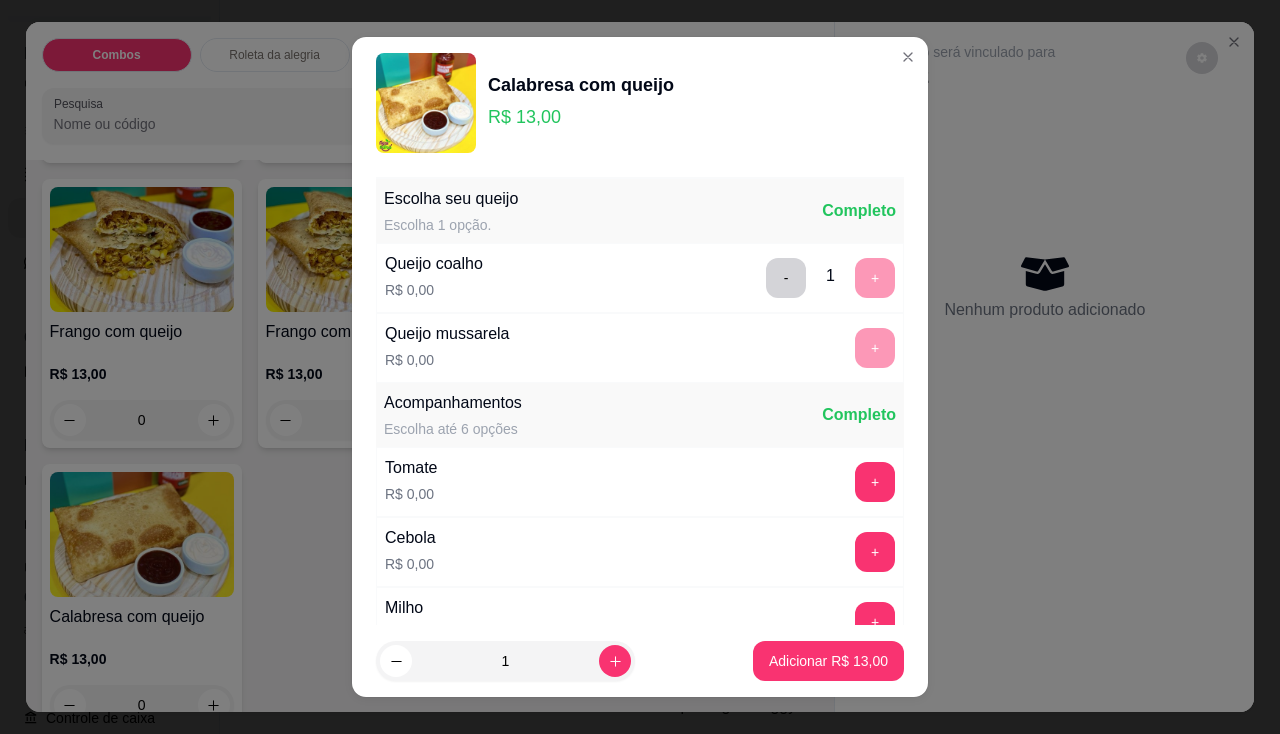 scroll, scrollTop: 200, scrollLeft: 0, axis: vertical 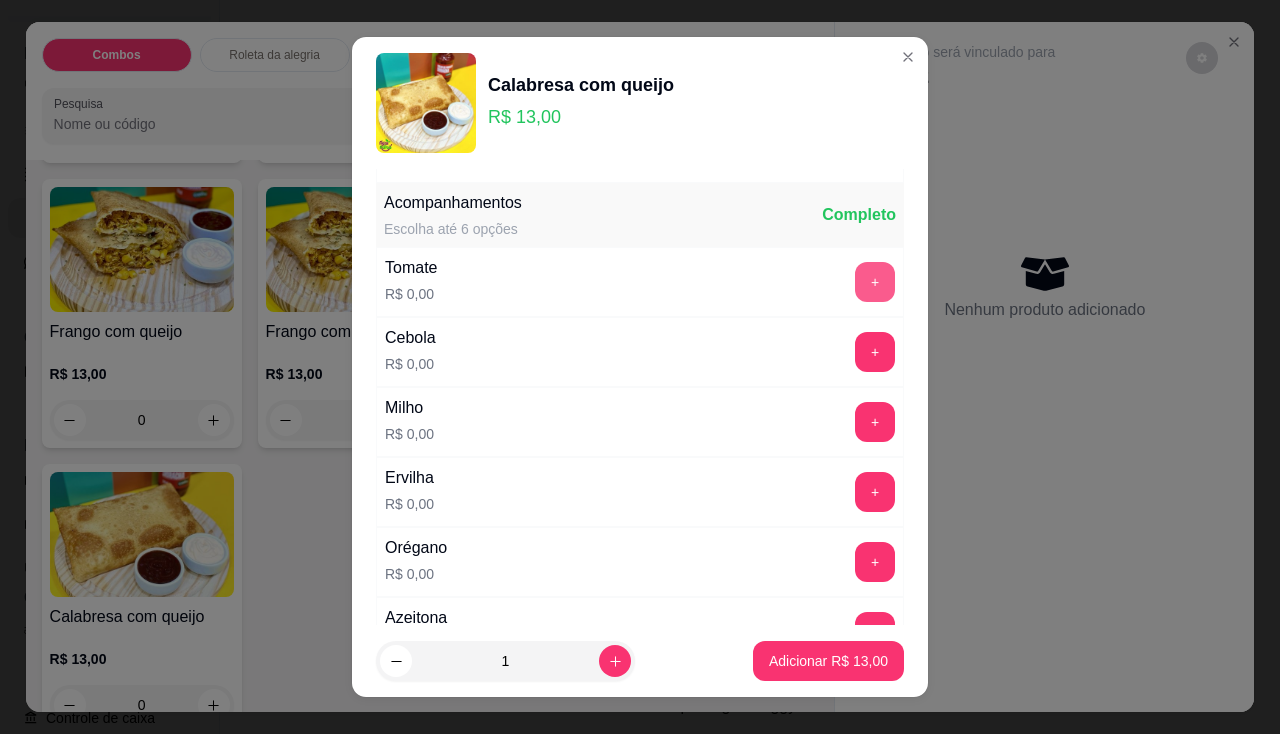 click on "+" at bounding box center (875, 282) 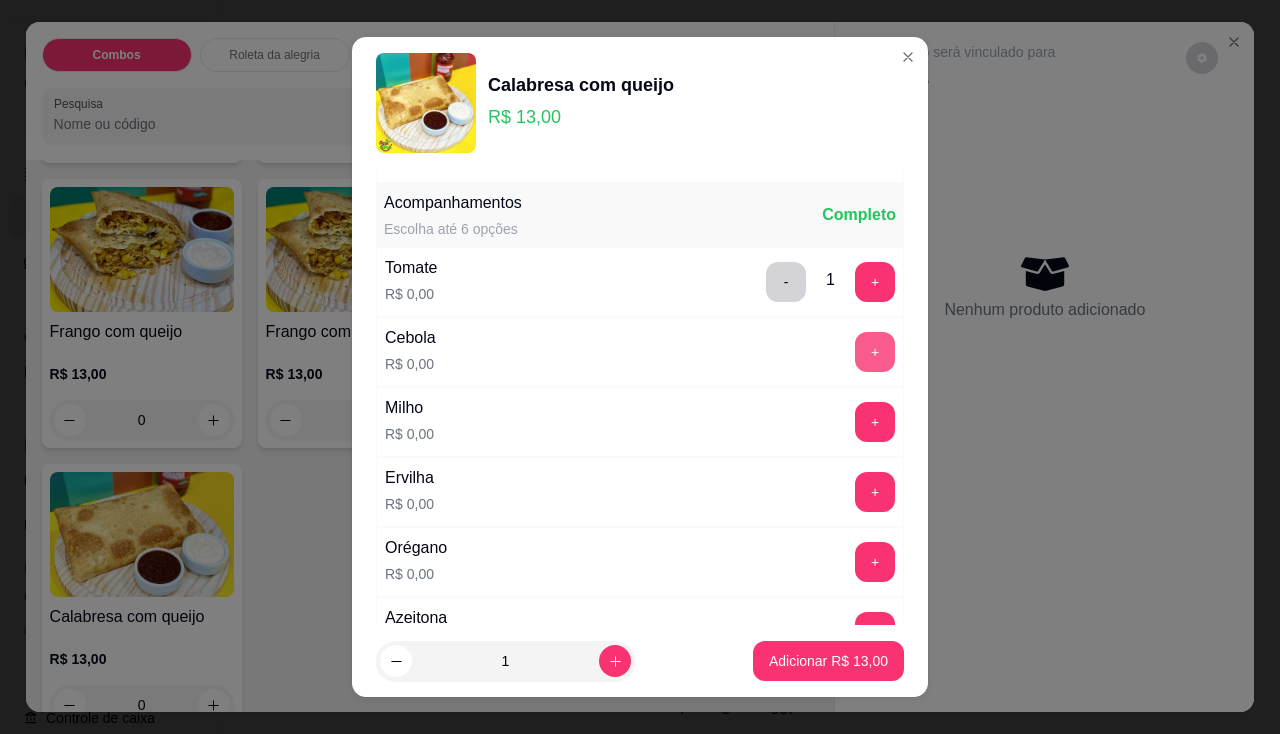 click on "+" at bounding box center [875, 352] 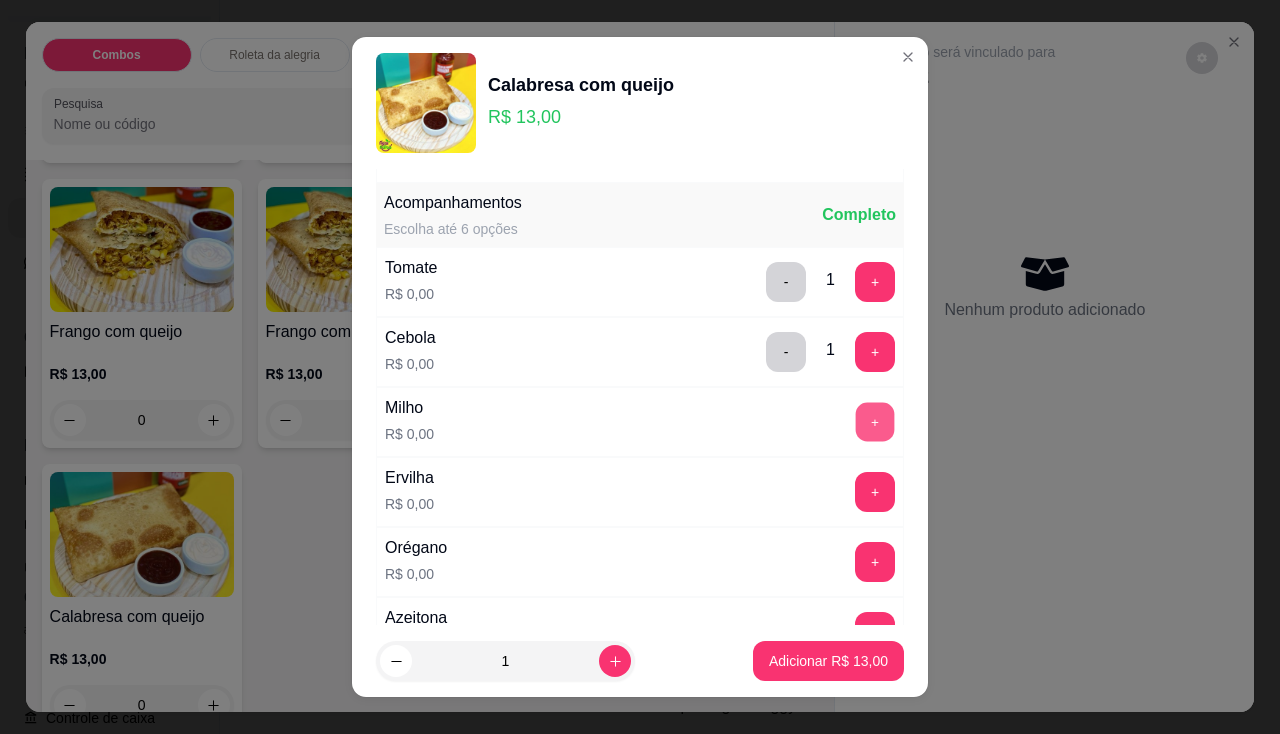click on "+" at bounding box center [875, 421] 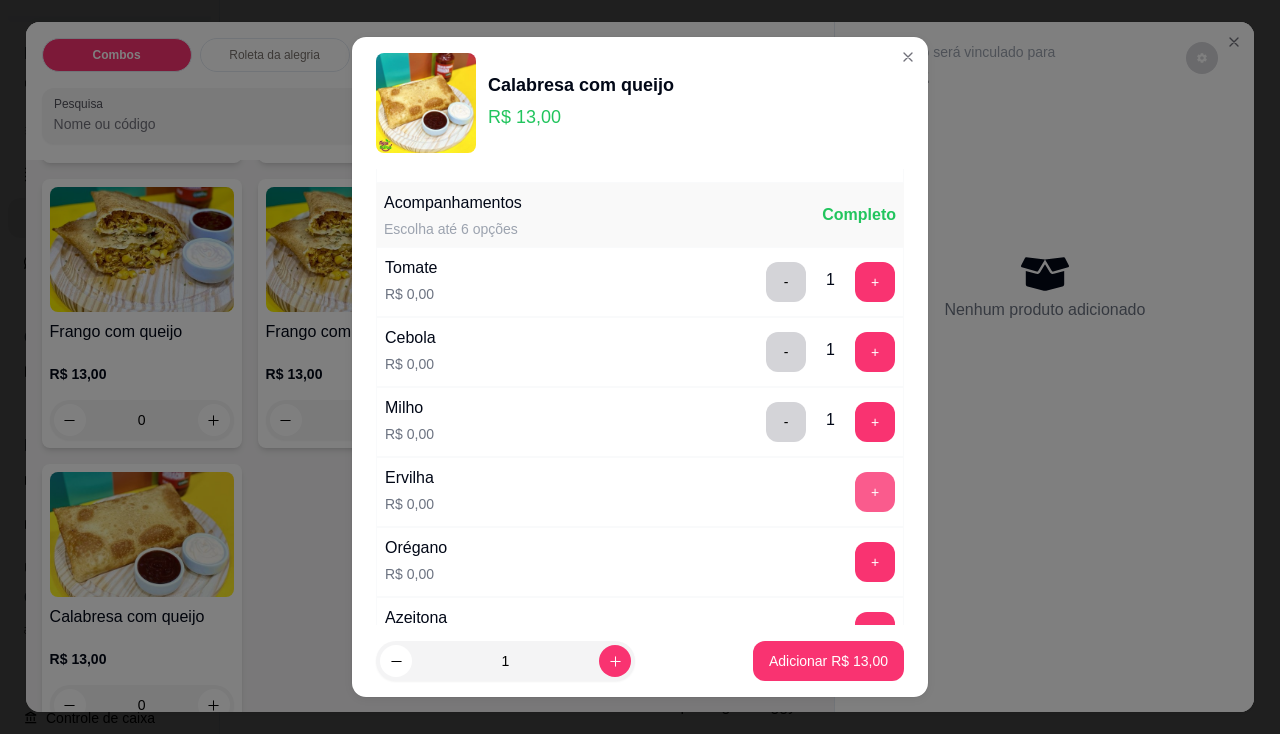 click on "+" at bounding box center [875, 492] 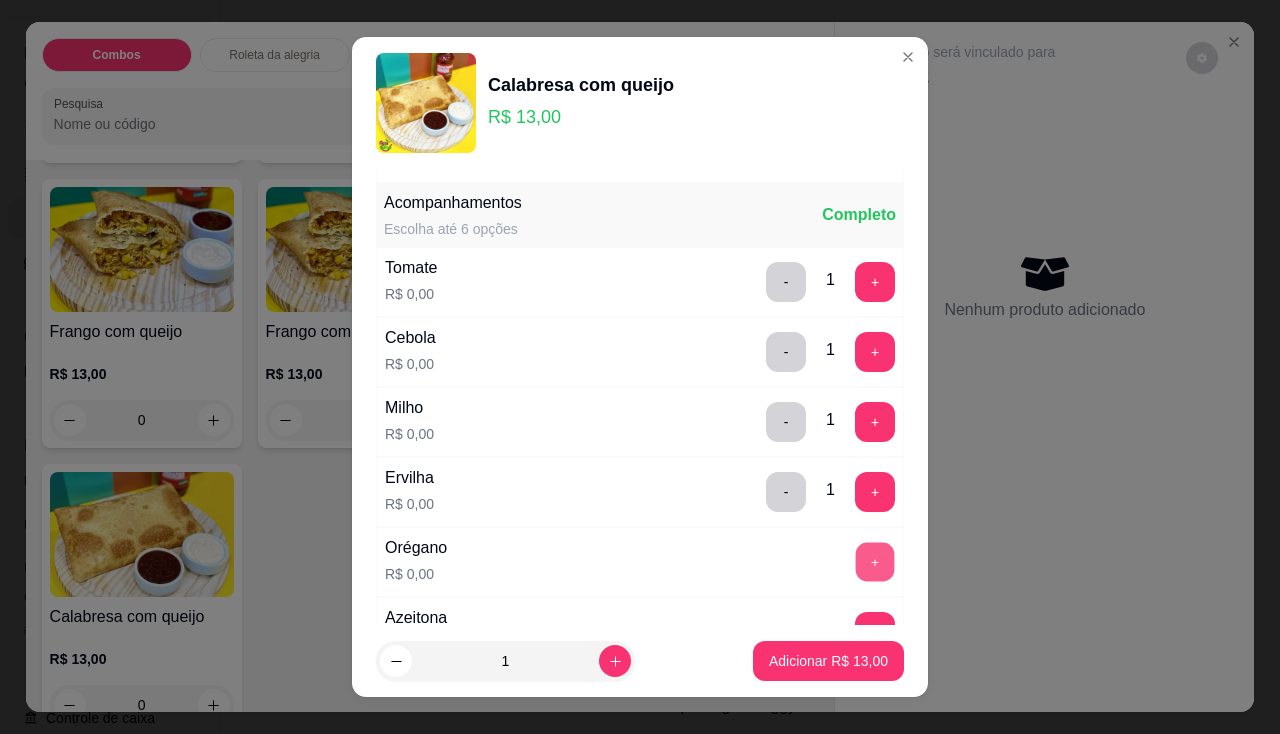 click on "+" at bounding box center (875, 561) 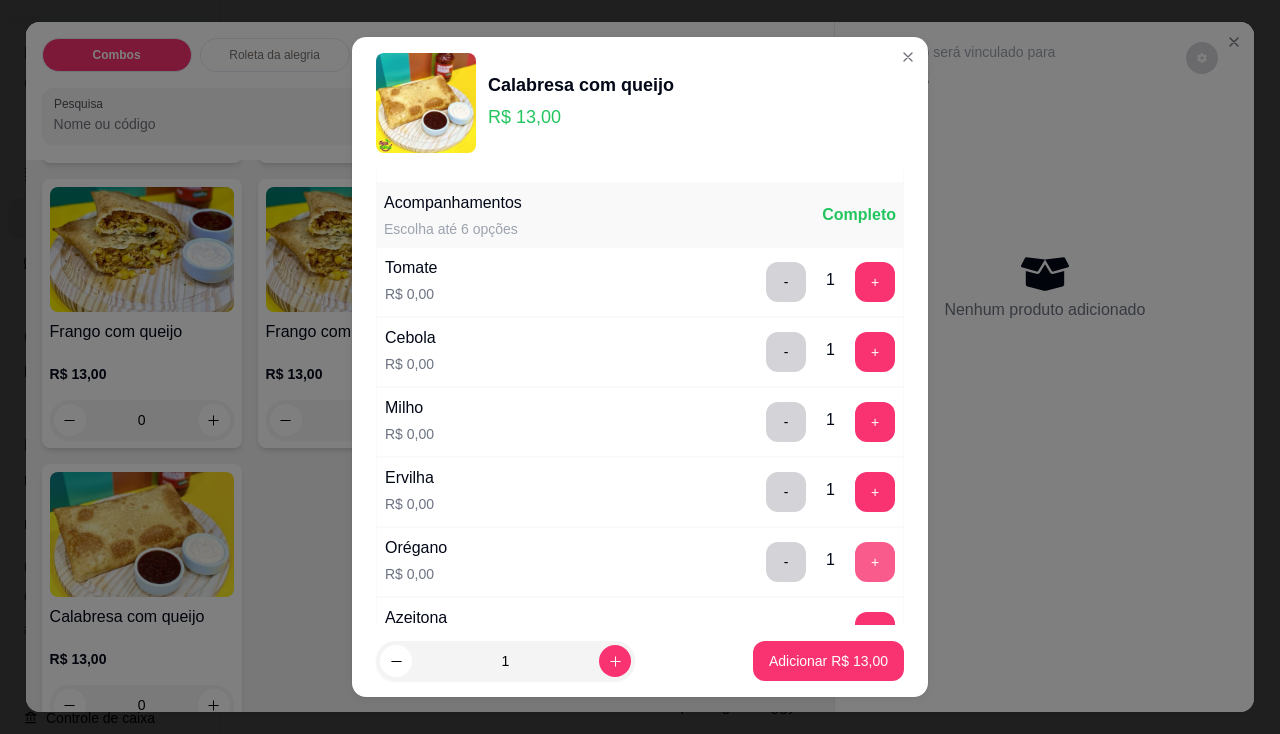 scroll, scrollTop: 300, scrollLeft: 0, axis: vertical 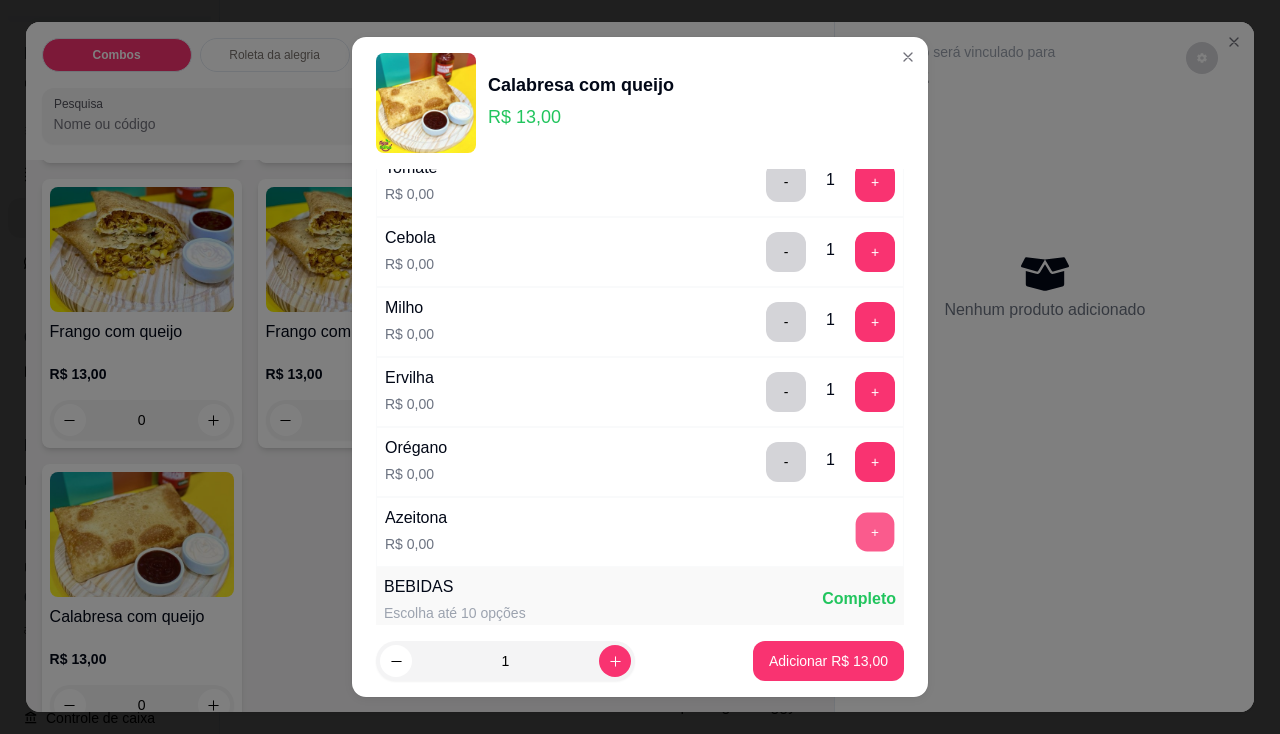 click on "+" at bounding box center (875, 531) 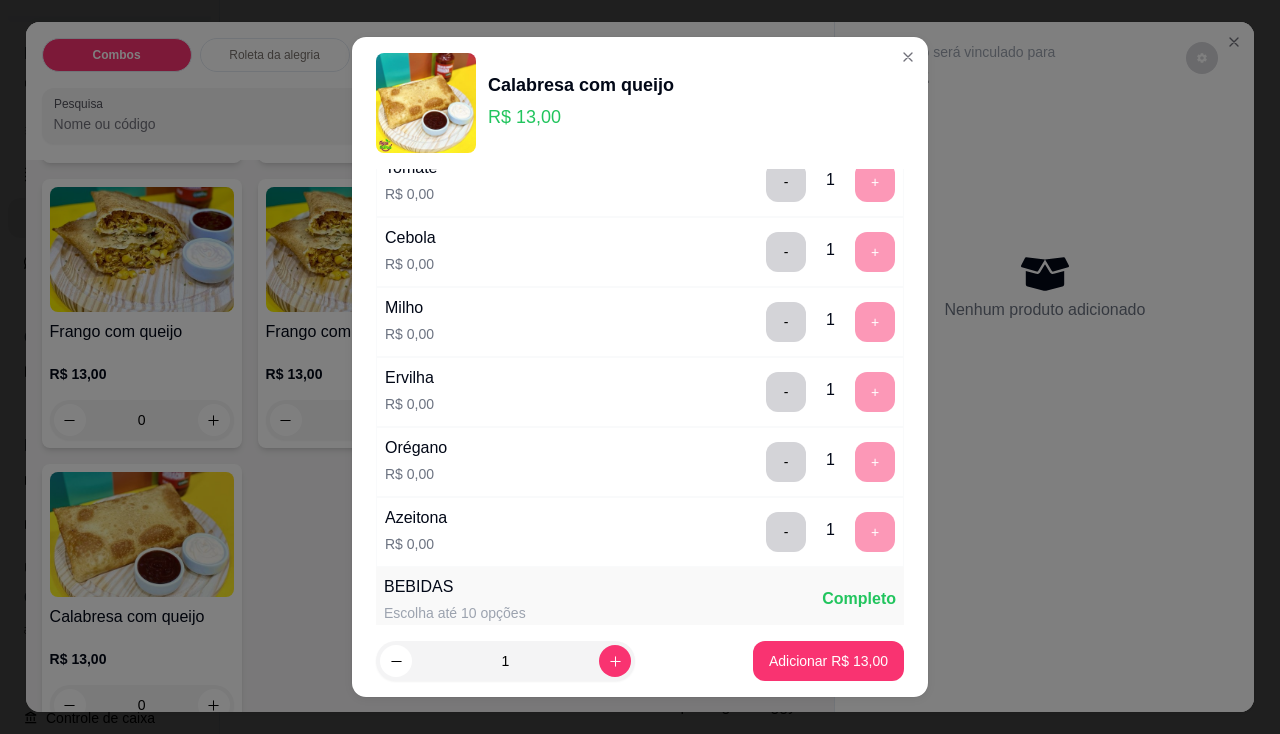 click on "BEBIDAS Escolha até 10 opções Completo" at bounding box center (640, 599) 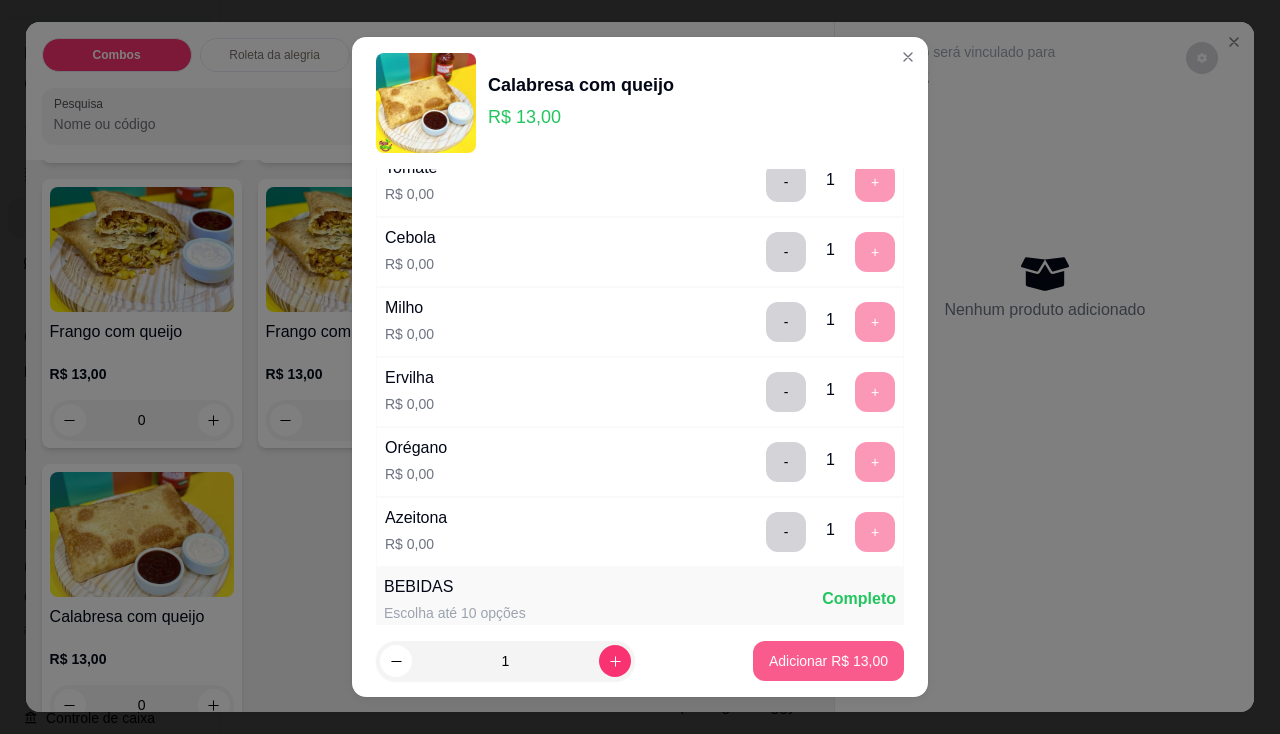 click on "Adicionar   R$ 13,00" at bounding box center [828, 661] 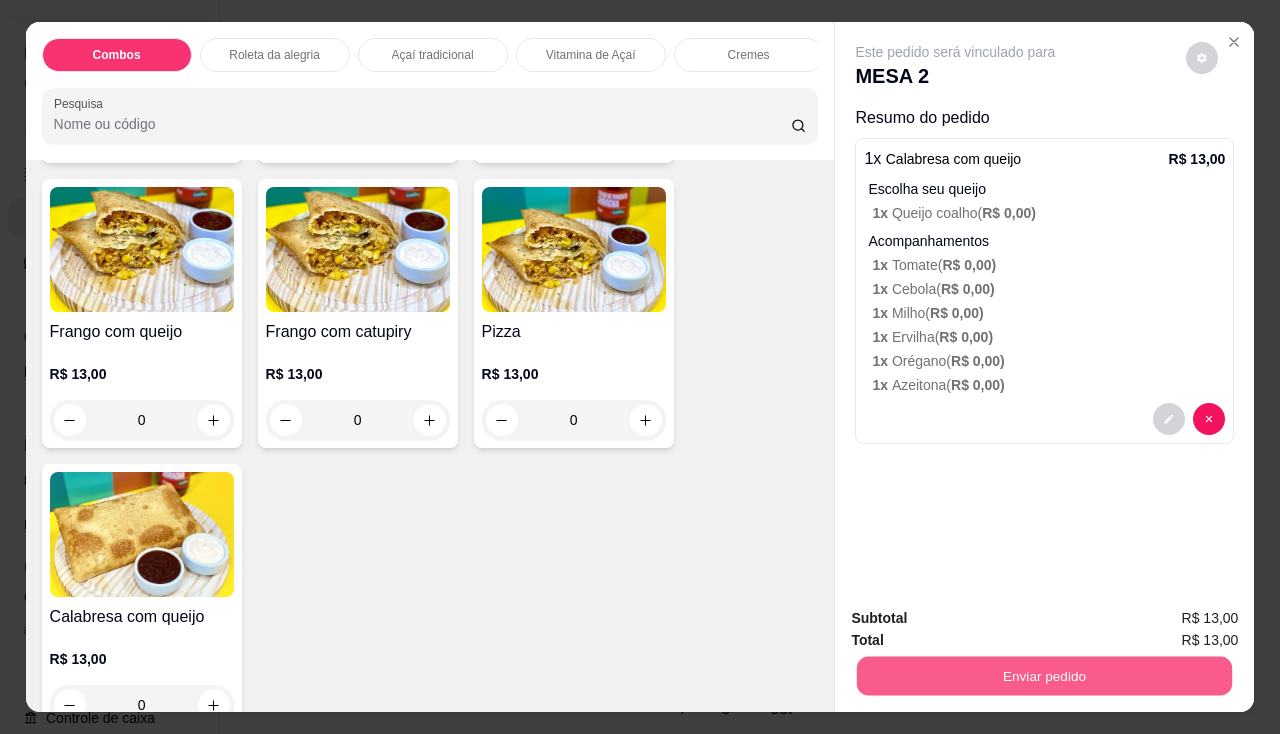 click on "Enviar pedido" at bounding box center [1044, 676] 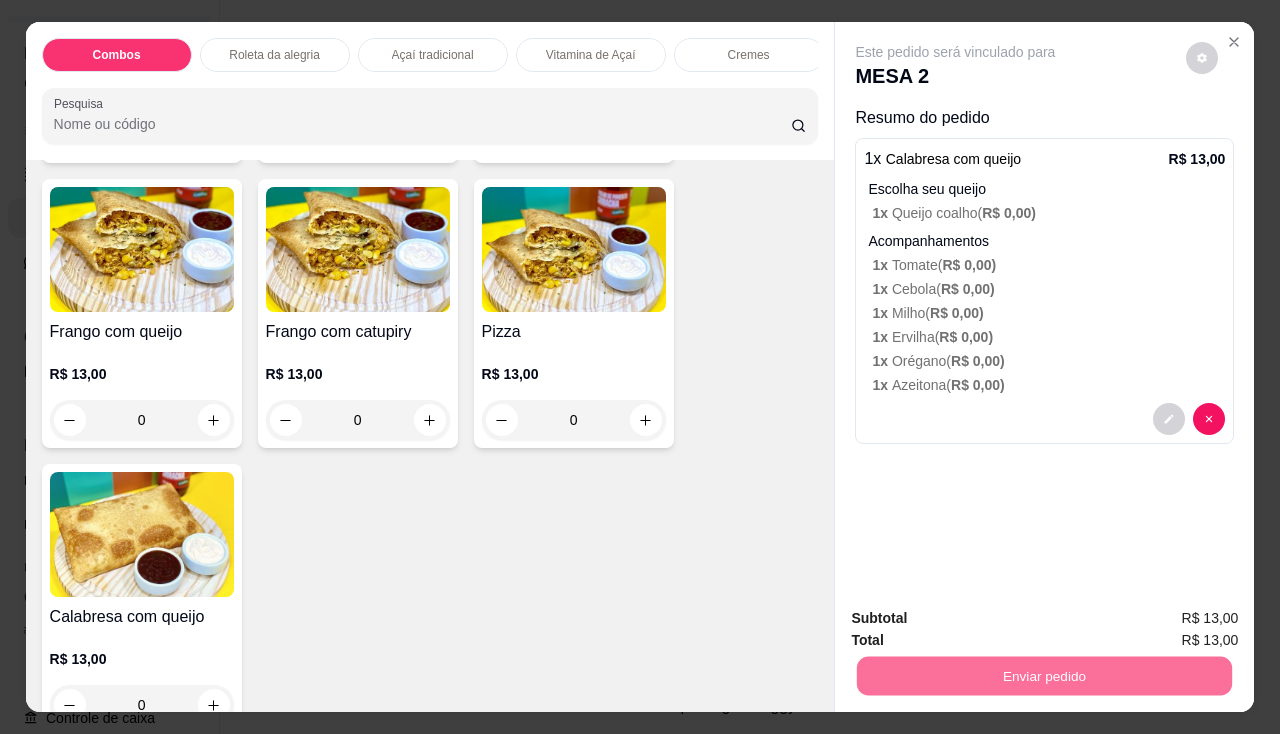 click on "Não registrar e enviar pedido" at bounding box center (979, 620) 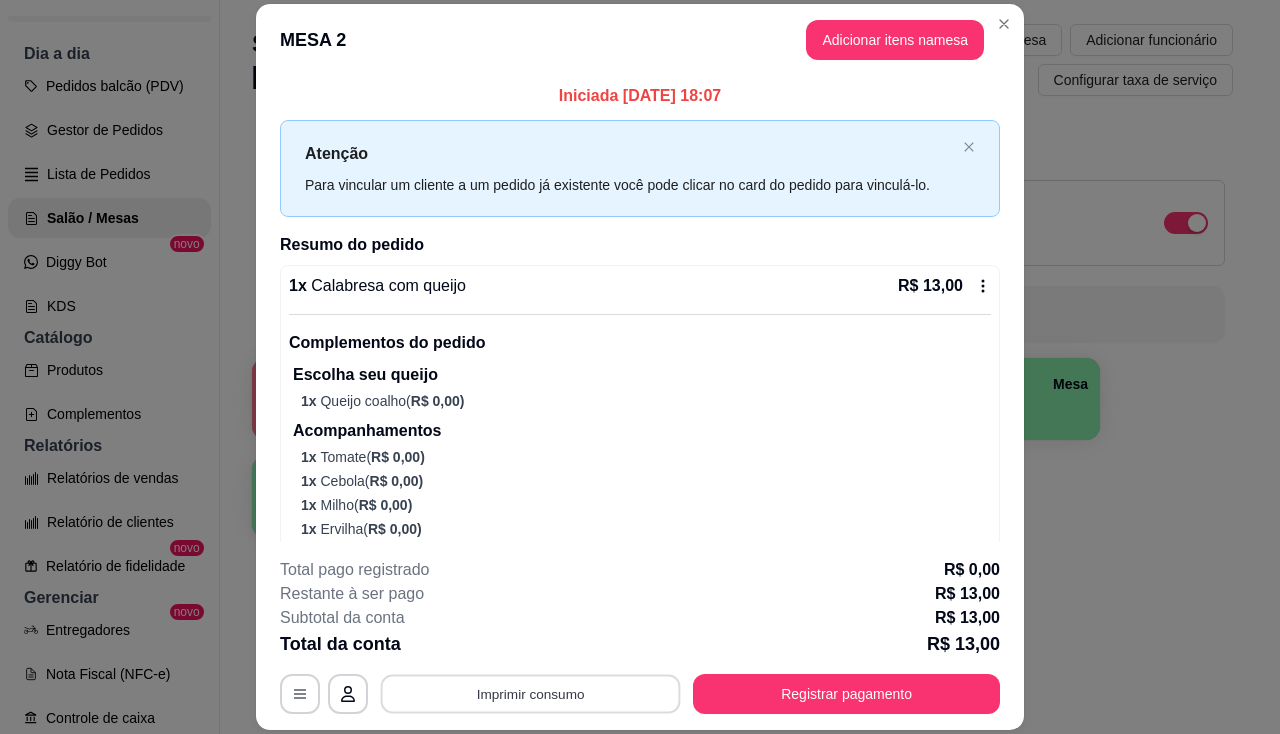 click on "Imprimir consumo" at bounding box center (531, 694) 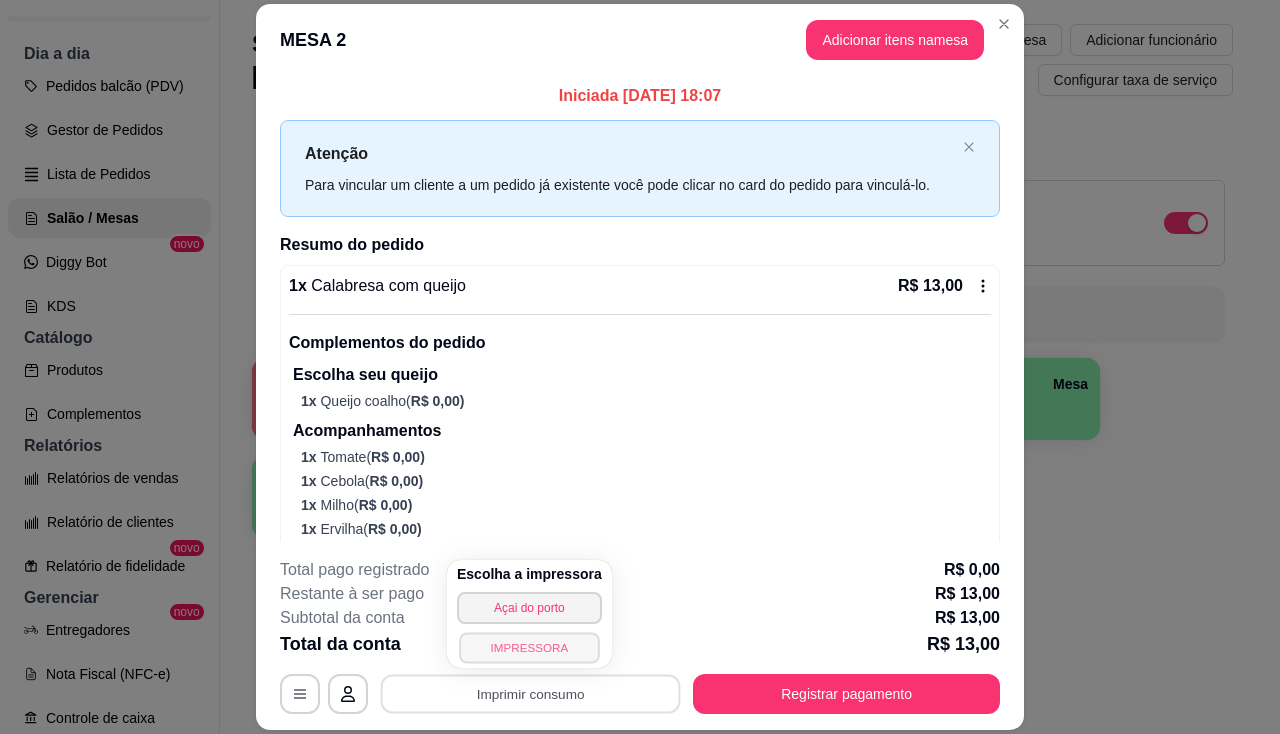 click on "IMPRESSORA" at bounding box center [529, 647] 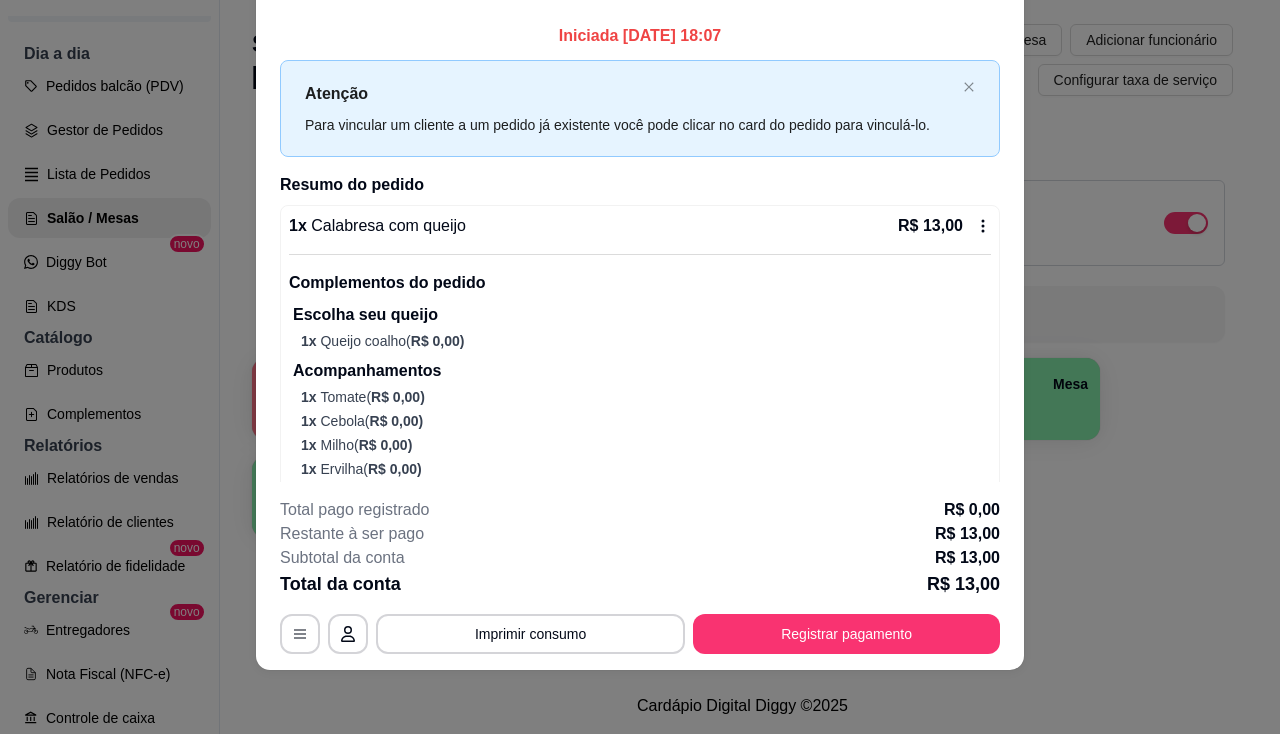 scroll, scrollTop: 0, scrollLeft: 0, axis: both 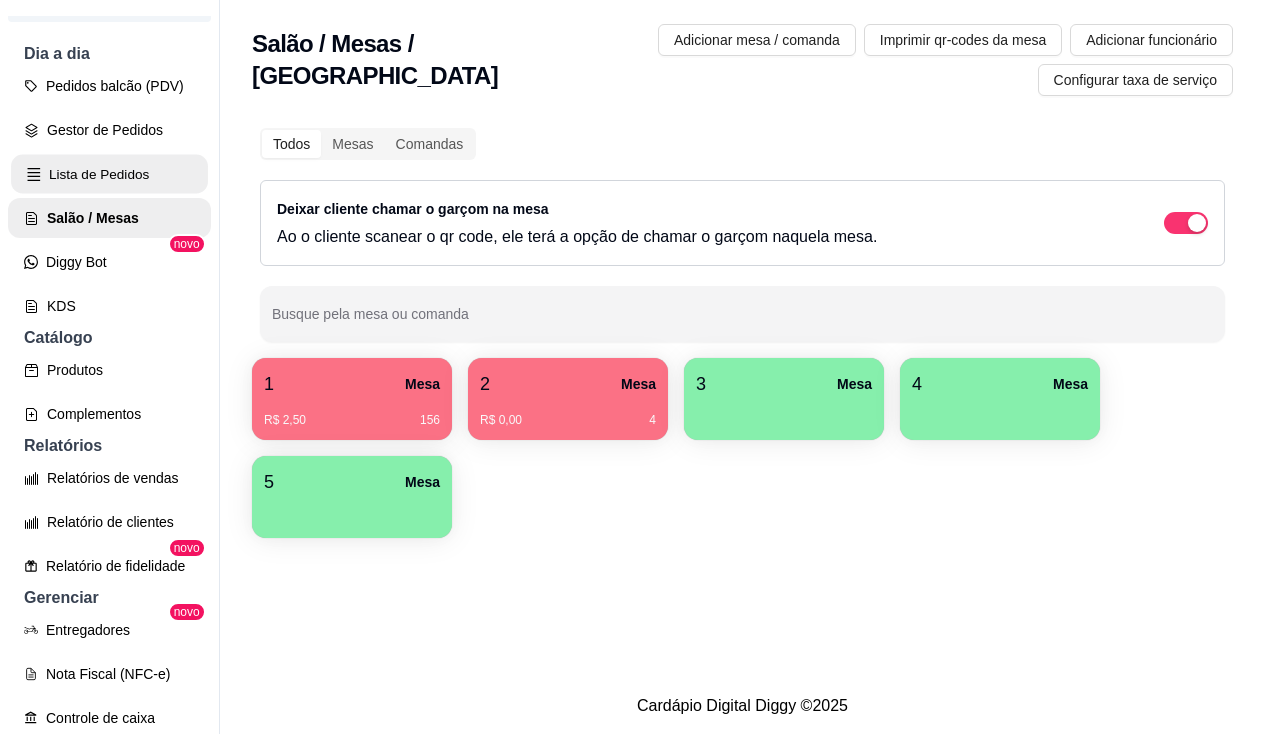 click on "Lista de Pedidos" at bounding box center (109, 174) 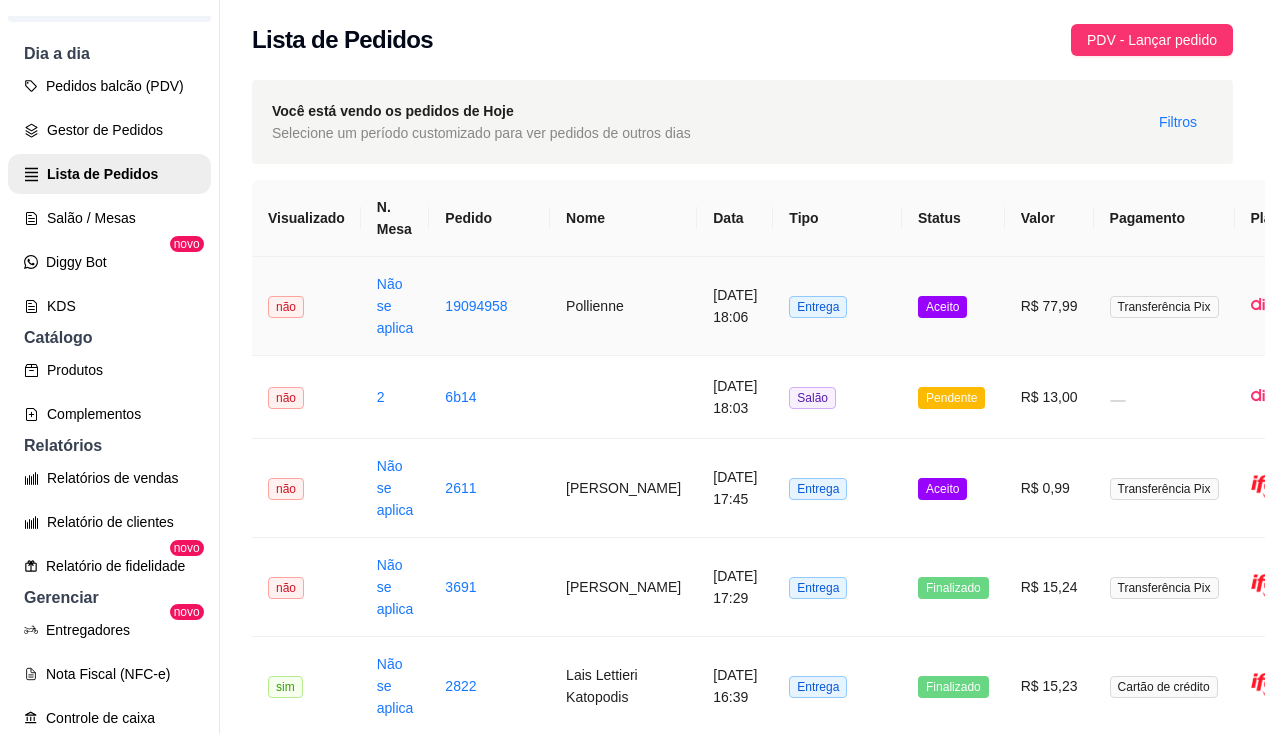 click on "Pollienne" at bounding box center [623, 306] 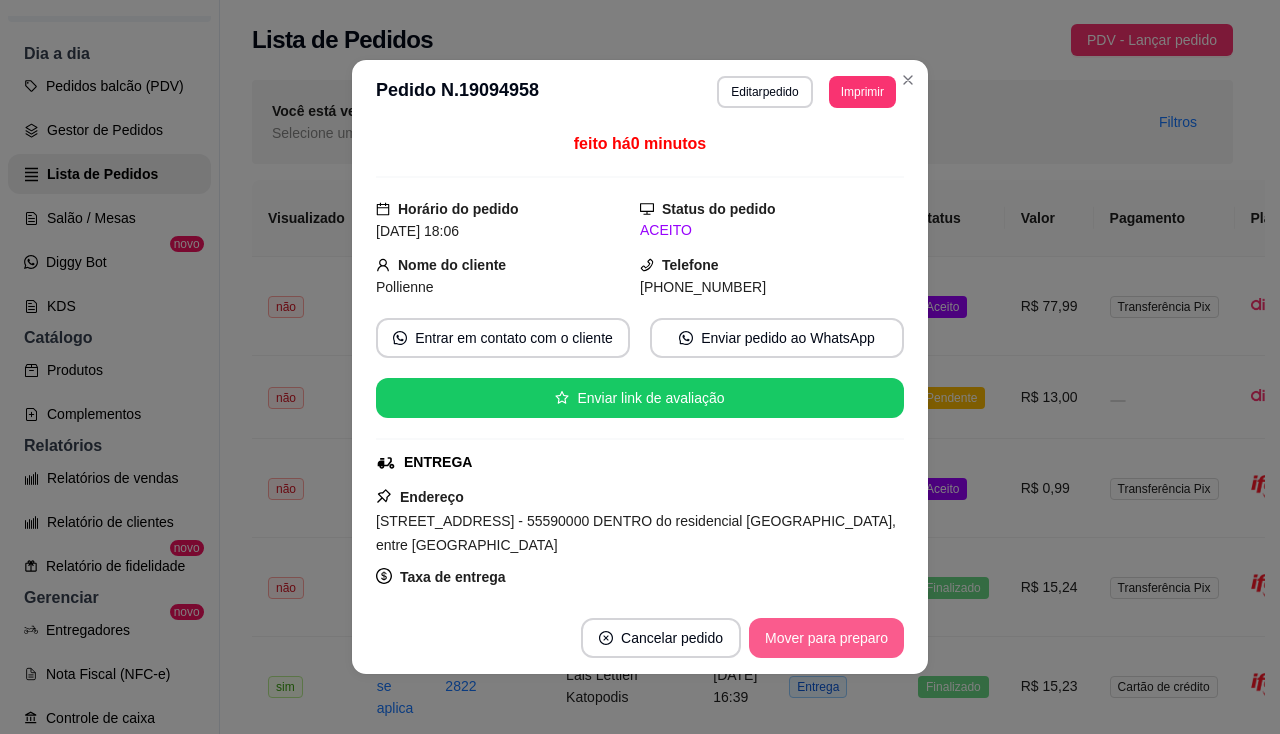 click on "Mover para preparo" at bounding box center (826, 638) 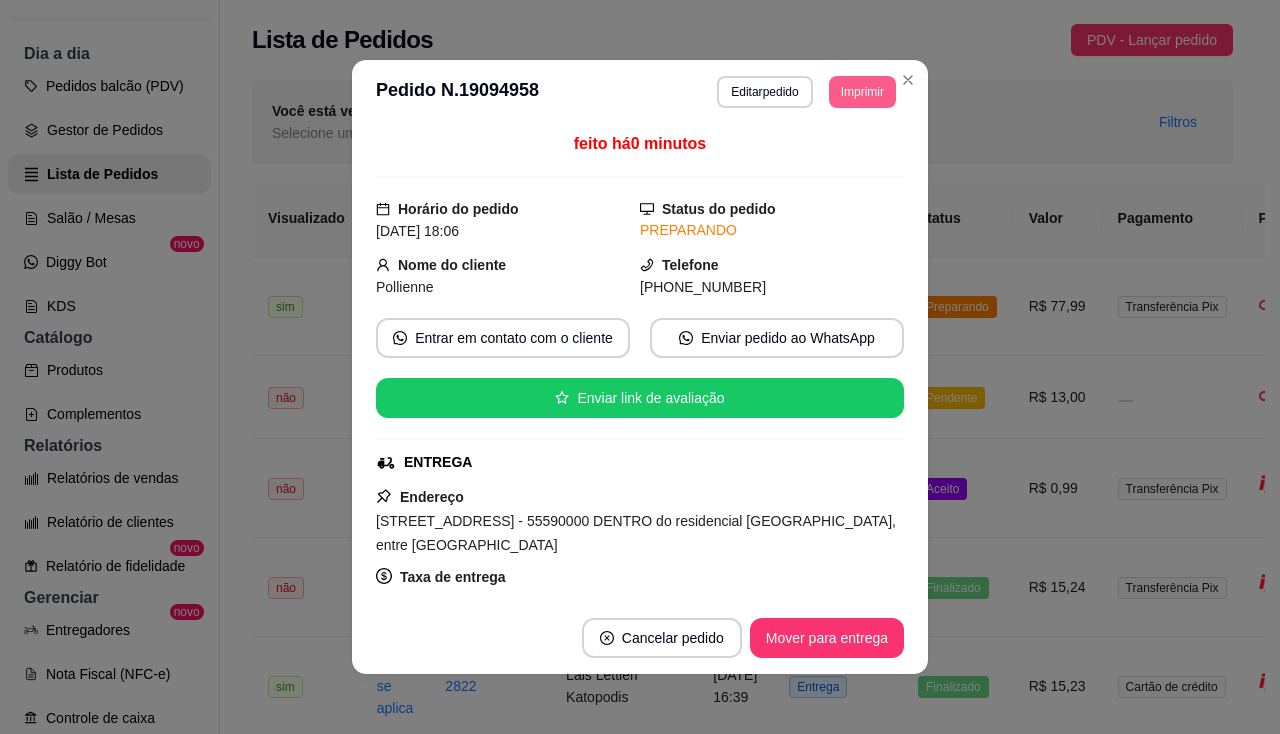 click on "Imprimir" at bounding box center [862, 92] 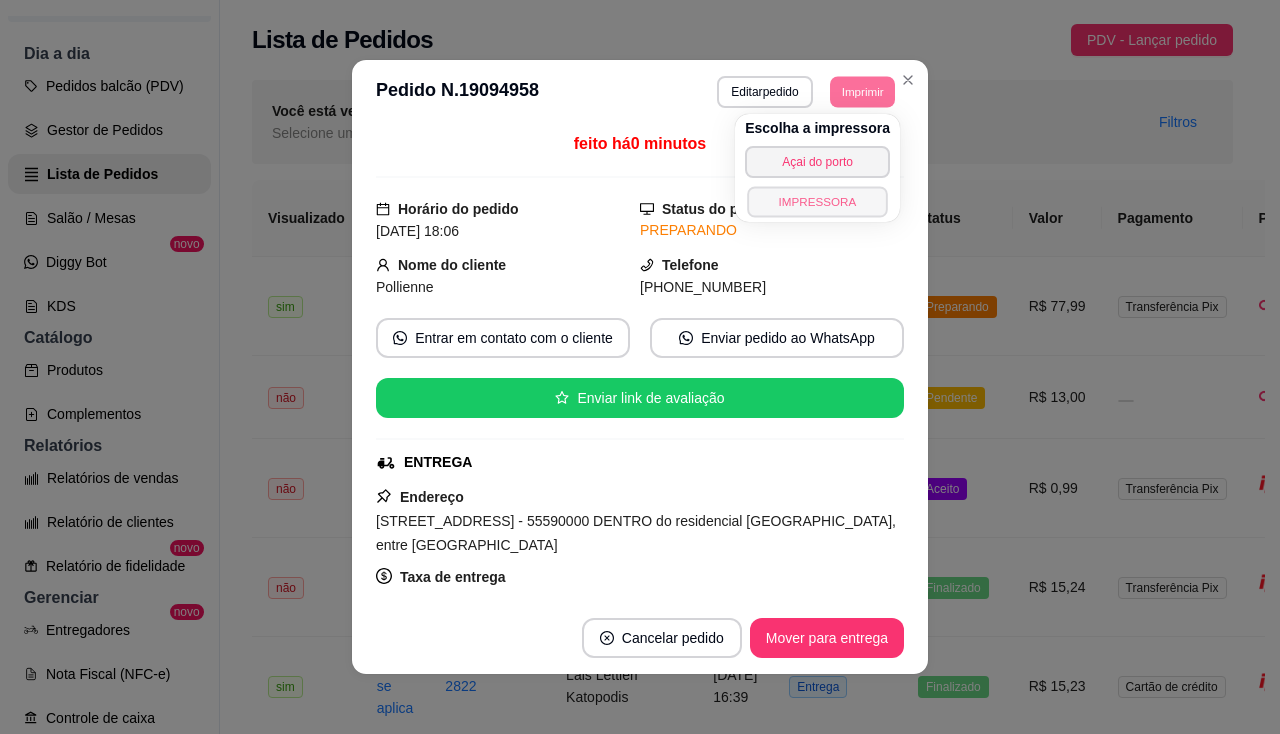 click on "IMPRESSORA" at bounding box center (817, 201) 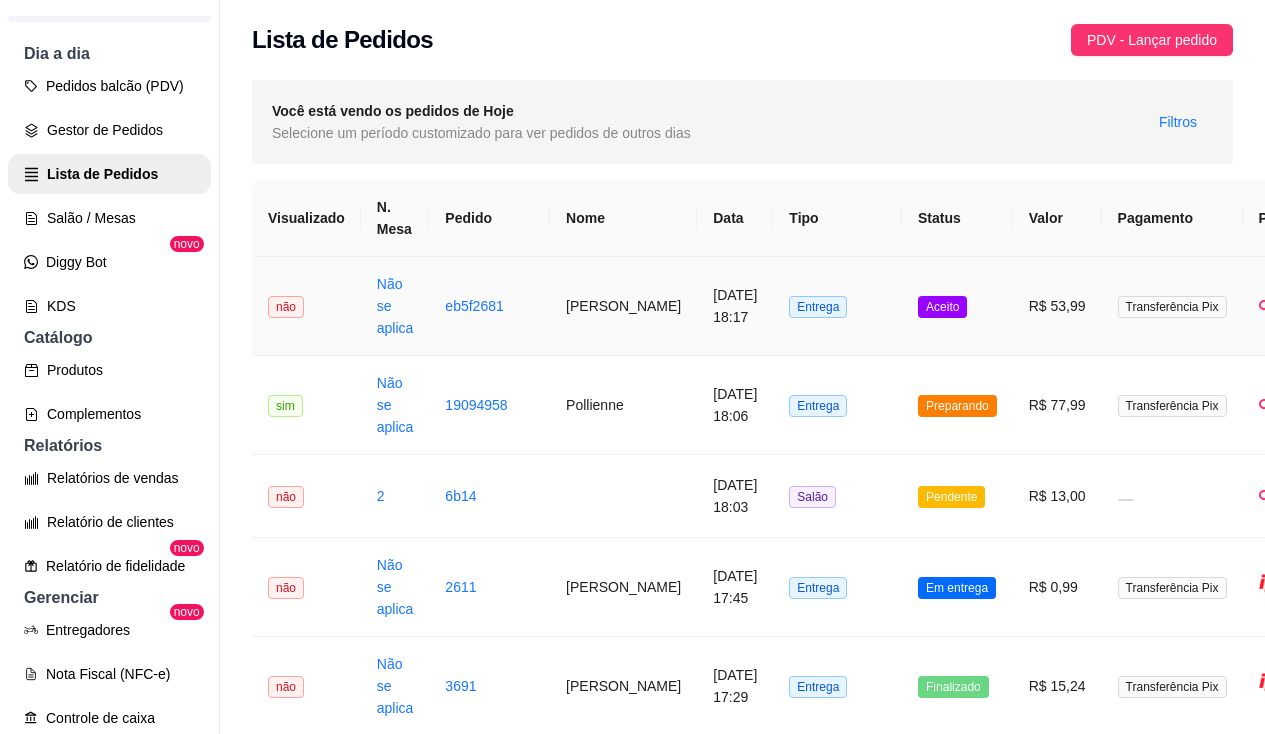 click on "Não se aplica" at bounding box center [395, 306] 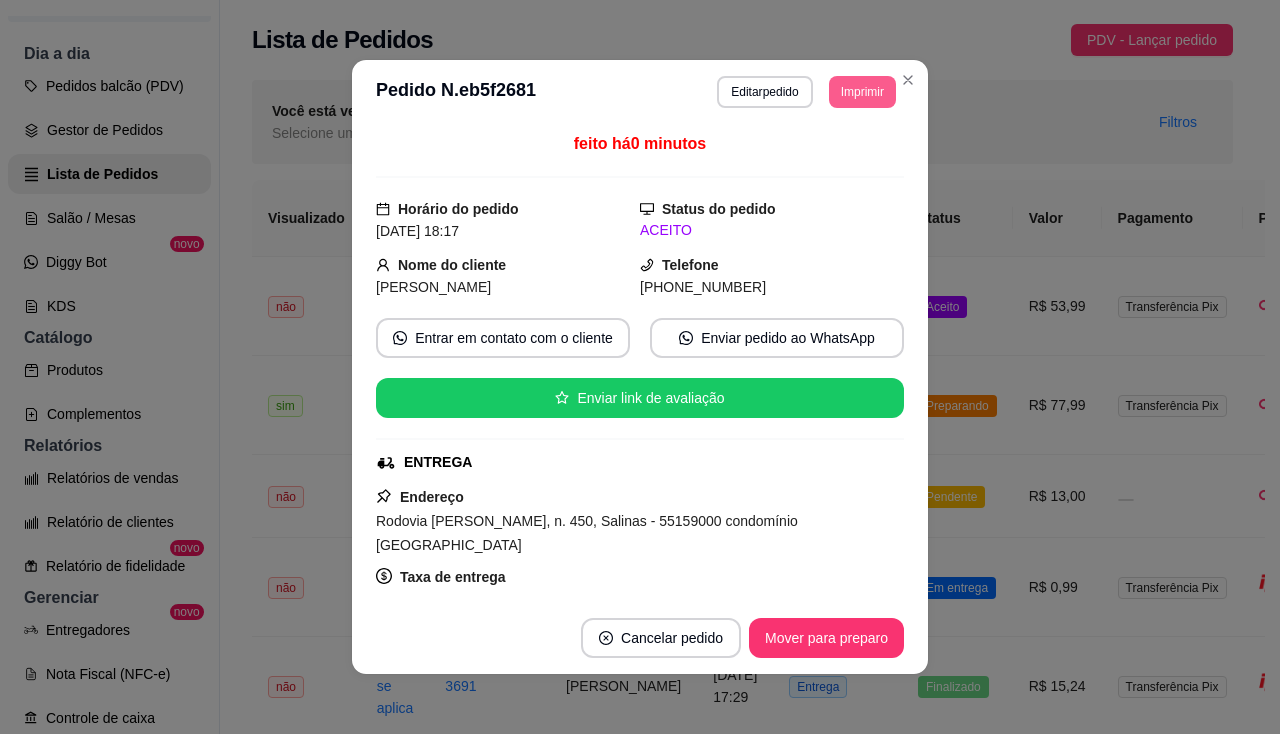 click on "Imprimir" at bounding box center (862, 92) 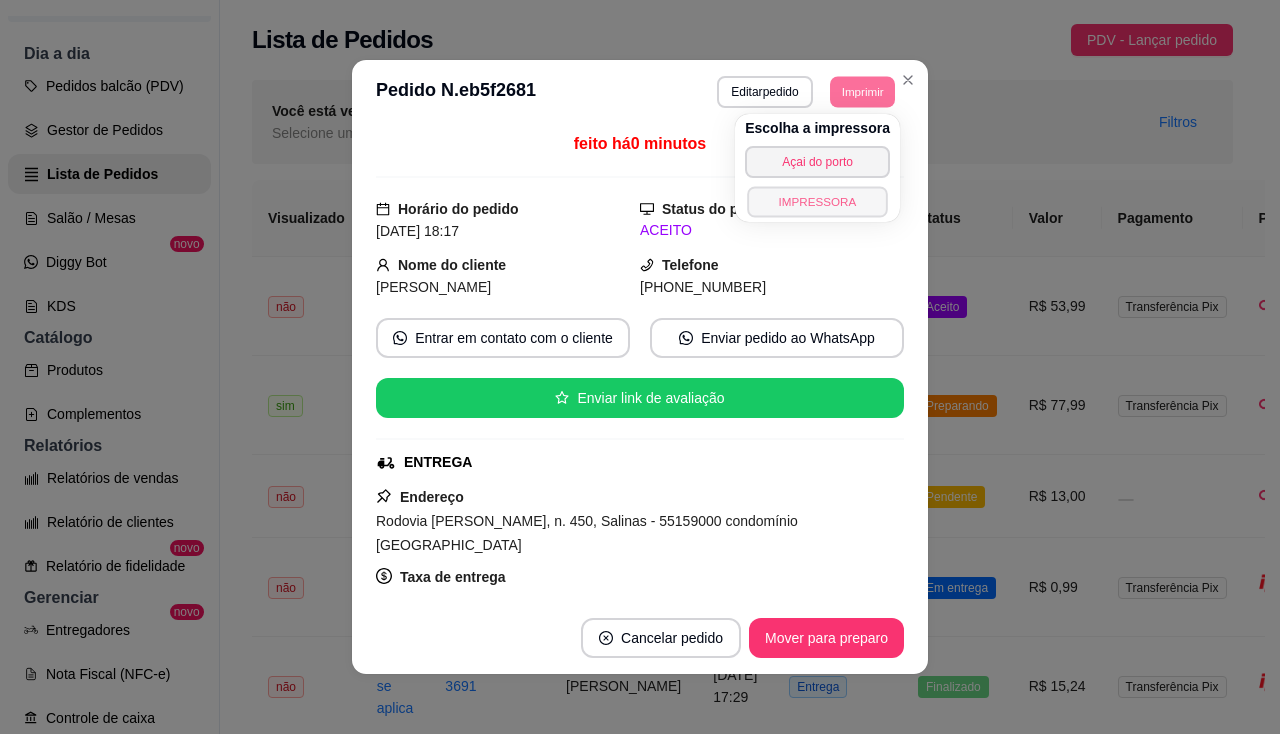 click on "IMPRESSORA" at bounding box center (817, 201) 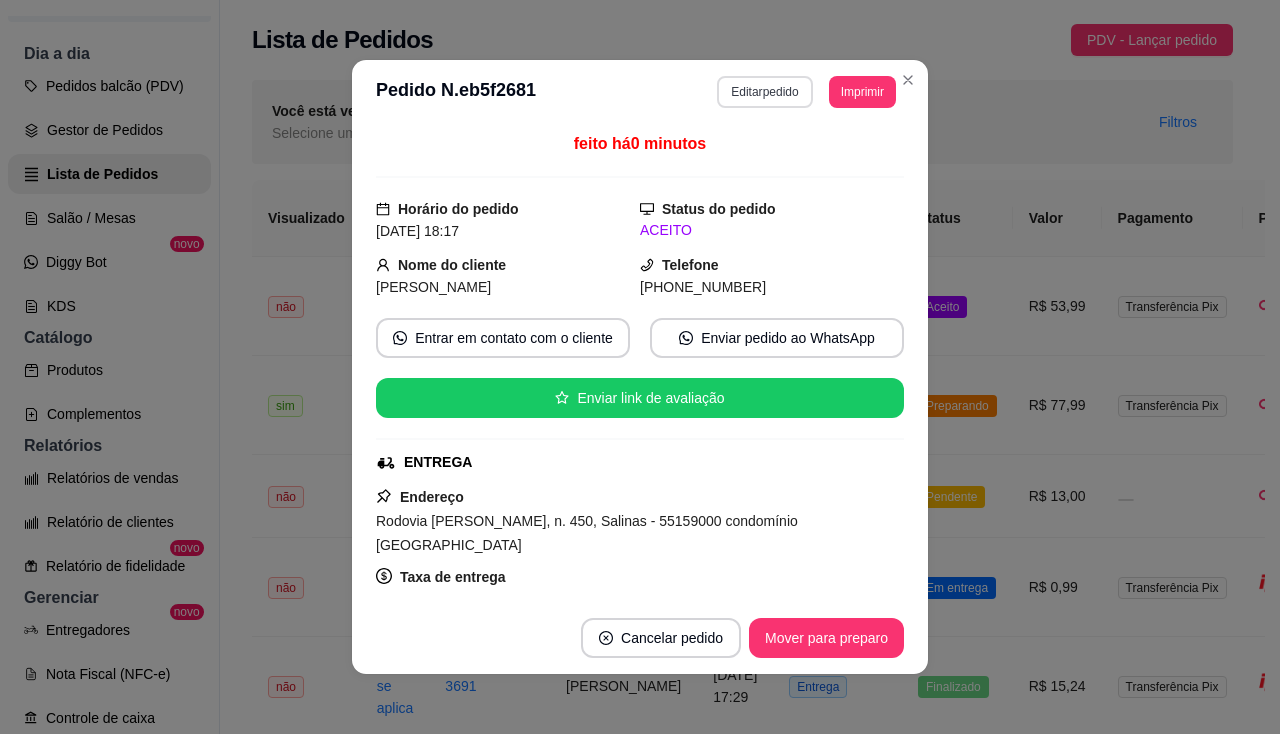 click on "Editar  pedido" at bounding box center [764, 92] 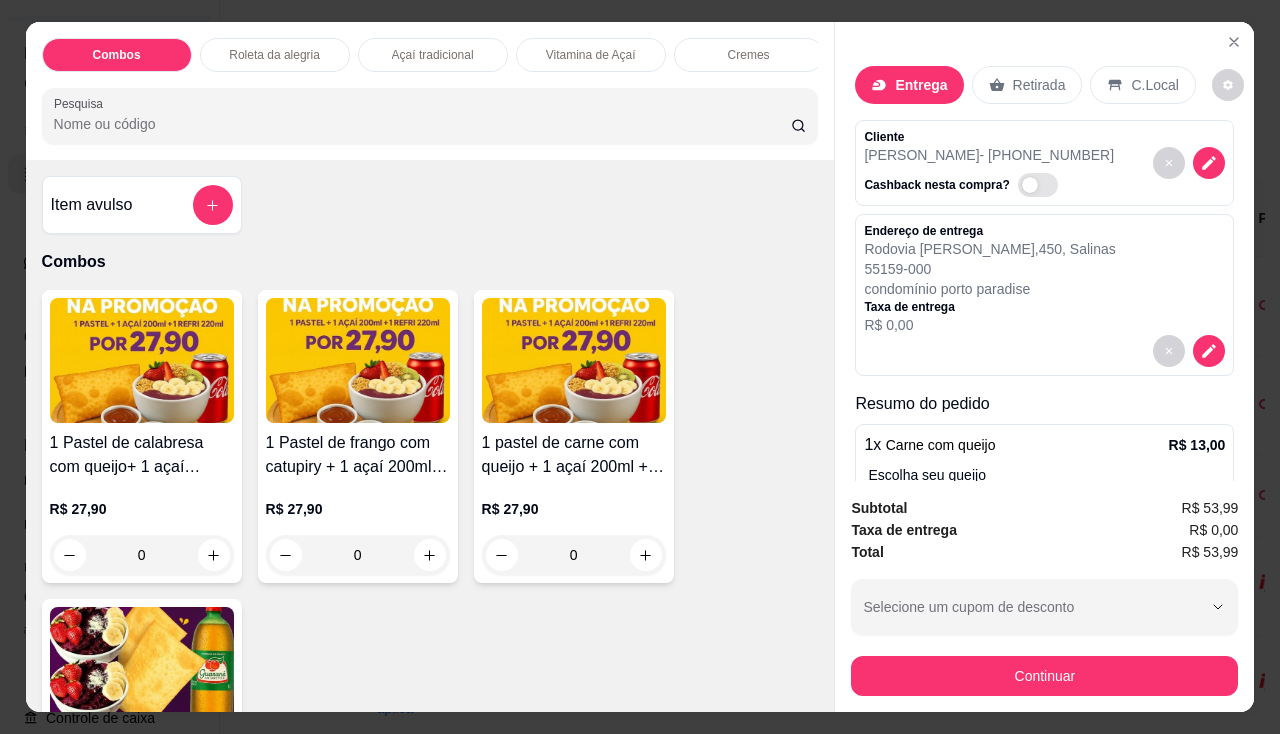 scroll, scrollTop: 49, scrollLeft: 0, axis: vertical 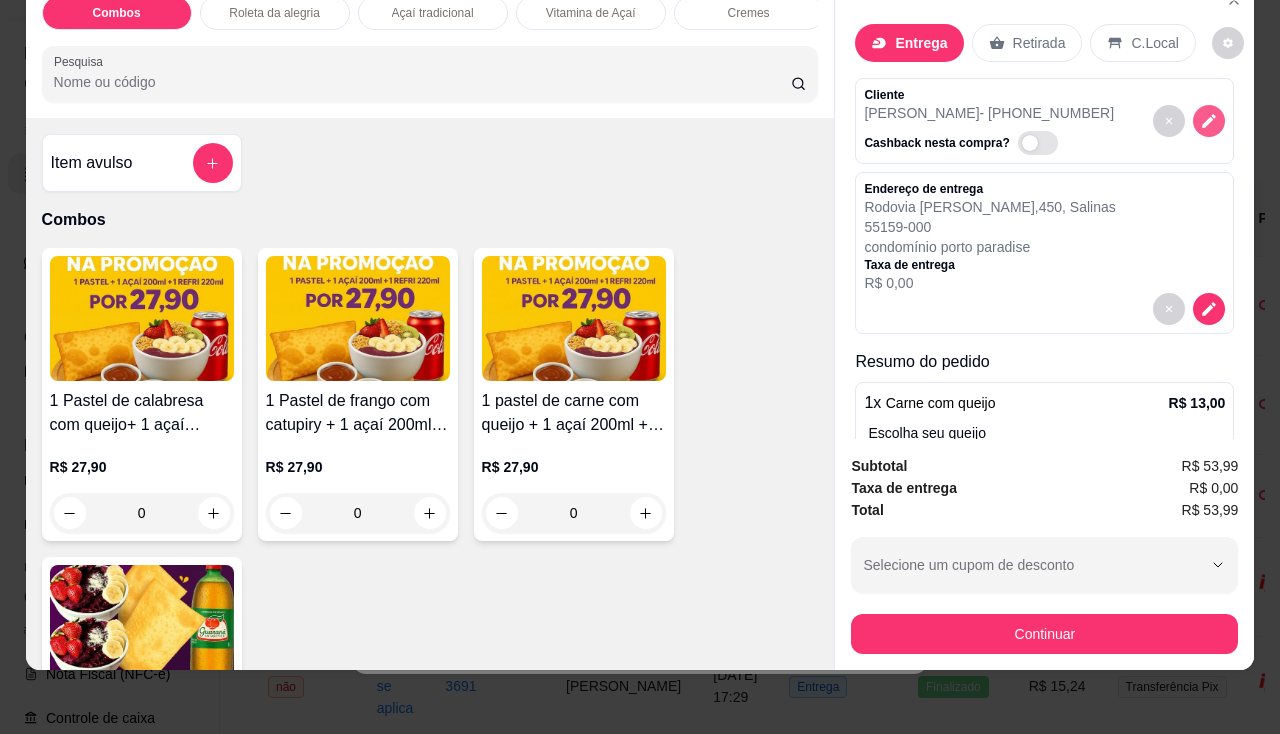 click 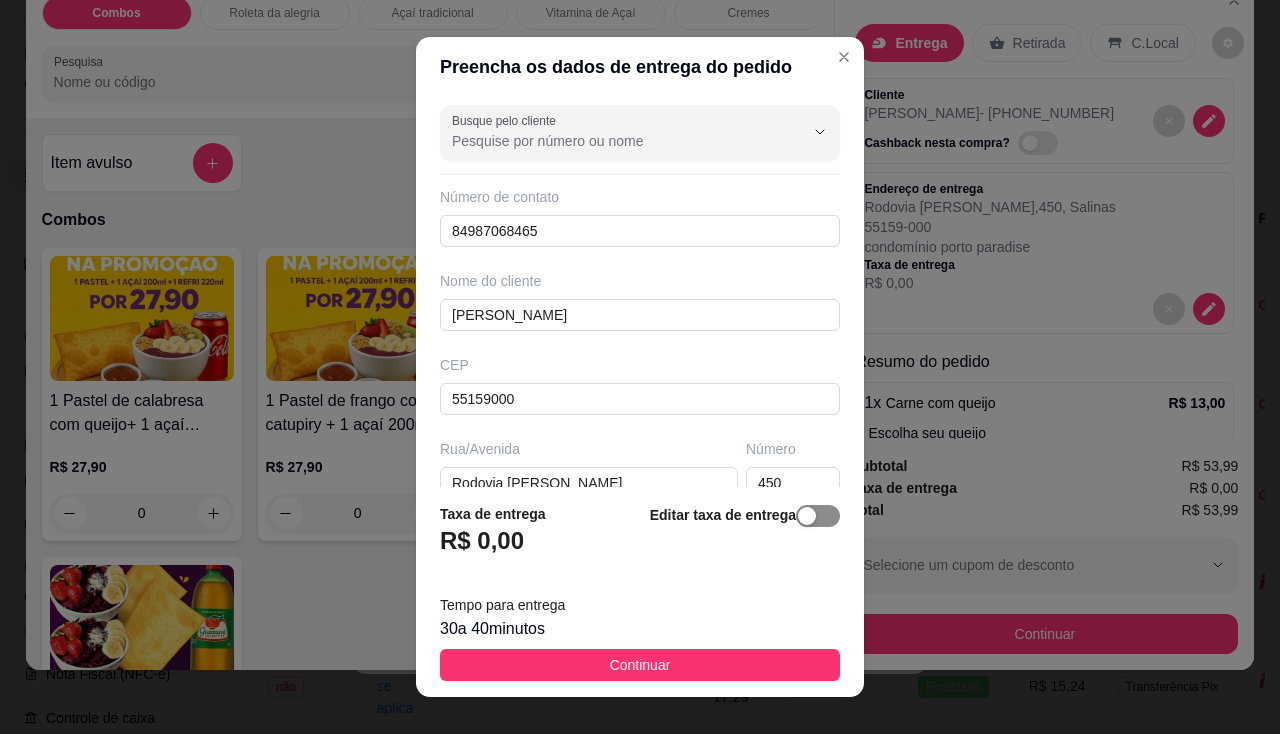 click at bounding box center (818, 516) 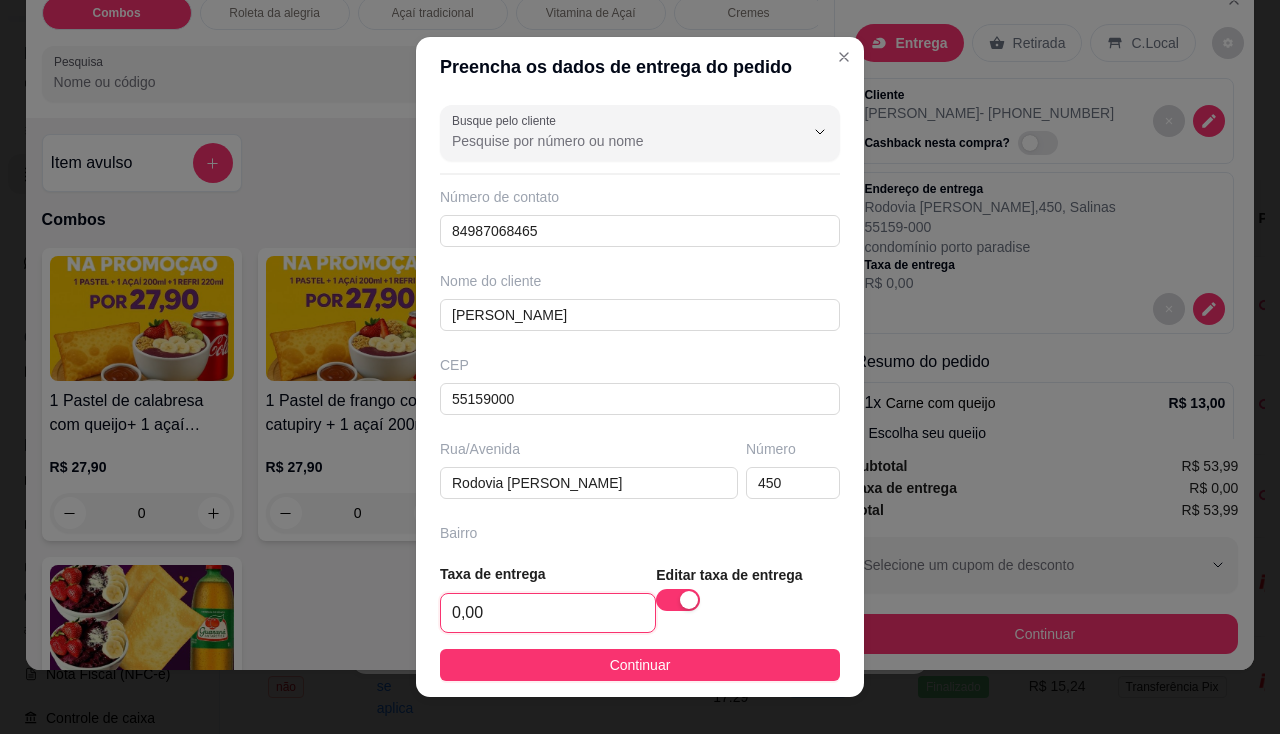 click on "0,00" at bounding box center (548, 613) 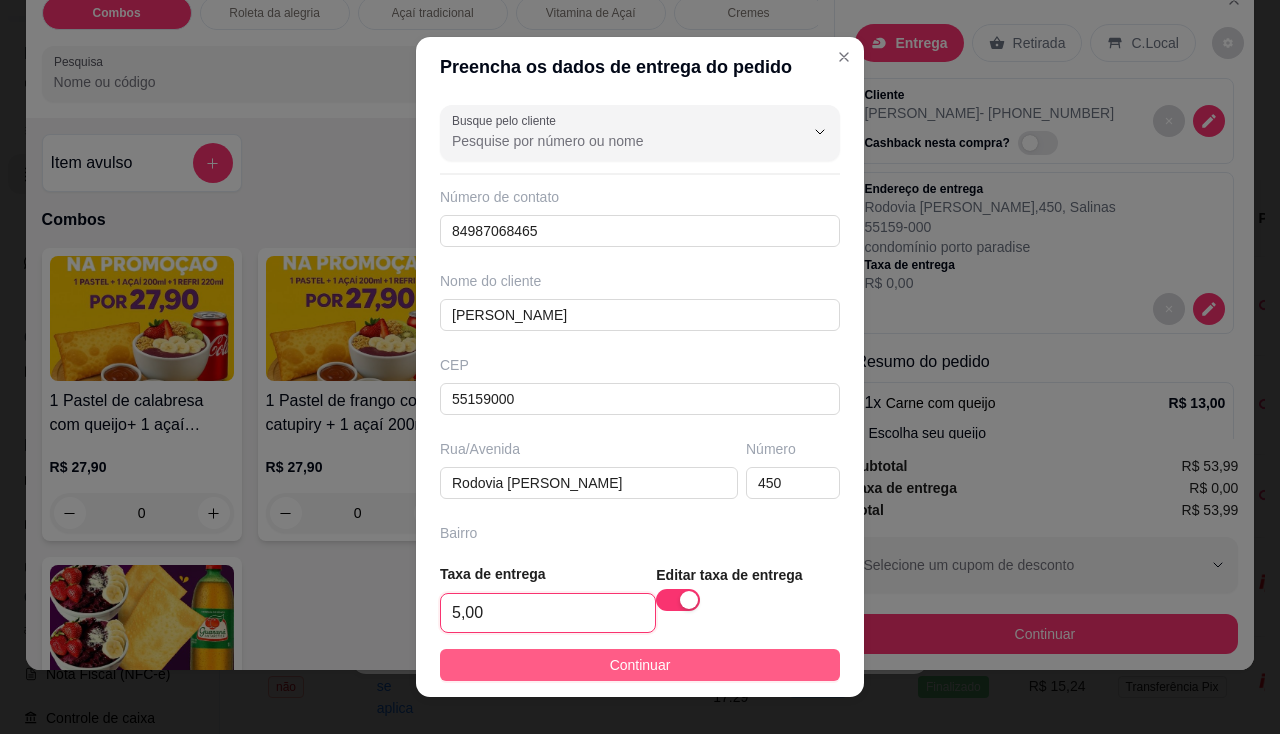type on "5,00" 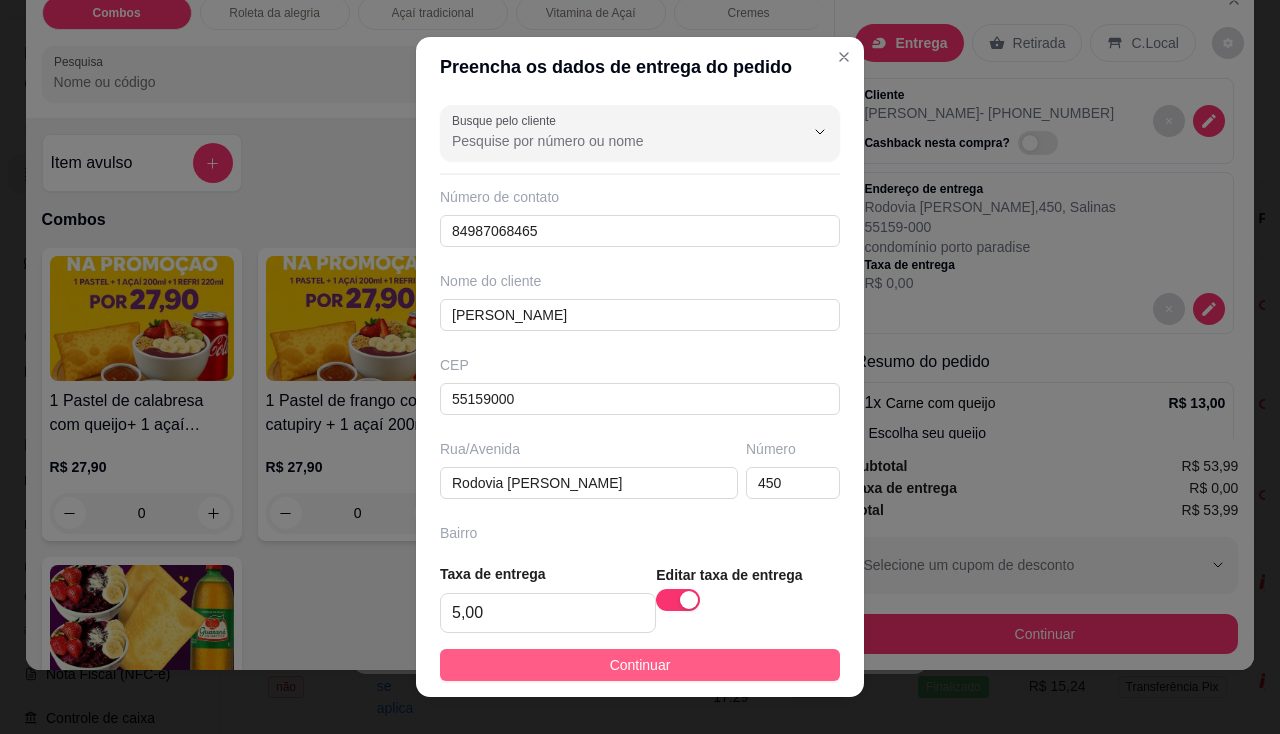 click on "Continuar" at bounding box center [640, 665] 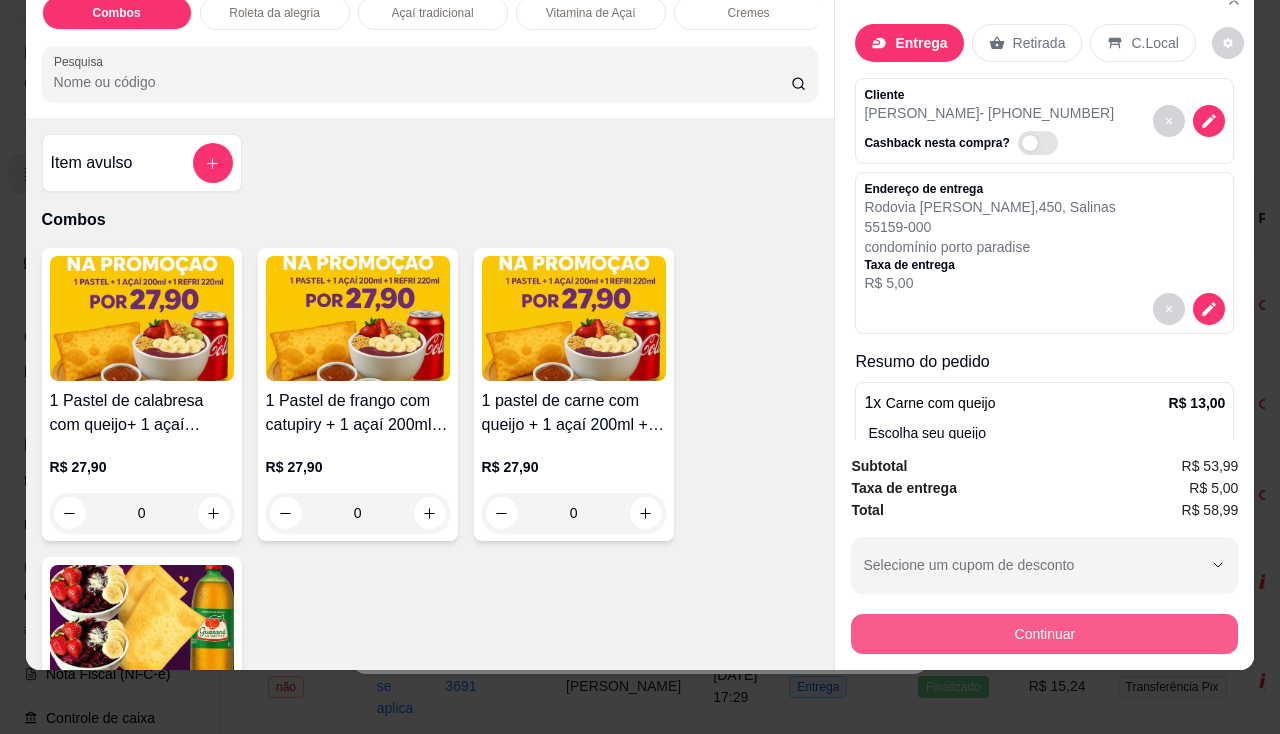 click on "Continuar" at bounding box center (1044, 634) 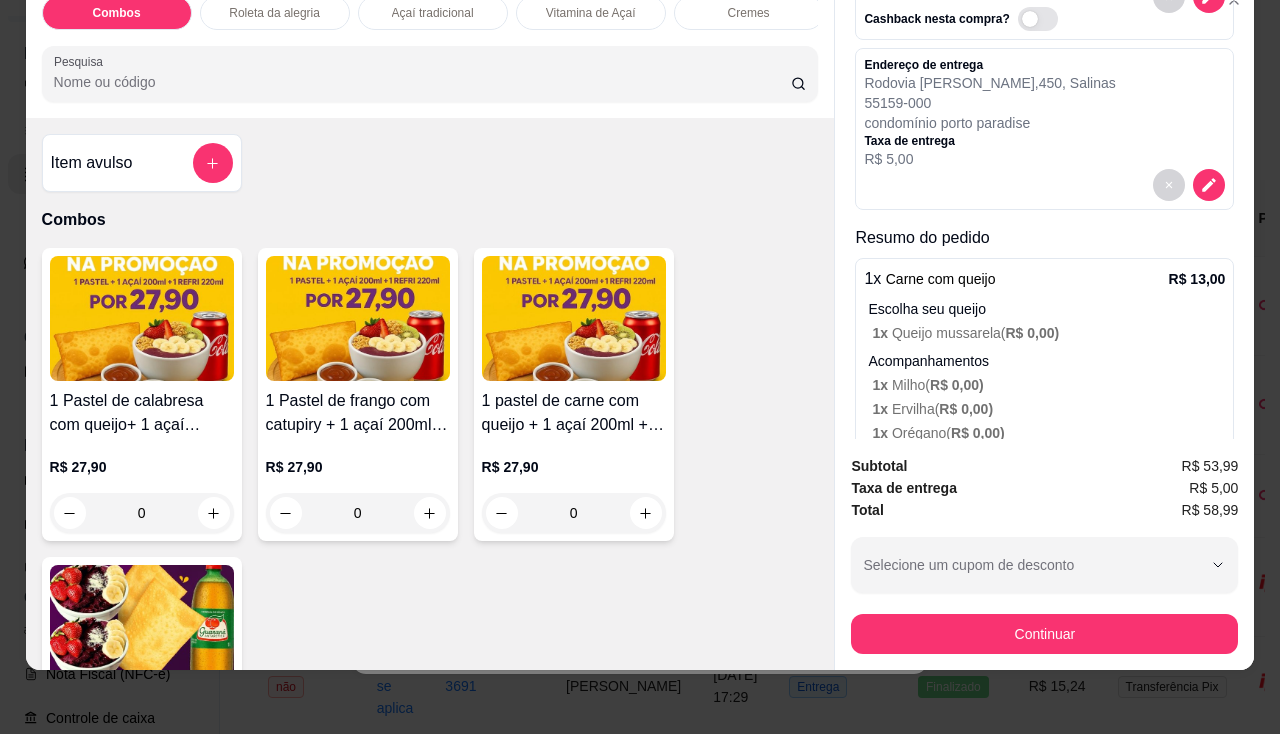 scroll, scrollTop: 0, scrollLeft: 0, axis: both 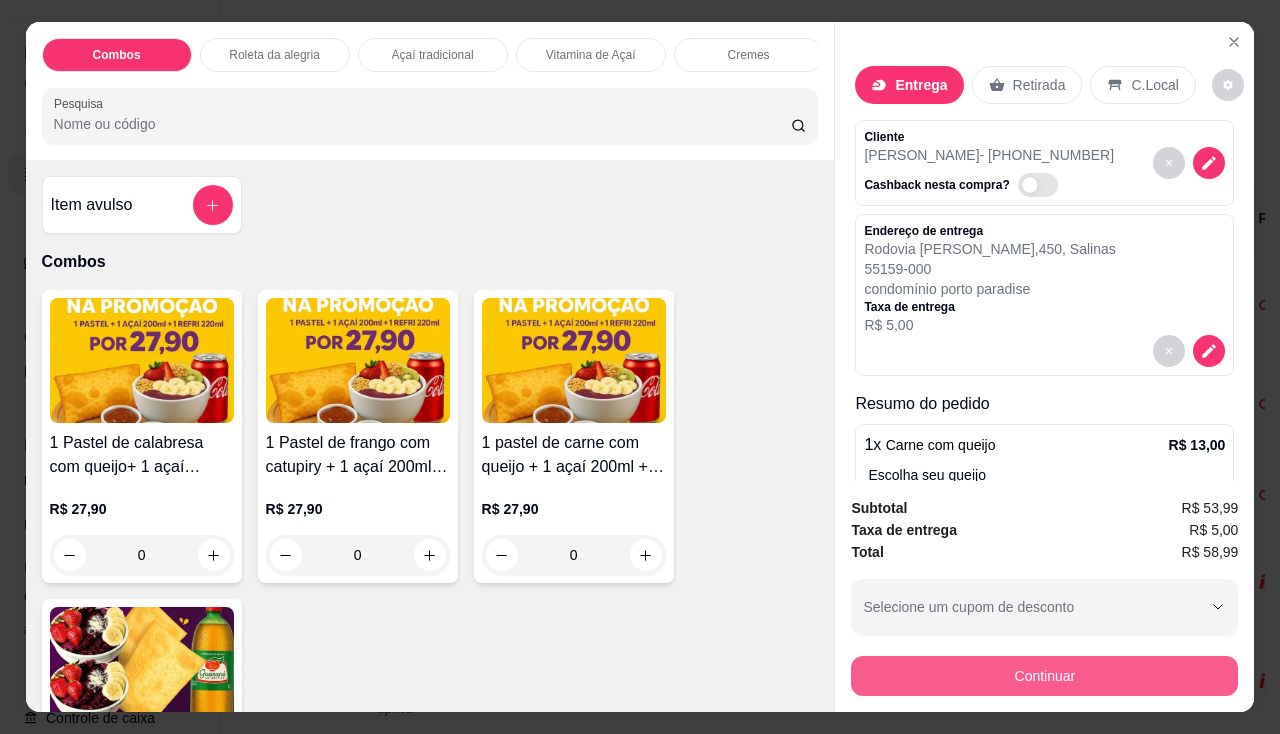 click on "Continuar" at bounding box center [1044, 676] 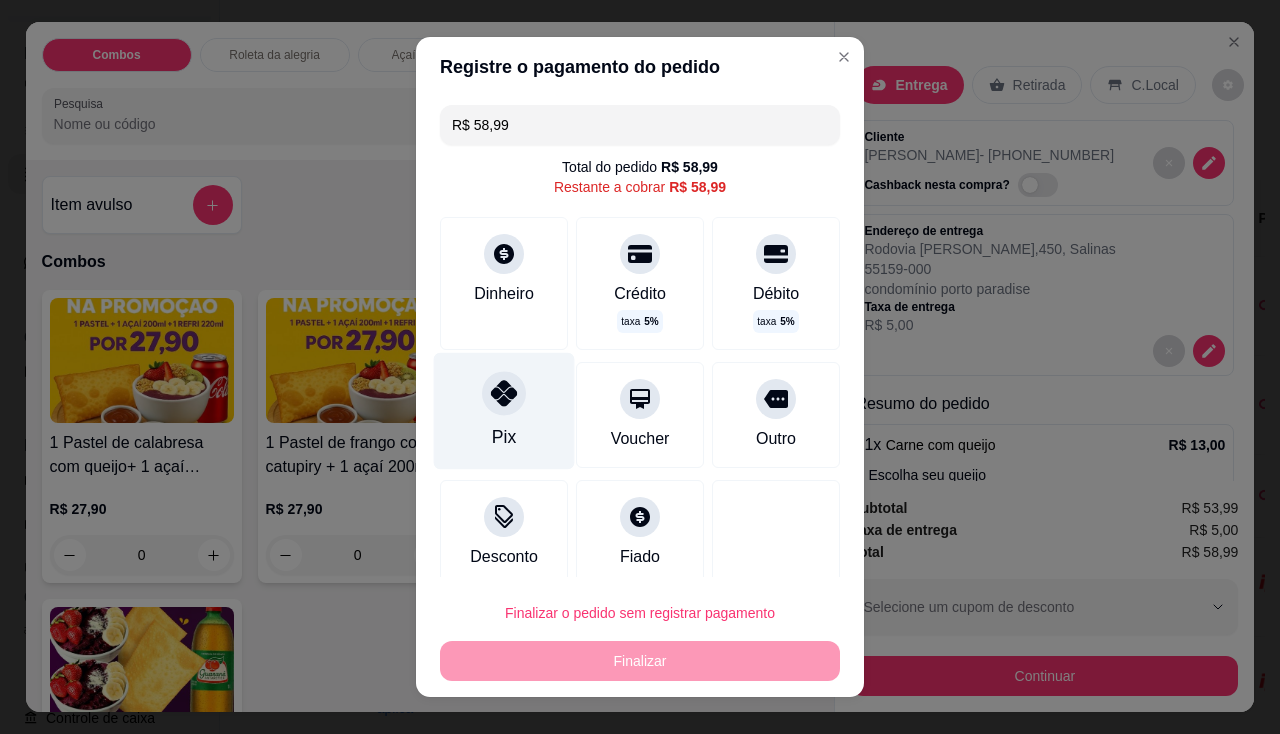 click 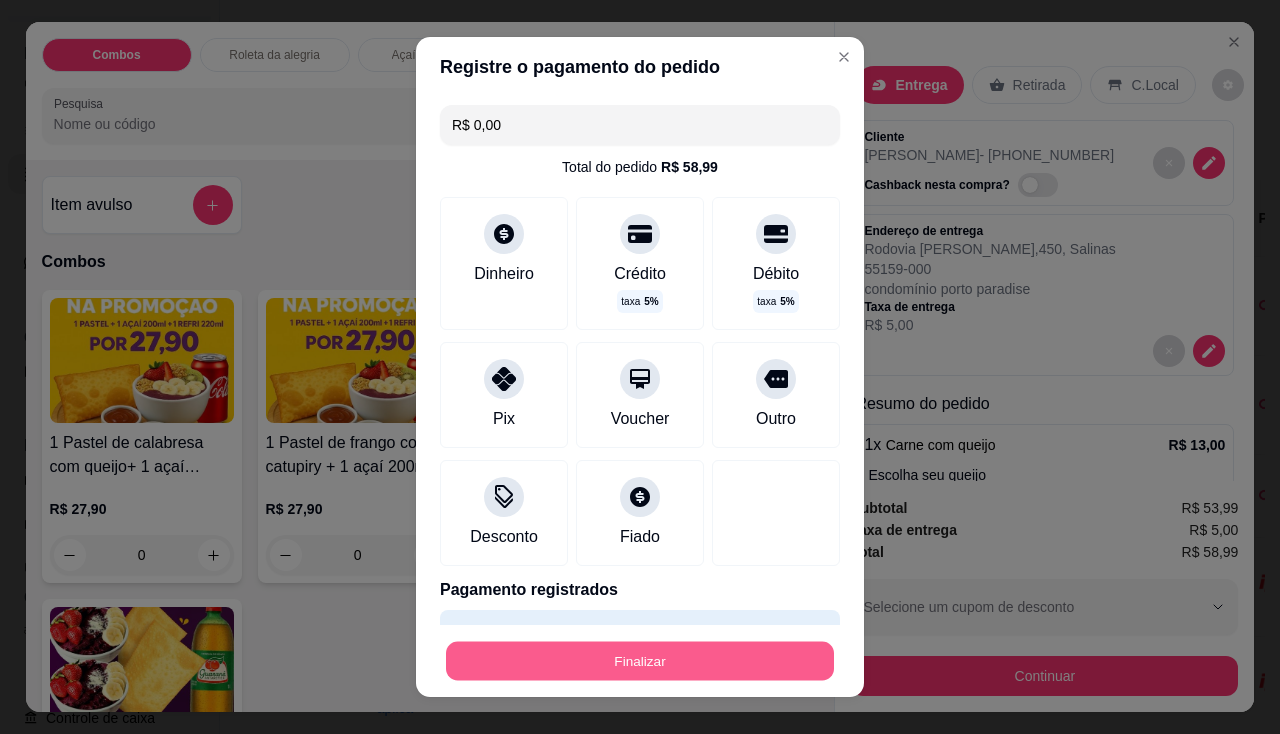 click on "Finalizar" at bounding box center (640, 661) 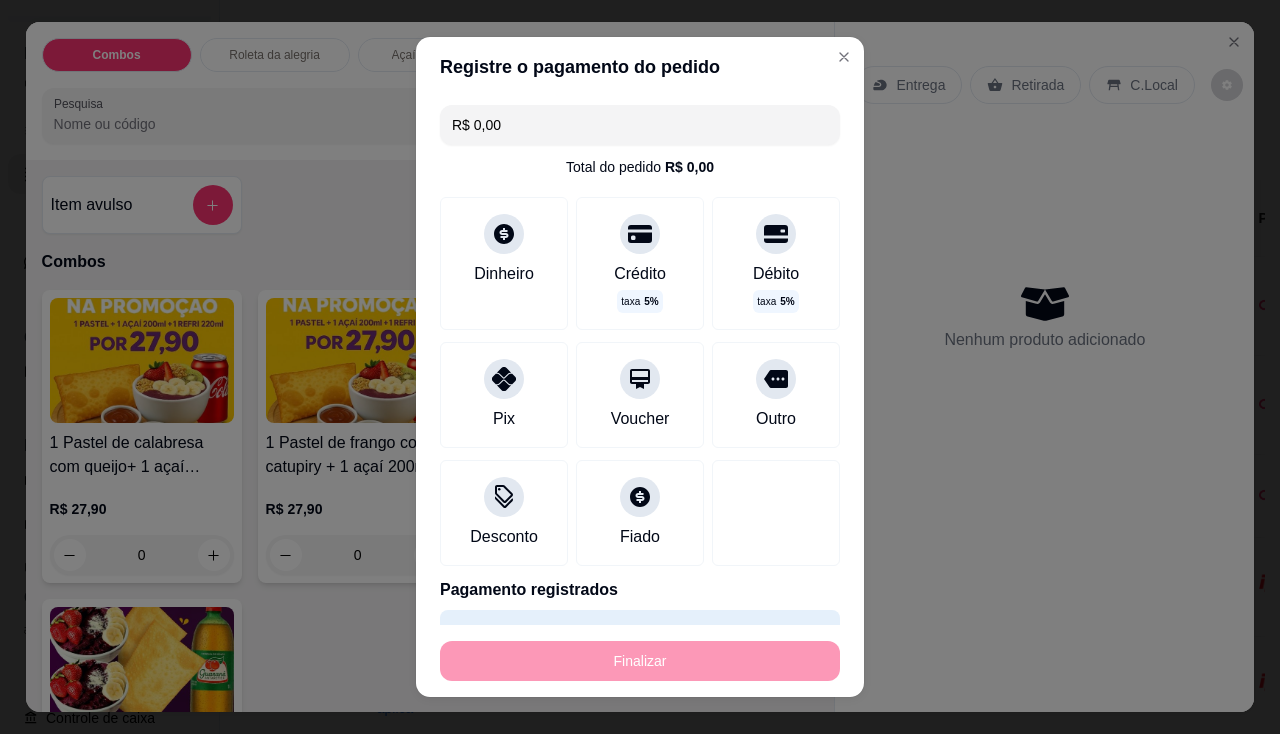 type on "0" 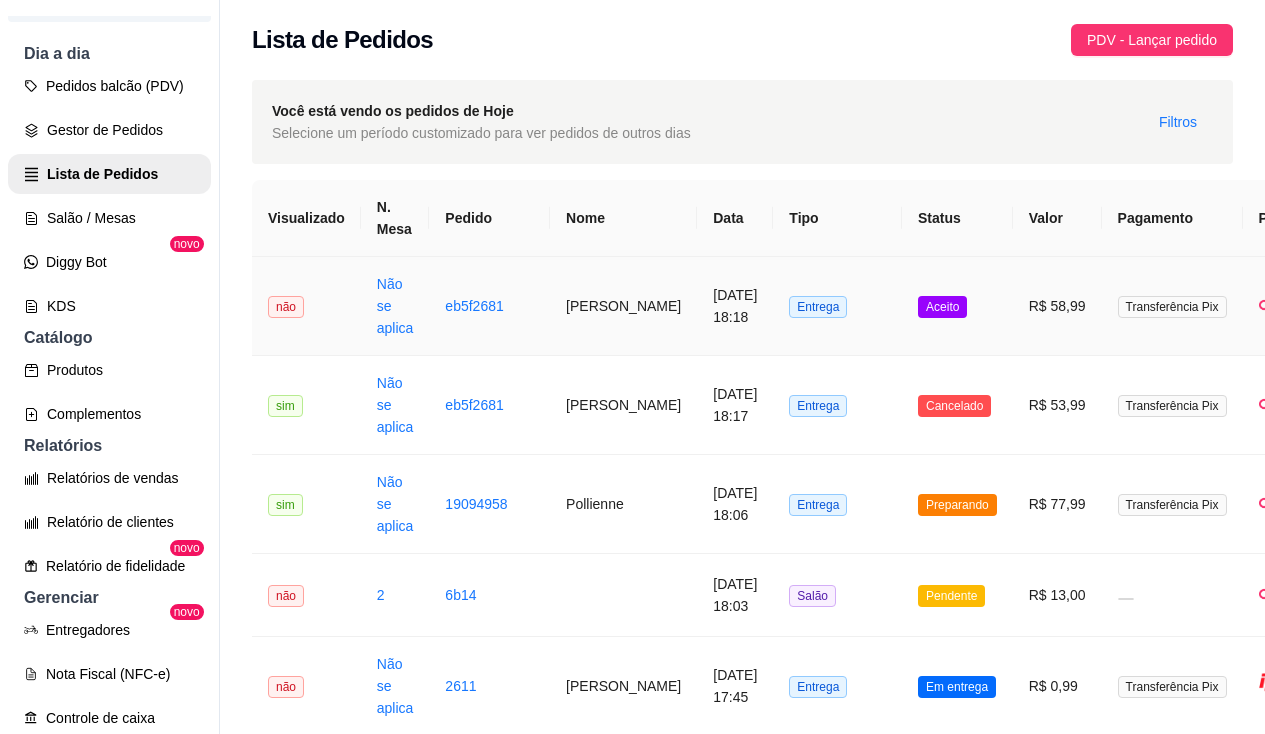 click on "Não se aplica" at bounding box center (395, 306) 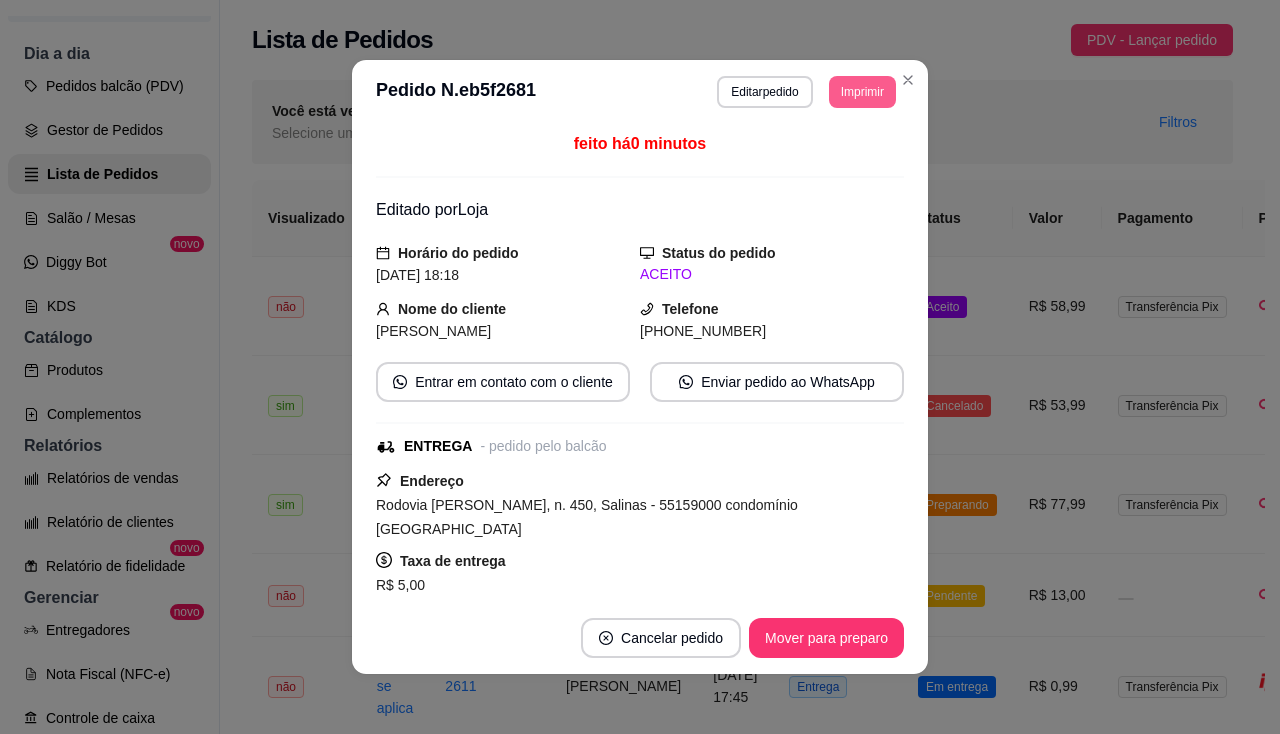 click on "Imprimir" at bounding box center [862, 92] 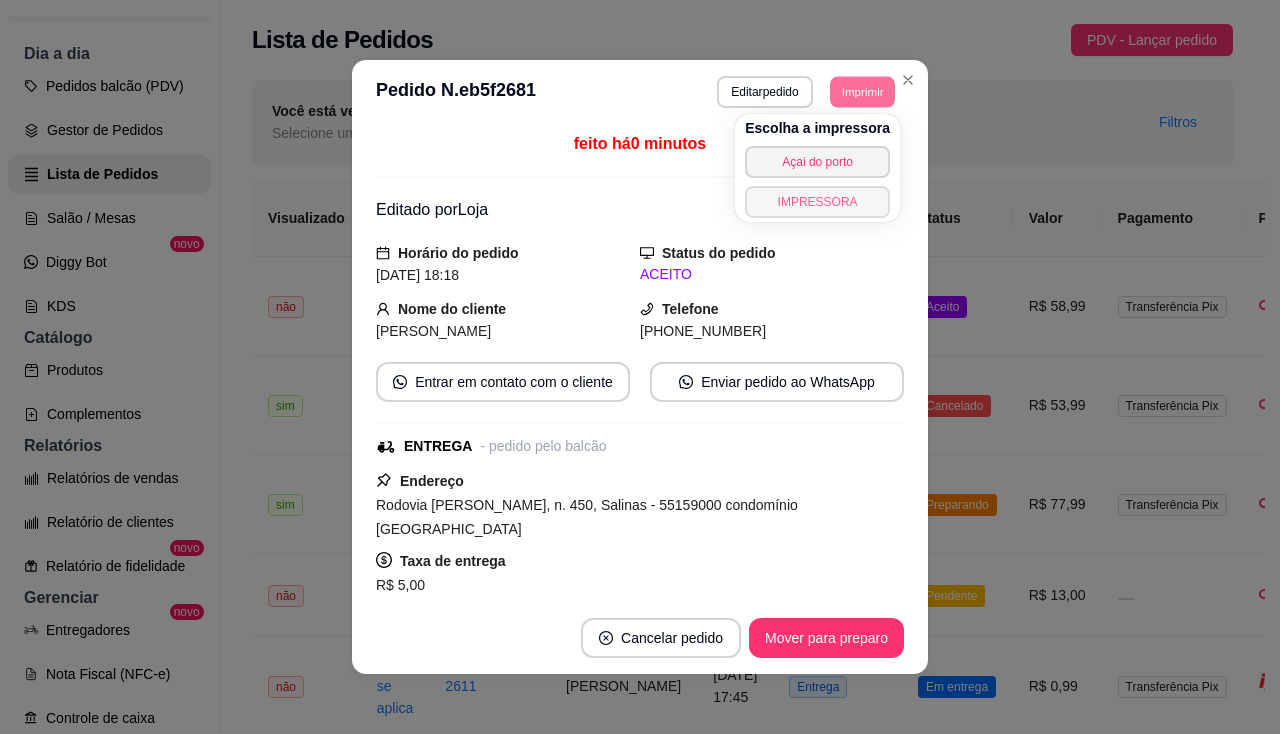 click on "IMPRESSORA" at bounding box center [817, 202] 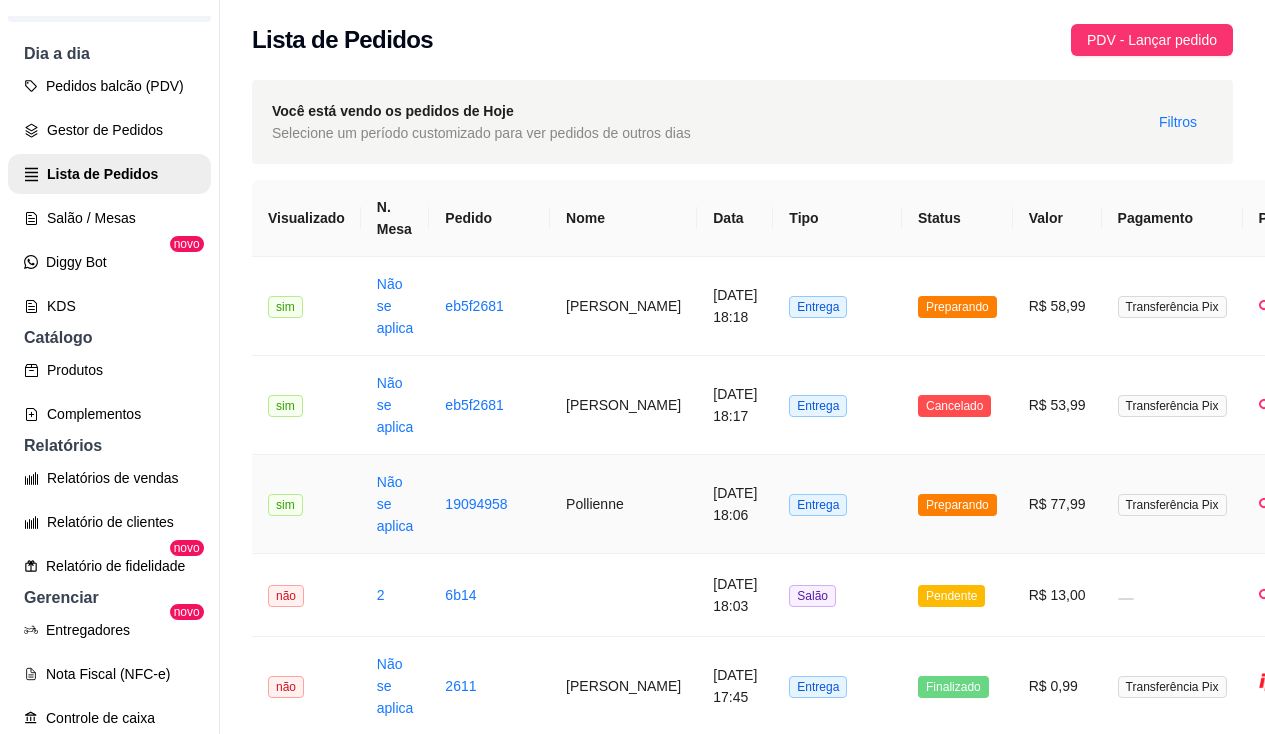 click on "Não se aplica" at bounding box center [395, 504] 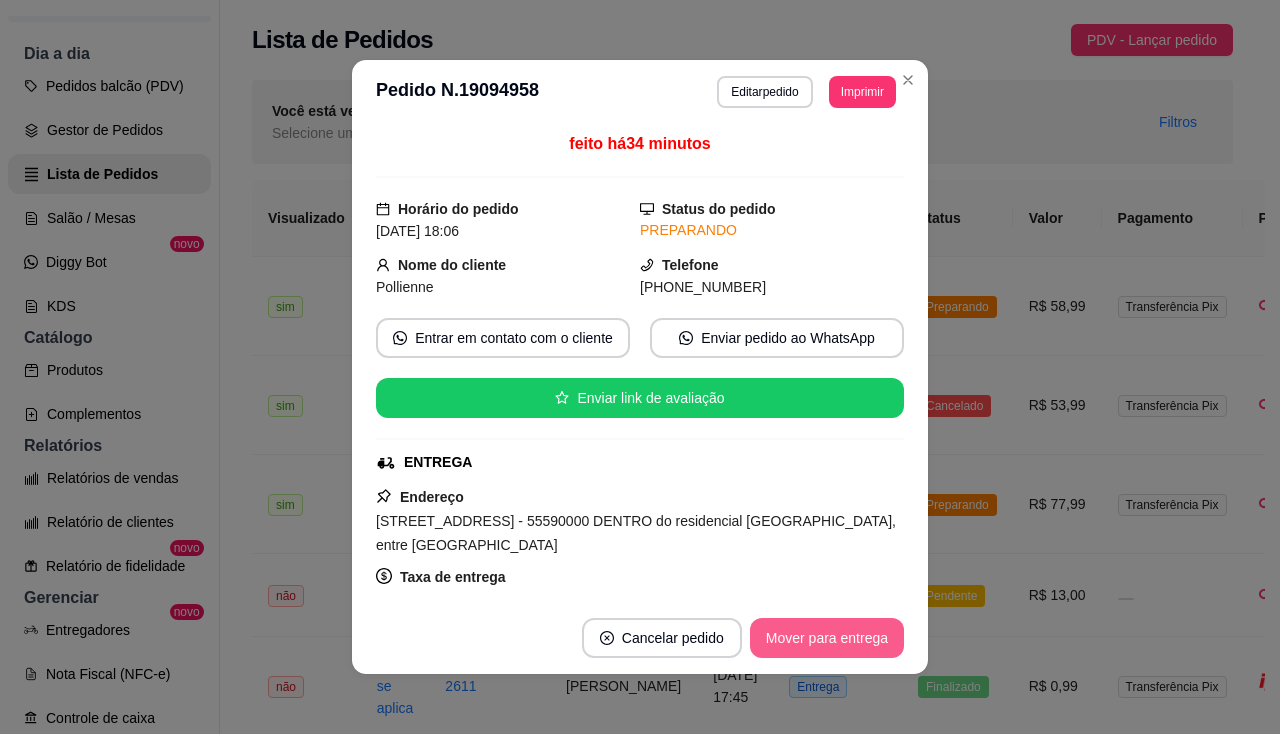 click on "Mover para entrega" at bounding box center [827, 638] 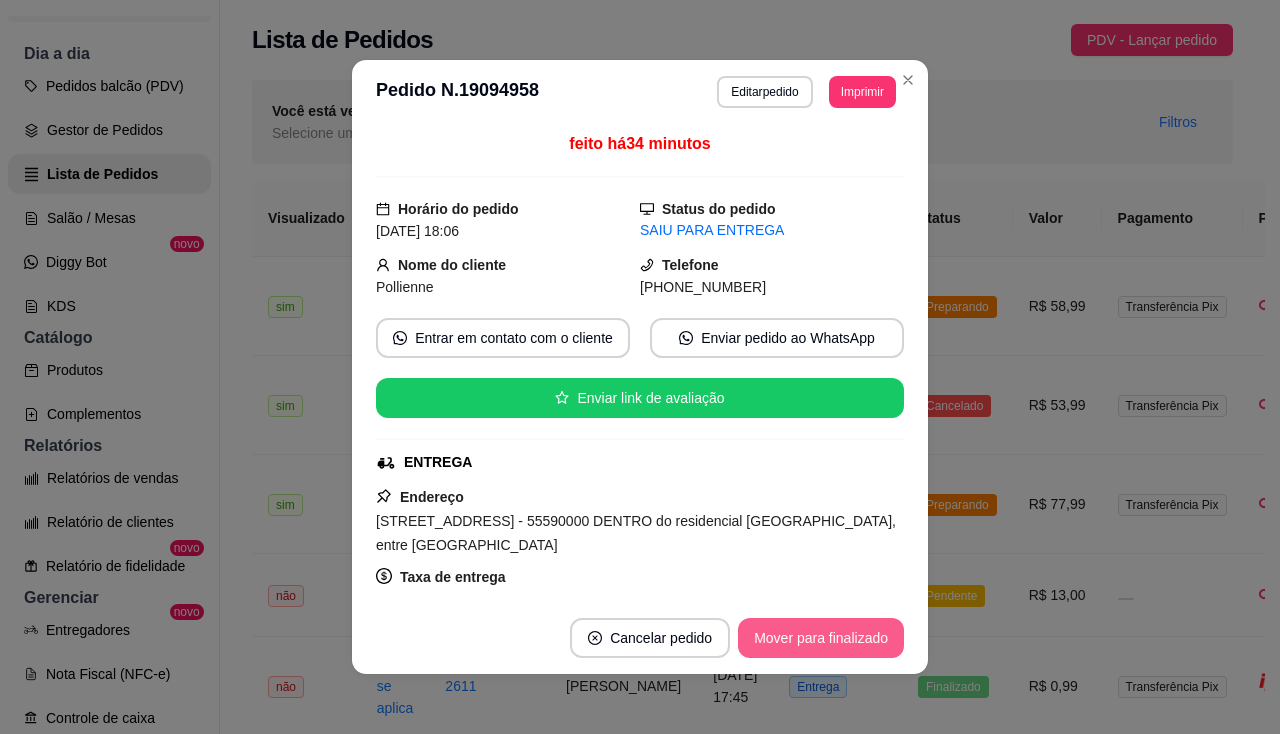 click on "Mover para finalizado" at bounding box center [821, 638] 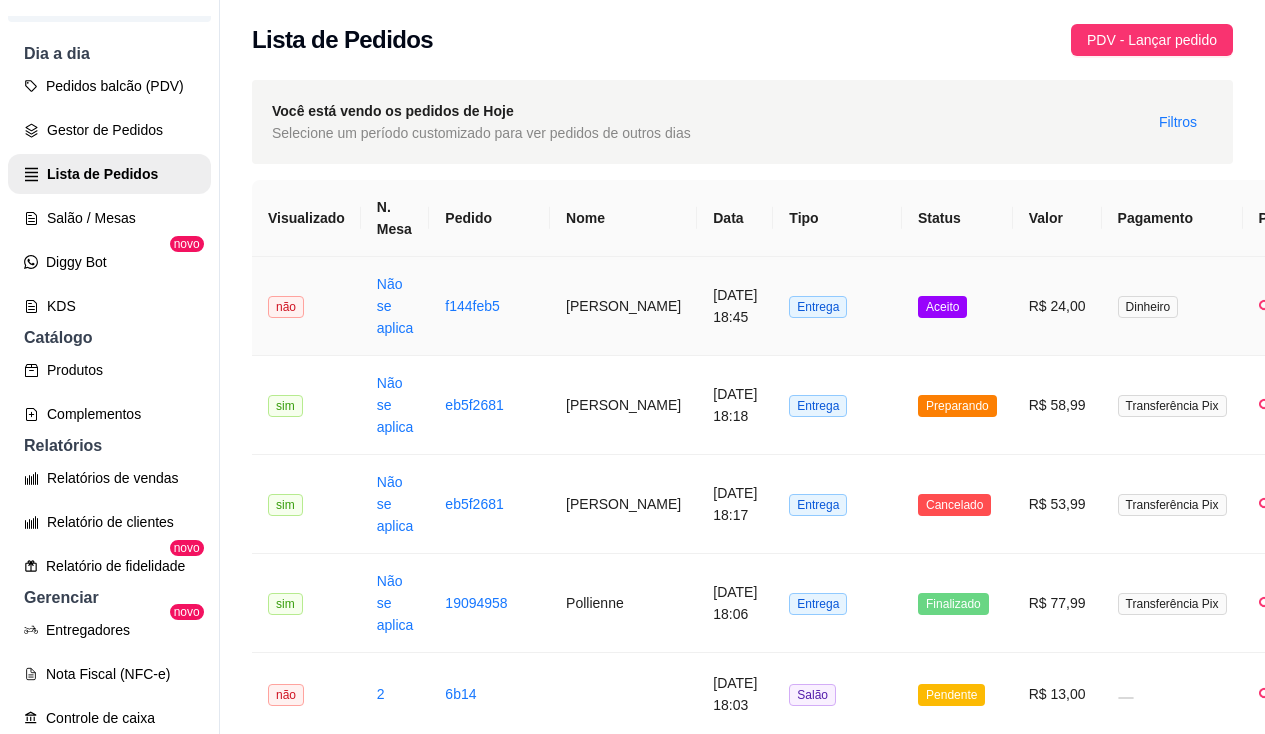 click on "f144feb5" at bounding box center [489, 306] 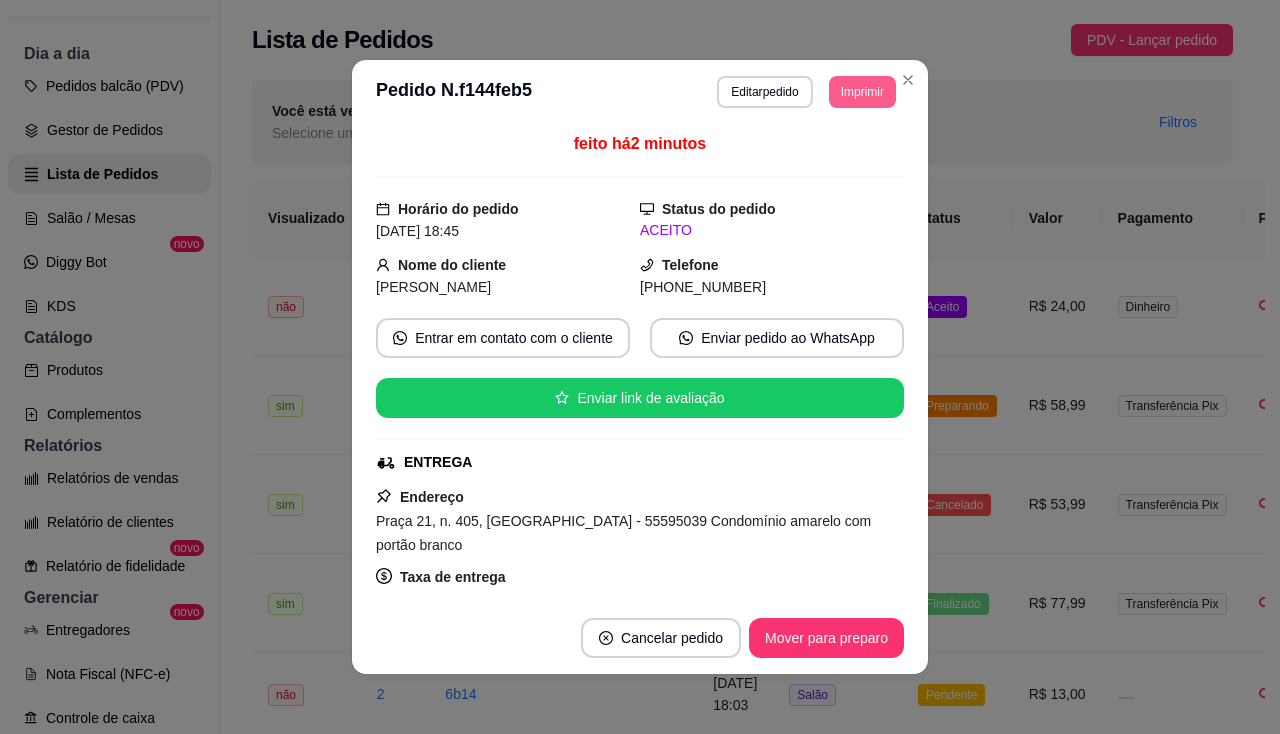 click on "Imprimir" at bounding box center (862, 92) 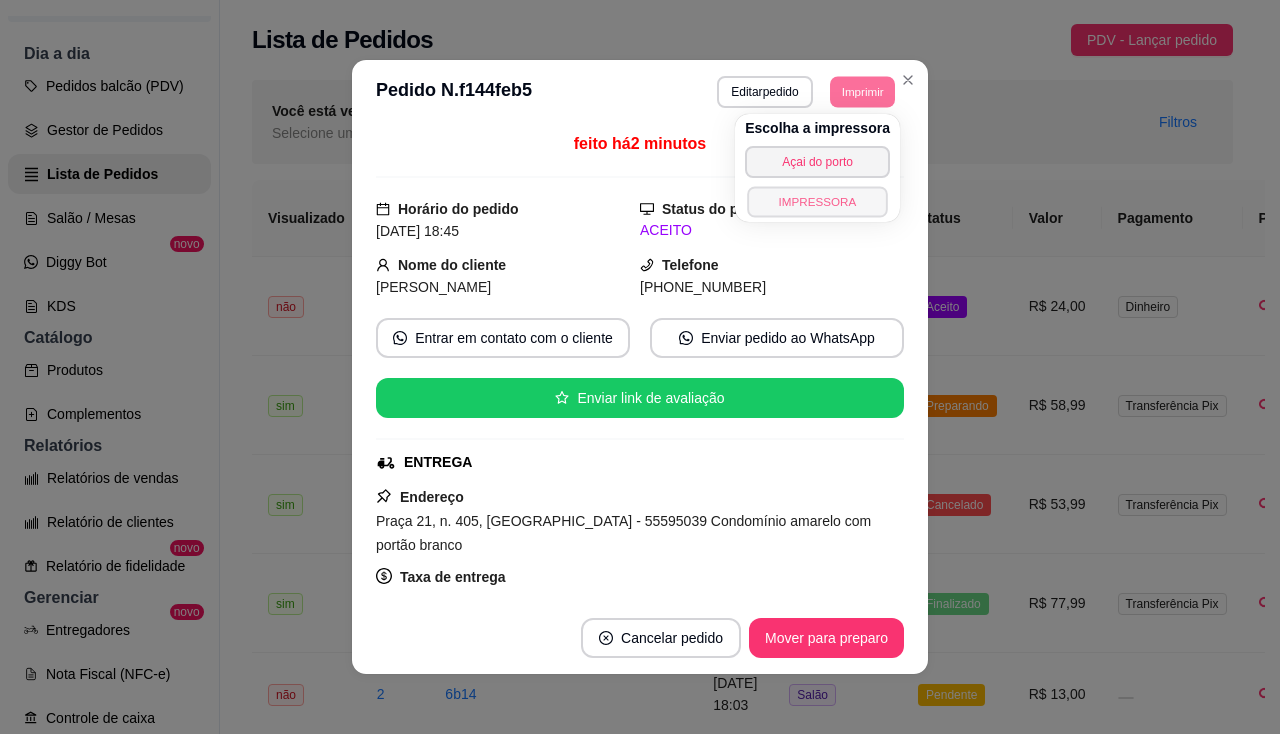 click on "IMPRESSORA" at bounding box center (817, 201) 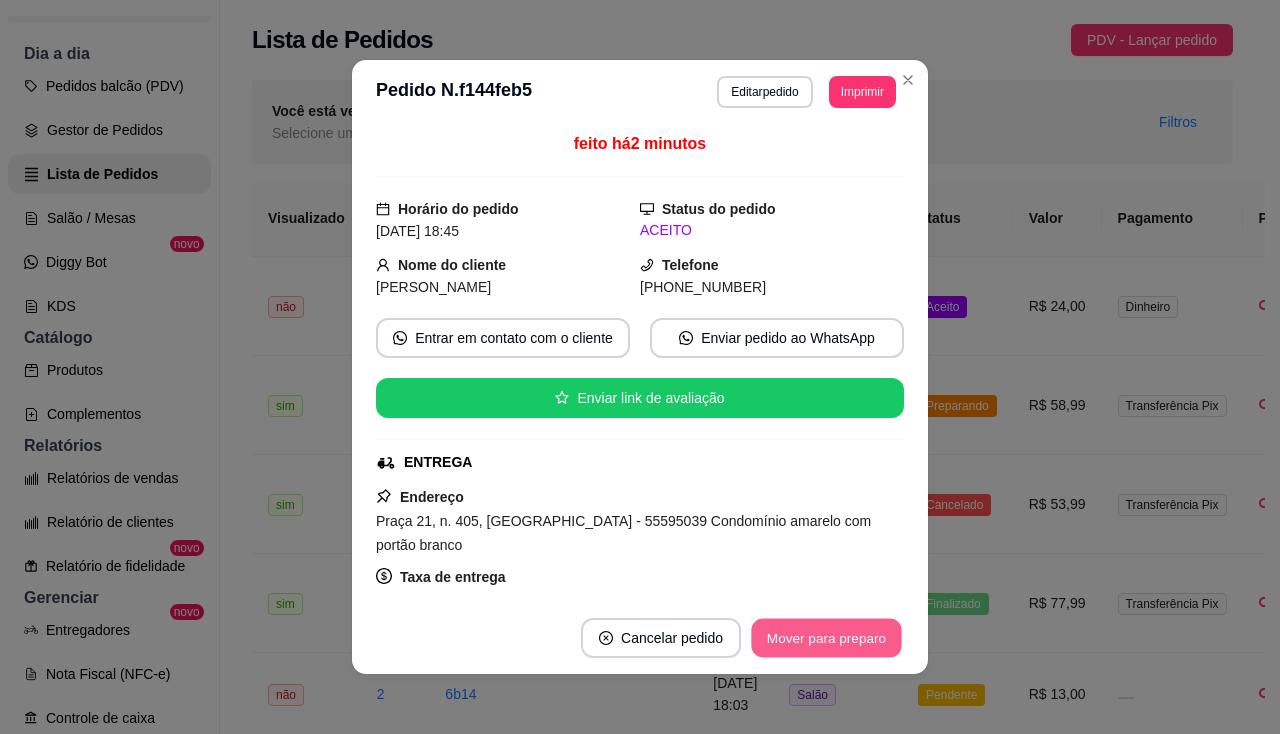 click on "Mover para preparo" at bounding box center (826, 638) 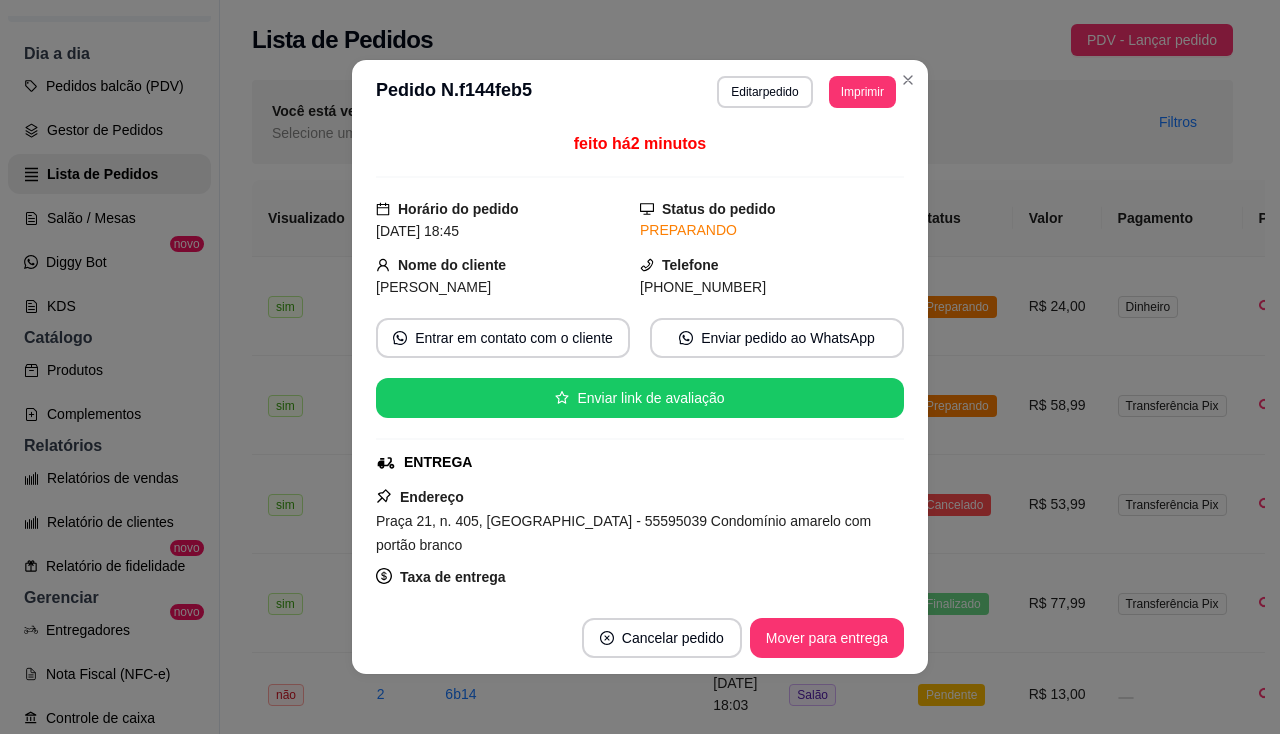 click on "Cancelar pedido Mover para entrega" at bounding box center [640, 638] 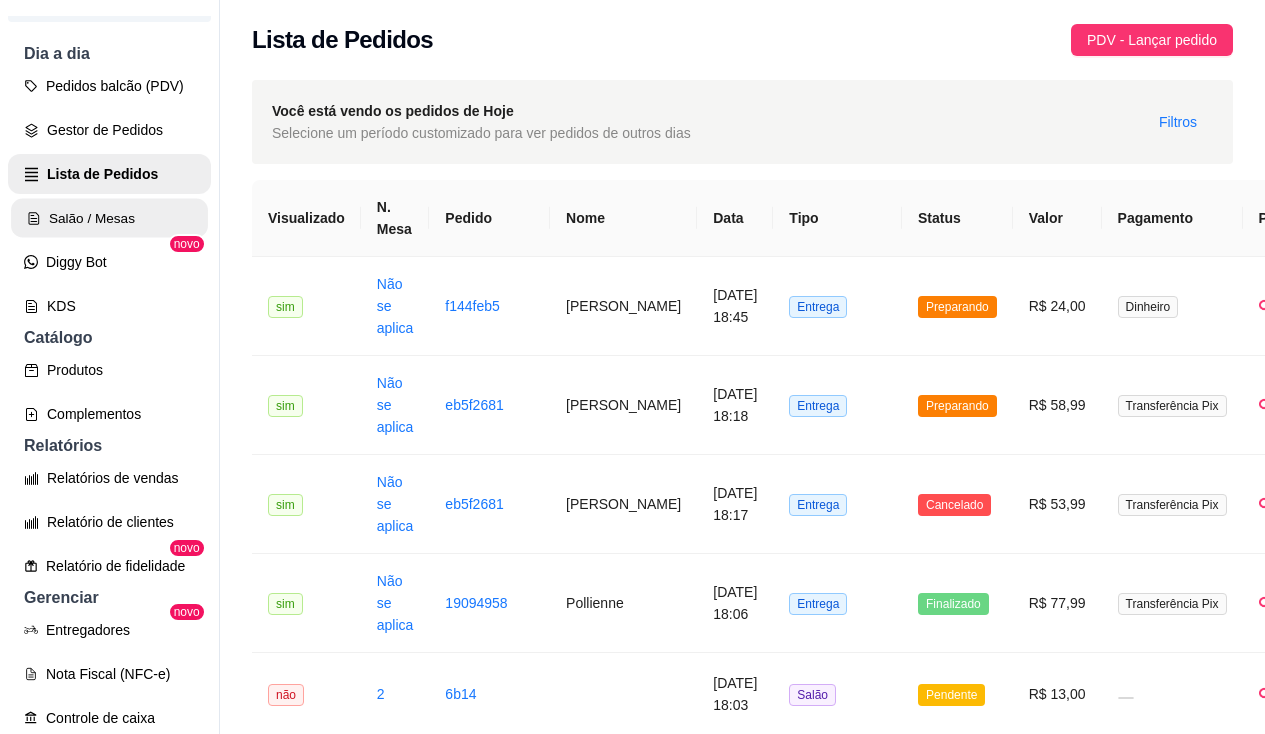 click on "Salão / Mesas" at bounding box center [109, 218] 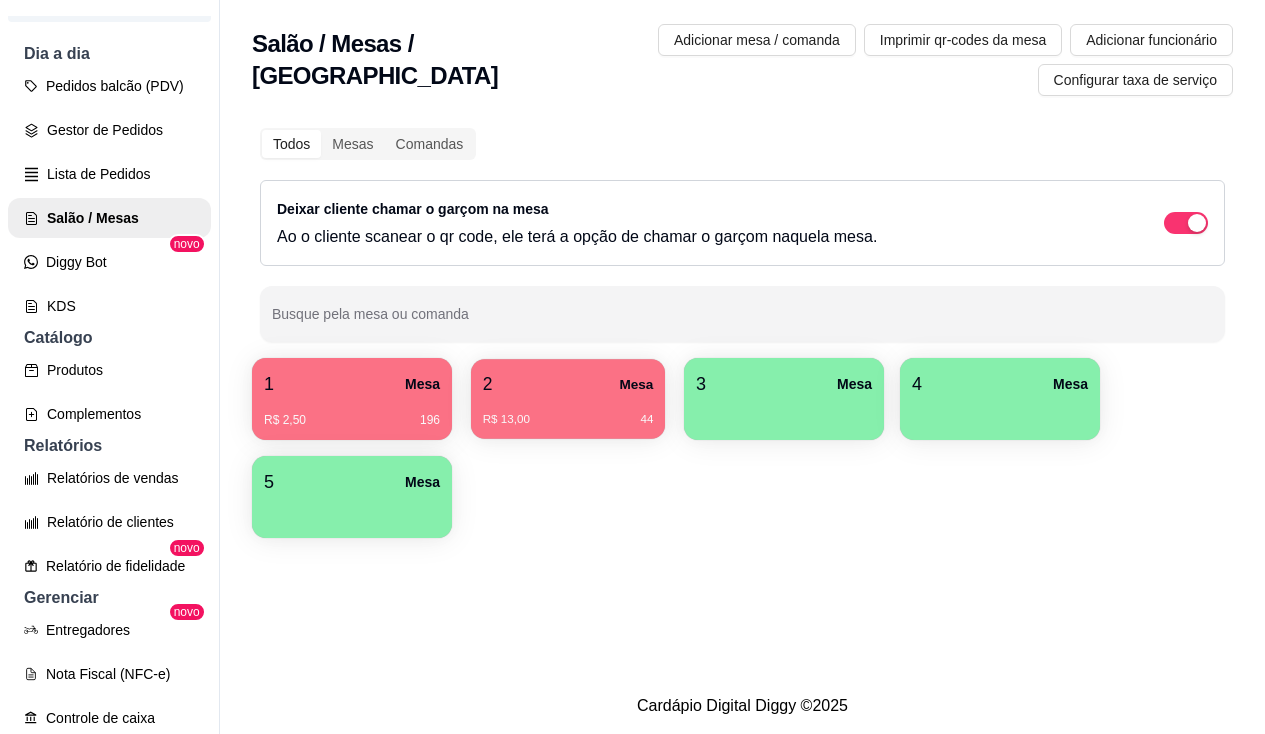 click on "R$ 13,00 44" at bounding box center (568, 420) 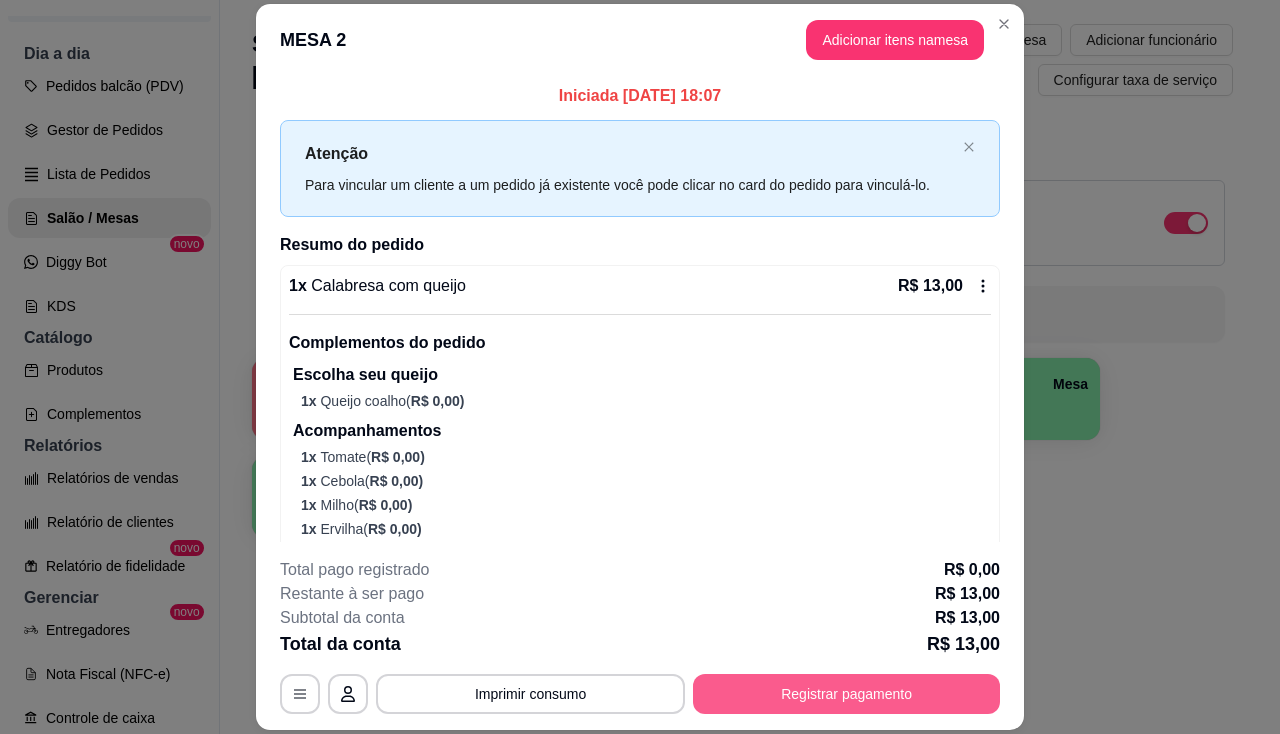 click on "Registrar pagamento" at bounding box center [846, 694] 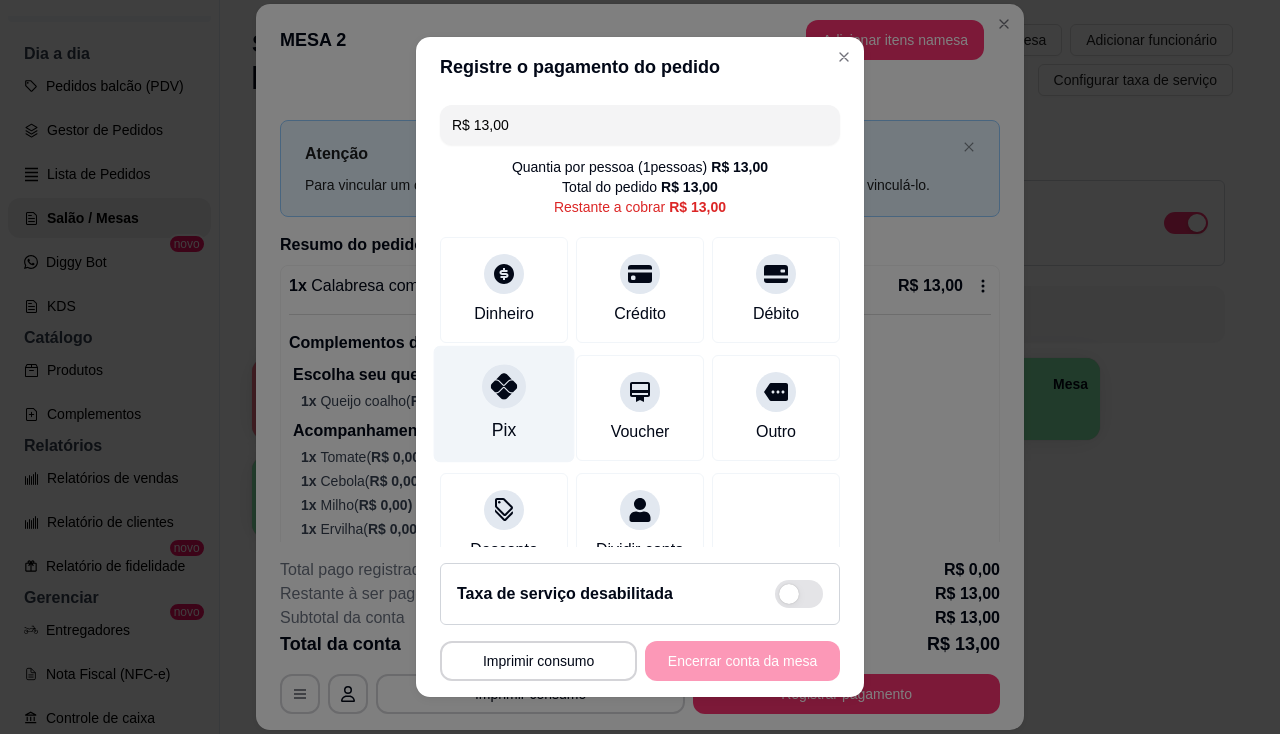 click on "Pix" at bounding box center [504, 403] 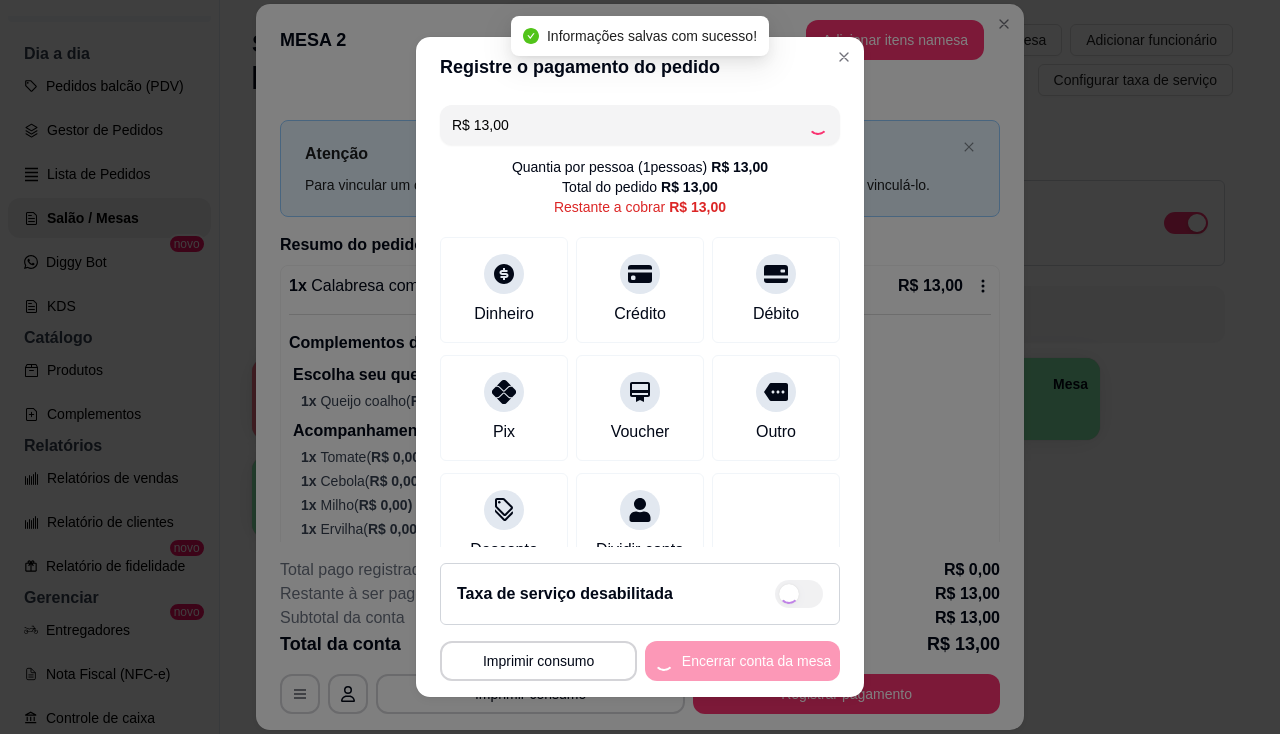 type on "R$ 0,00" 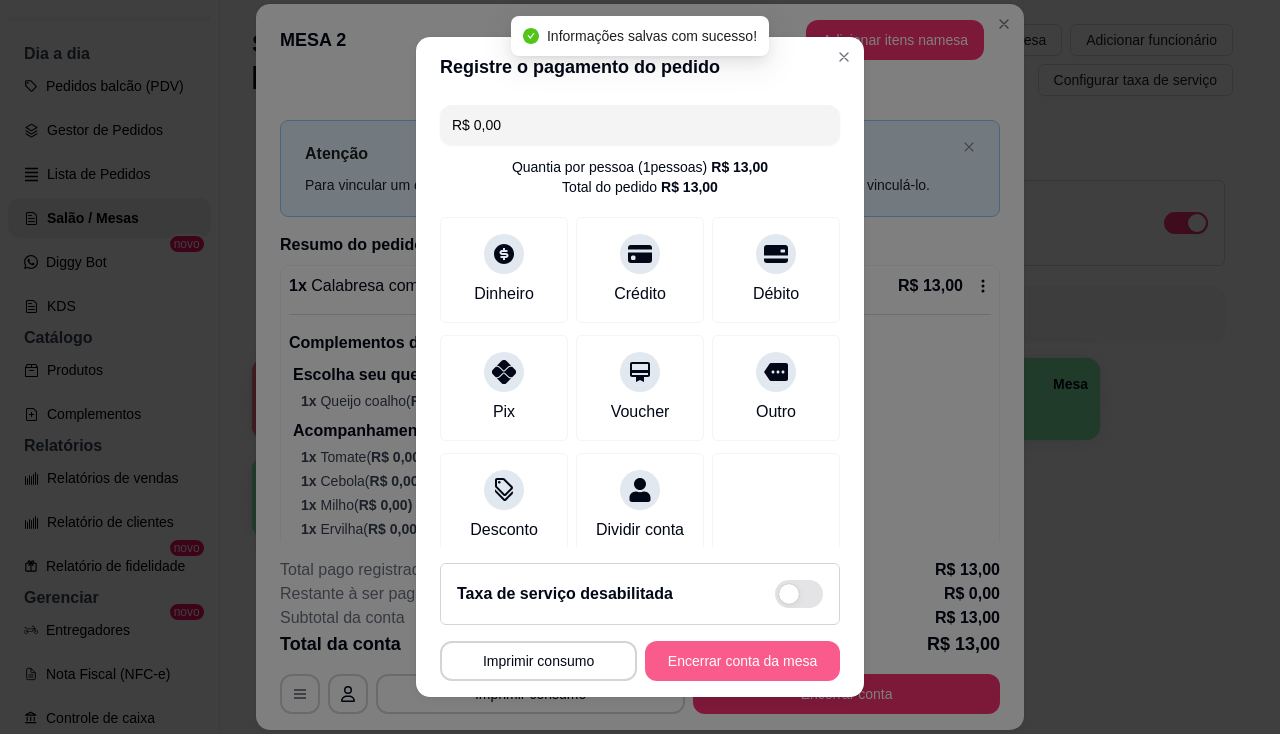 click on "Encerrar conta da mesa" at bounding box center [742, 661] 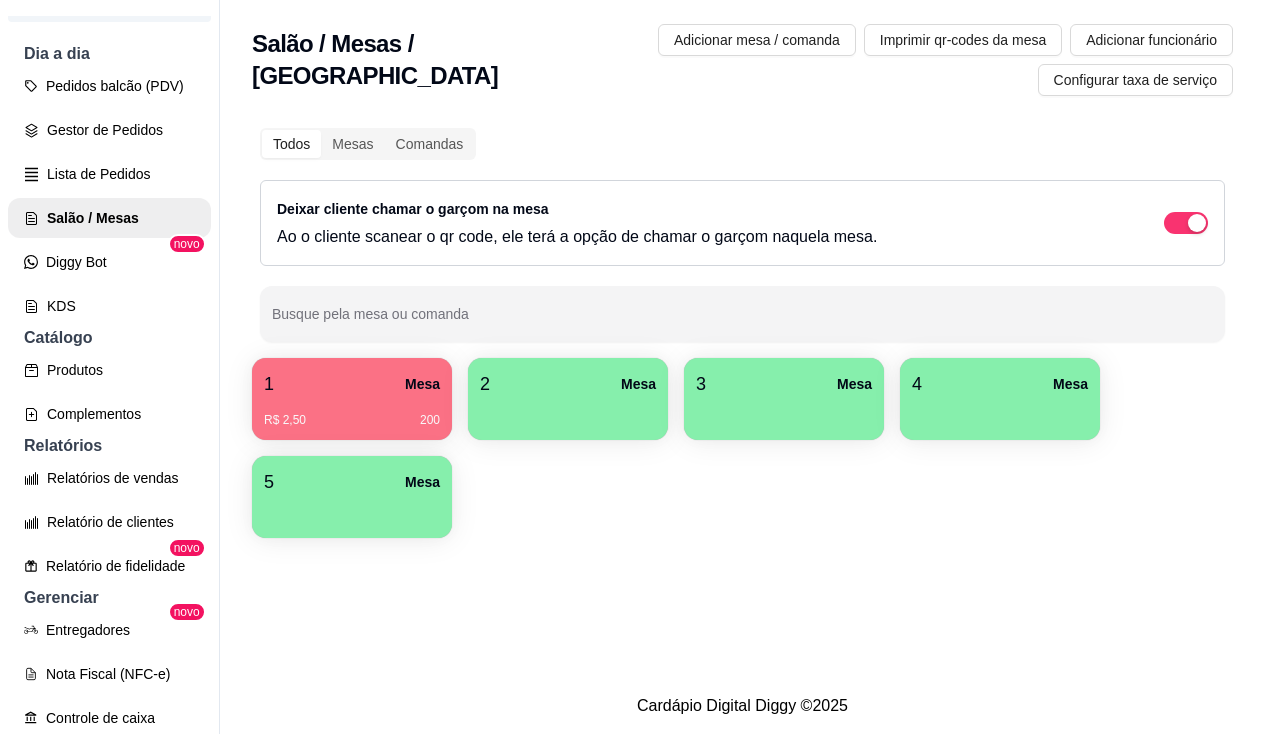 click on "R$ 2,50 200" at bounding box center (352, 420) 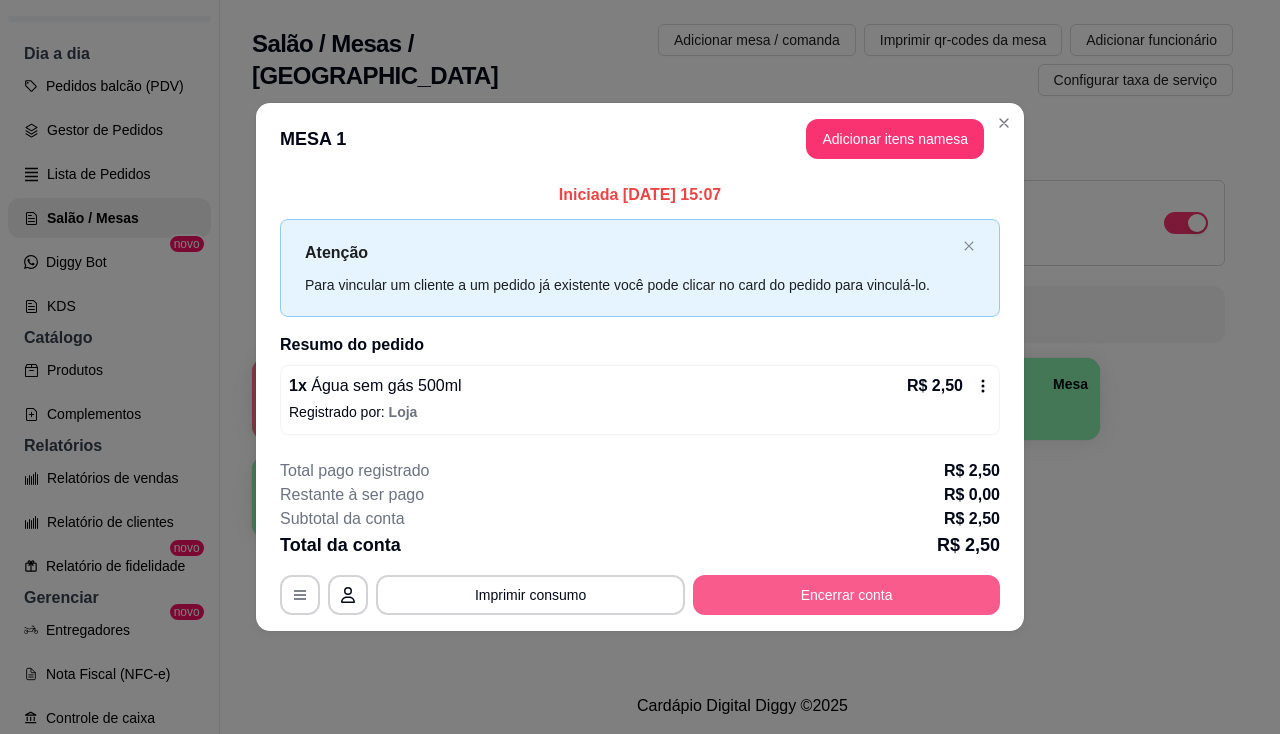 click on "Encerrar conta" at bounding box center [846, 595] 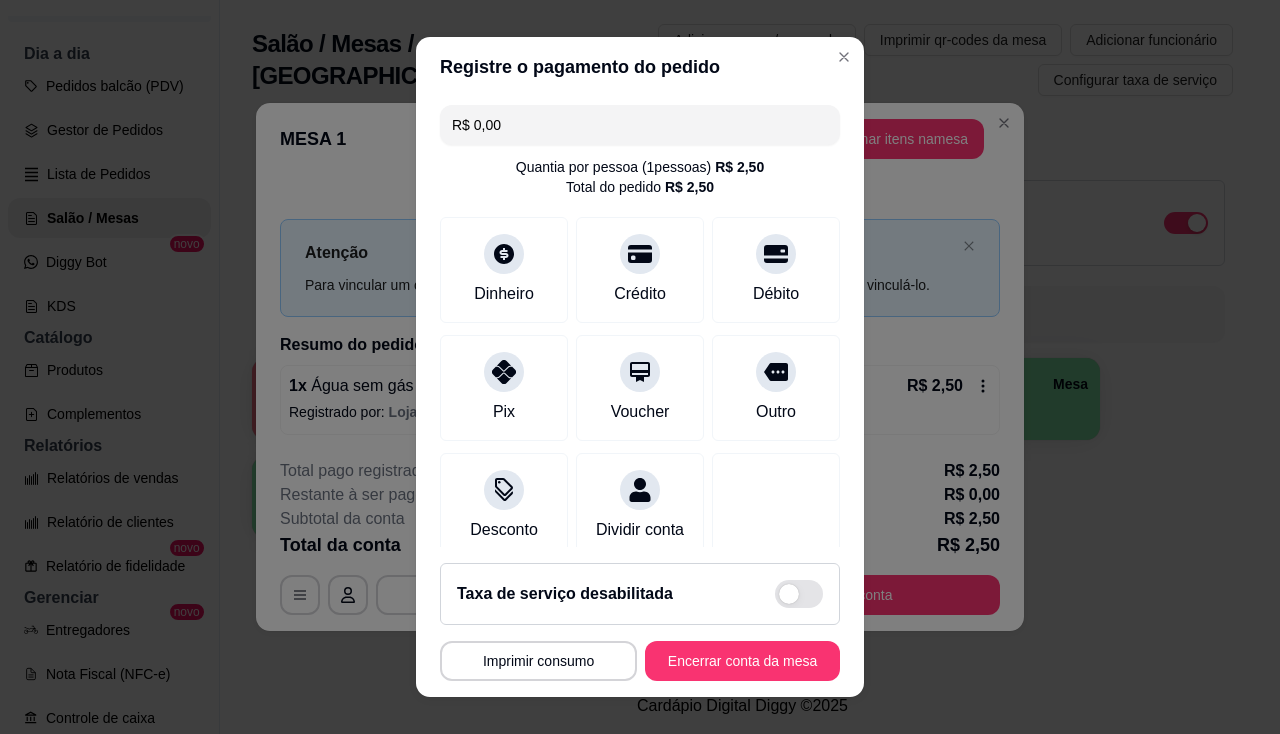 click on "**********" at bounding box center (640, 622) 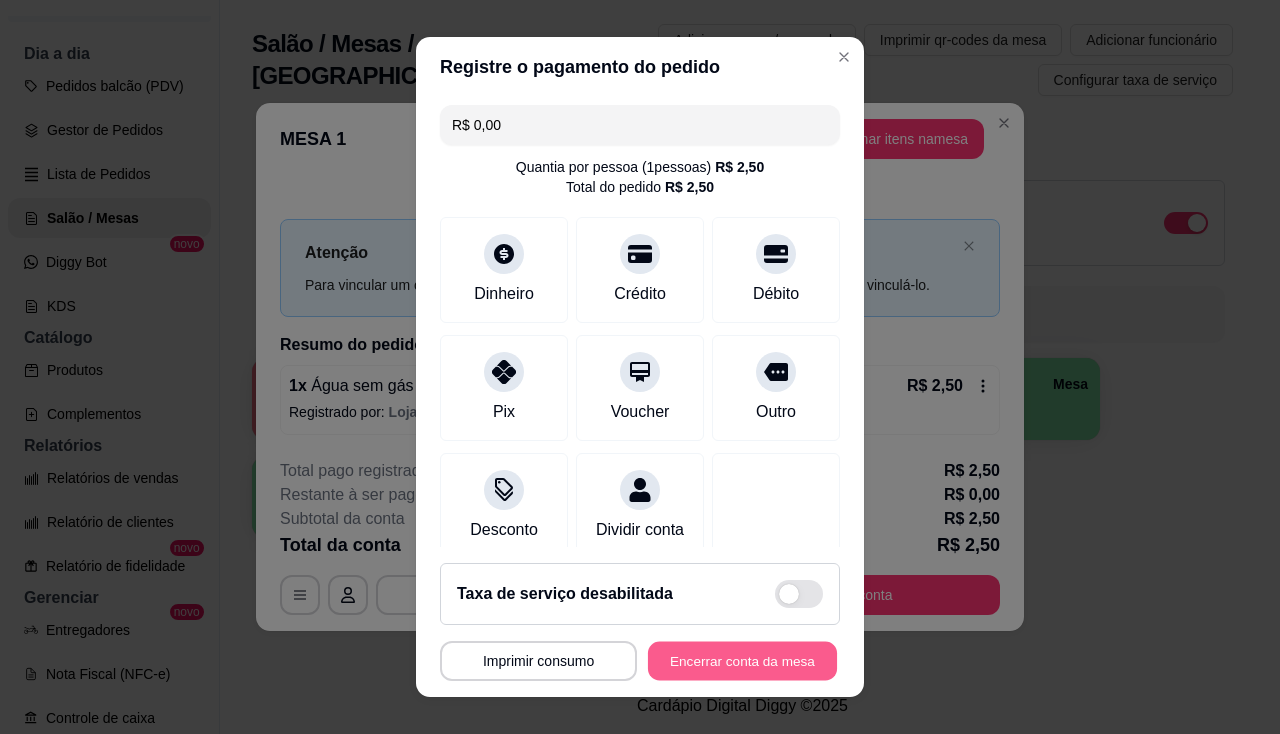click on "Encerrar conta da mesa" at bounding box center (742, 661) 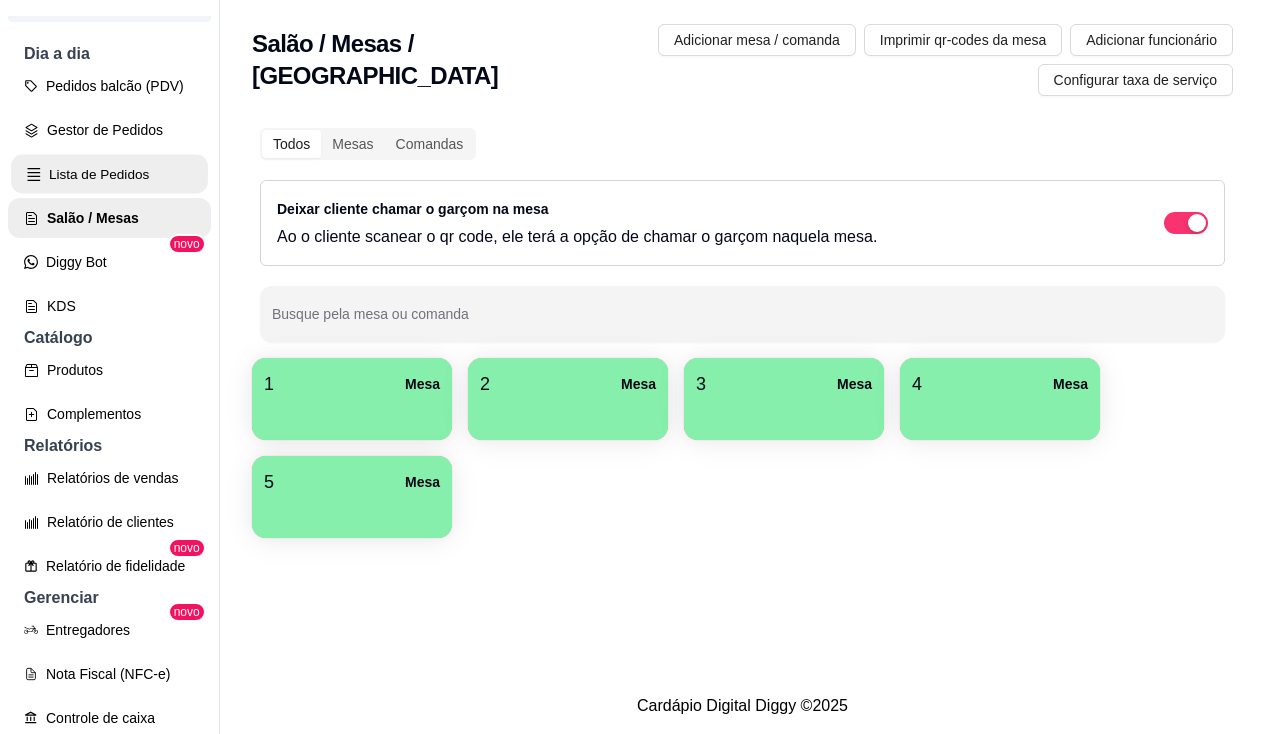 click on "Lista de Pedidos" at bounding box center (109, 174) 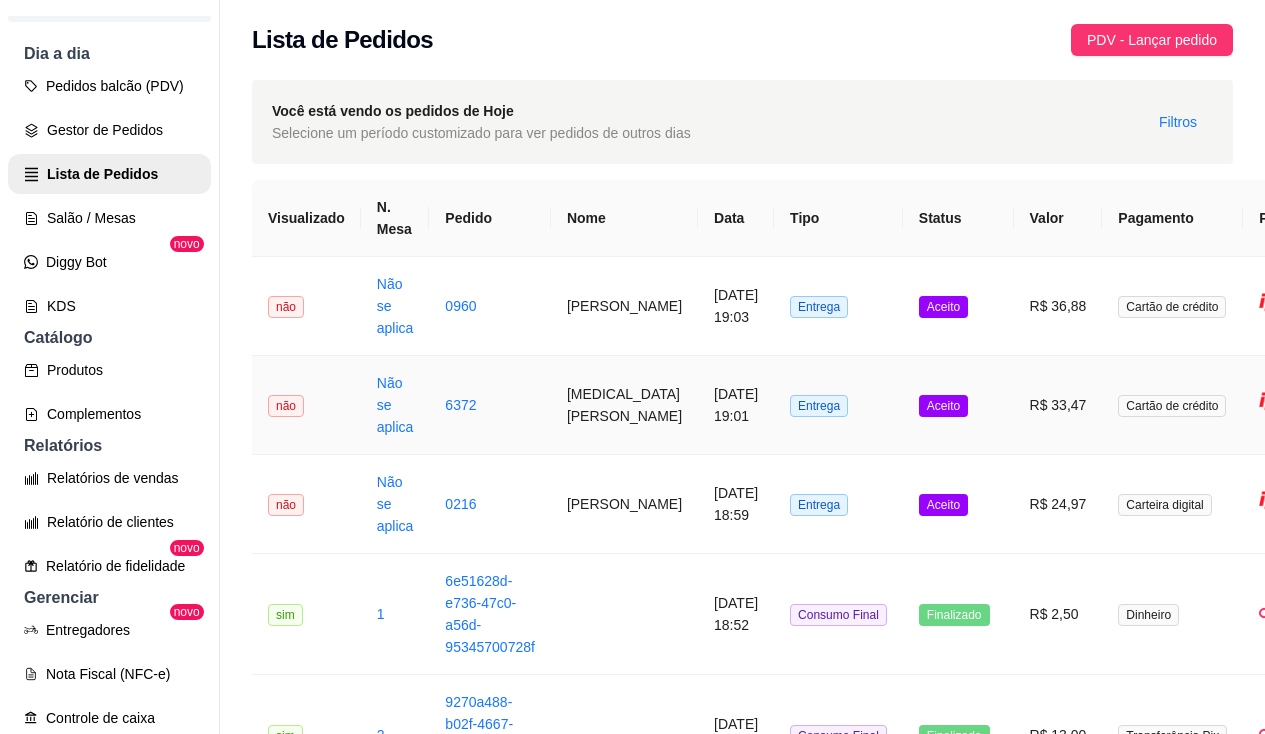 click on "Não se aplica" at bounding box center (395, 405) 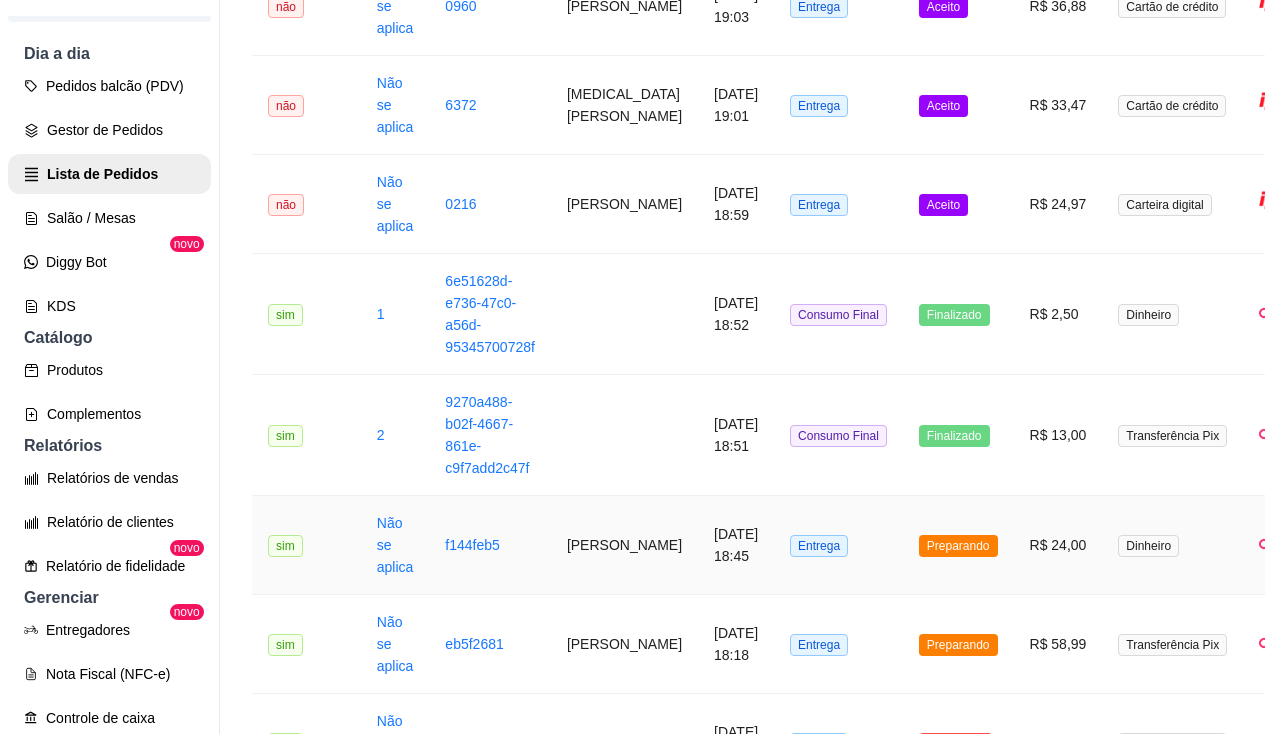 scroll, scrollTop: 500, scrollLeft: 0, axis: vertical 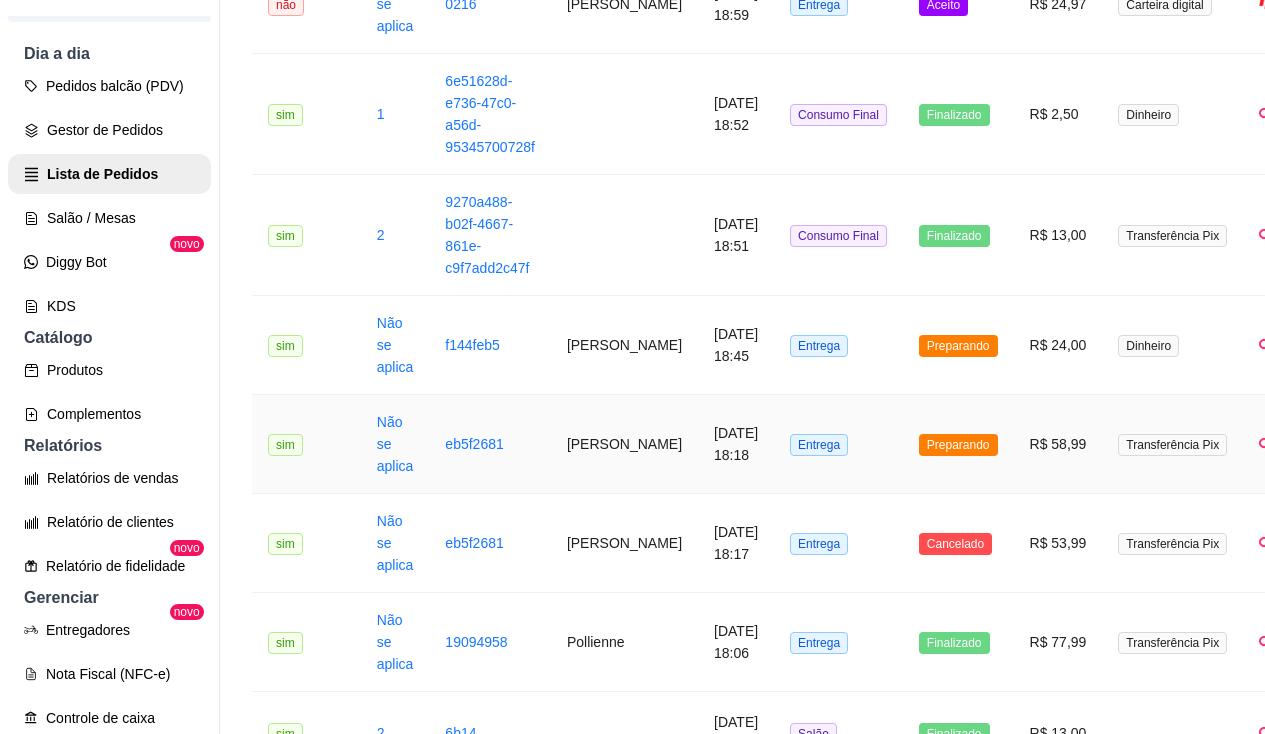 click on "eb5f2681" at bounding box center (490, 444) 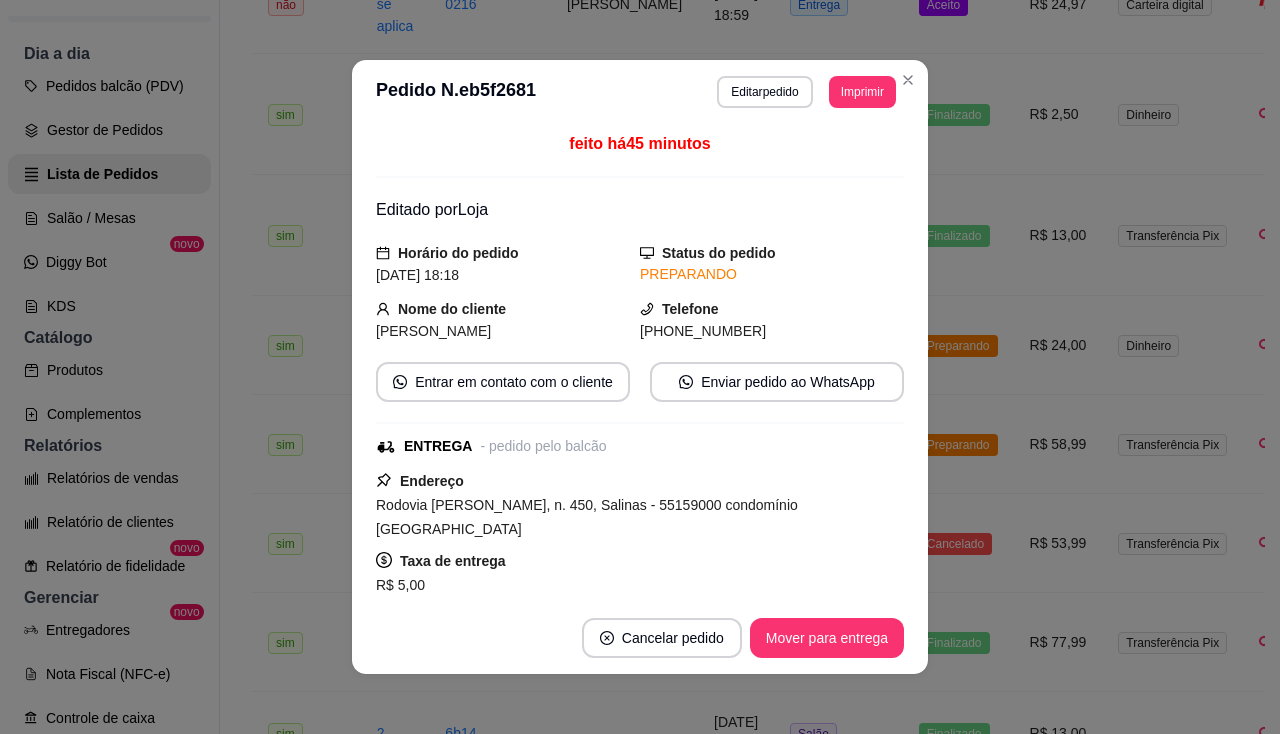 click on "Cancelar pedido Mover para entrega" at bounding box center (640, 638) 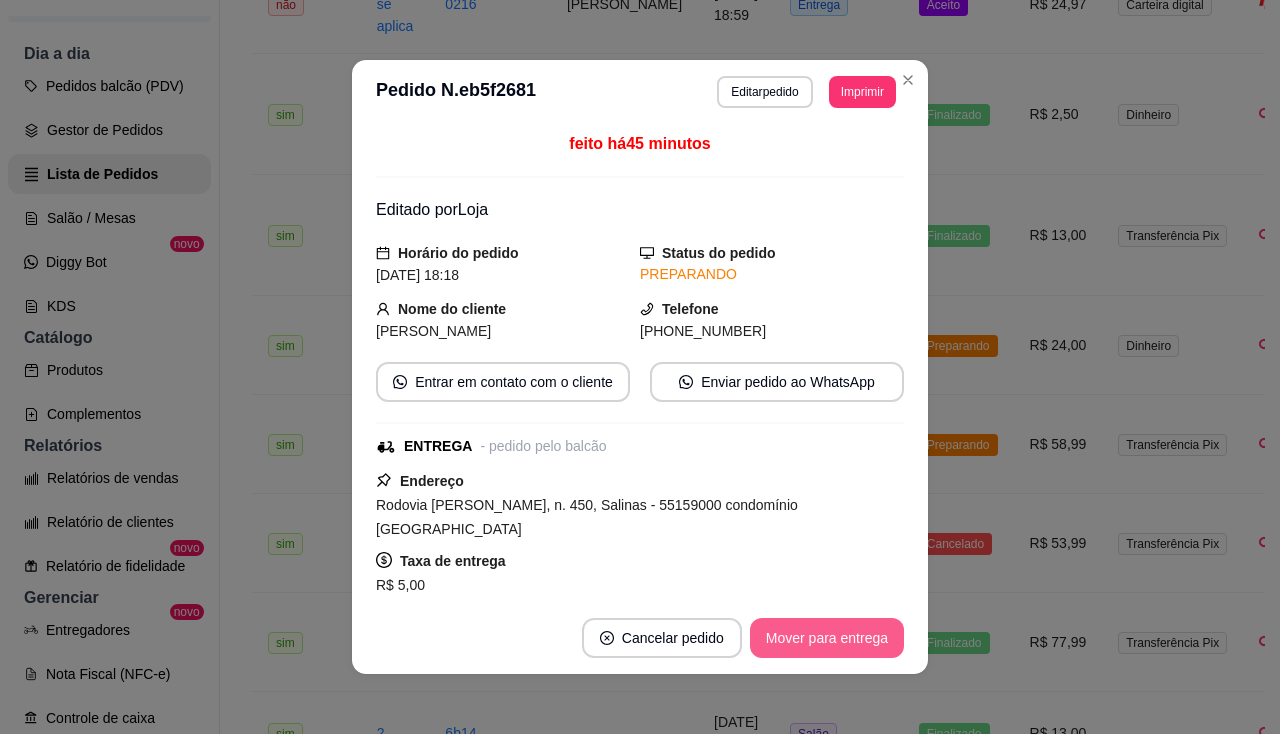 click on "Mover para entrega" at bounding box center (827, 638) 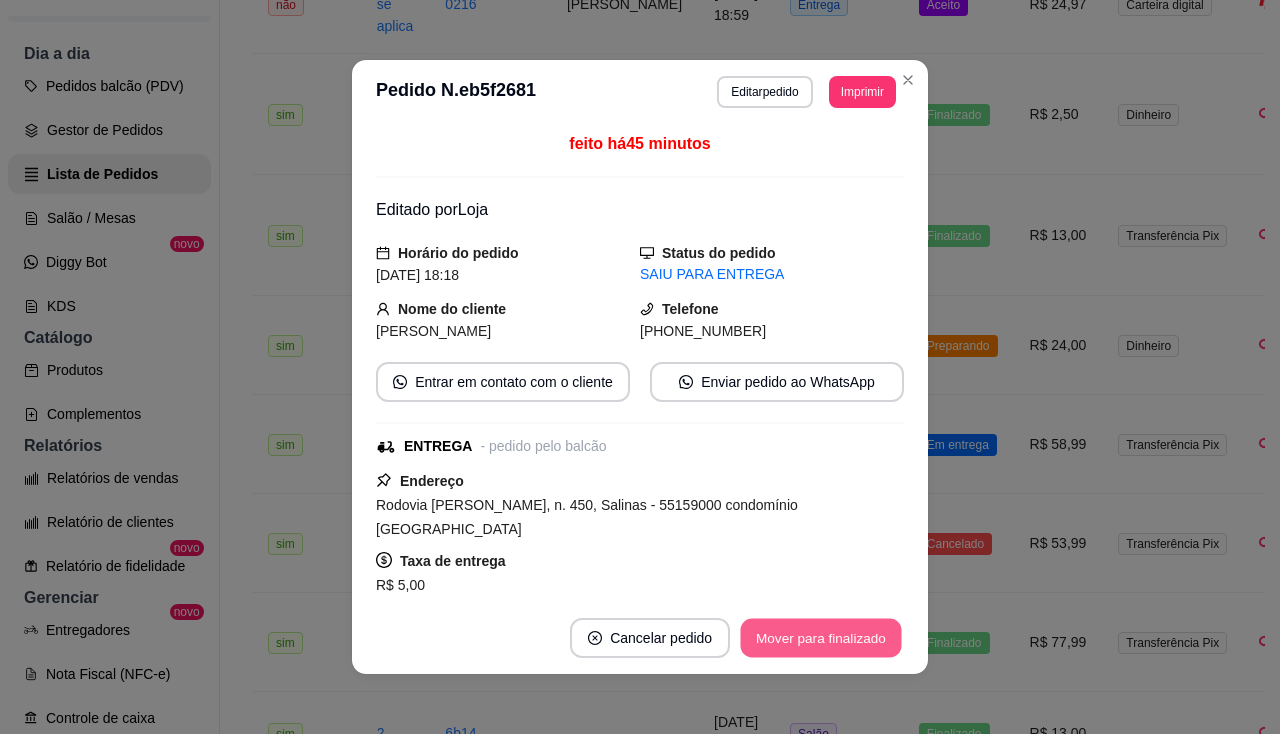 click on "Mover para finalizado" at bounding box center [821, 638] 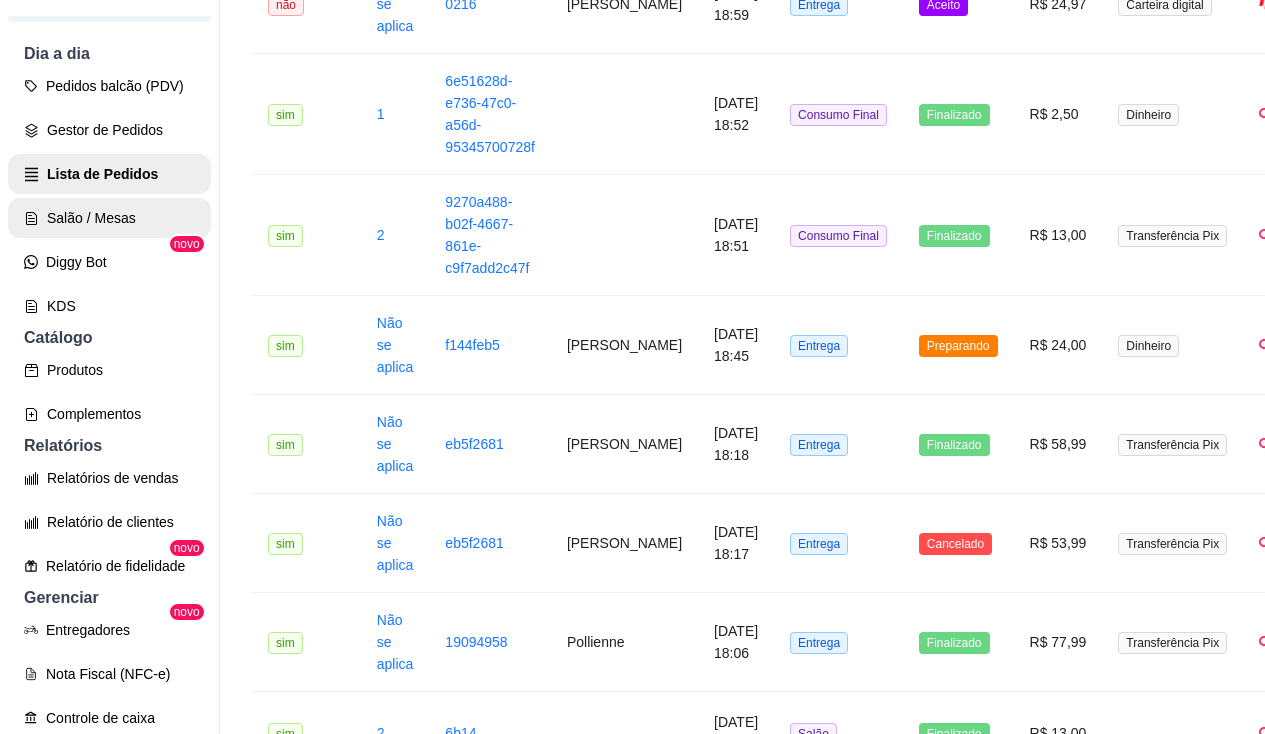 click on "Salão / Mesas" at bounding box center [109, 218] 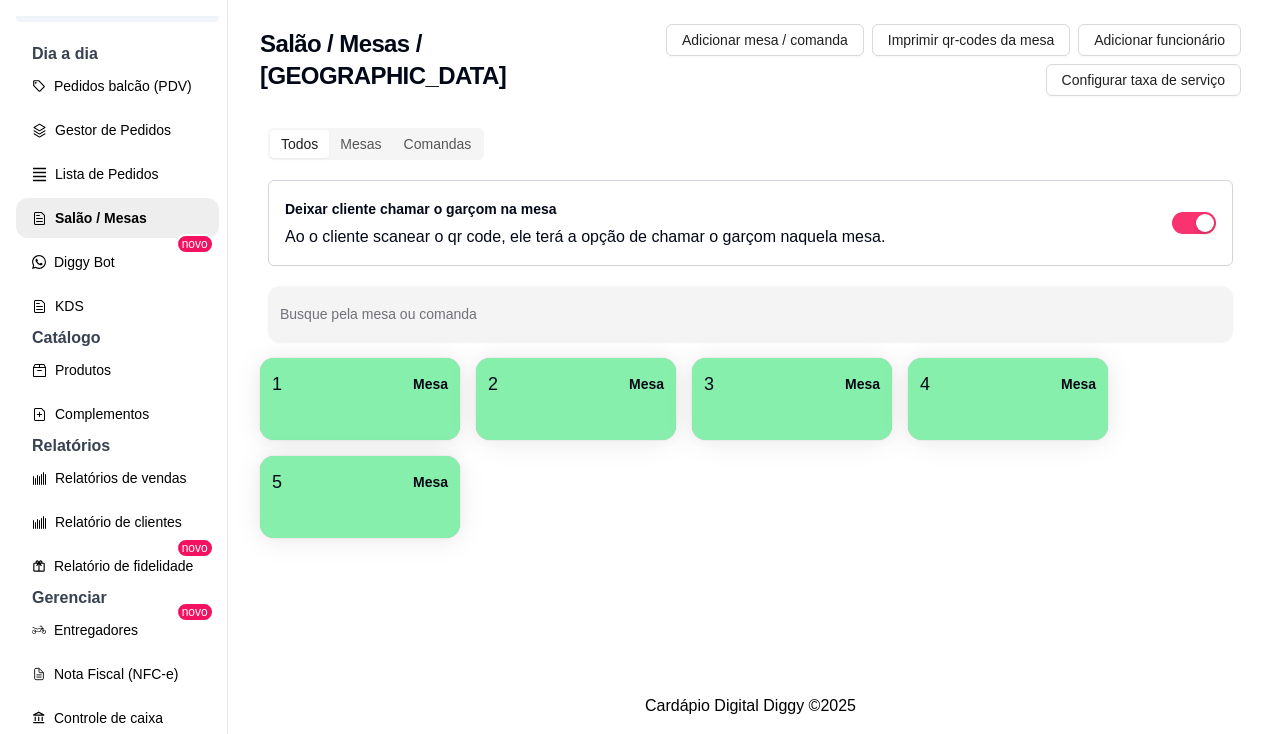 scroll, scrollTop: 0, scrollLeft: 0, axis: both 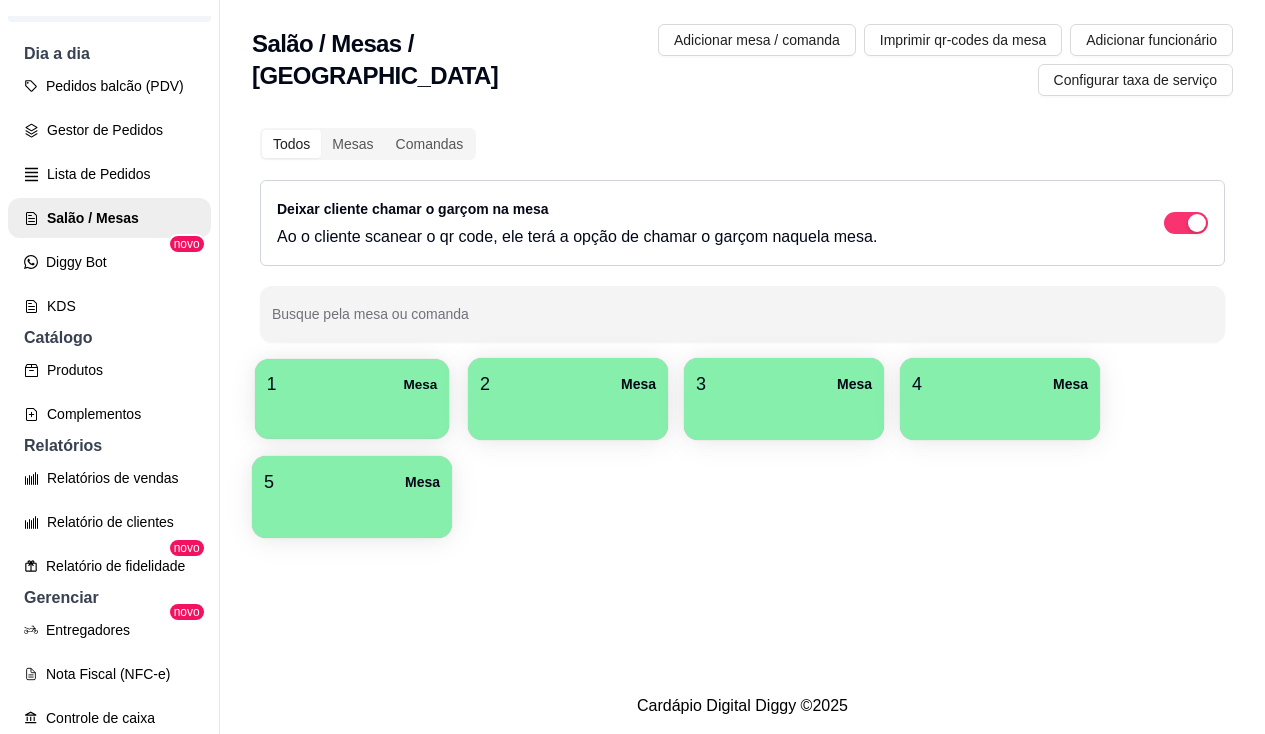 click at bounding box center [352, 412] 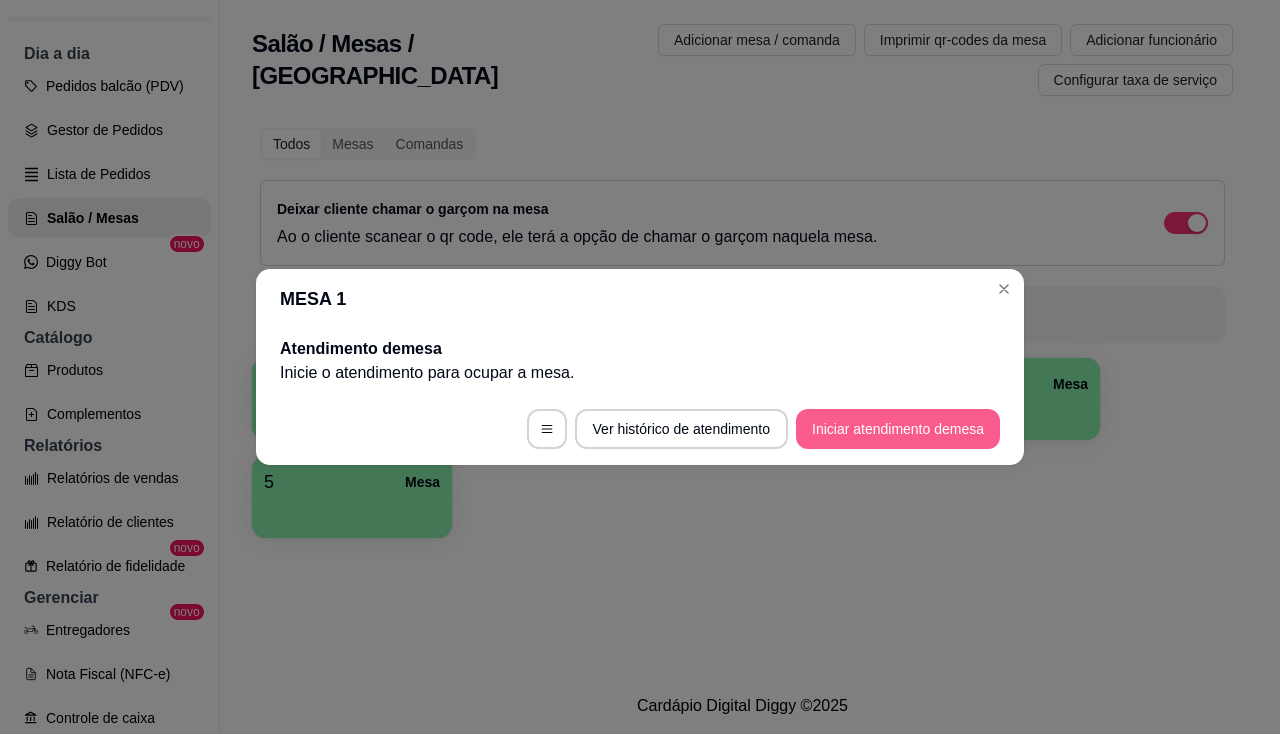 click on "Iniciar atendimento de  mesa" at bounding box center [898, 429] 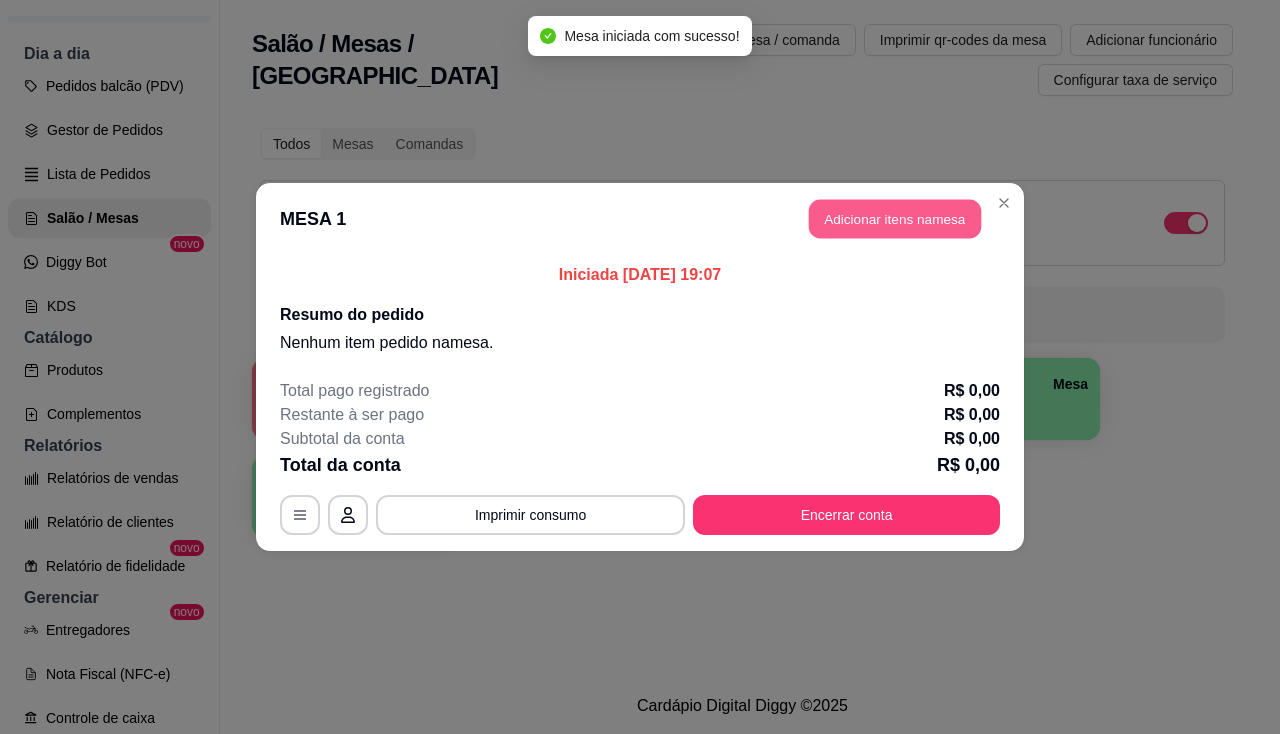 click on "Adicionar itens na  mesa" at bounding box center (895, 219) 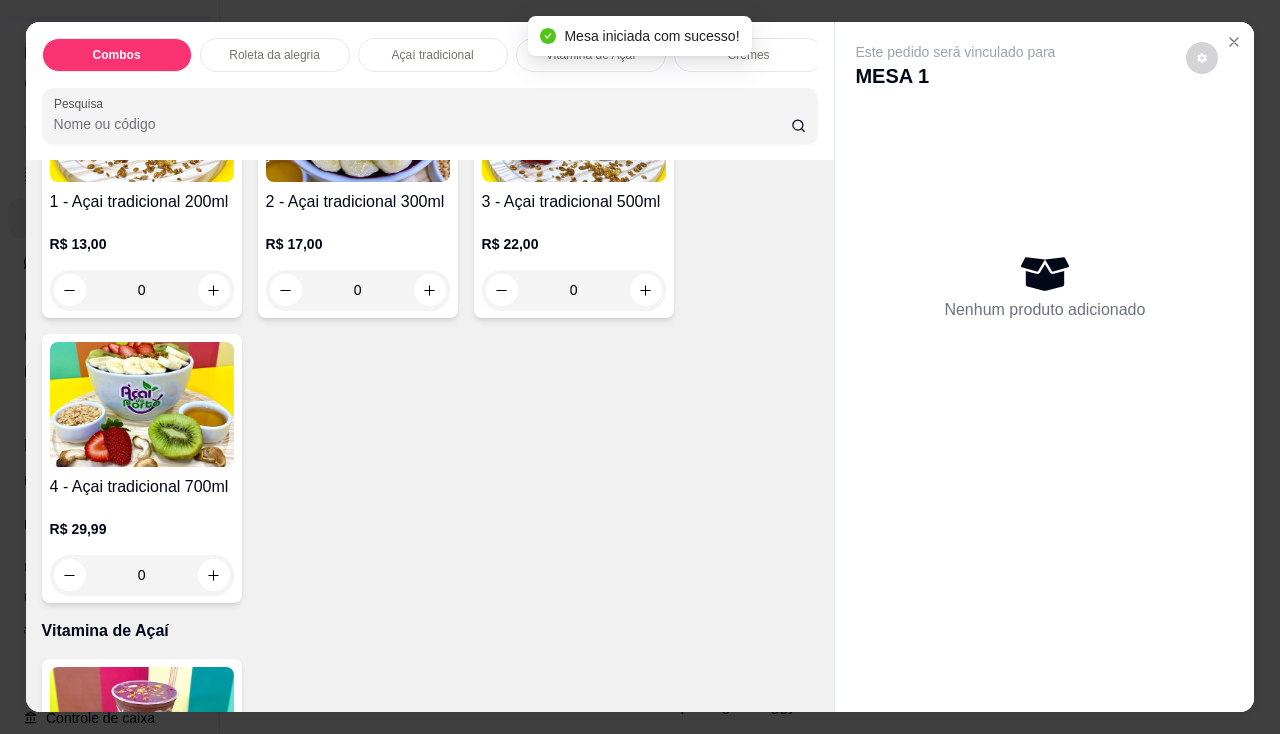 scroll, scrollTop: 1000, scrollLeft: 0, axis: vertical 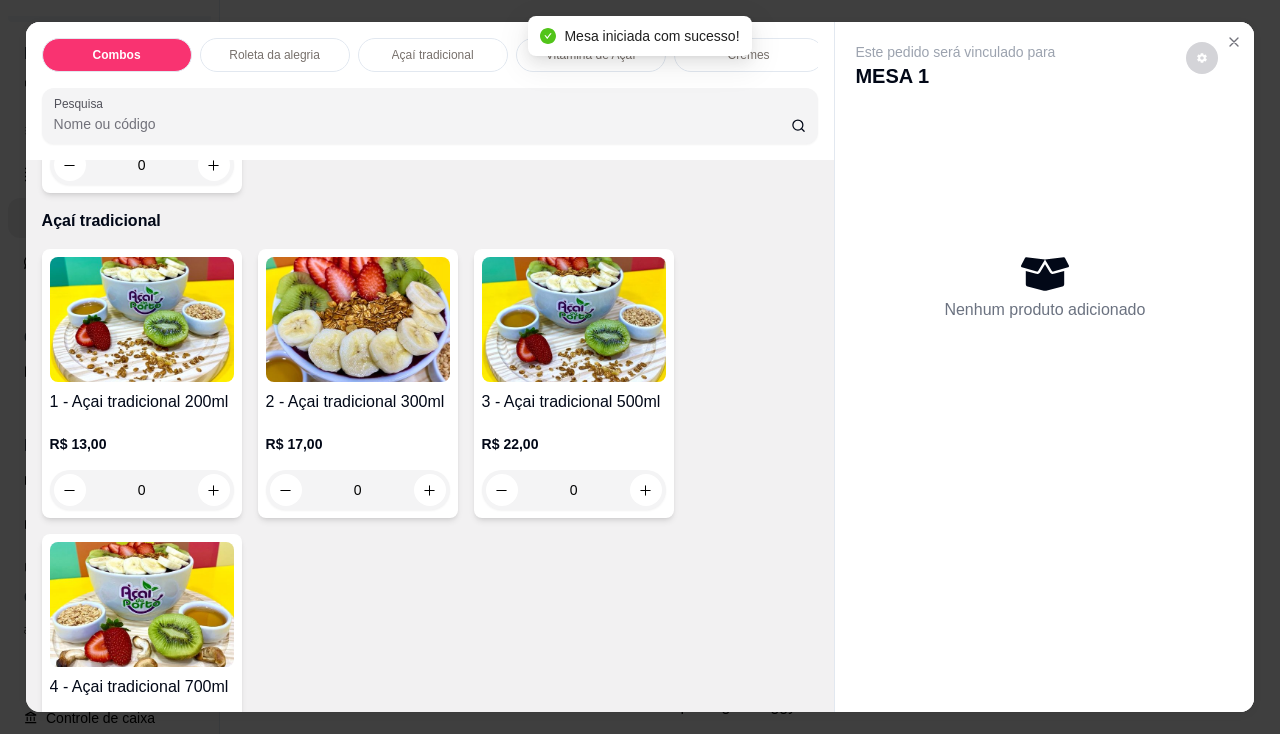 click at bounding box center [574, 319] 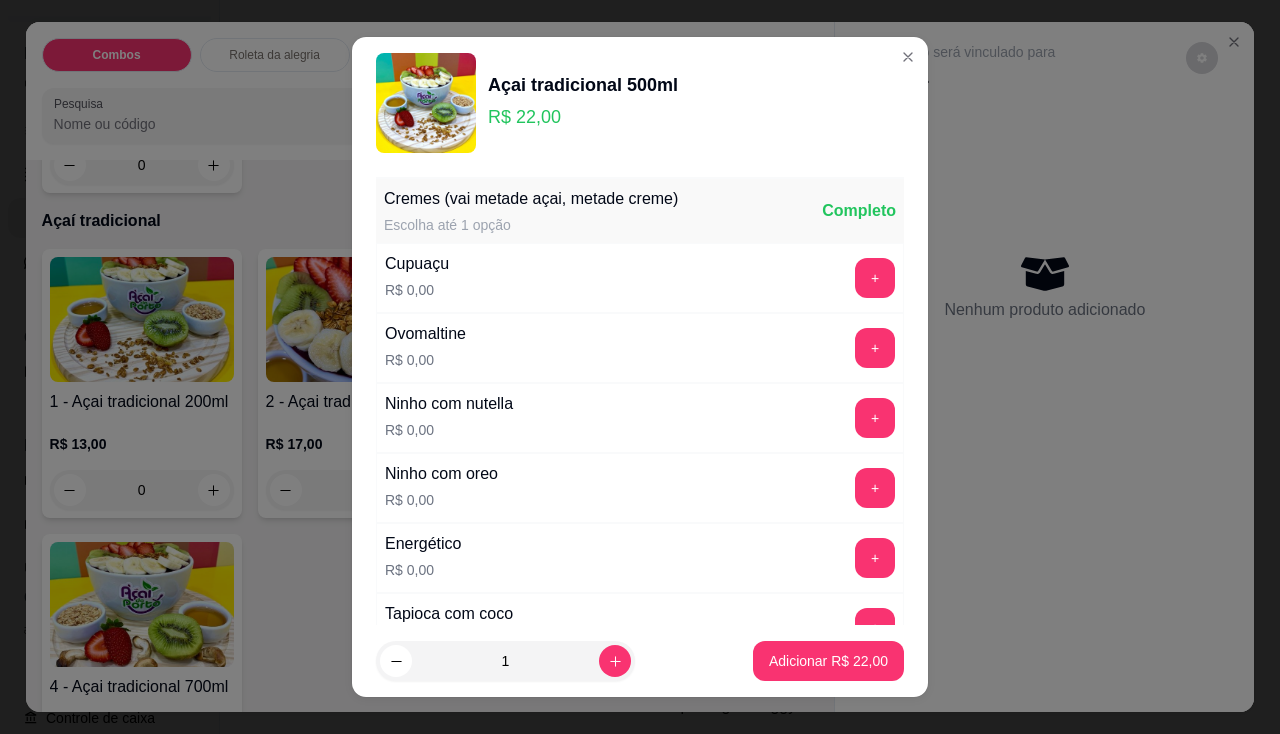 scroll, scrollTop: 100, scrollLeft: 0, axis: vertical 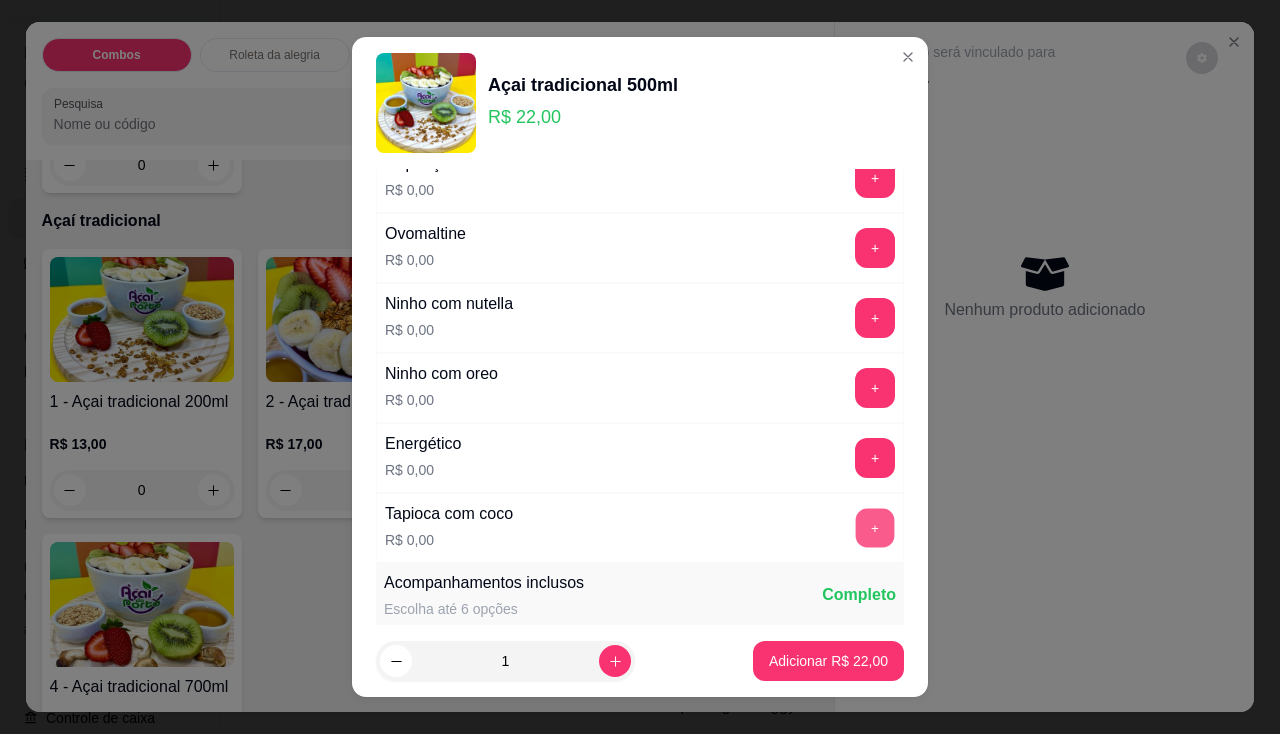 click on "+" at bounding box center (875, 527) 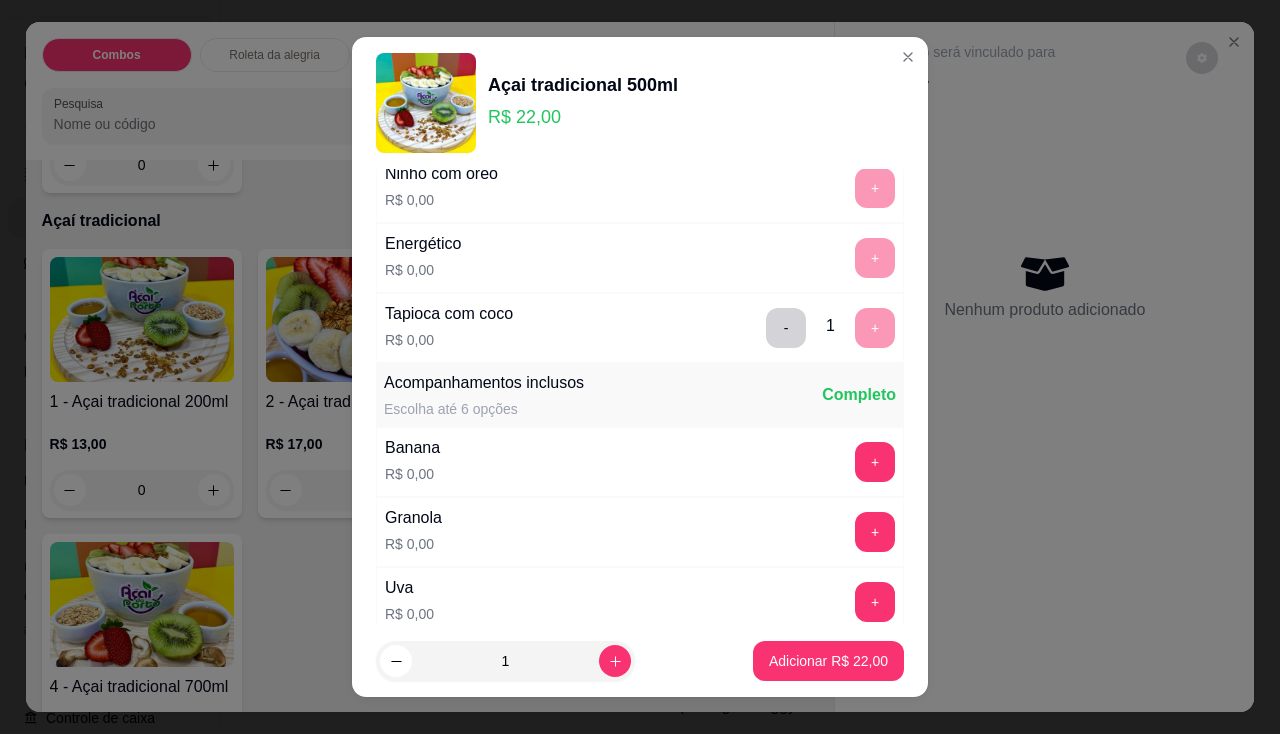 scroll, scrollTop: 400, scrollLeft: 0, axis: vertical 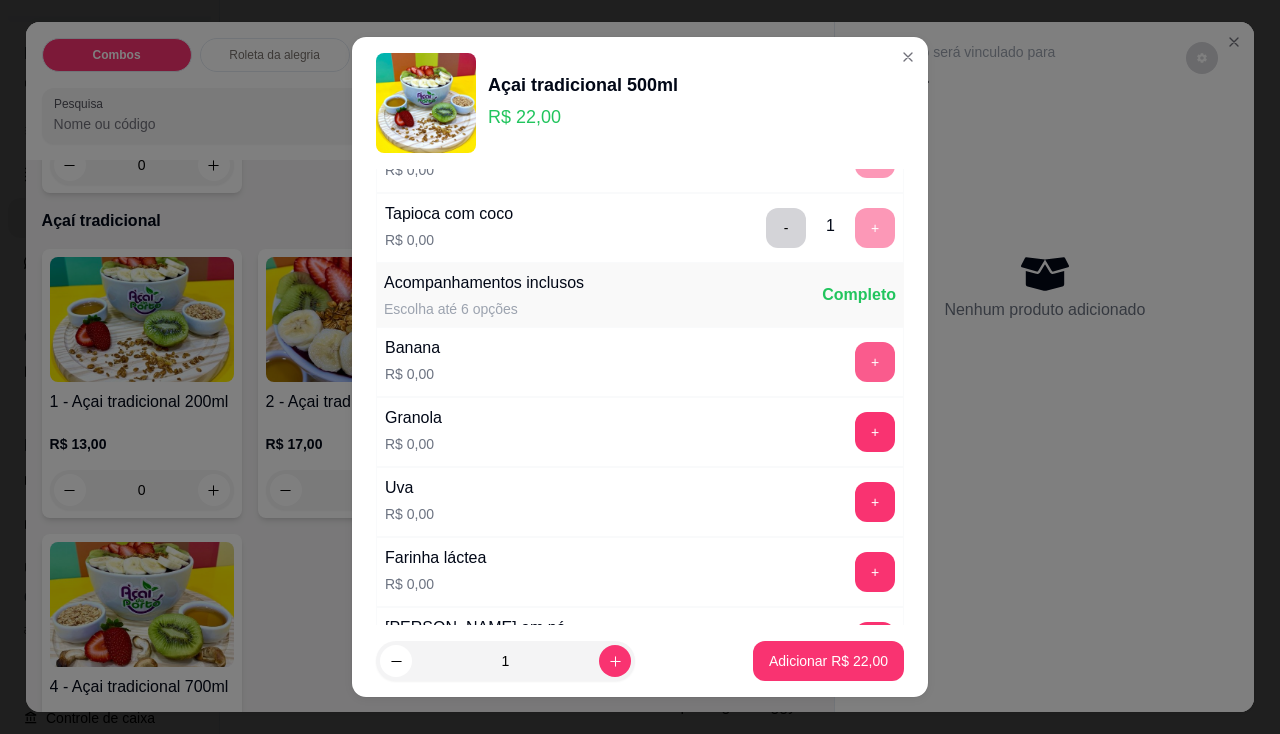 click on "+" at bounding box center (875, 362) 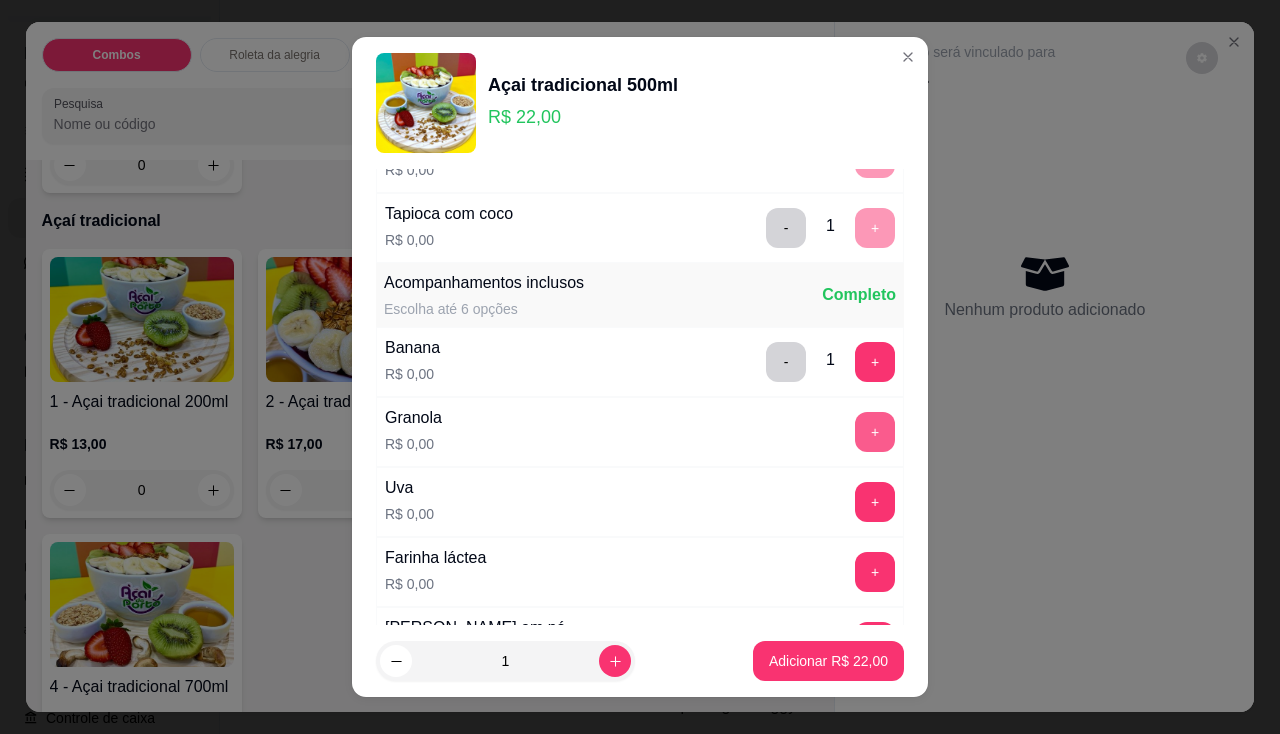 click on "+" at bounding box center [875, 432] 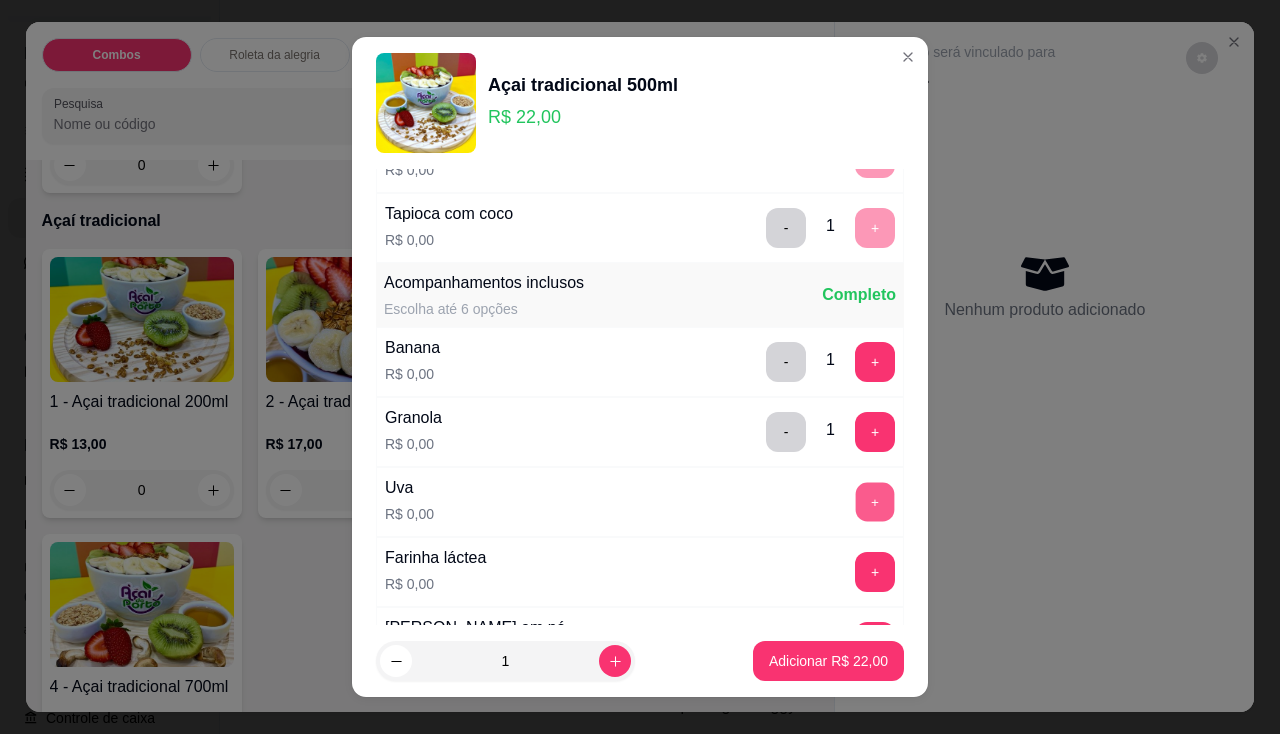 click on "+" at bounding box center [875, 501] 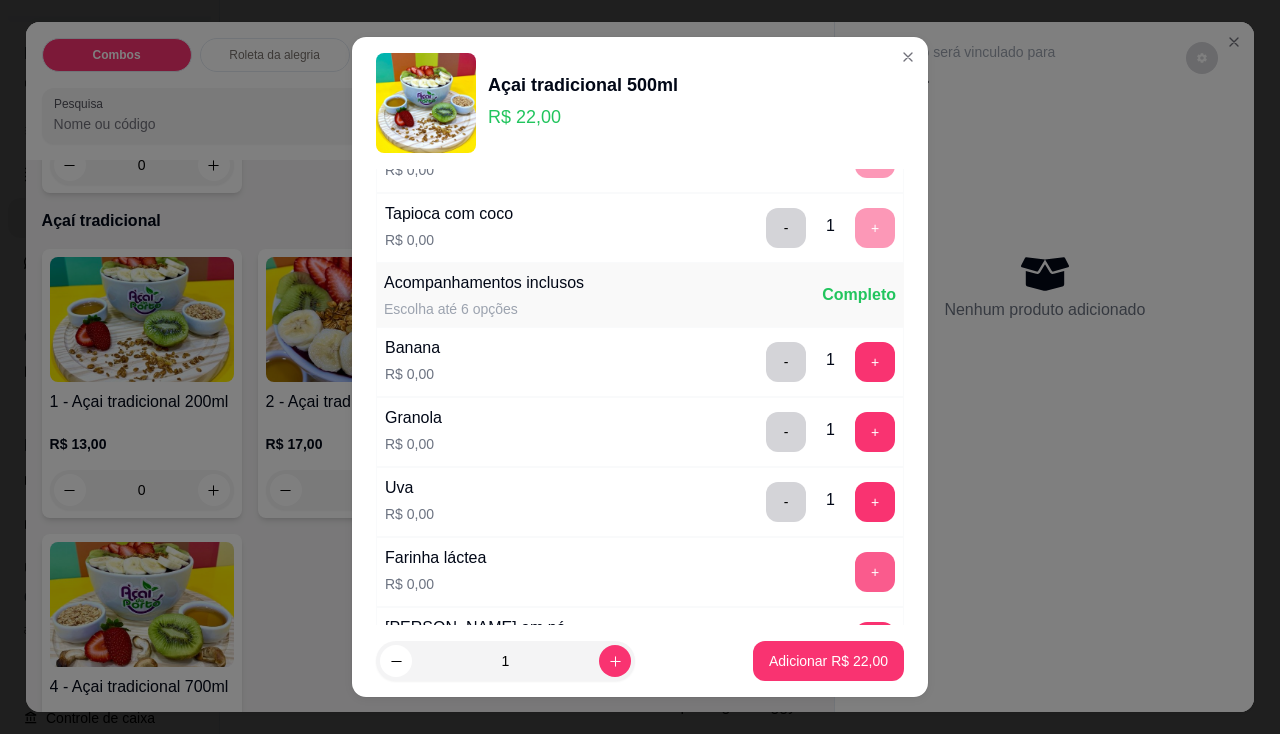 click on "+" at bounding box center [875, 572] 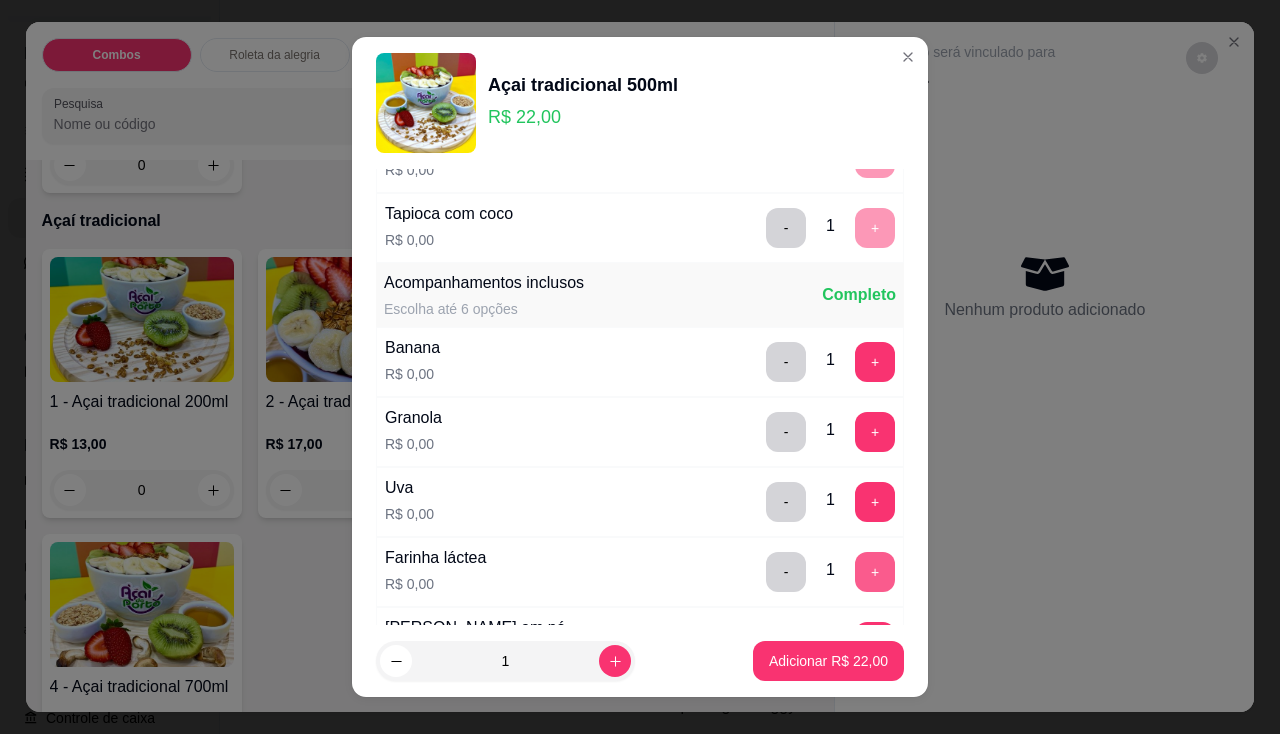 scroll, scrollTop: 500, scrollLeft: 0, axis: vertical 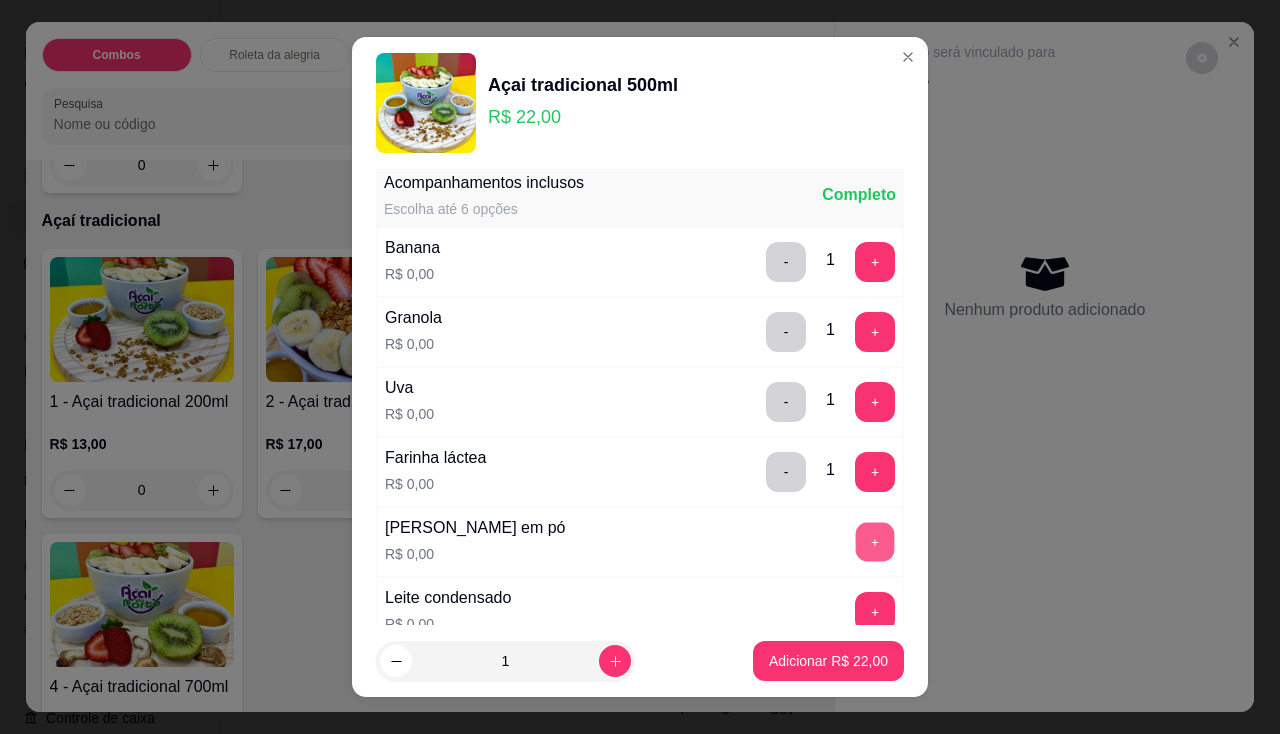 click on "+" at bounding box center [875, 541] 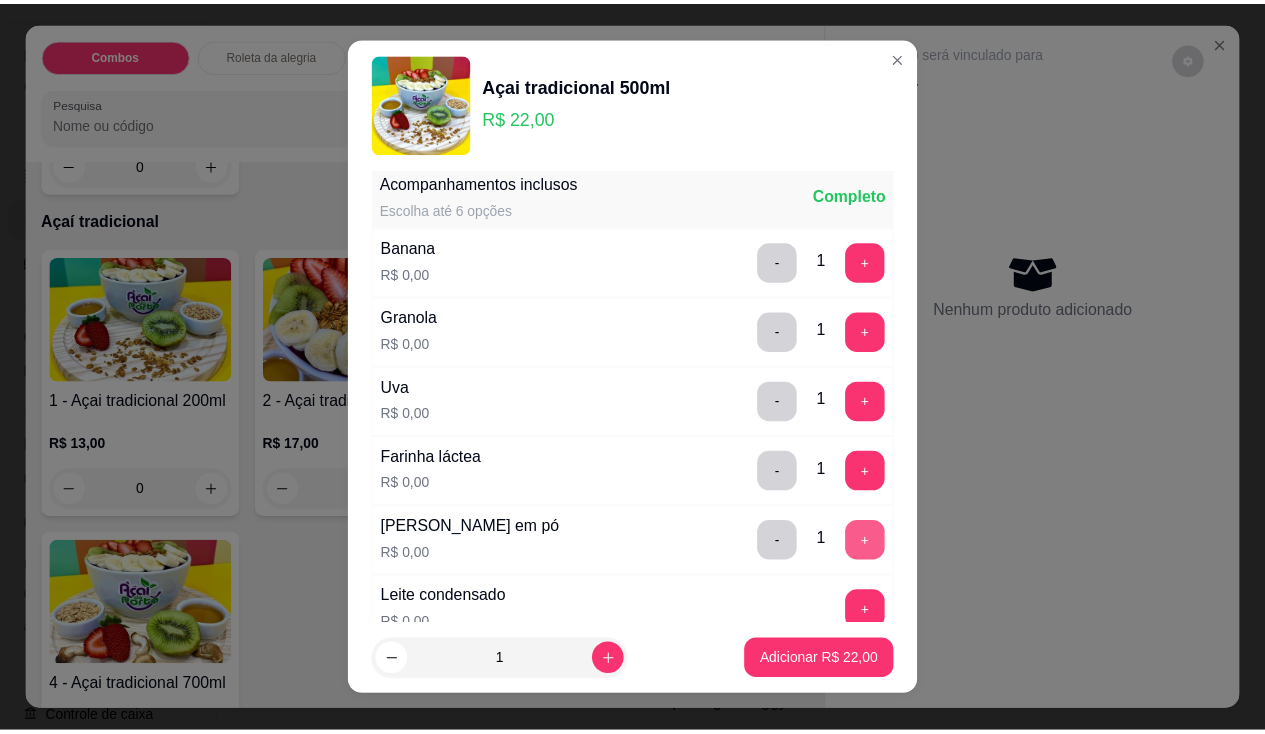 scroll, scrollTop: 700, scrollLeft: 0, axis: vertical 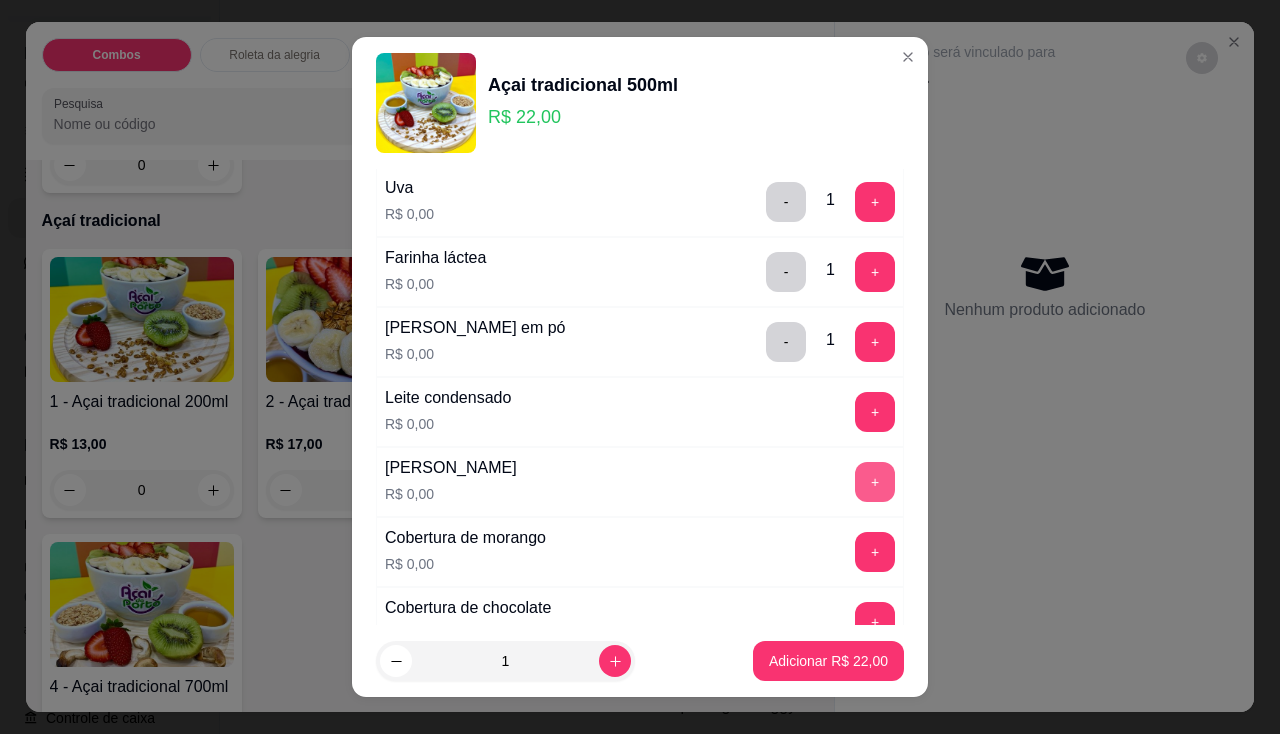click on "+" at bounding box center [875, 482] 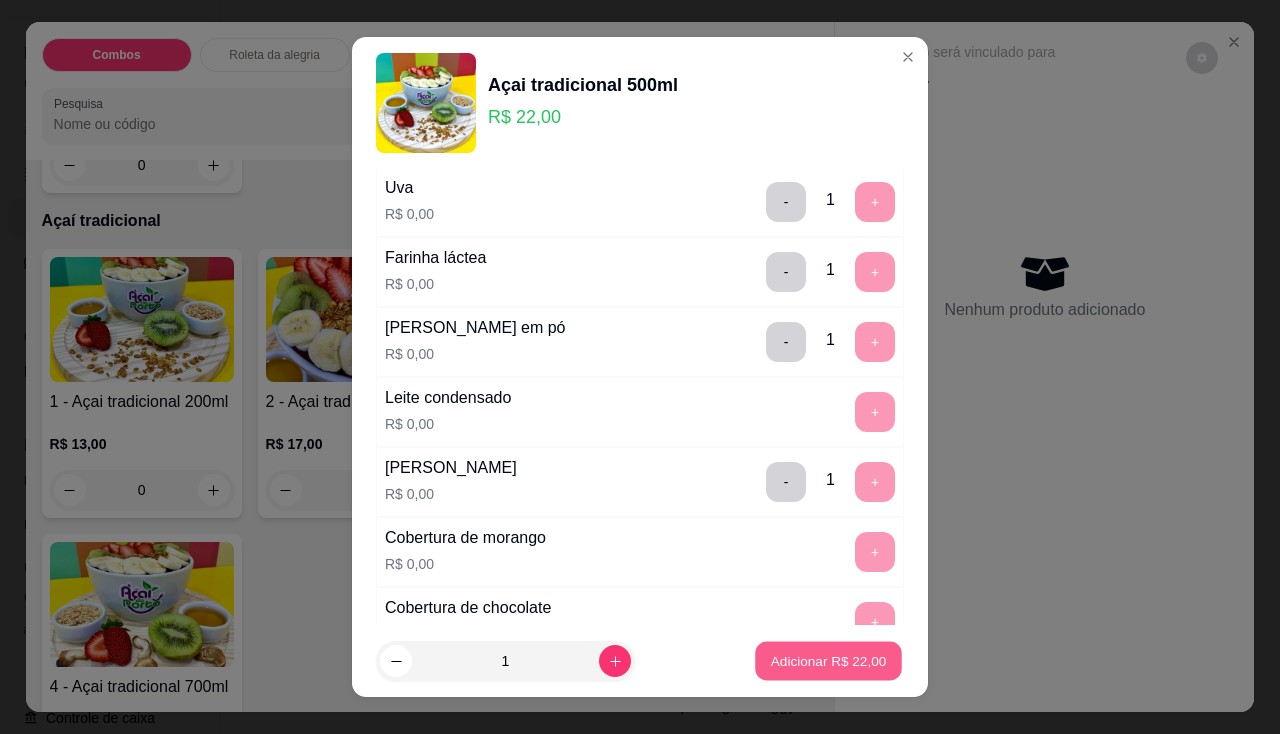 click on "Adicionar   R$ 22,00" at bounding box center (829, 661) 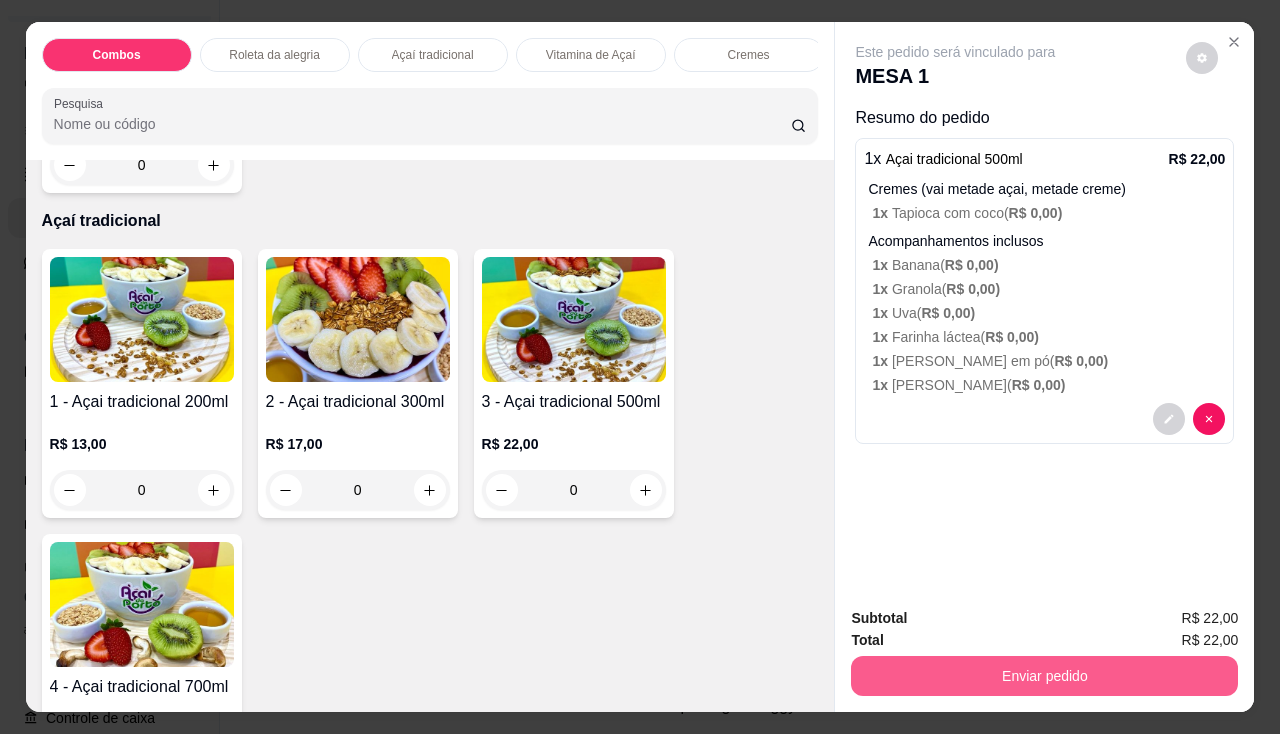 click on "Enviar pedido" at bounding box center (1044, 676) 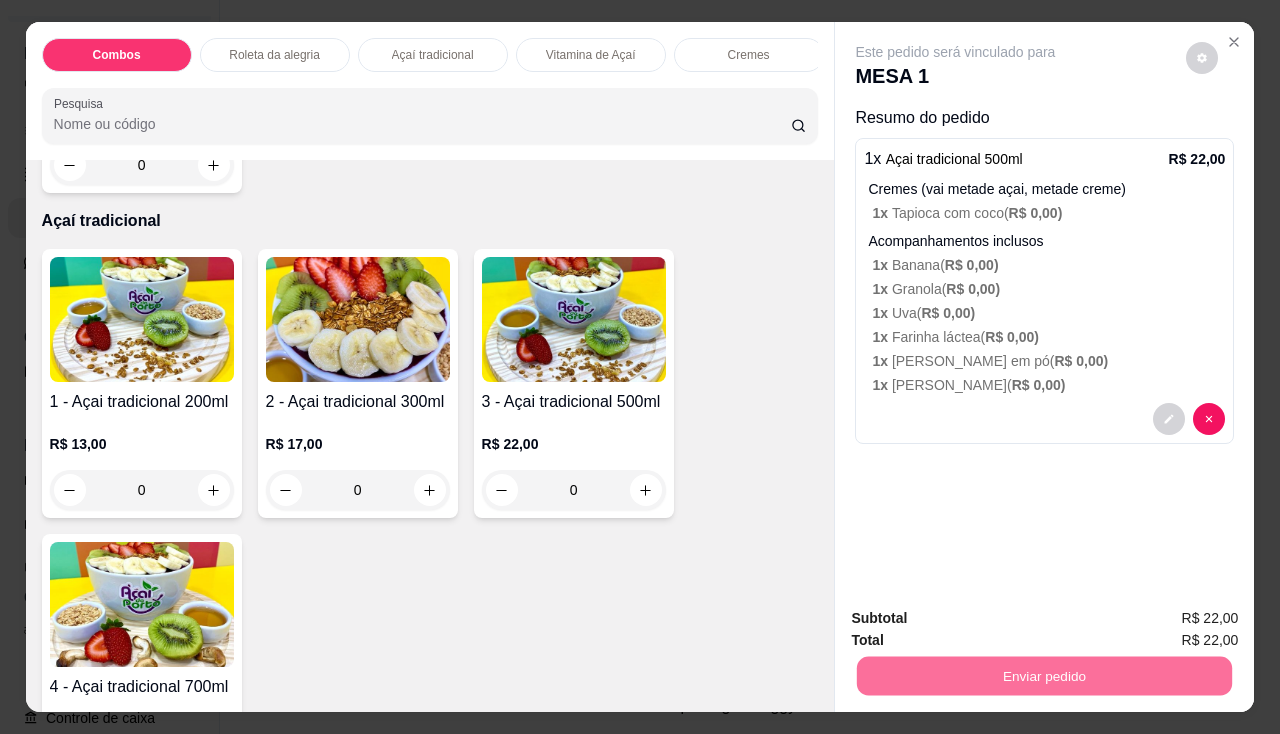 click on "1 x   Leite em pó  ( R$ 0,00 )" at bounding box center [1048, 361] 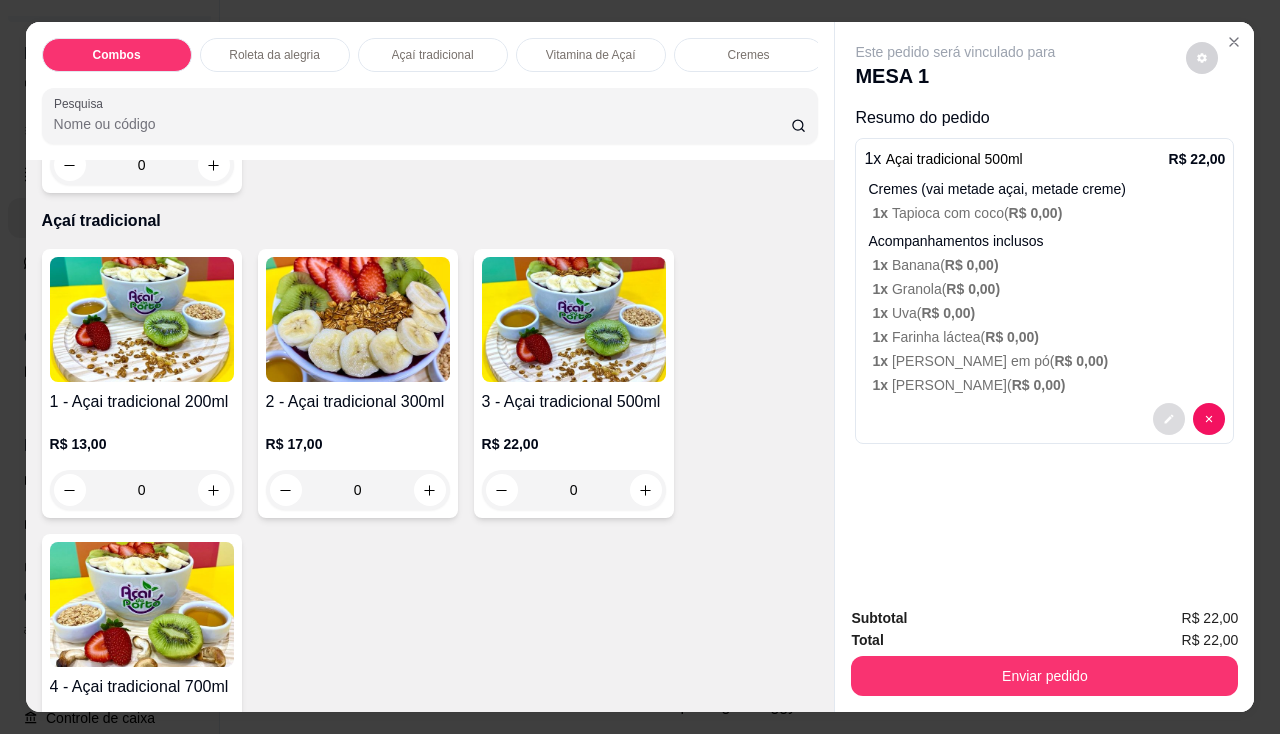 click 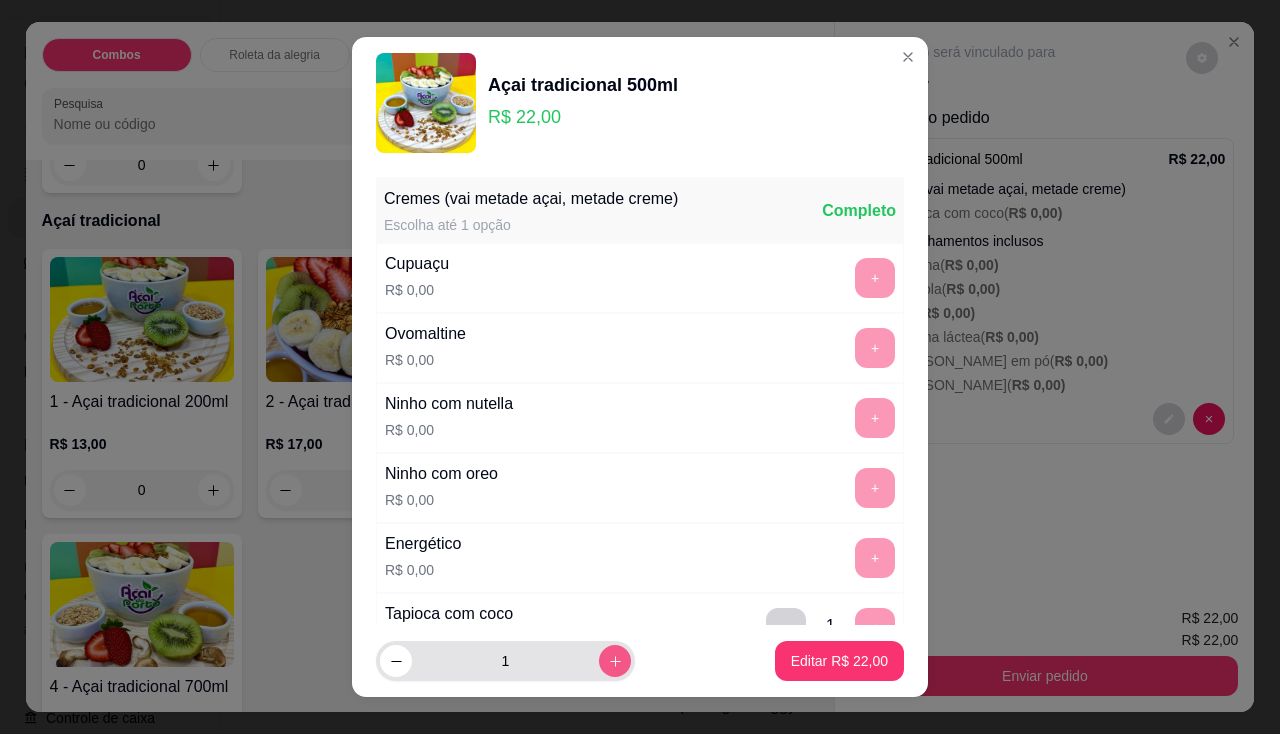 click at bounding box center [615, 661] 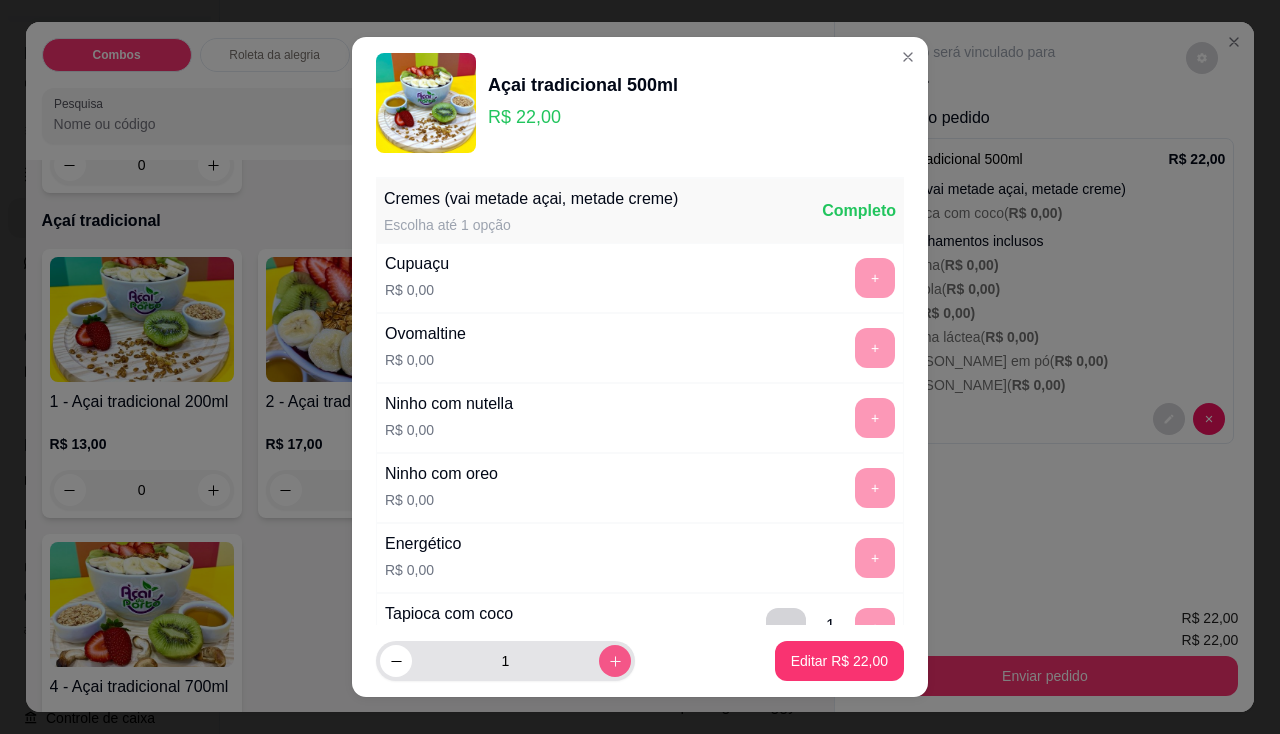 type on "2" 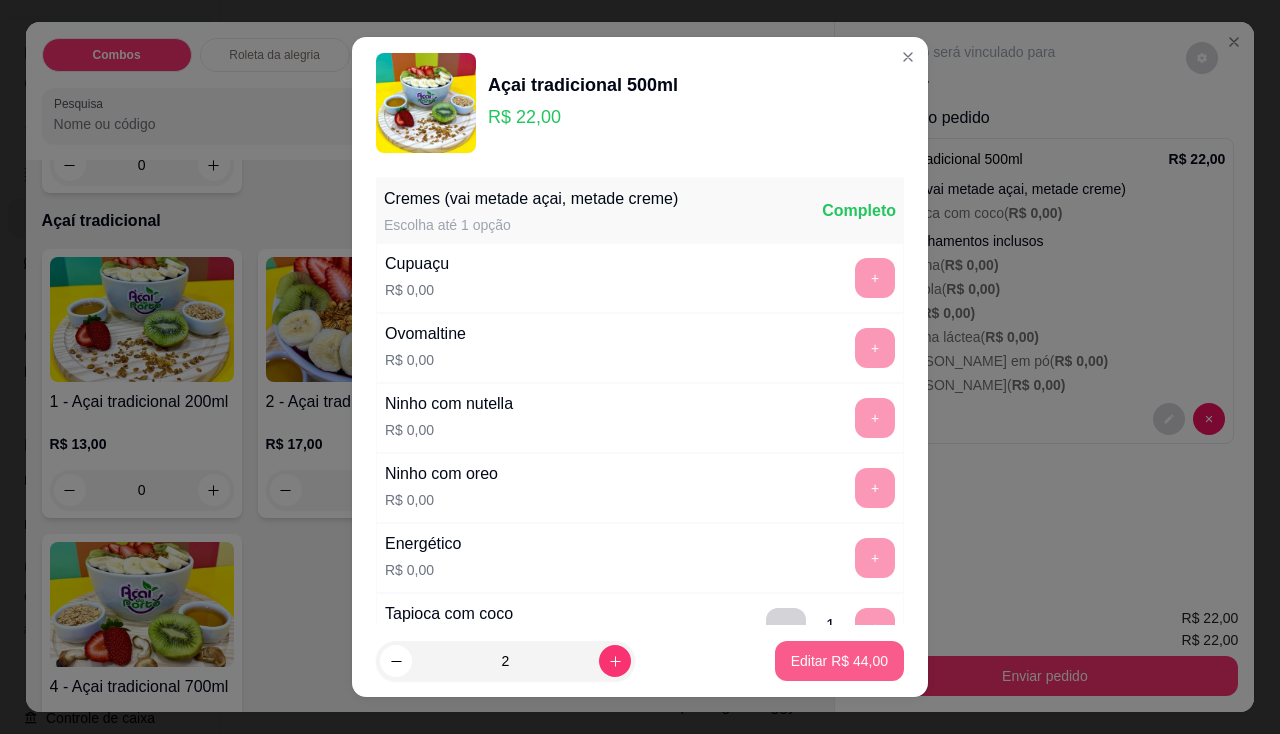 click on "Editar   R$ 44,00" at bounding box center [839, 661] 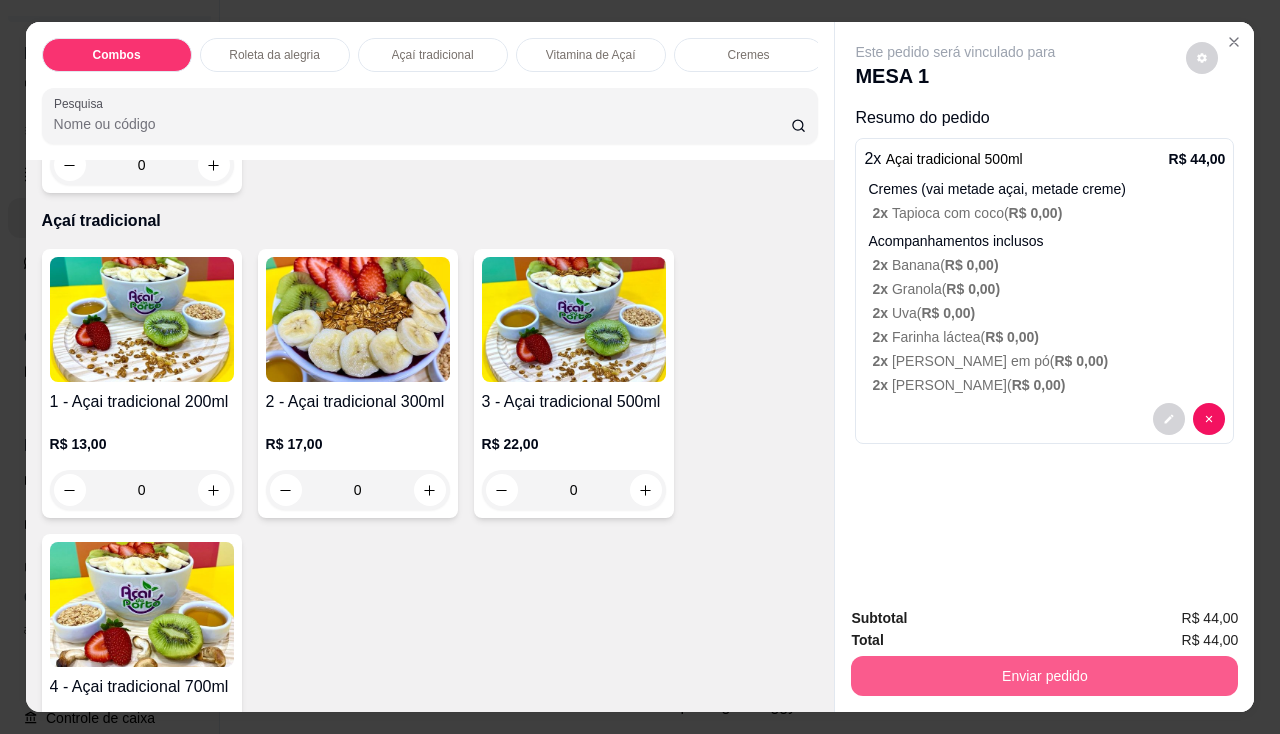 click on "Enviar pedido" at bounding box center [1044, 676] 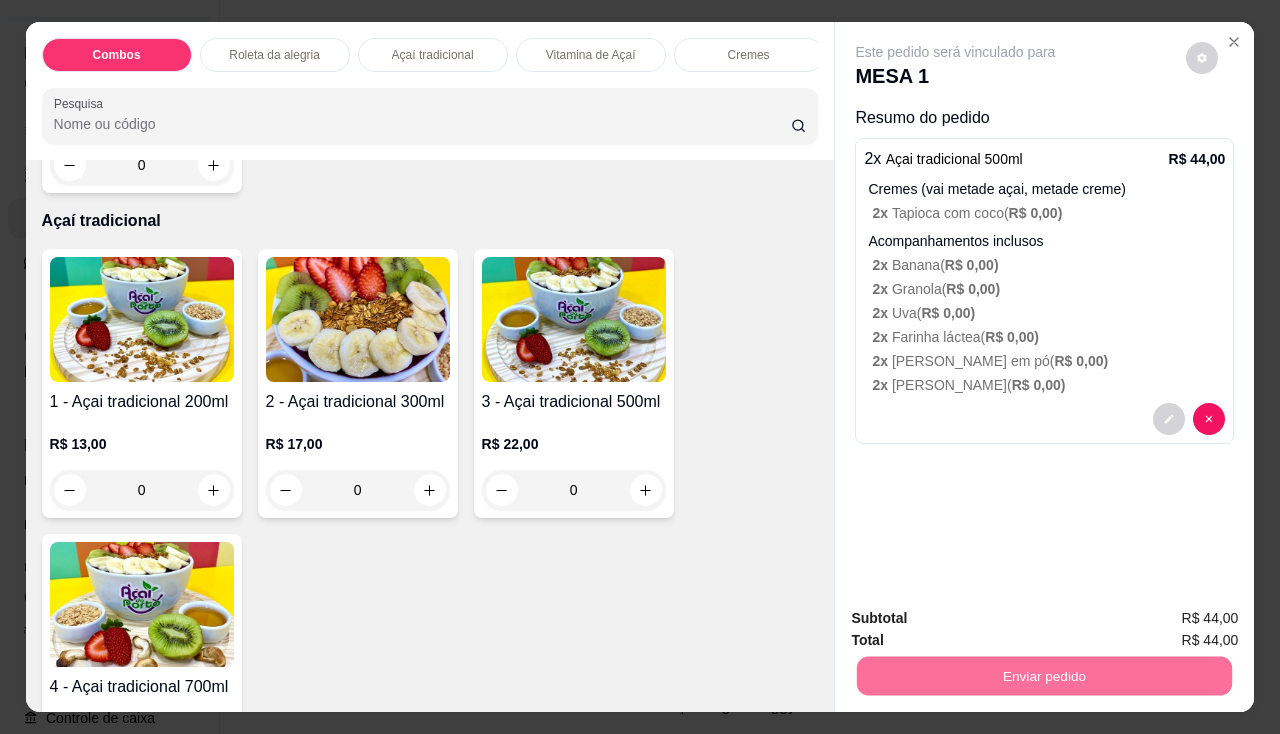 click on "Não registrar e enviar pedido" at bounding box center [979, 620] 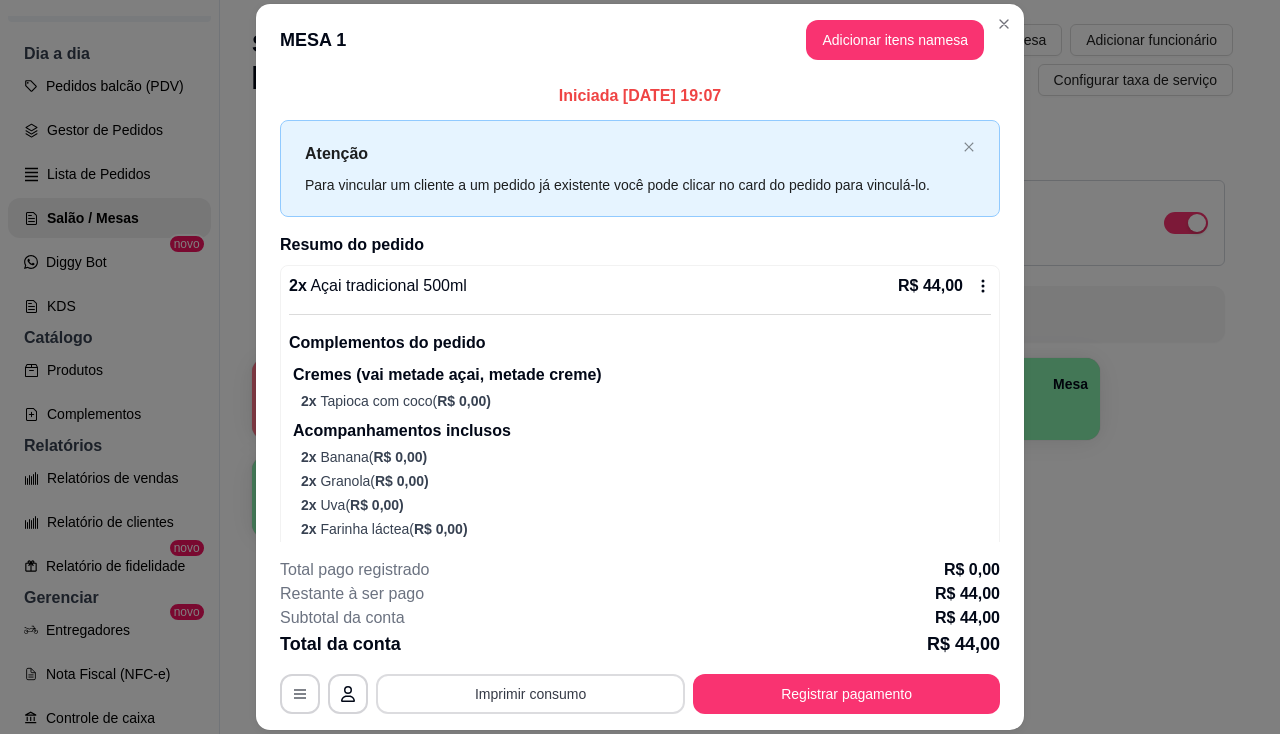 click on "Imprimir consumo" at bounding box center (530, 694) 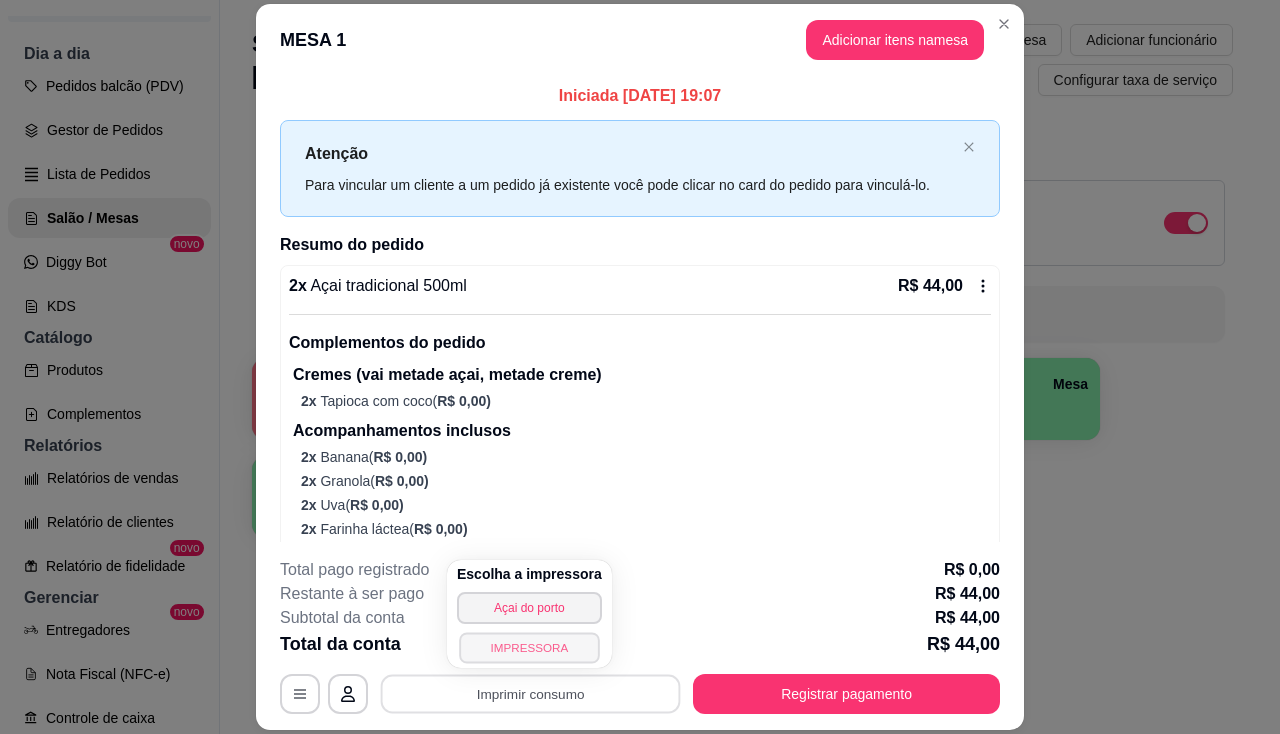 click on "IMPRESSORA" at bounding box center [529, 647] 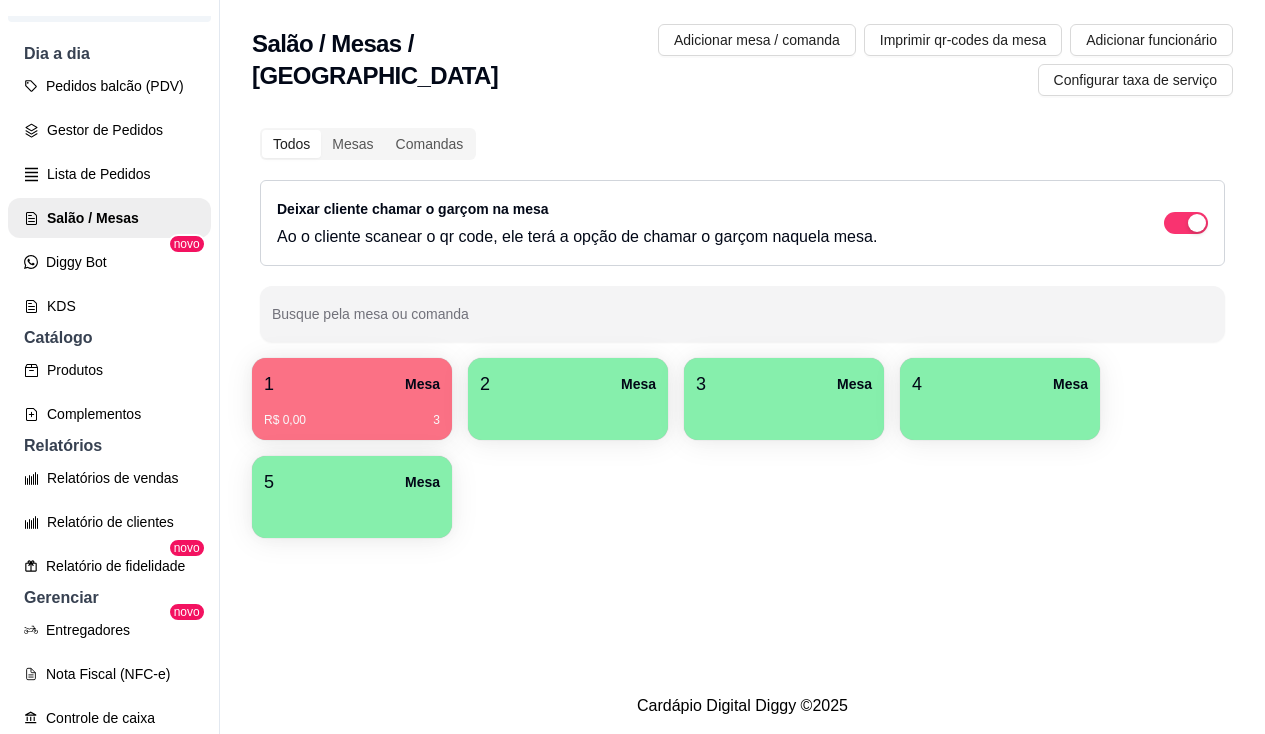 click on "Pedidos balcão (PDV) Gestor de Pedidos Lista de Pedidos Salão / Mesas Diggy Bot novo KDS" at bounding box center (109, 196) 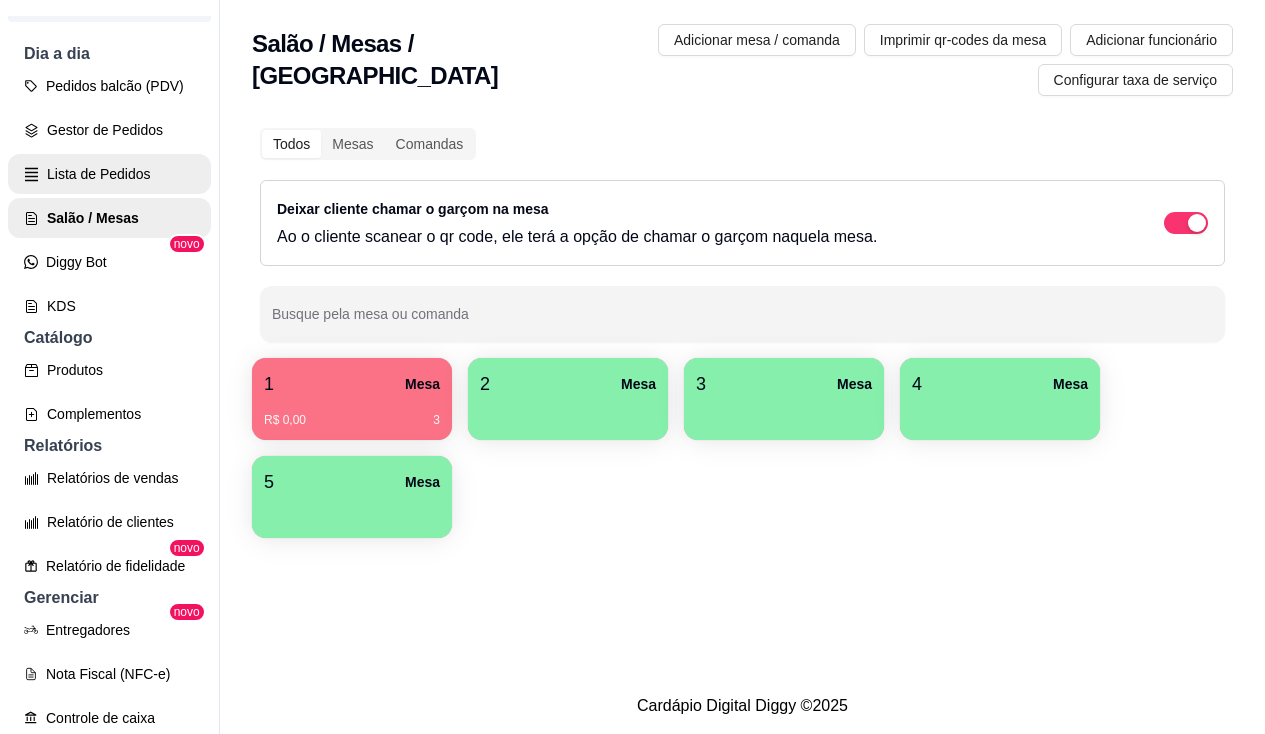 click on "Lista de Pedidos" at bounding box center [109, 174] 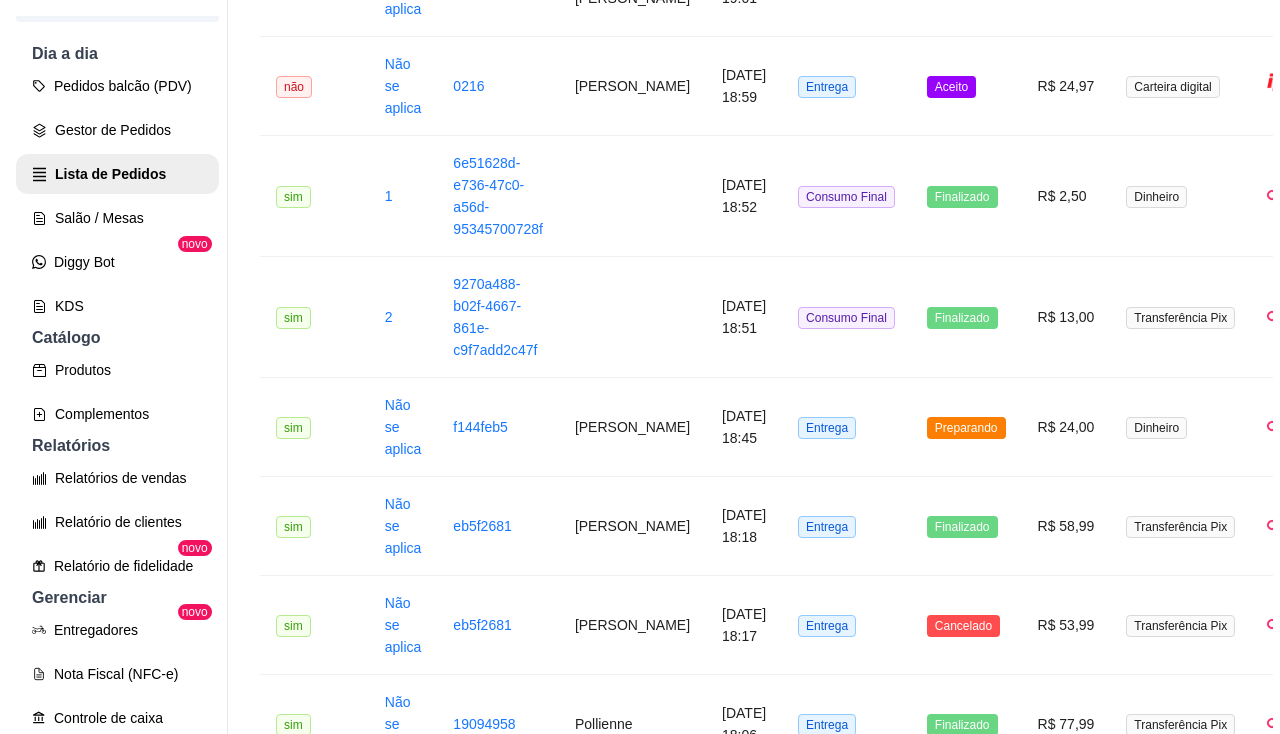 scroll, scrollTop: 700, scrollLeft: 0, axis: vertical 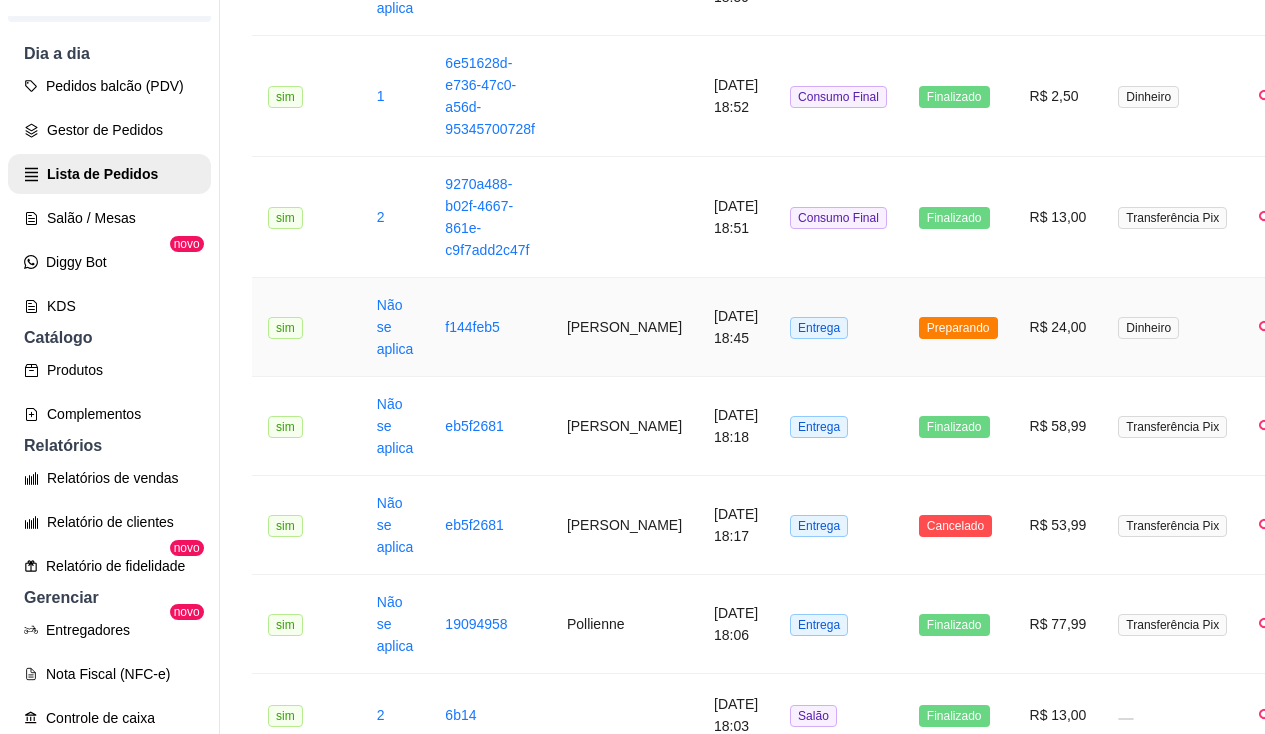 click on "Não se aplica" at bounding box center [395, 327] 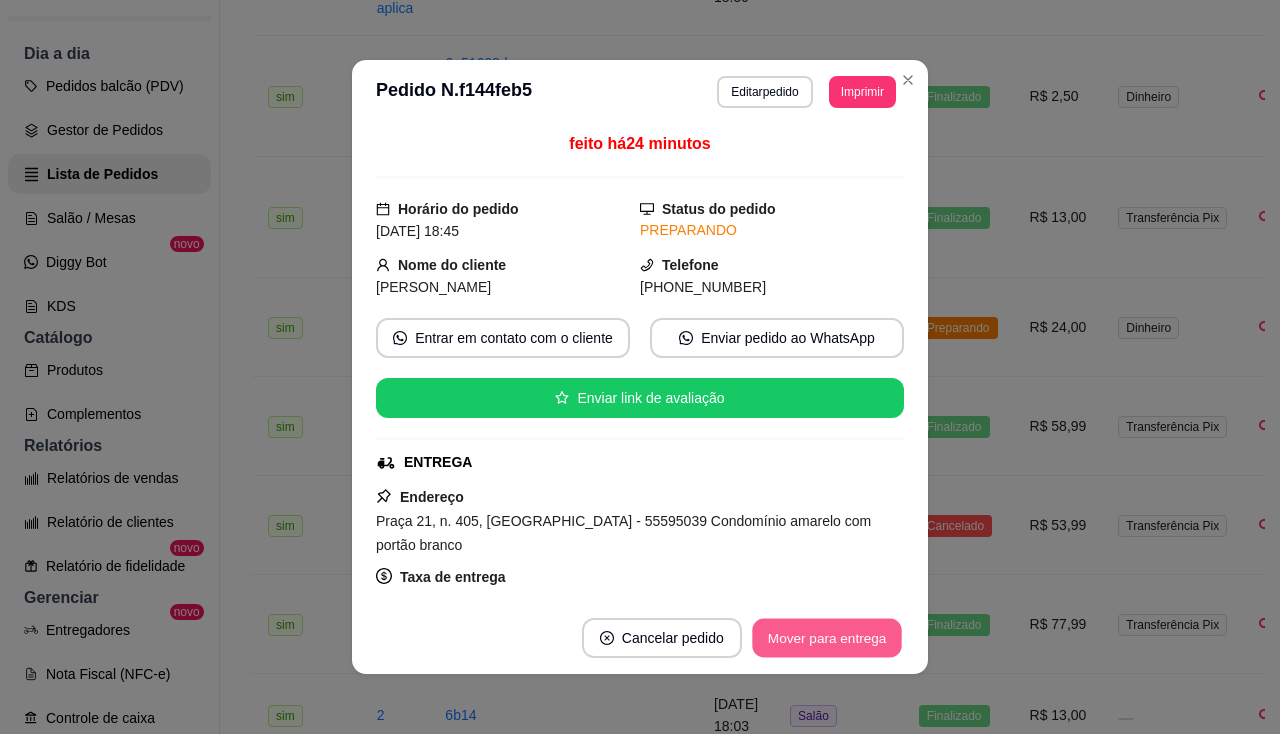 click on "Mover para entrega" at bounding box center [827, 638] 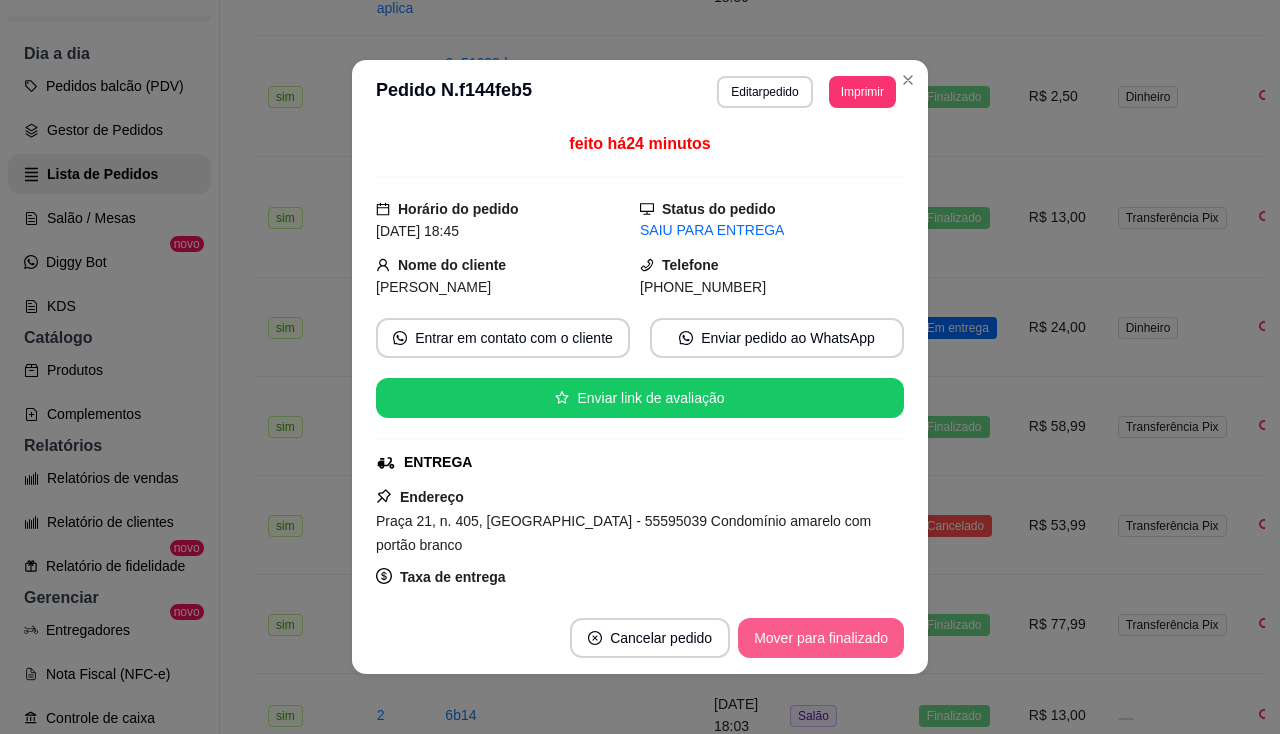 click on "Mover para finalizado" at bounding box center [821, 638] 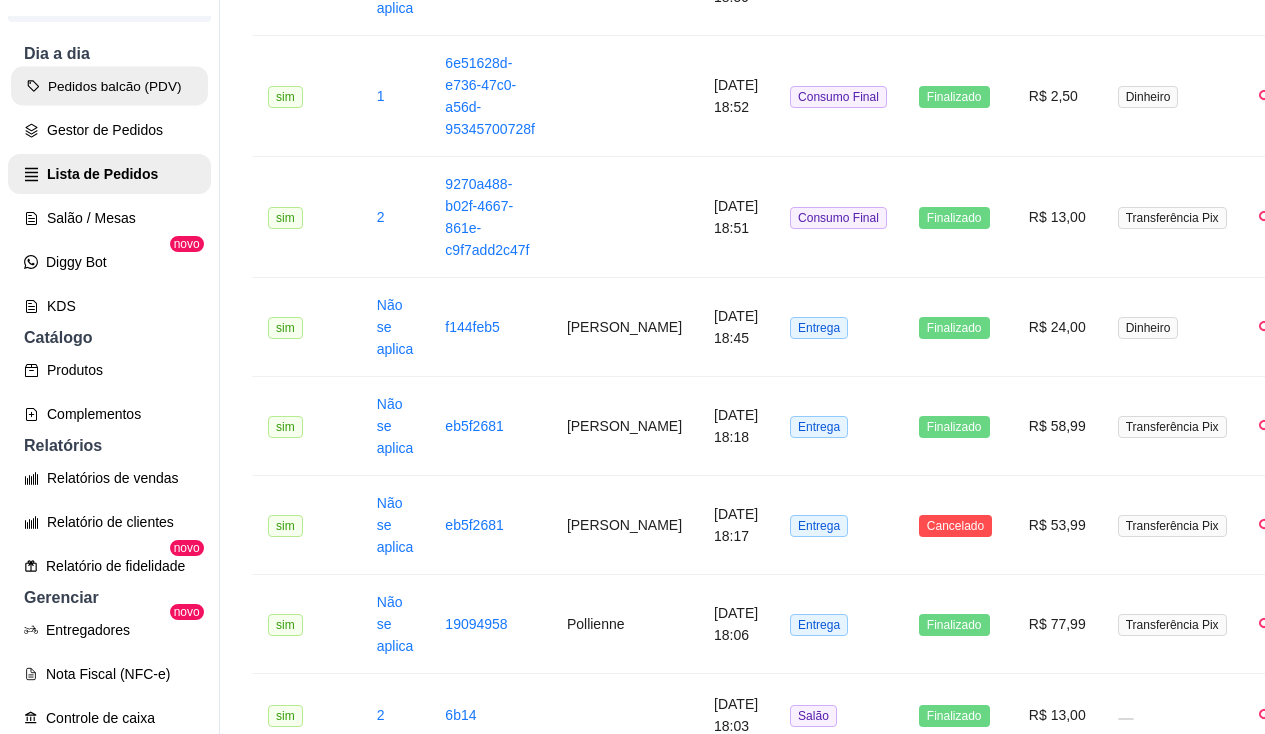 click on "Pedidos balcão (PDV)" at bounding box center [109, 86] 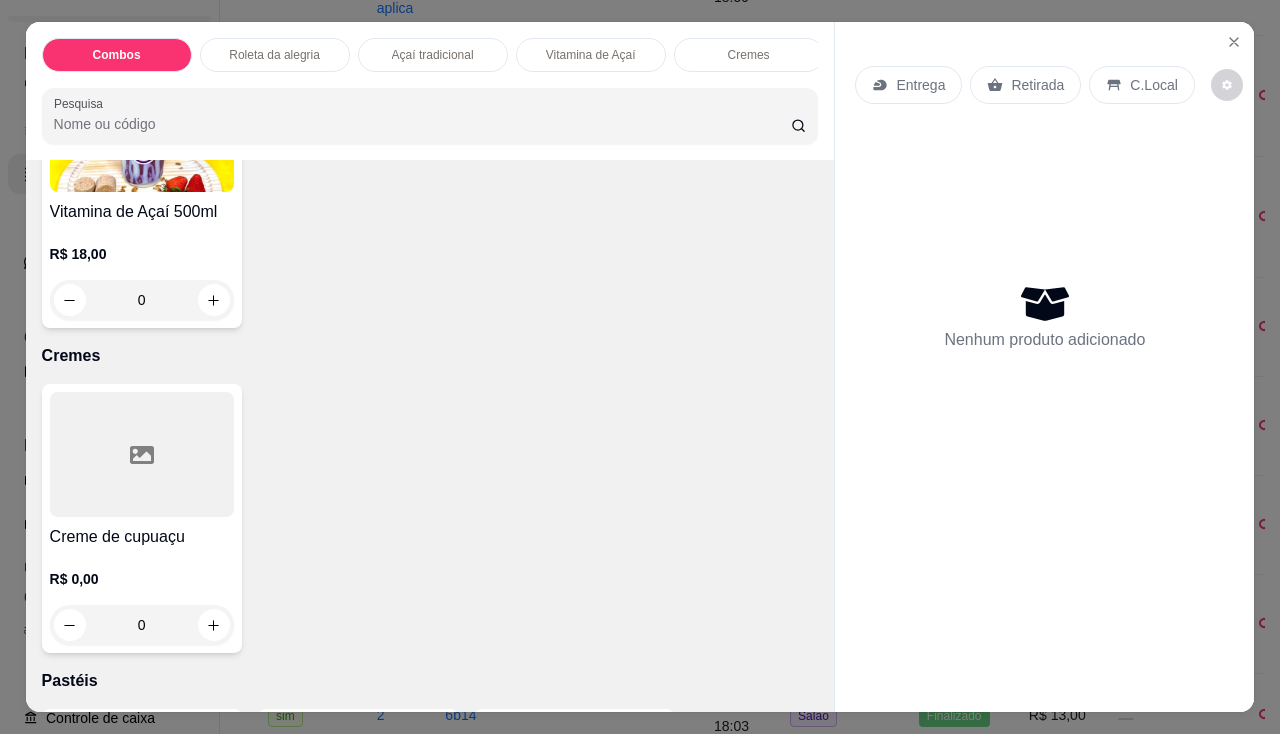 scroll, scrollTop: 2200, scrollLeft: 0, axis: vertical 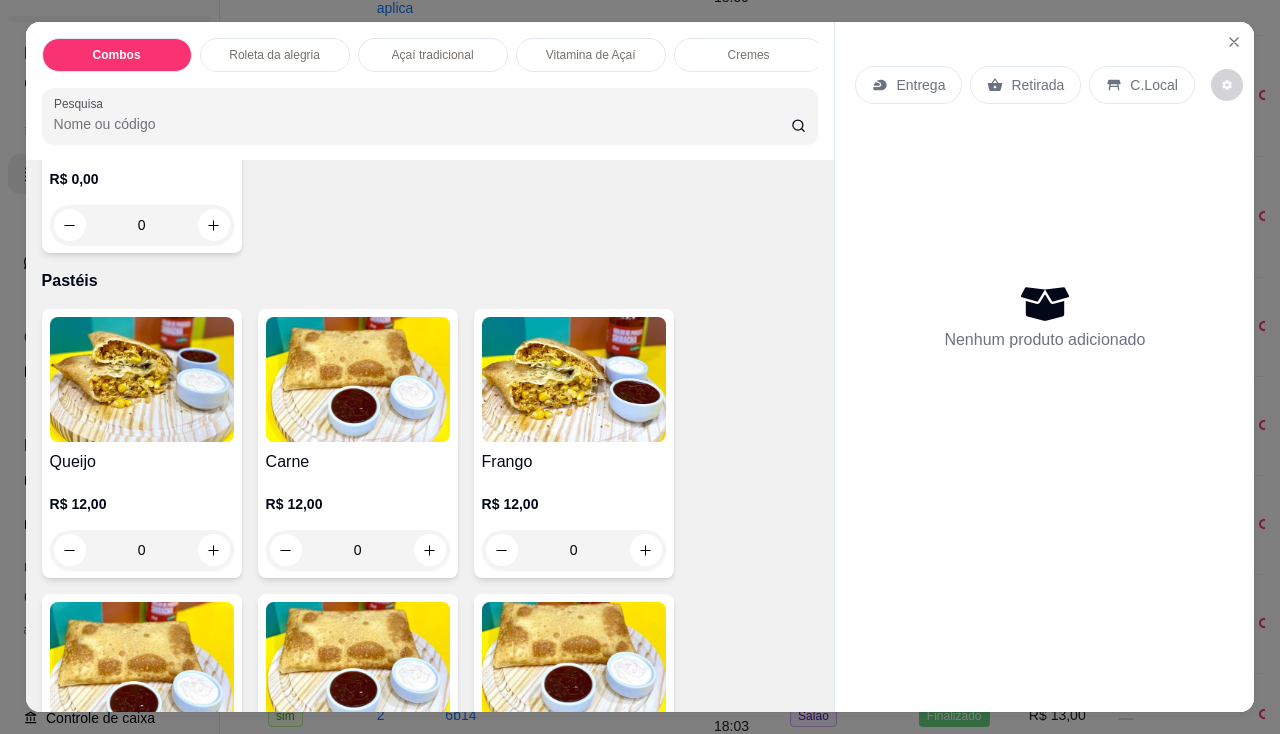 click on "Queijo" at bounding box center [142, 462] 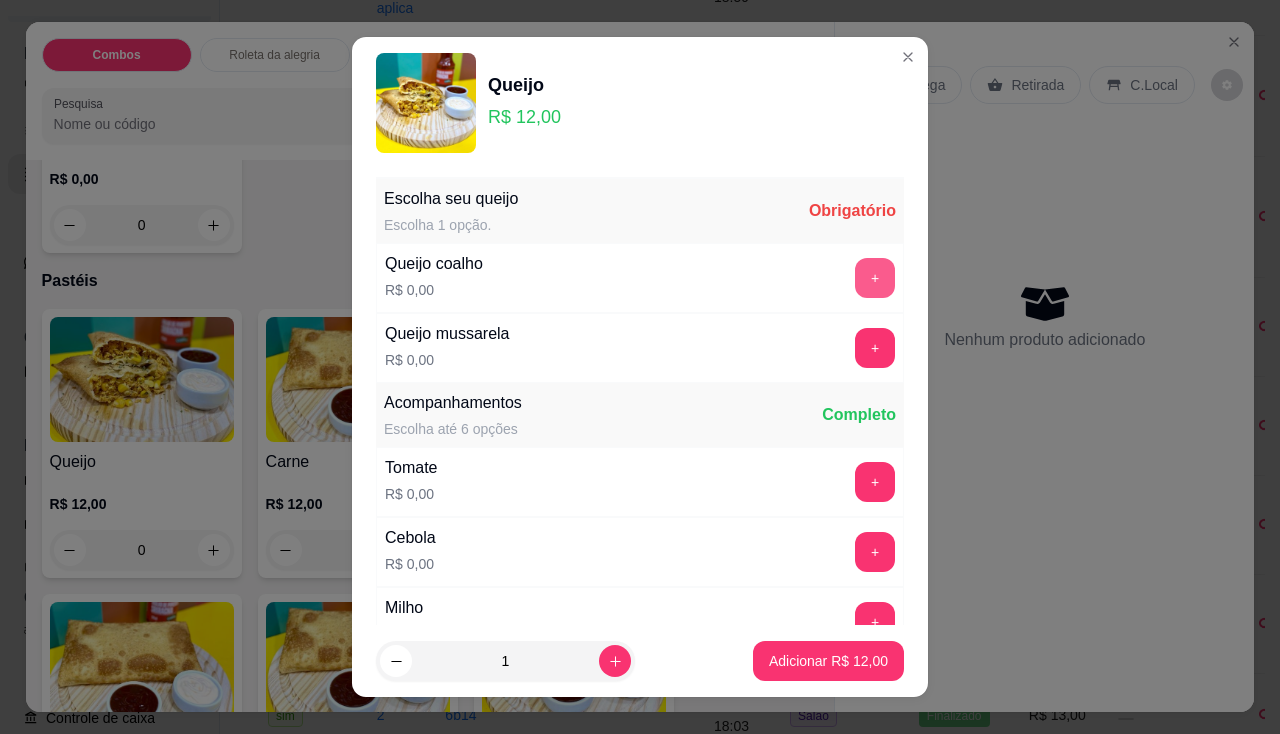click on "+" at bounding box center (875, 278) 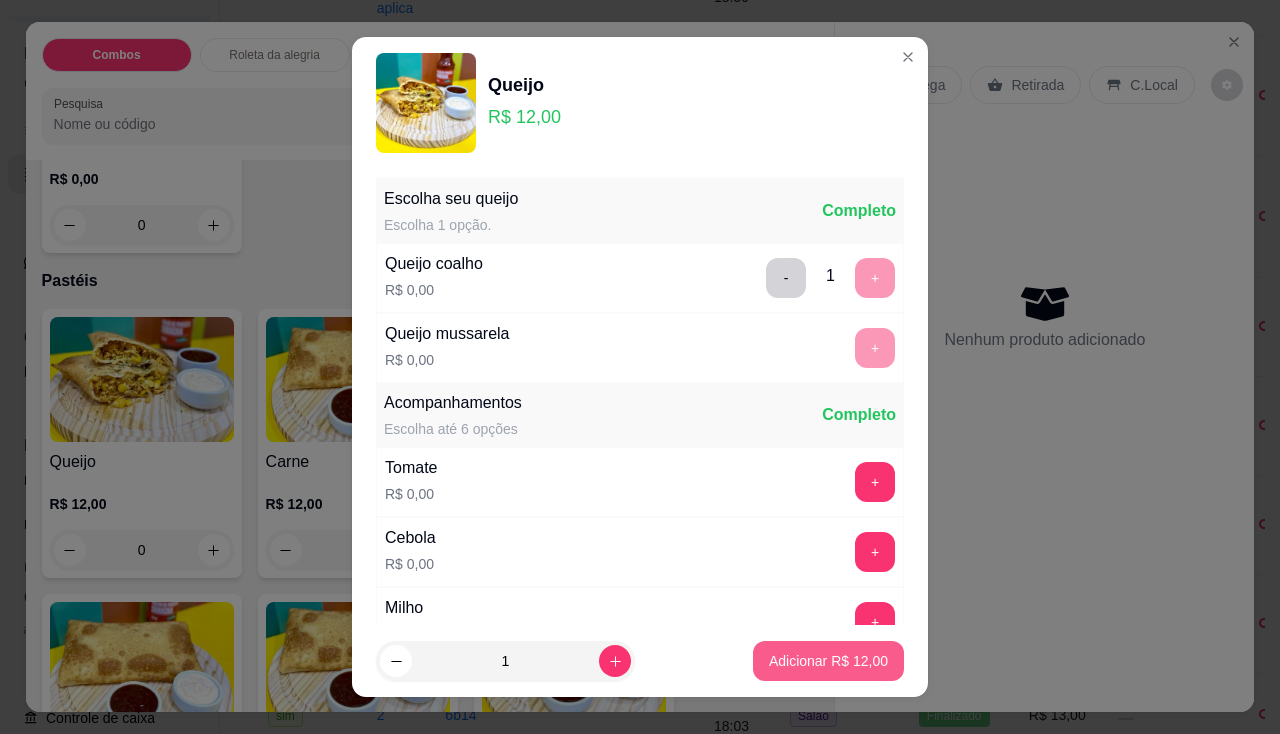 click on "Adicionar   R$ 12,00" at bounding box center (828, 661) 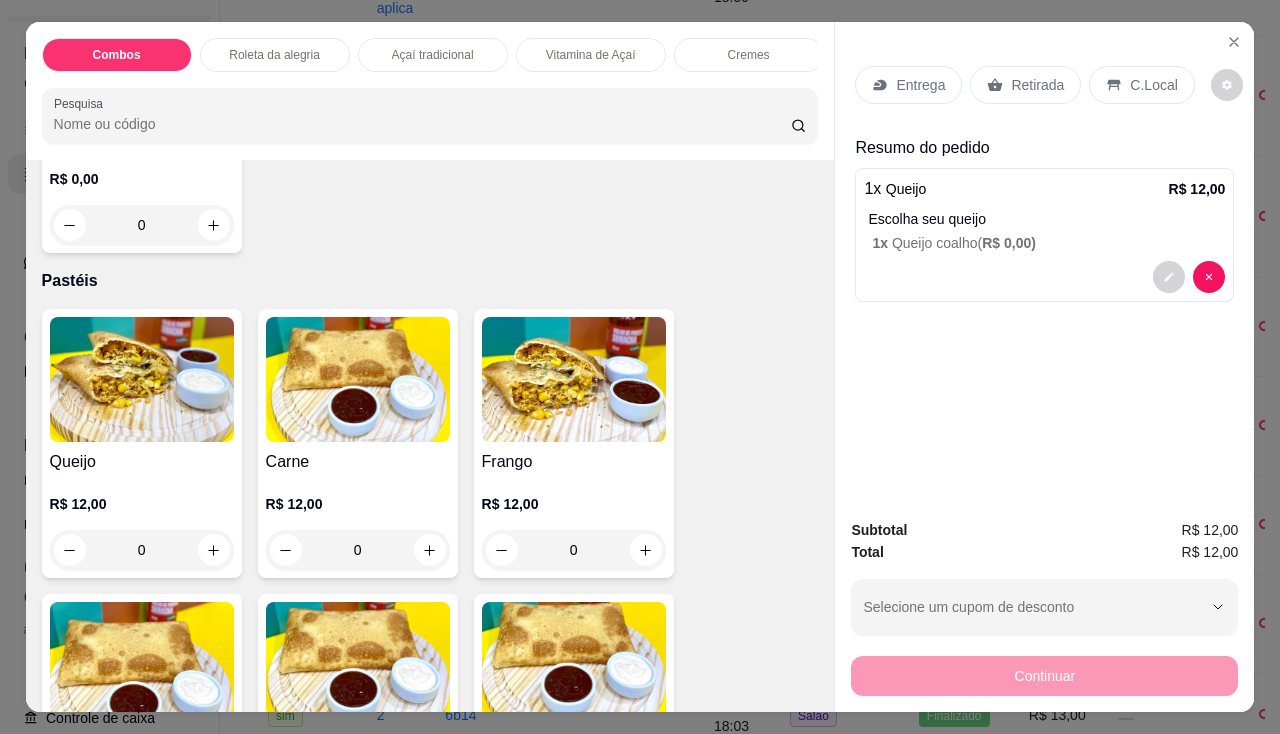 click on "Entrega" at bounding box center [908, 85] 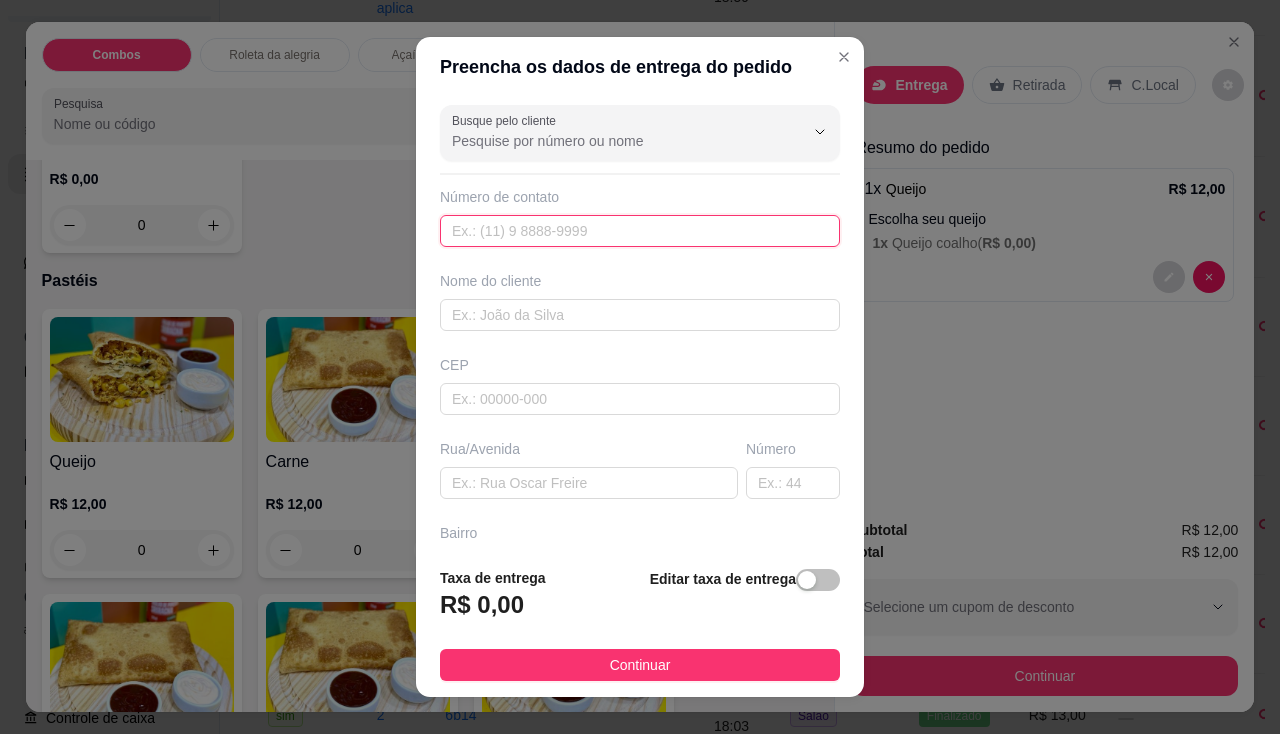 click at bounding box center [640, 231] 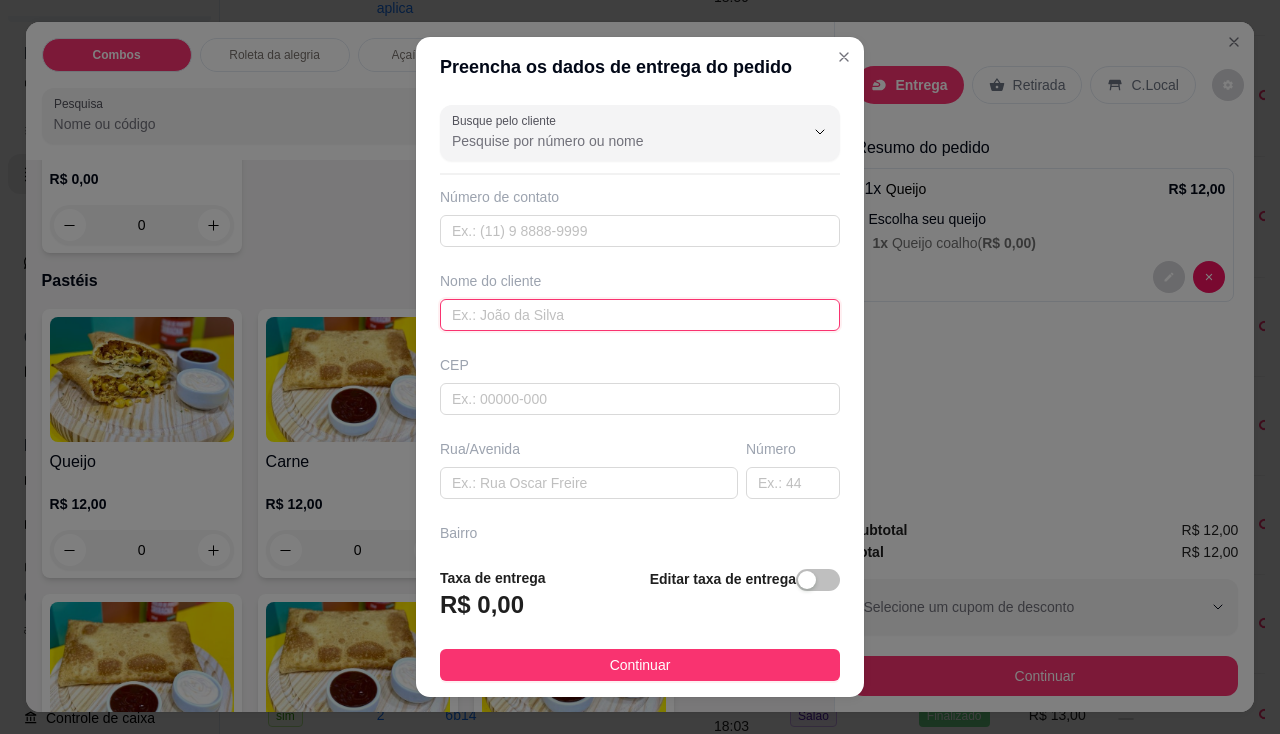click at bounding box center [640, 315] 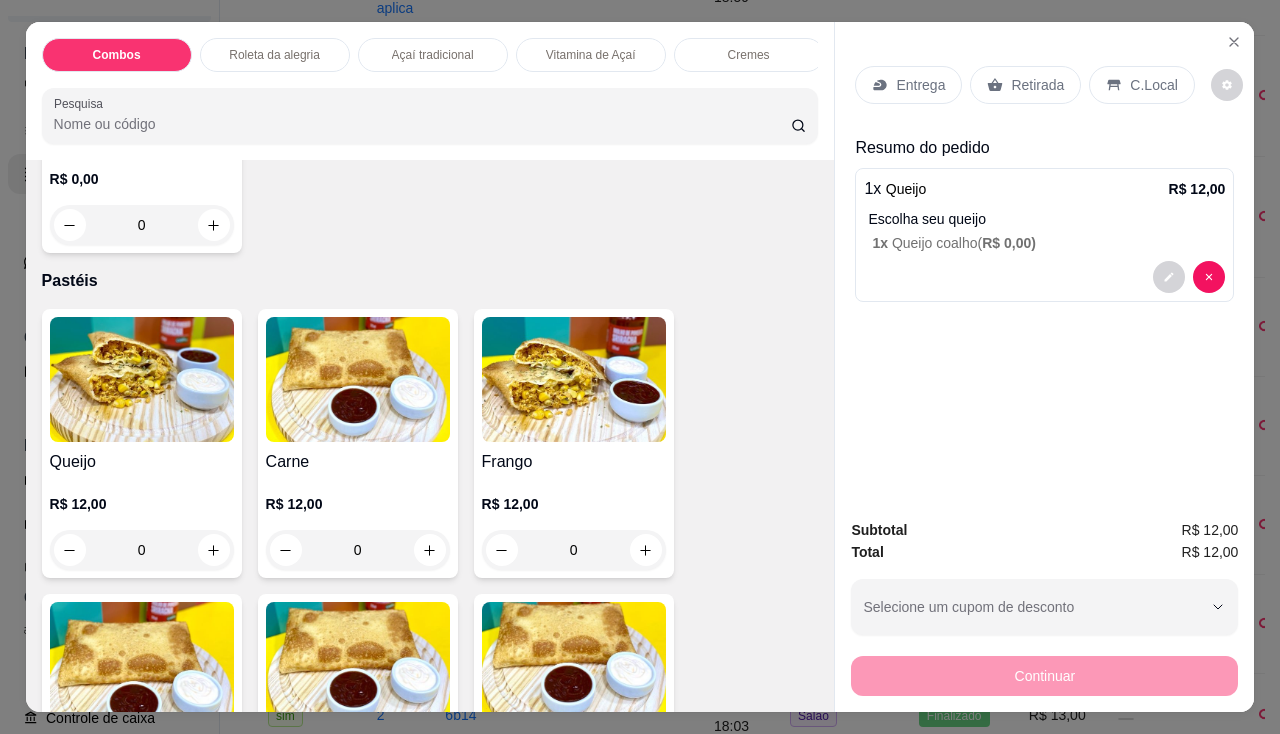 click on "Entrega" at bounding box center (908, 85) 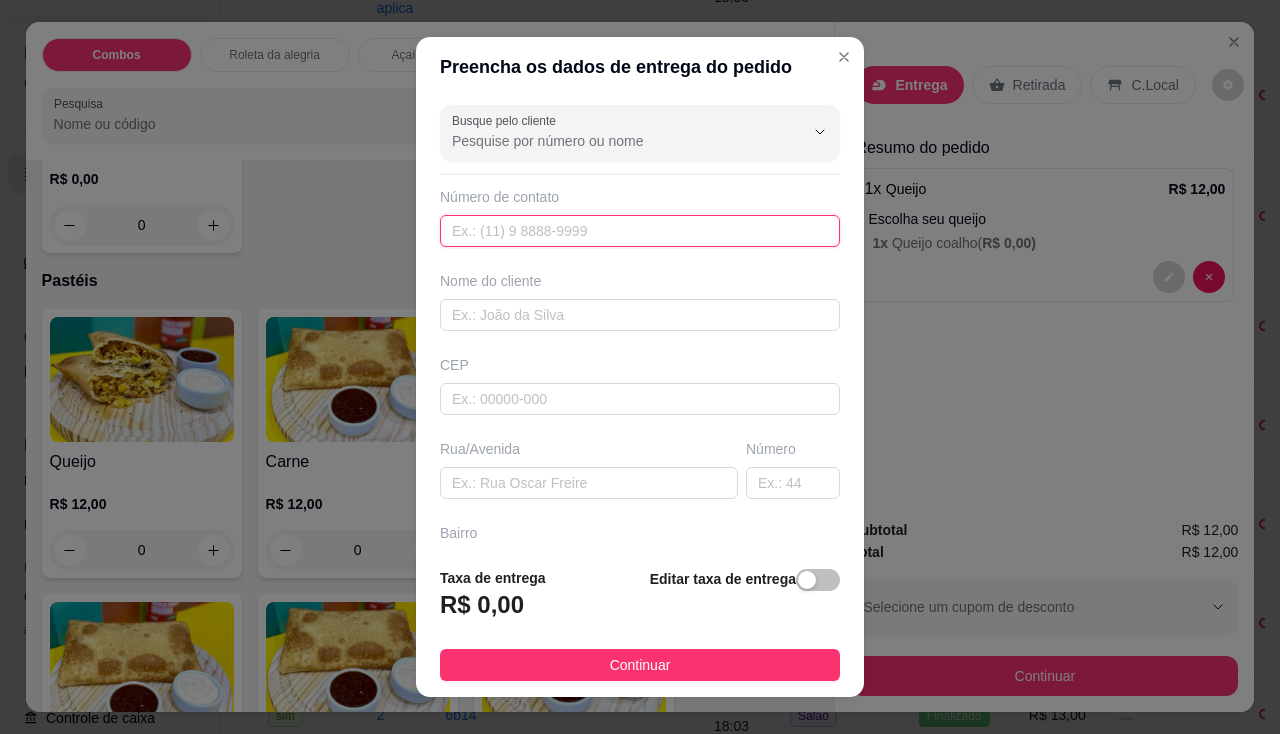 click at bounding box center (640, 231) 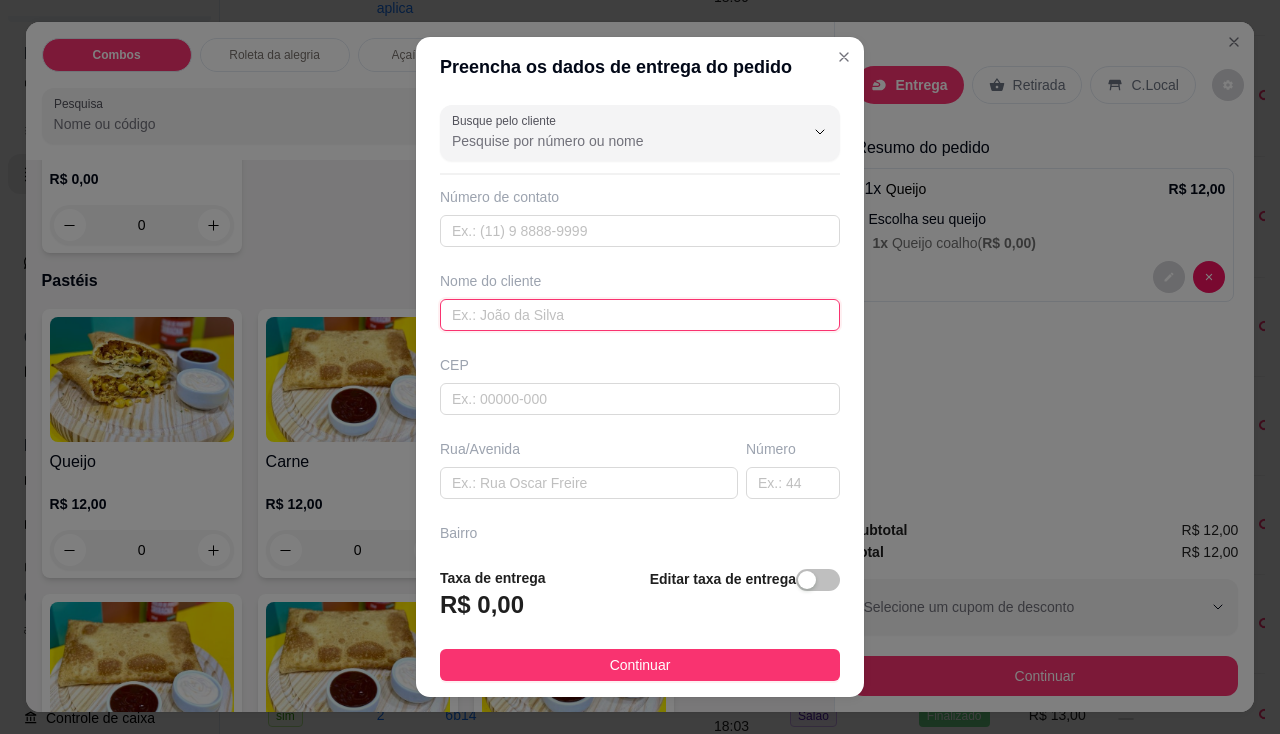 click at bounding box center [640, 315] 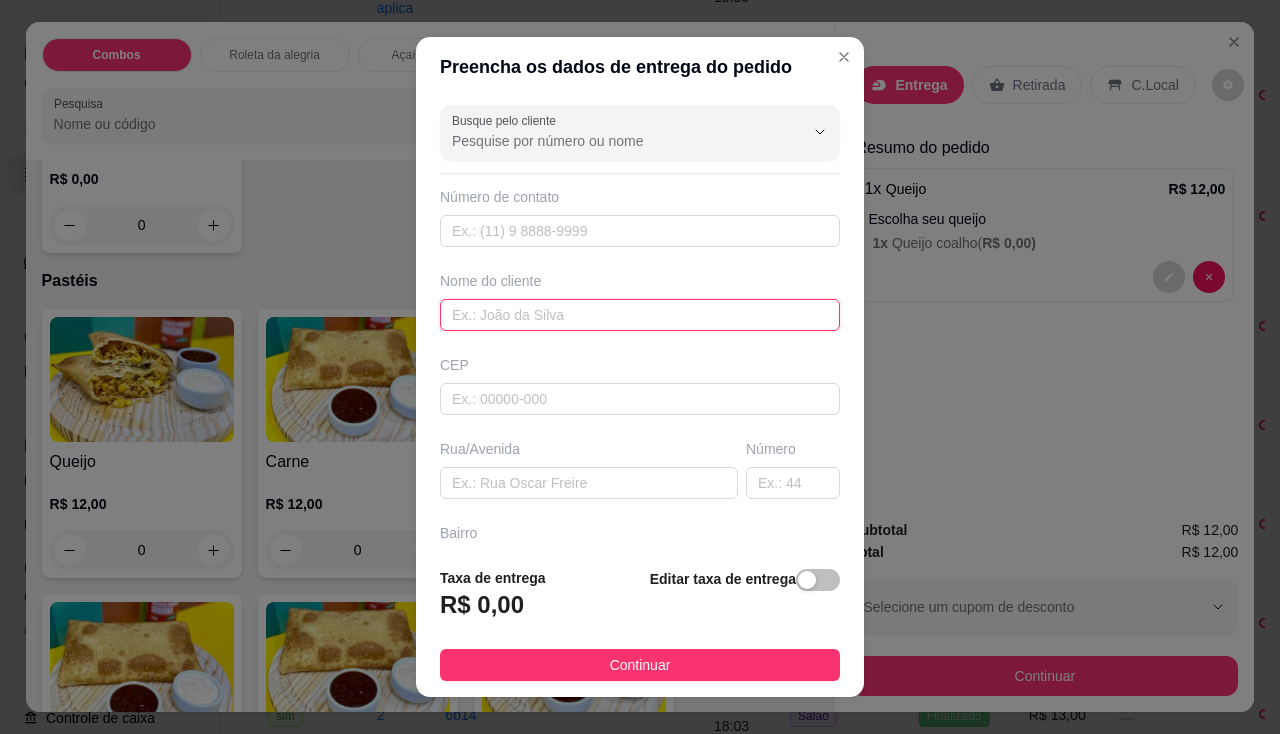 type on "l" 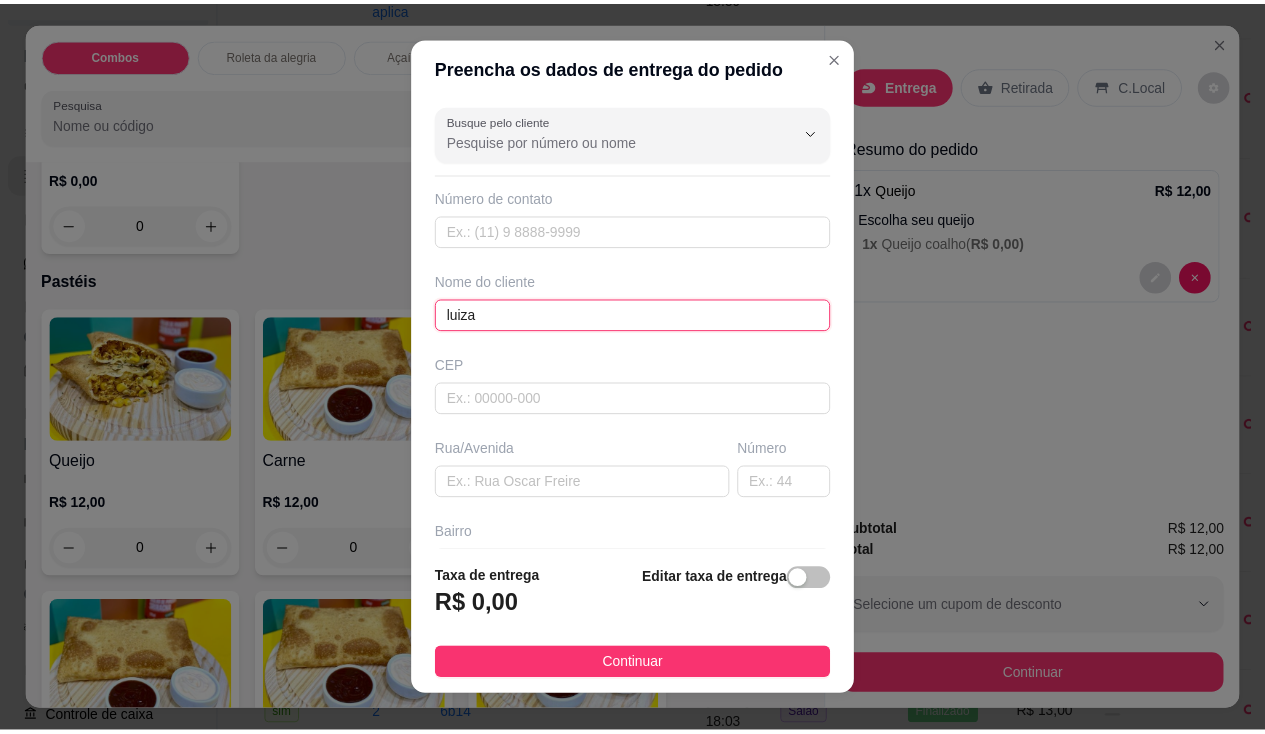 scroll, scrollTop: 219, scrollLeft: 0, axis: vertical 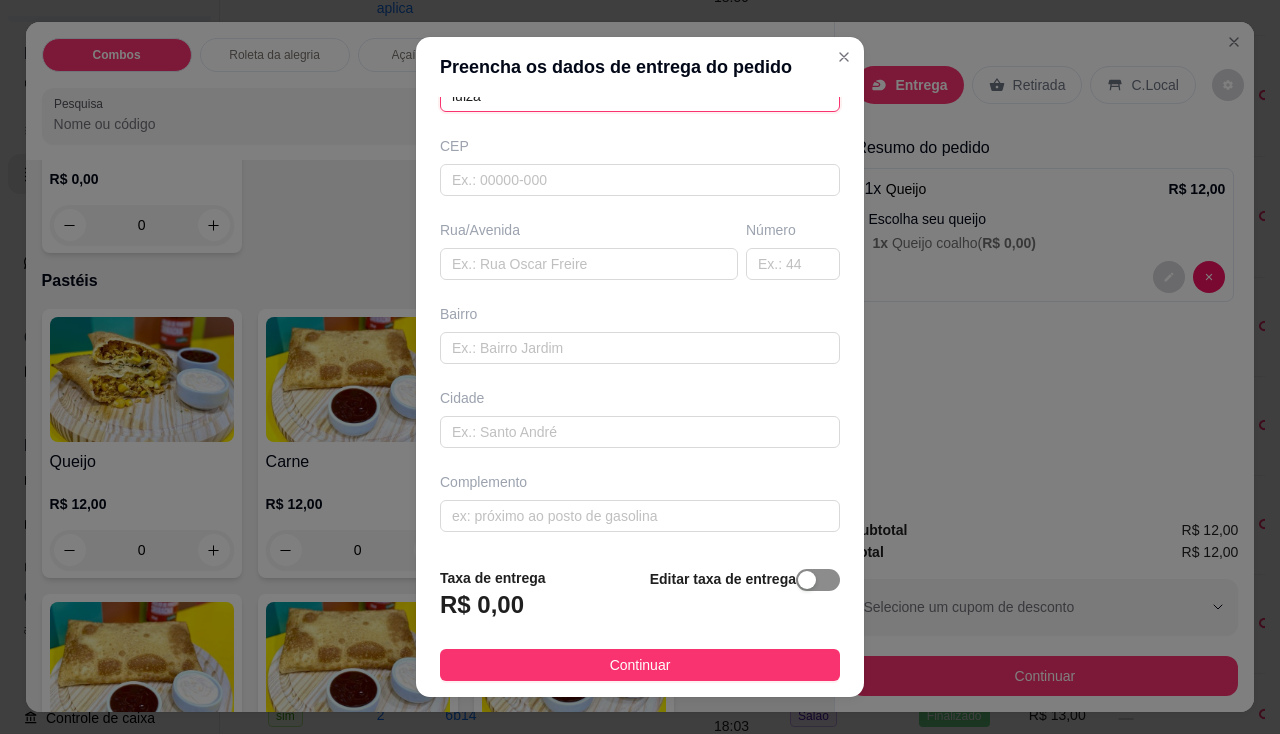 type on "luiza" 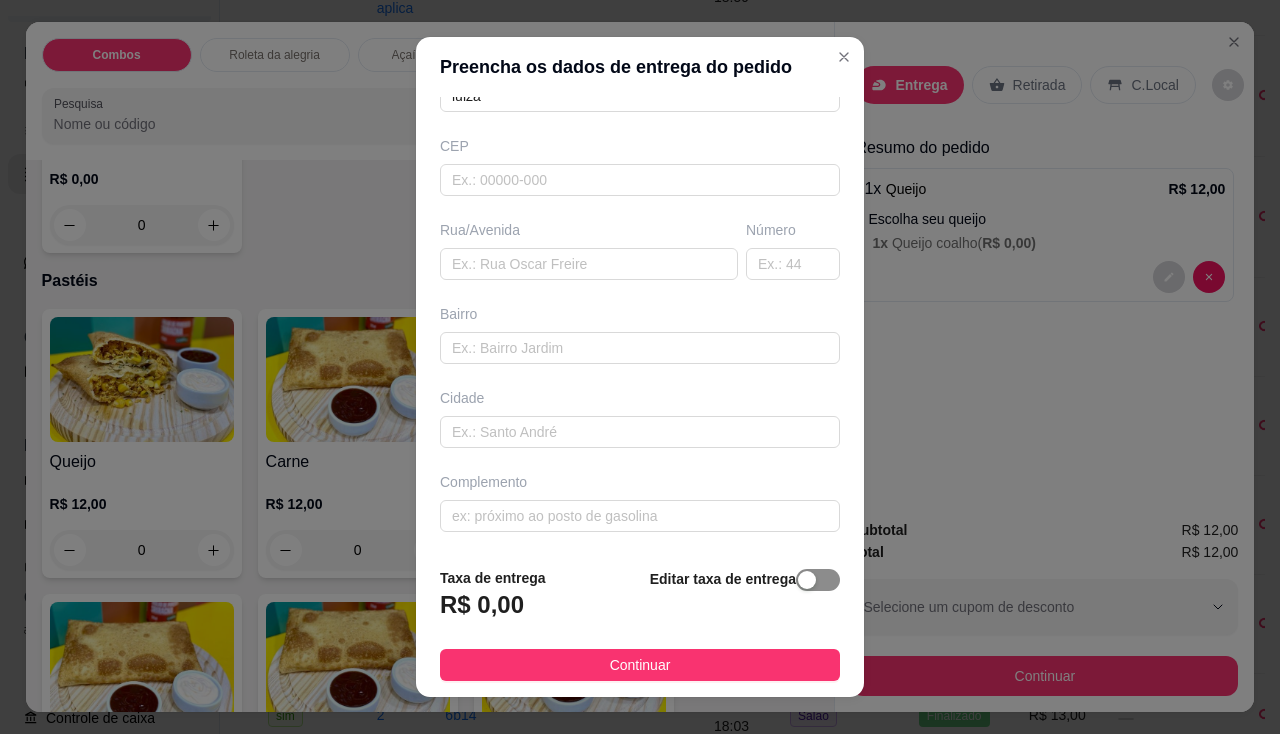 click at bounding box center (807, 580) 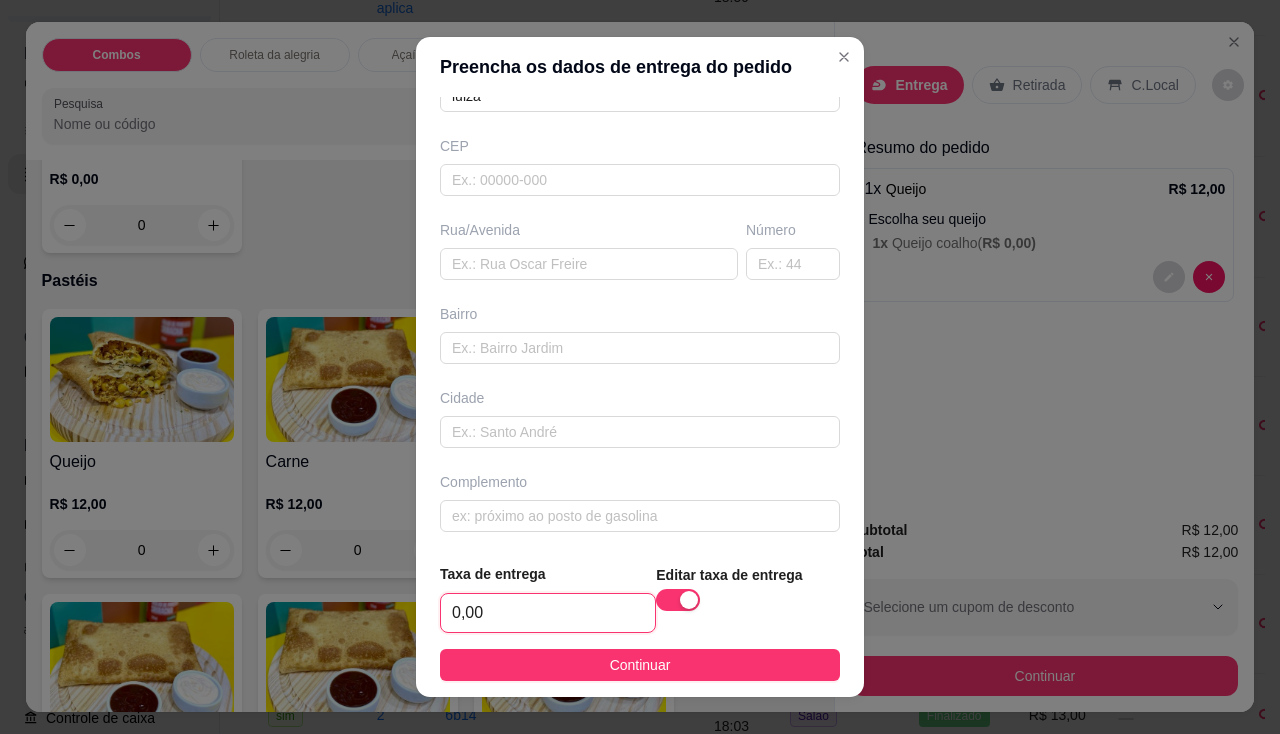 click on "0,00" at bounding box center (548, 613) 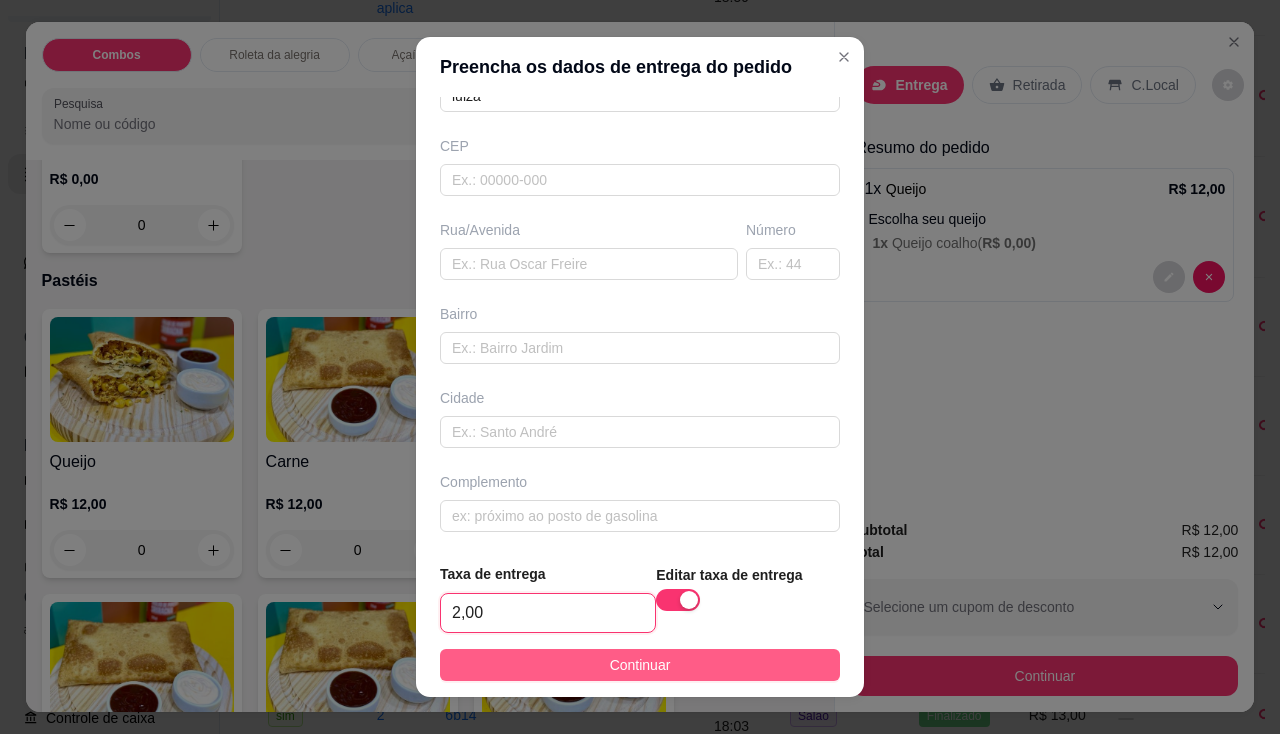 type on "2,00" 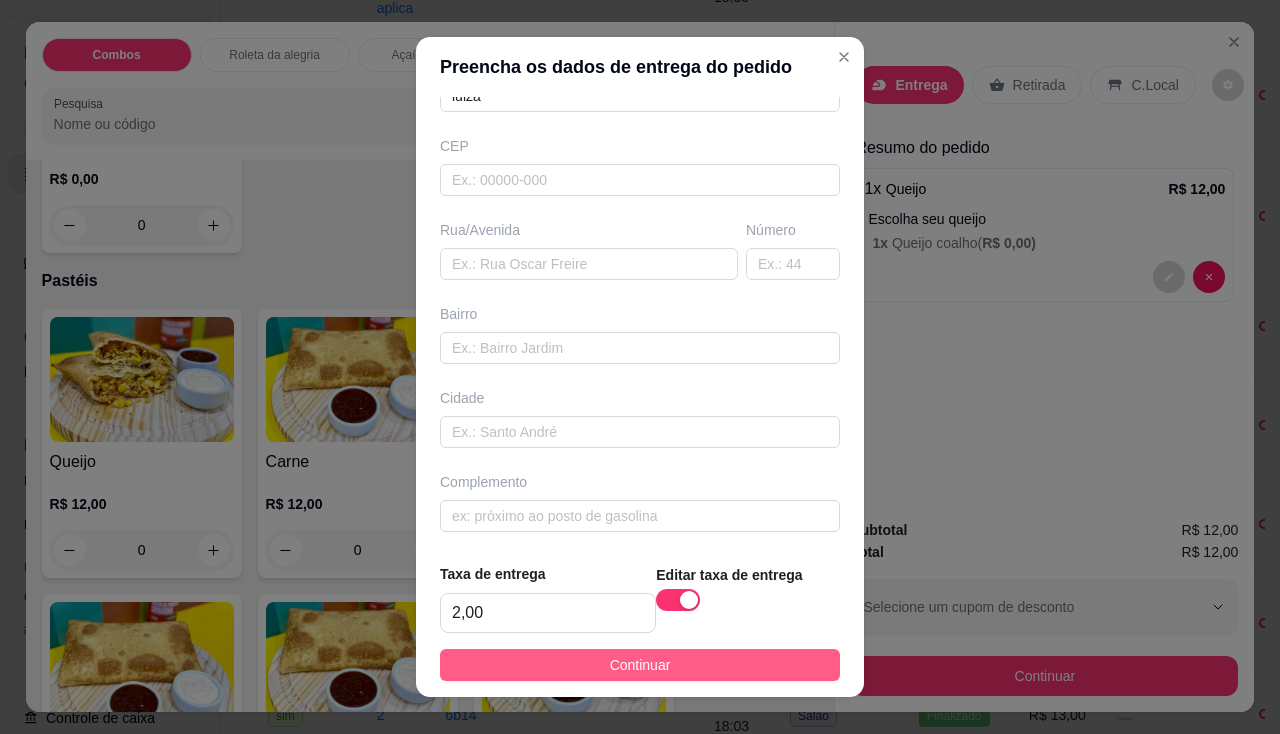 click on "Continuar" at bounding box center [640, 665] 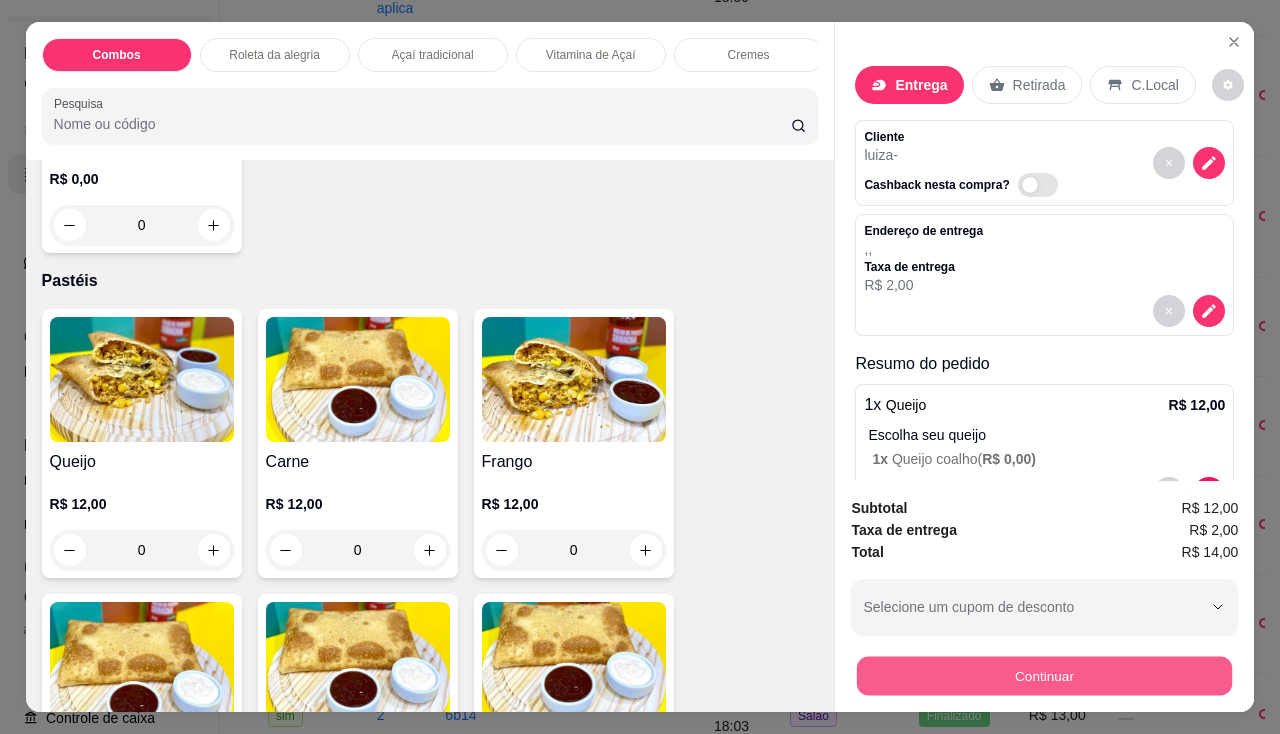 click on "Continuar" at bounding box center (1044, 676) 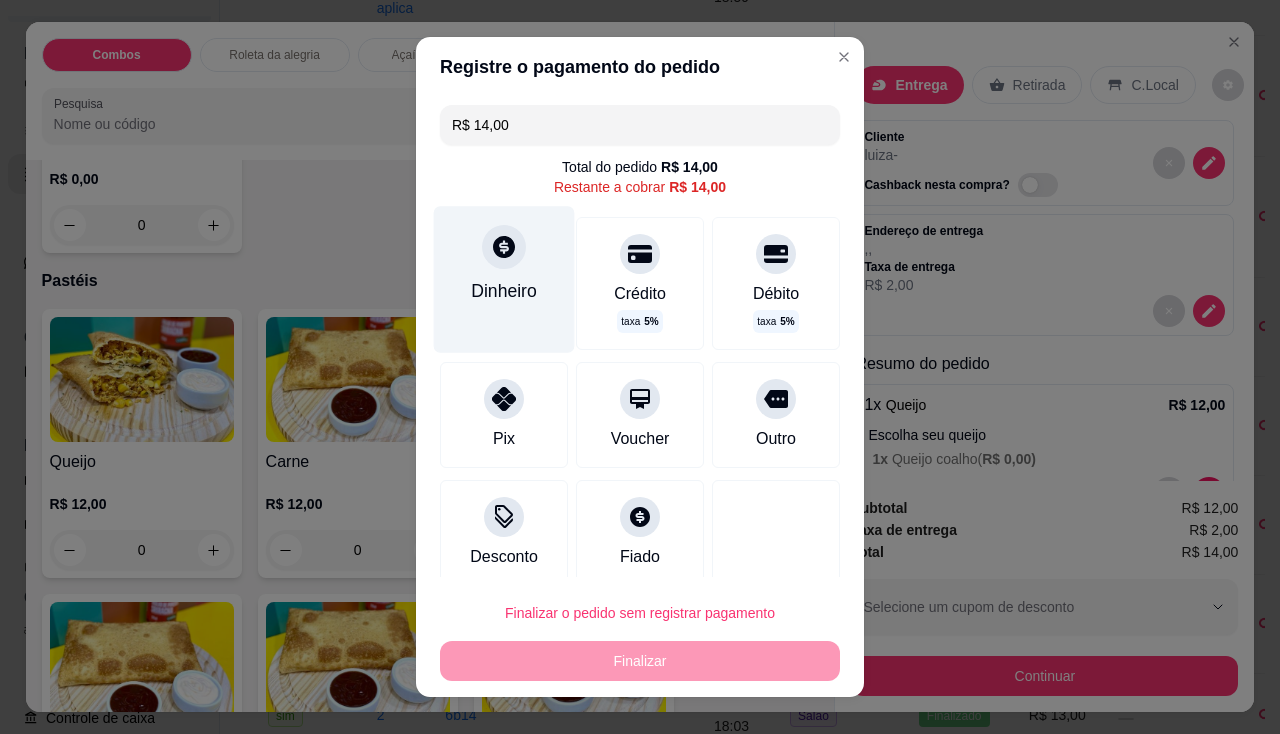 click on "Dinheiro" at bounding box center [504, 291] 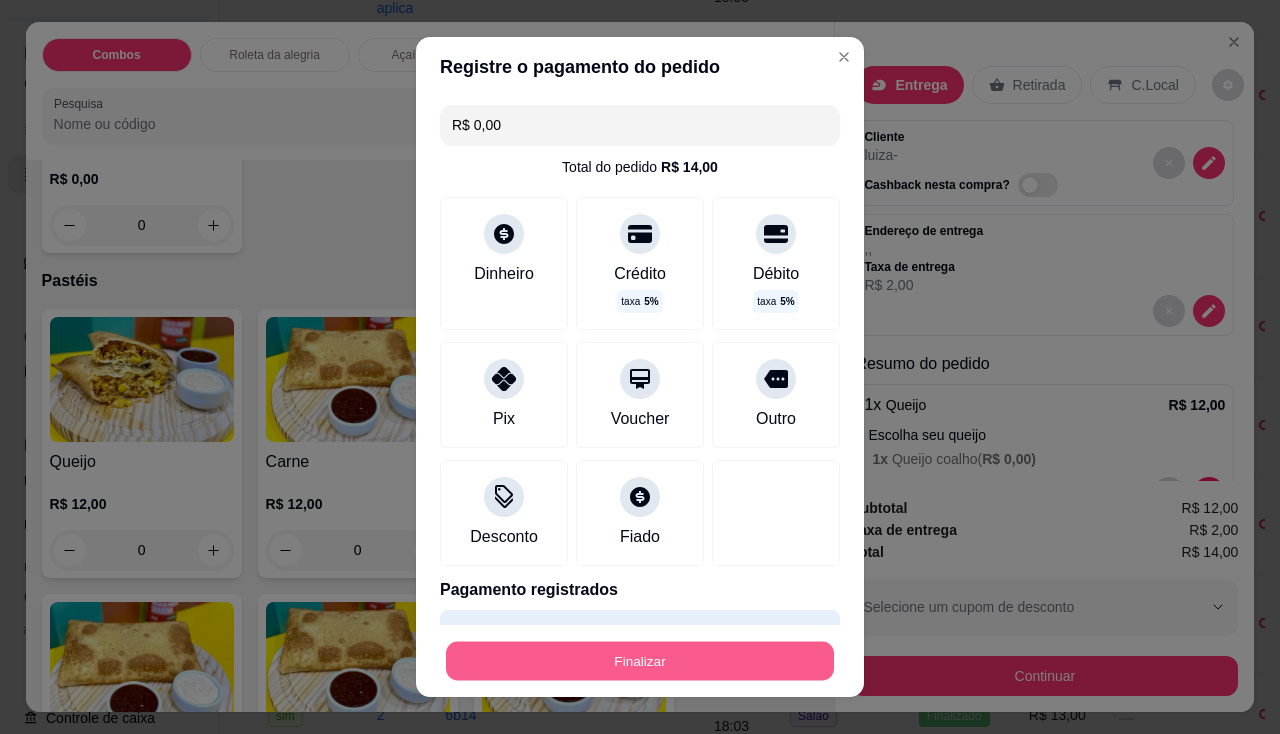 click on "Finalizar" at bounding box center [640, 661] 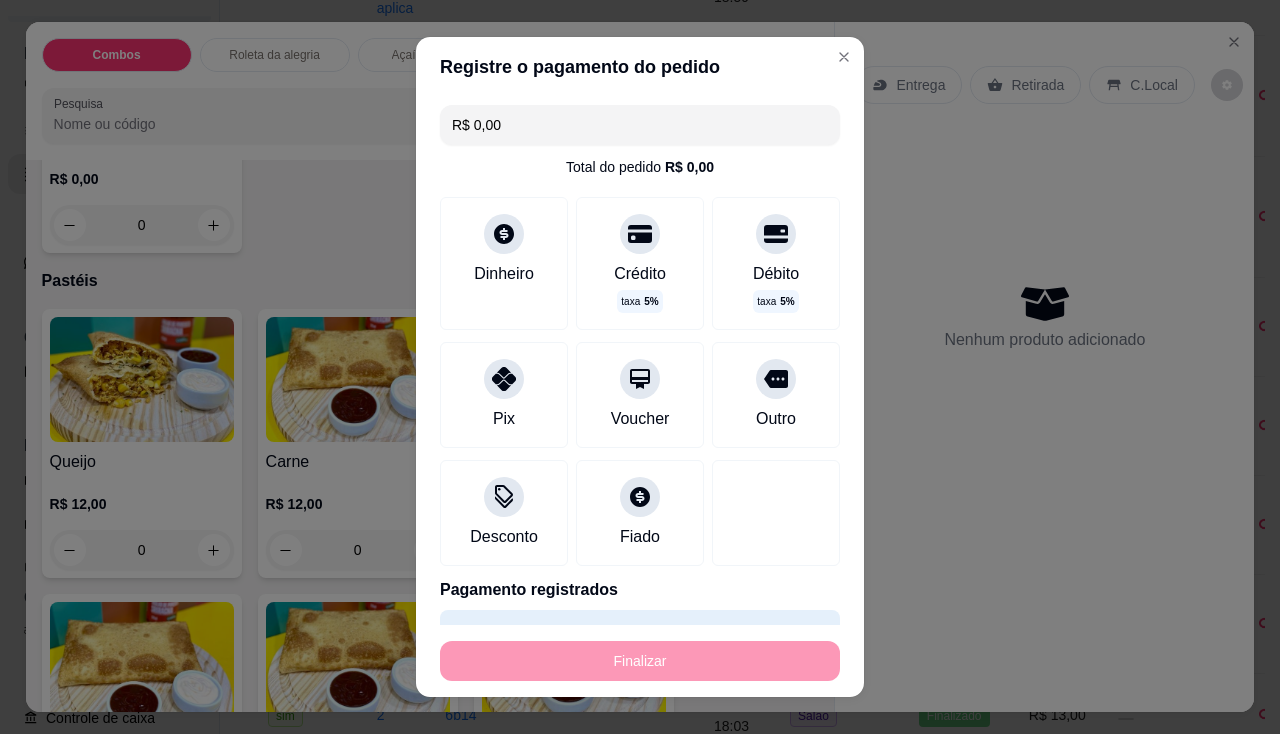 type on "-R$ 14,00" 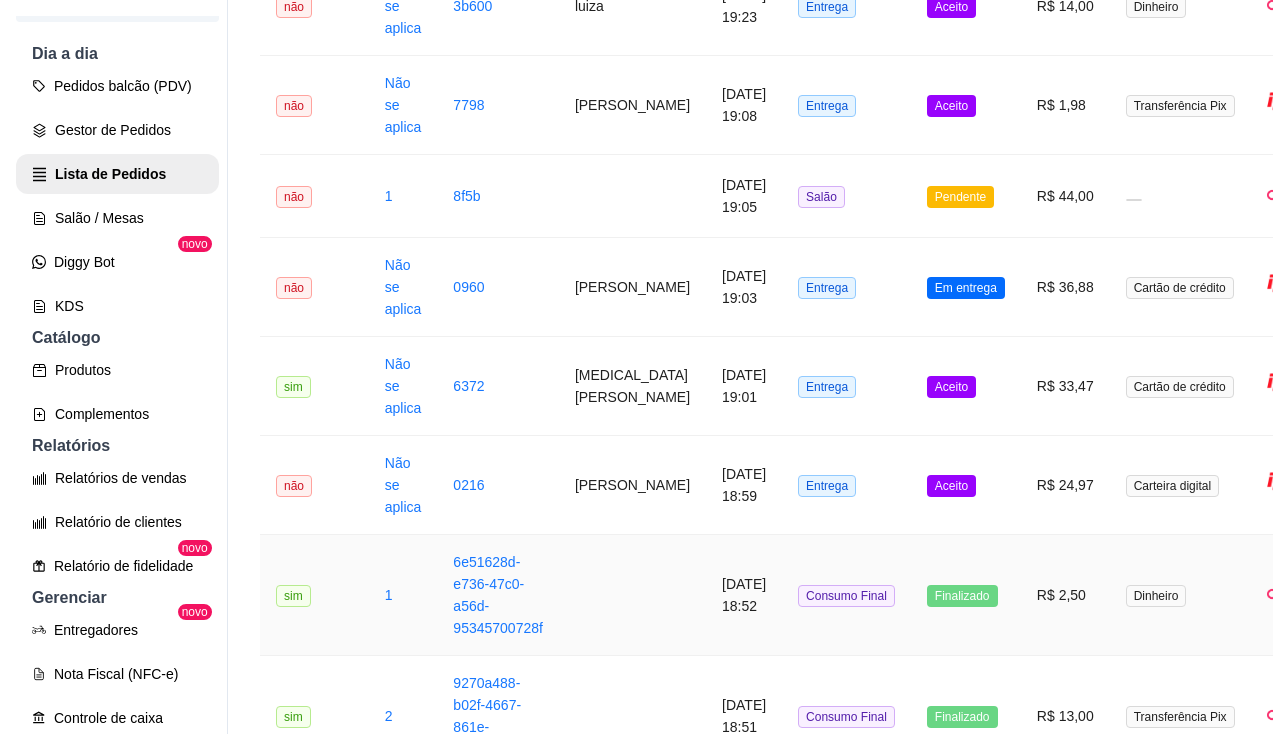 scroll, scrollTop: 0, scrollLeft: 0, axis: both 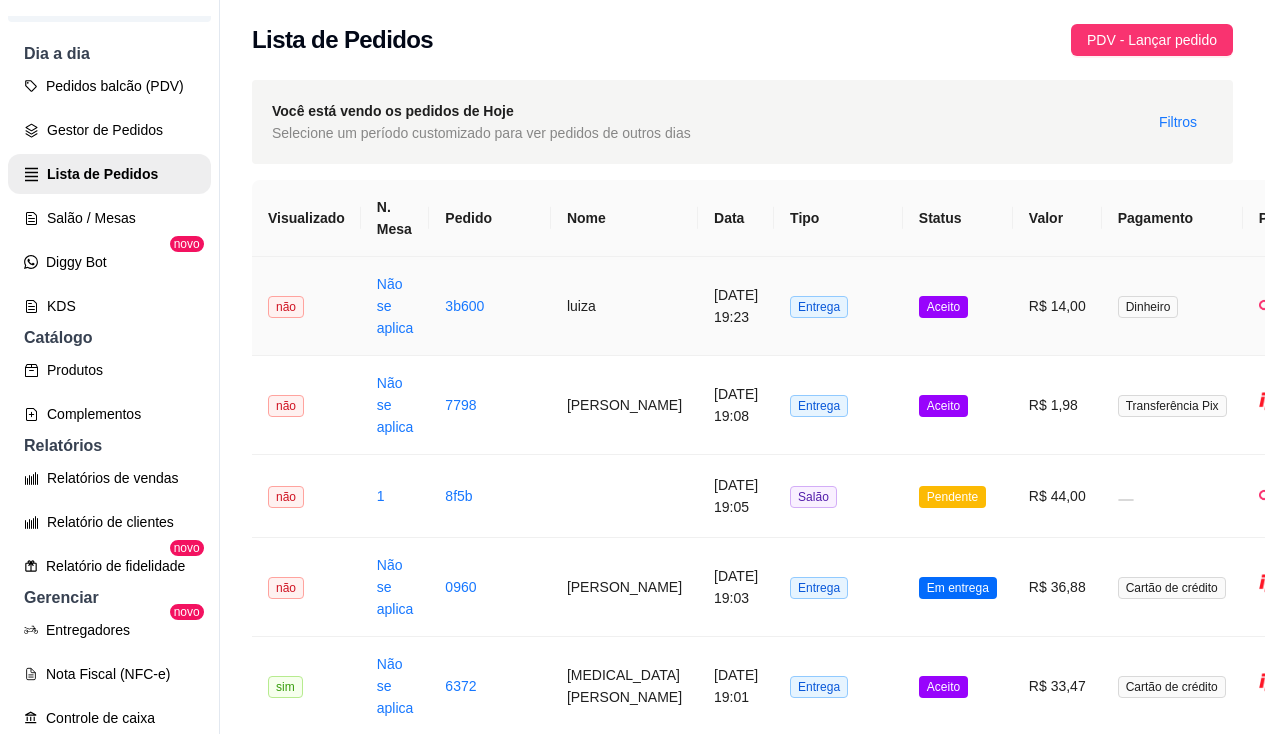 click on "3b600" at bounding box center (490, 306) 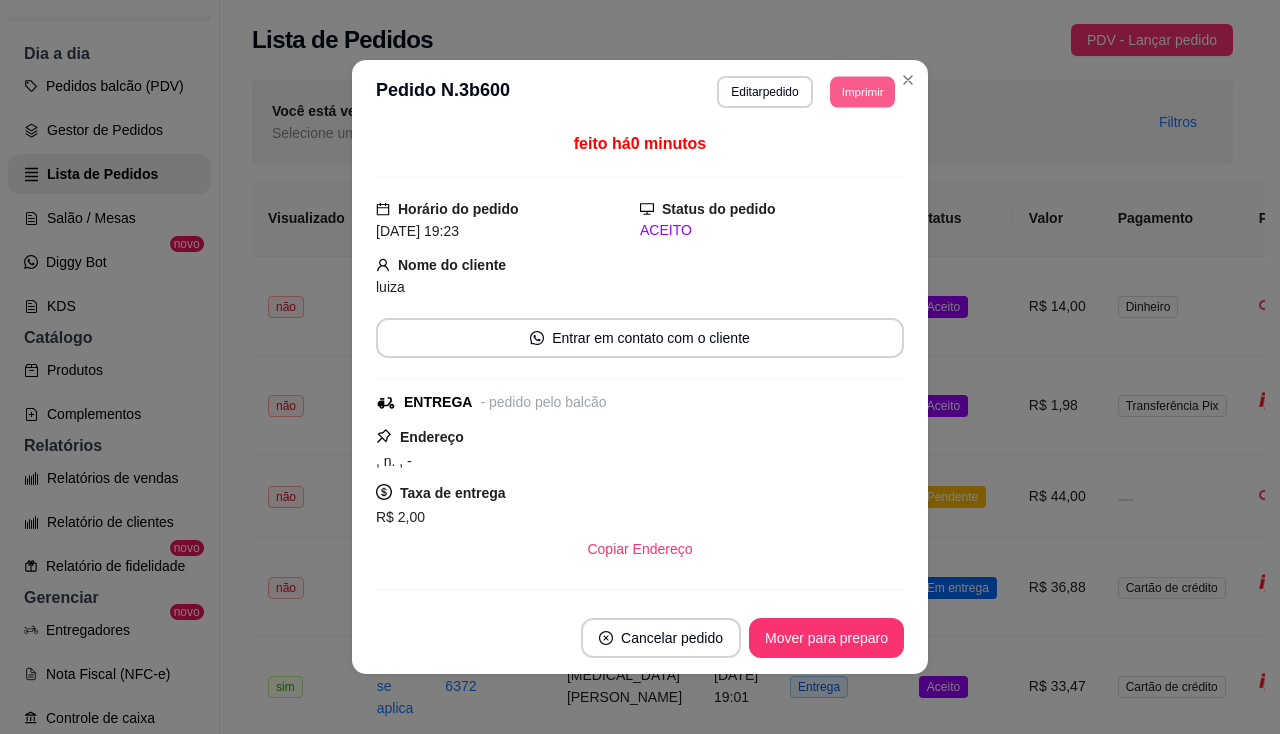 click on "Imprimir" at bounding box center (862, 91) 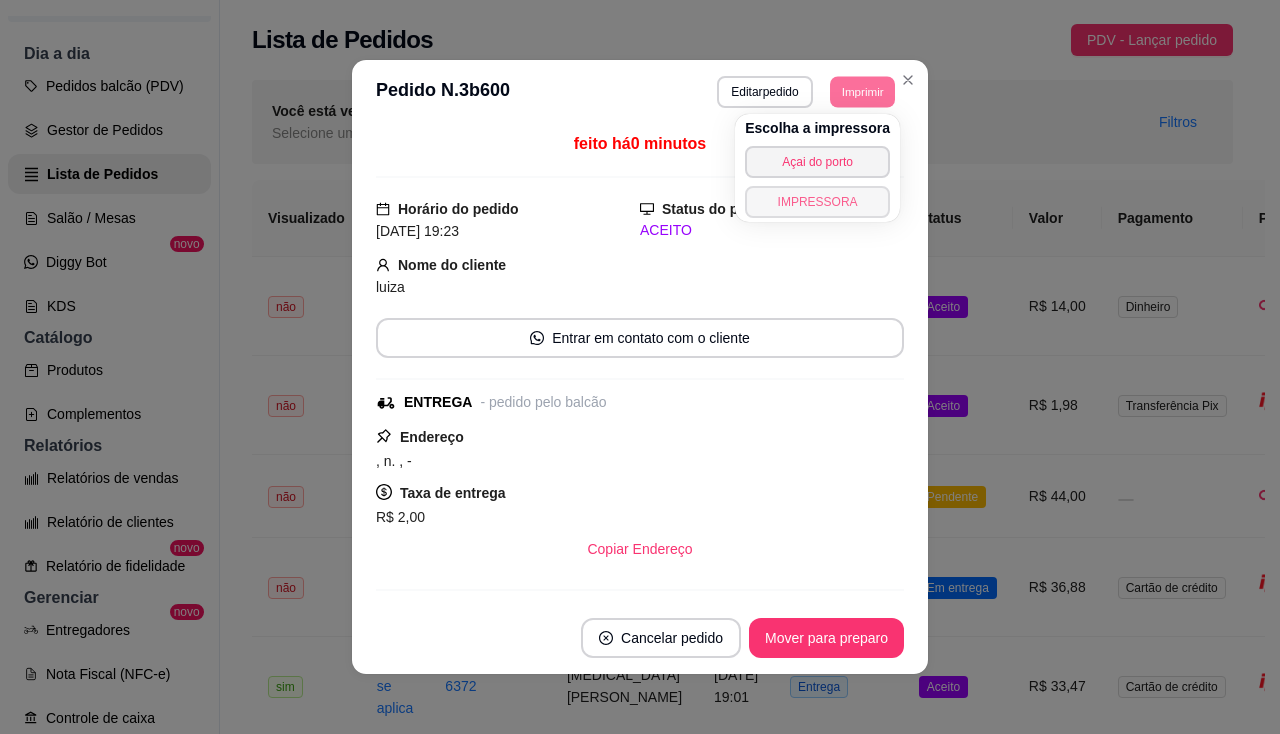 click on "IMPRESSORA" at bounding box center (817, 202) 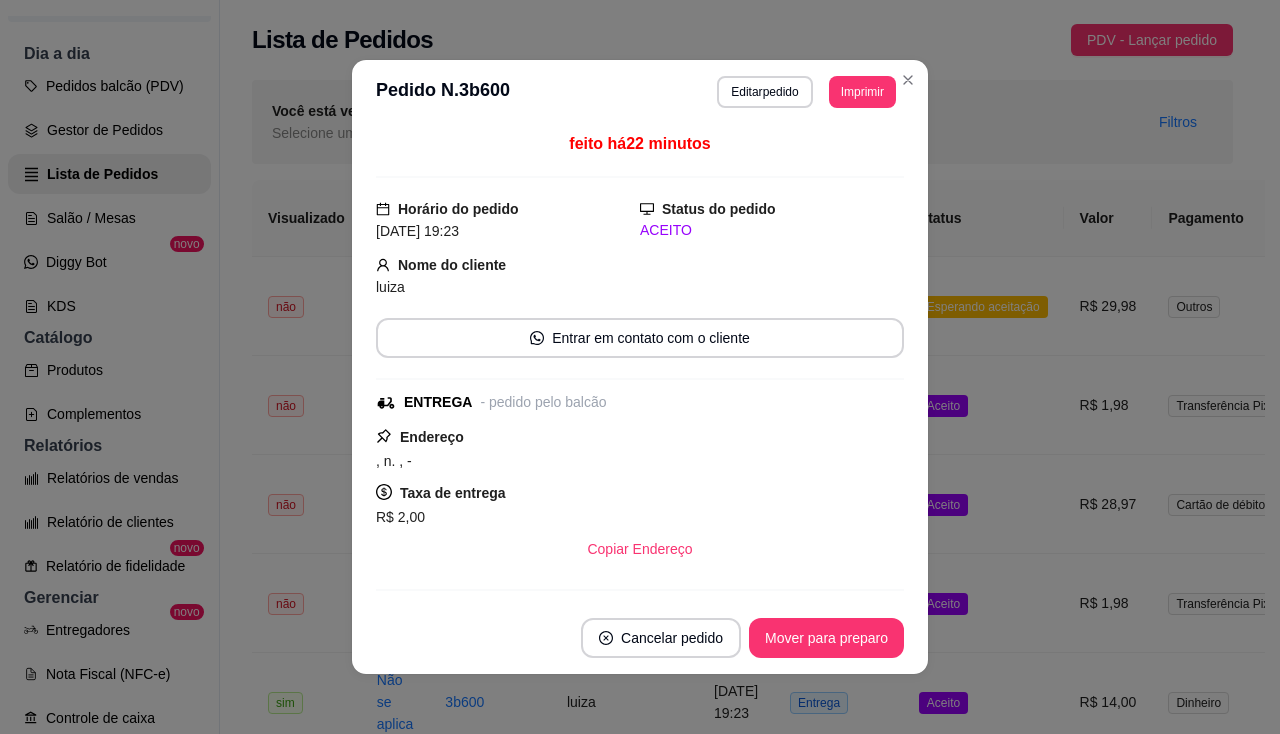 type 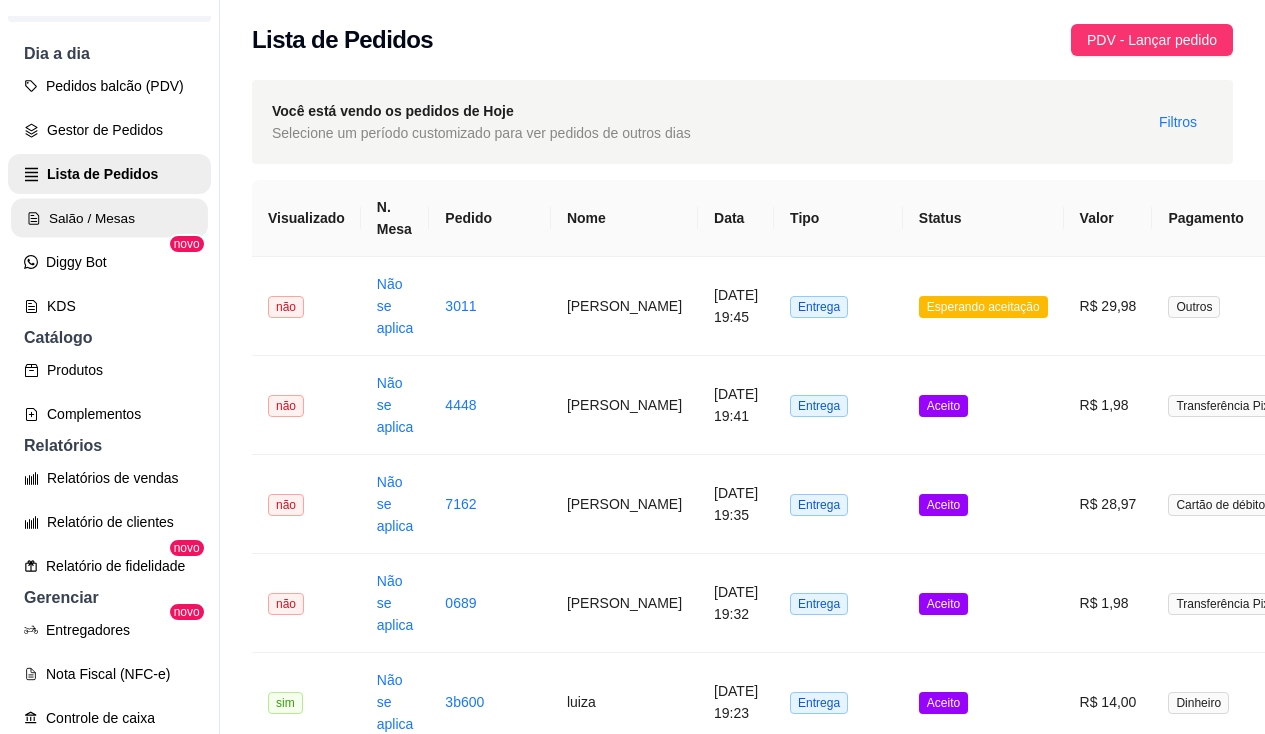 click on "Salão / Mesas" at bounding box center [109, 218] 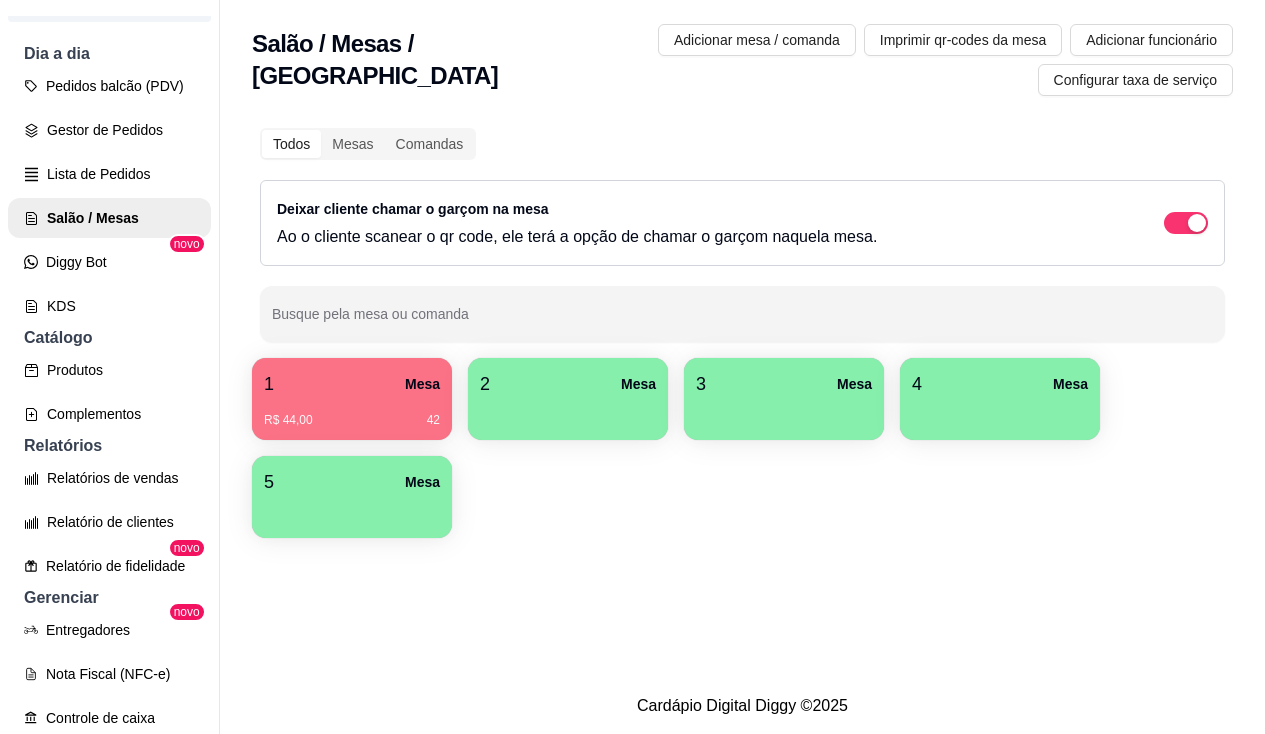 click on "2 Mesa" at bounding box center [568, 384] 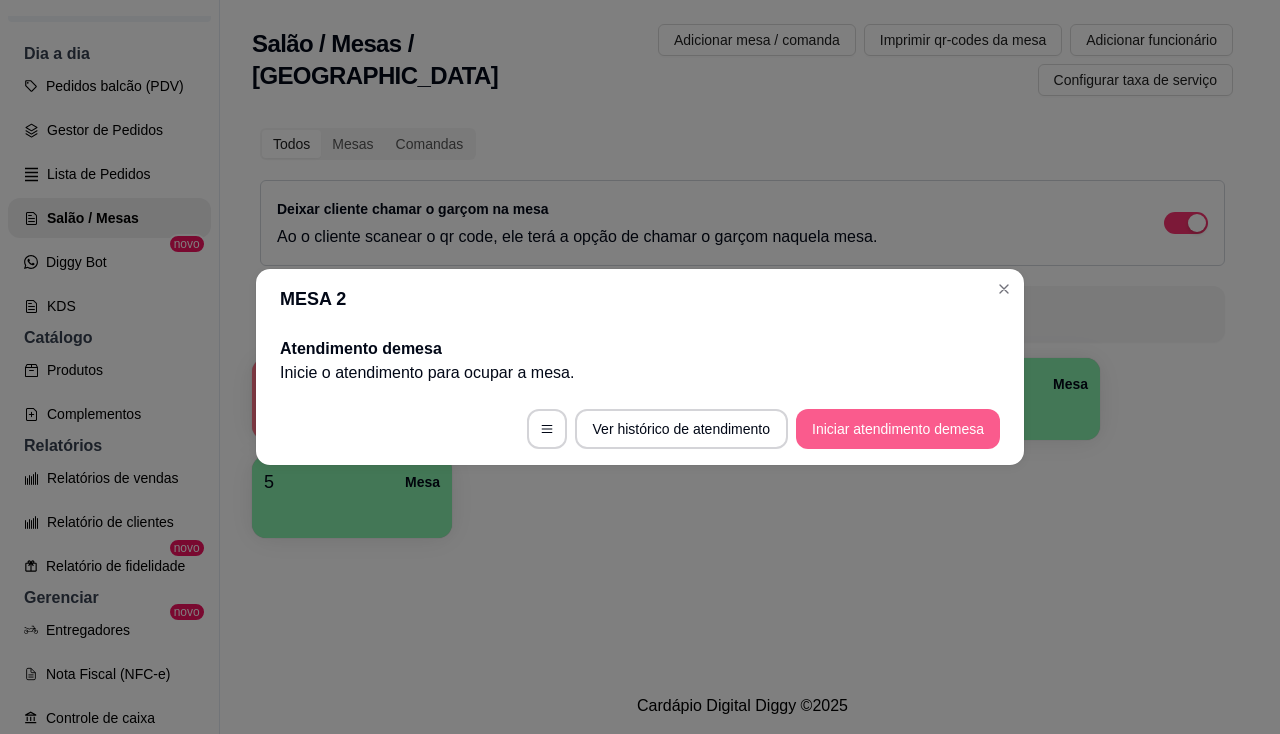 click on "Iniciar atendimento de  mesa" at bounding box center (898, 429) 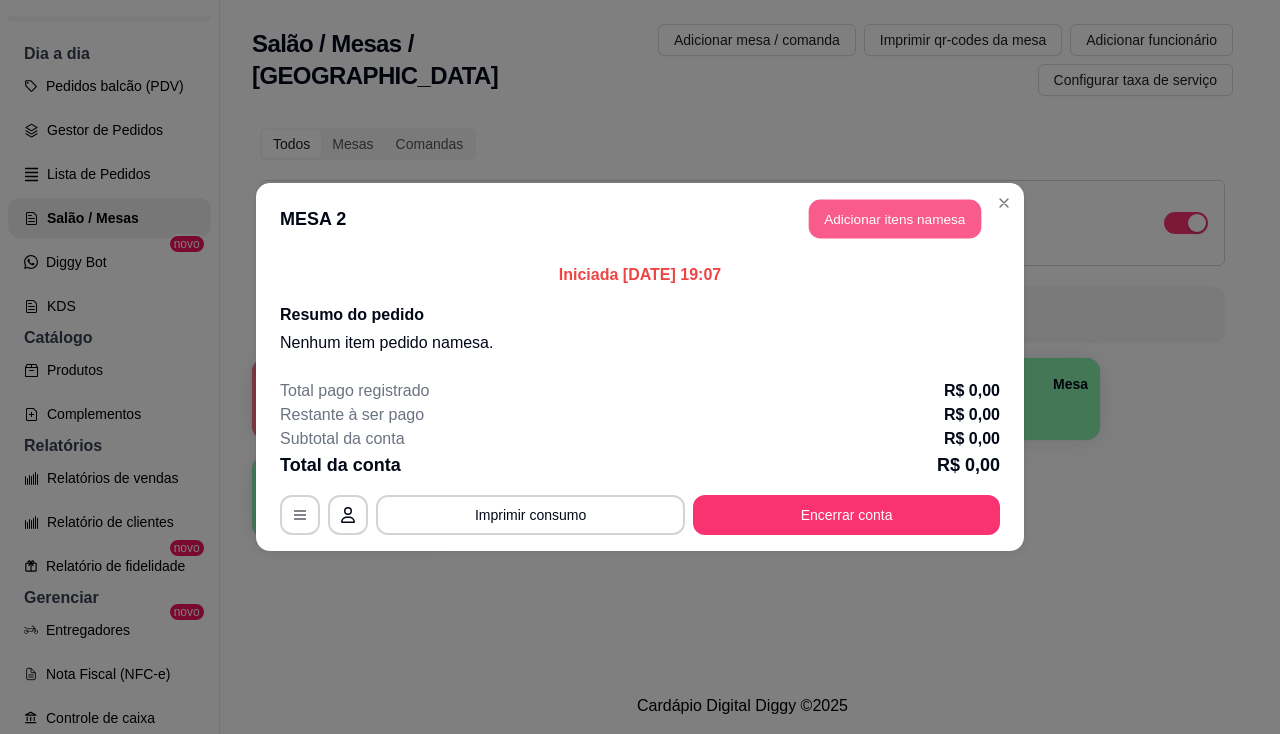 click on "Adicionar itens na  mesa" at bounding box center [895, 219] 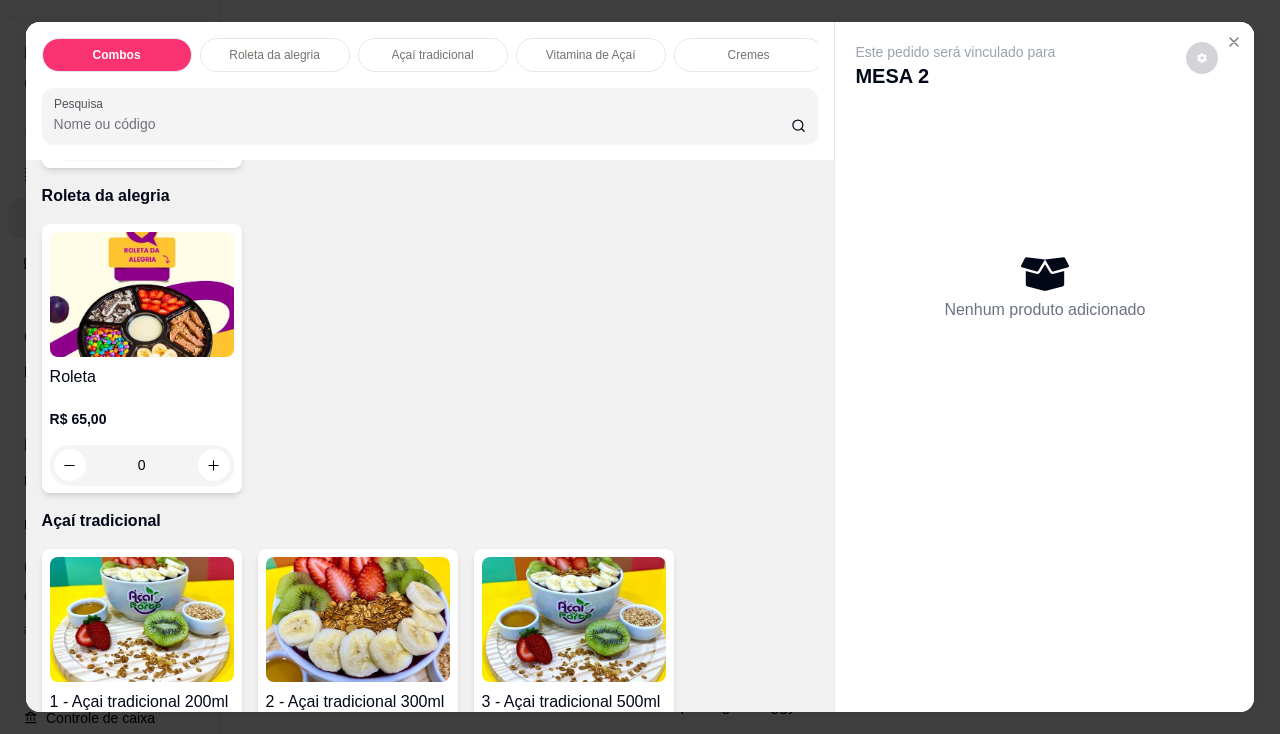 scroll, scrollTop: 1000, scrollLeft: 0, axis: vertical 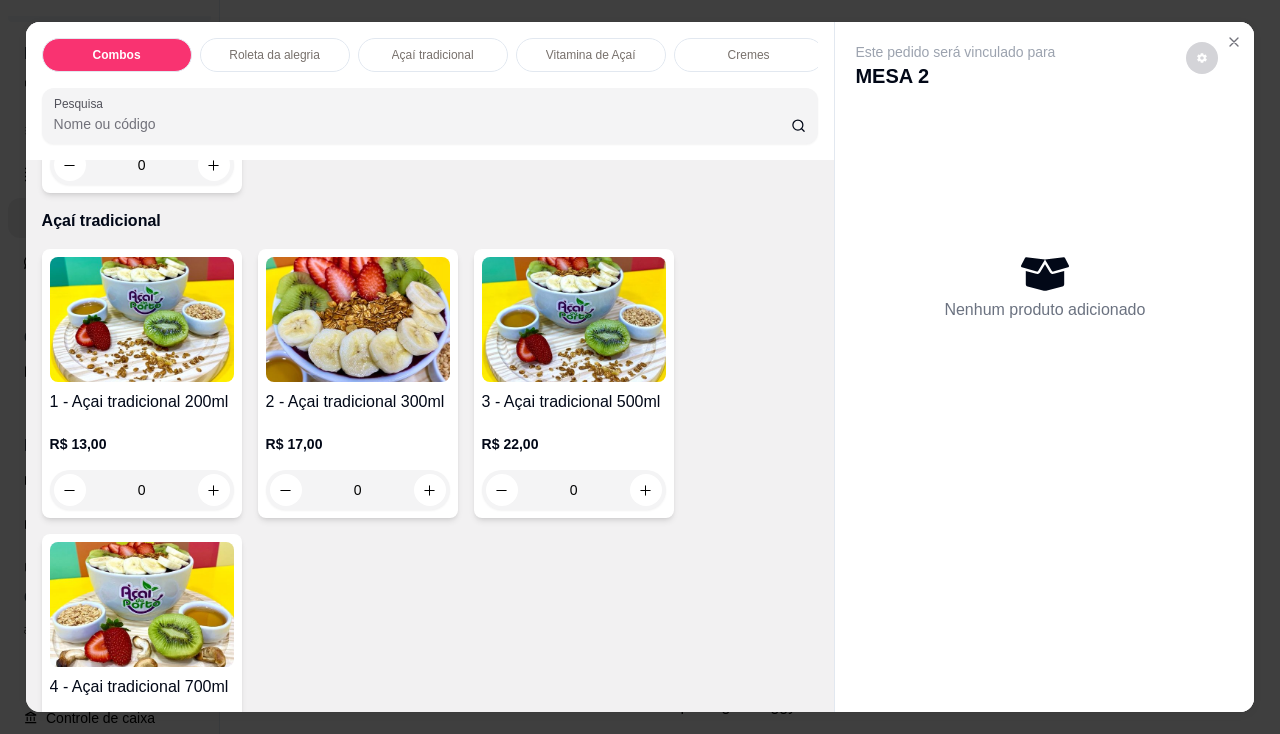 click on "0" at bounding box center (358, 490) 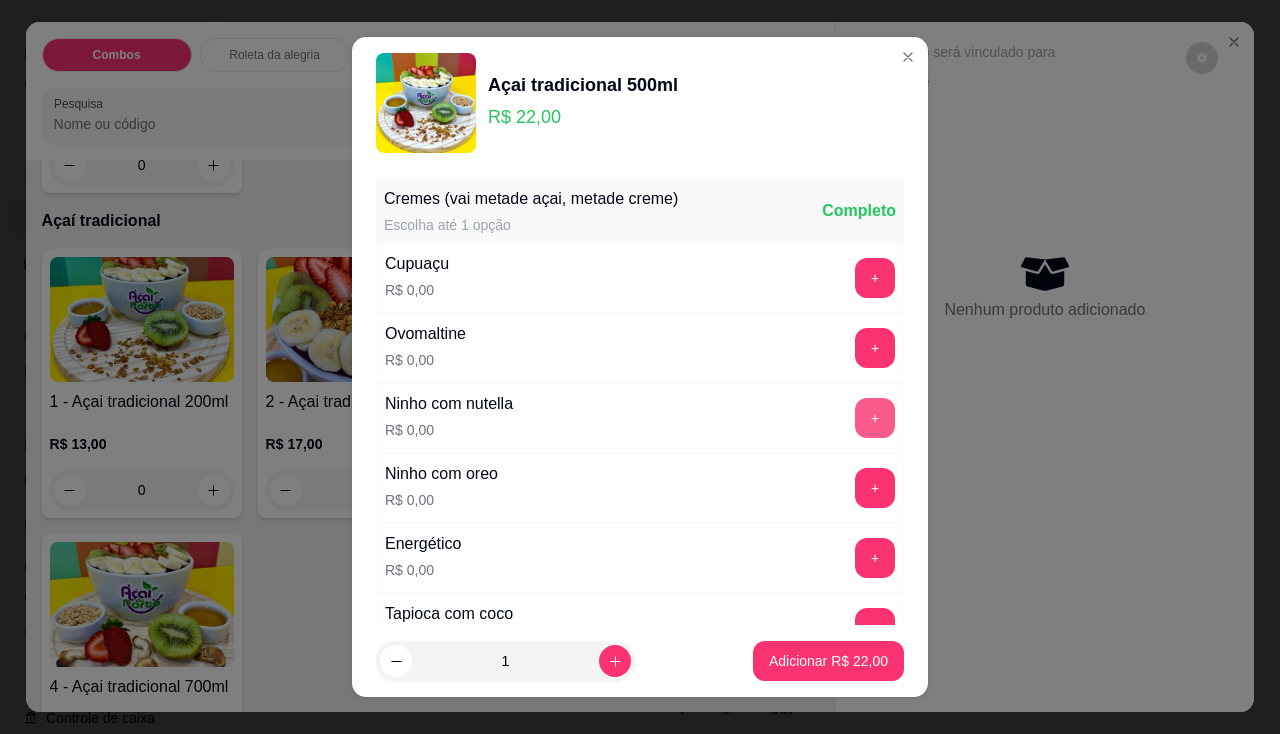 scroll, scrollTop: 400, scrollLeft: 0, axis: vertical 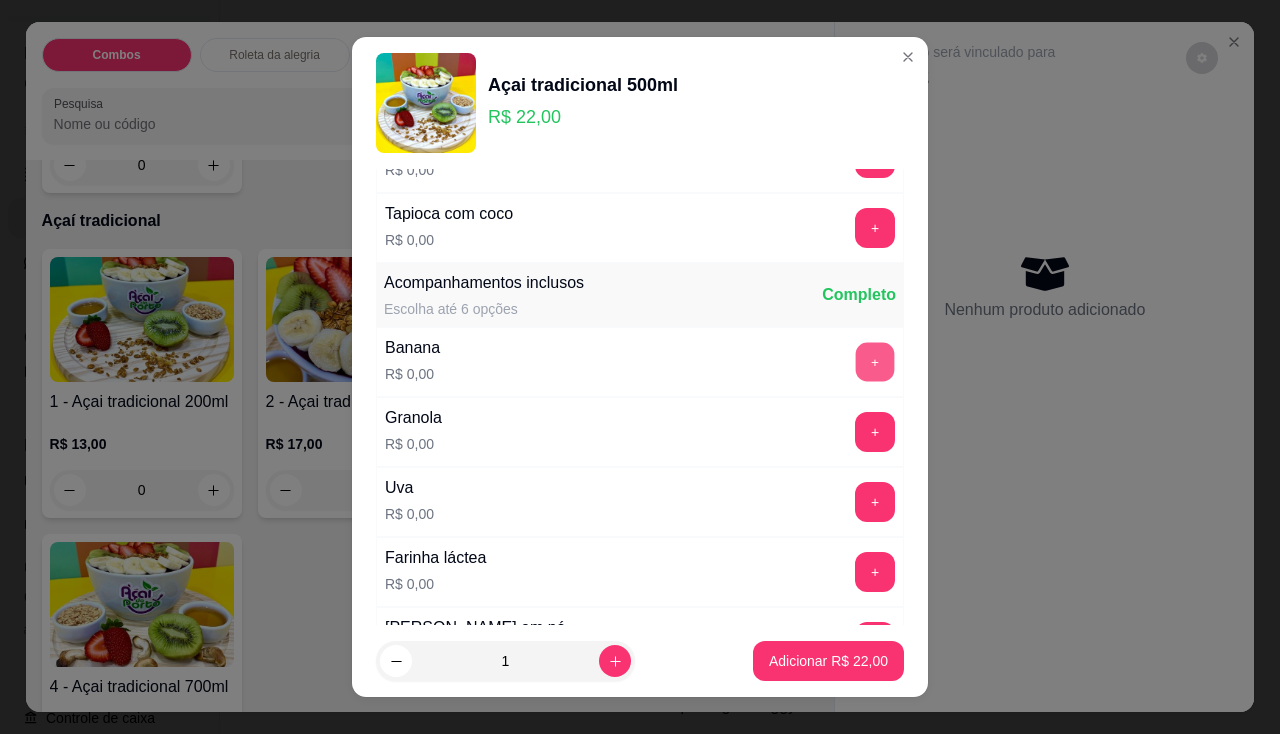 click on "+" at bounding box center (875, 361) 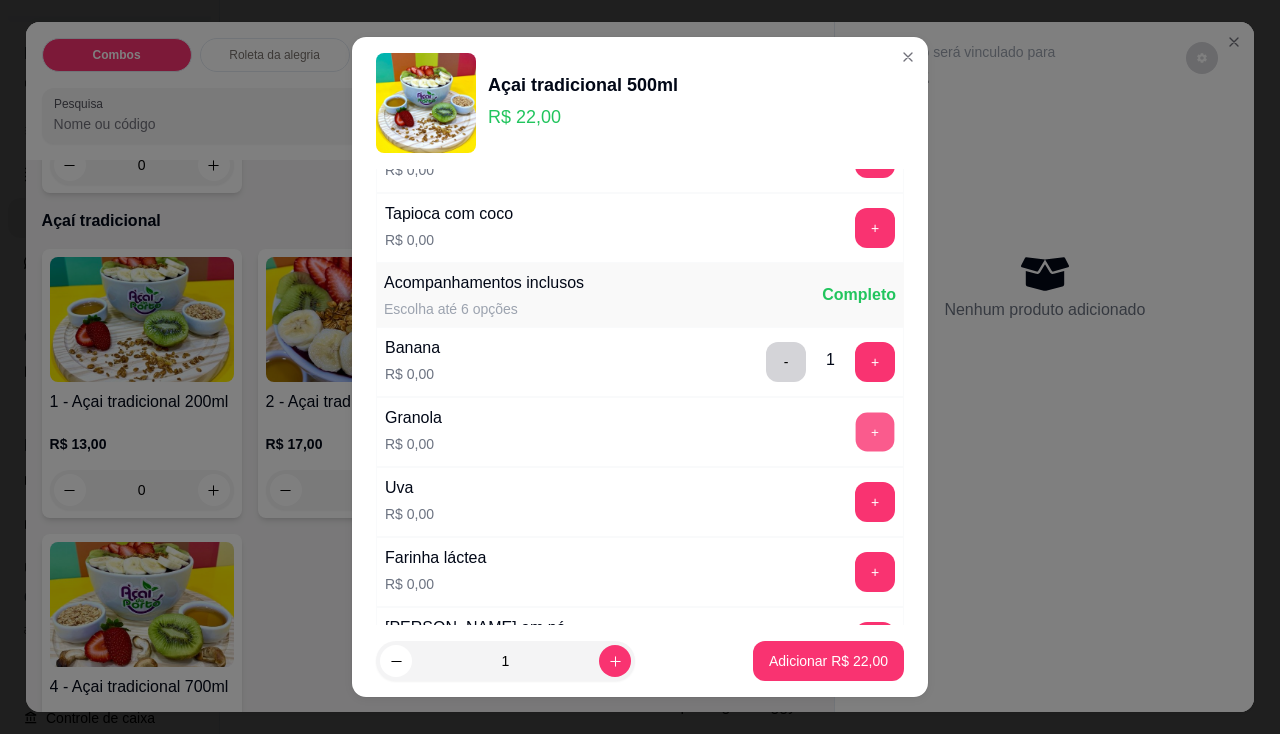 click on "+" at bounding box center [875, 431] 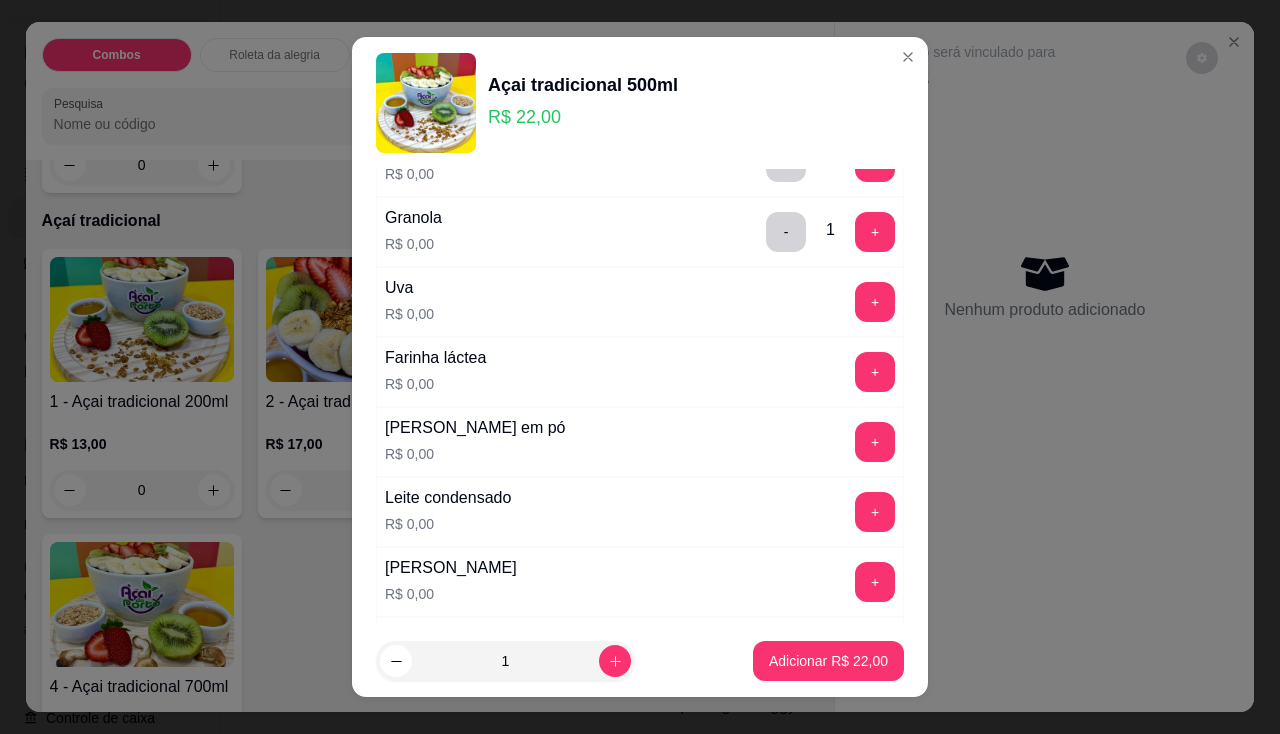 scroll, scrollTop: 700, scrollLeft: 0, axis: vertical 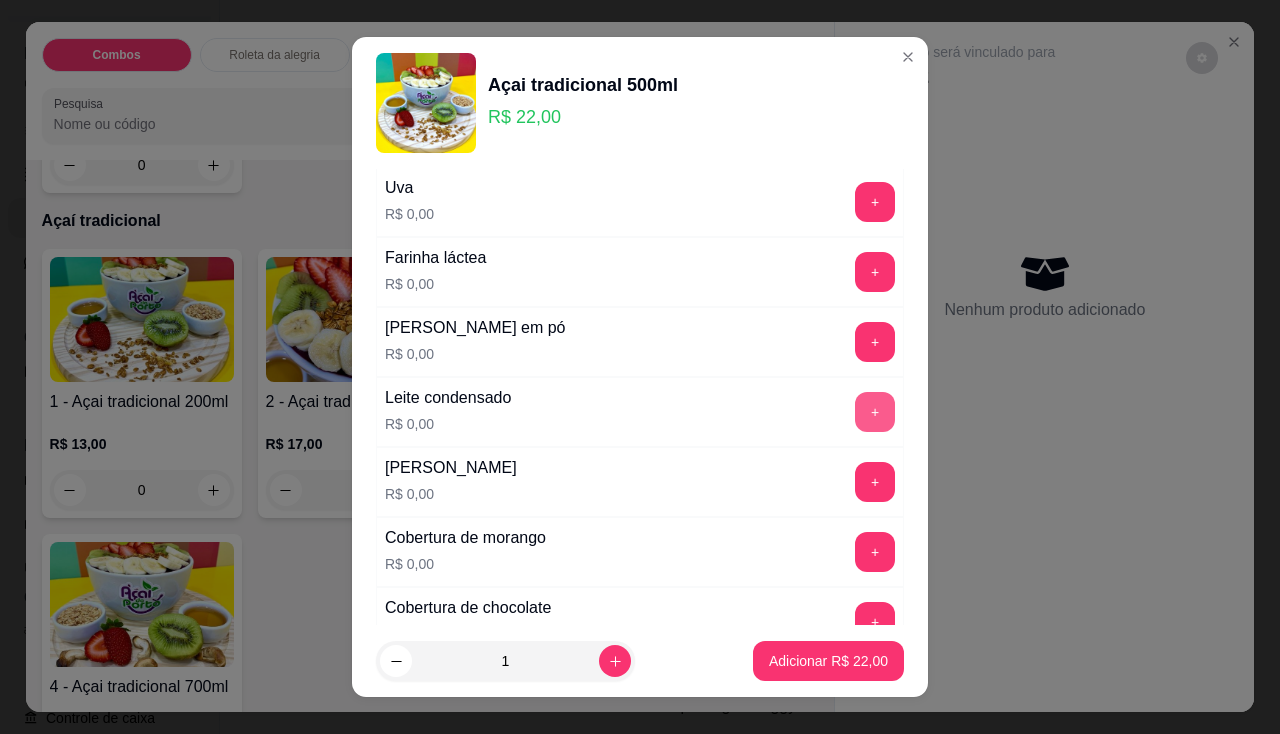 click on "+" at bounding box center [875, 412] 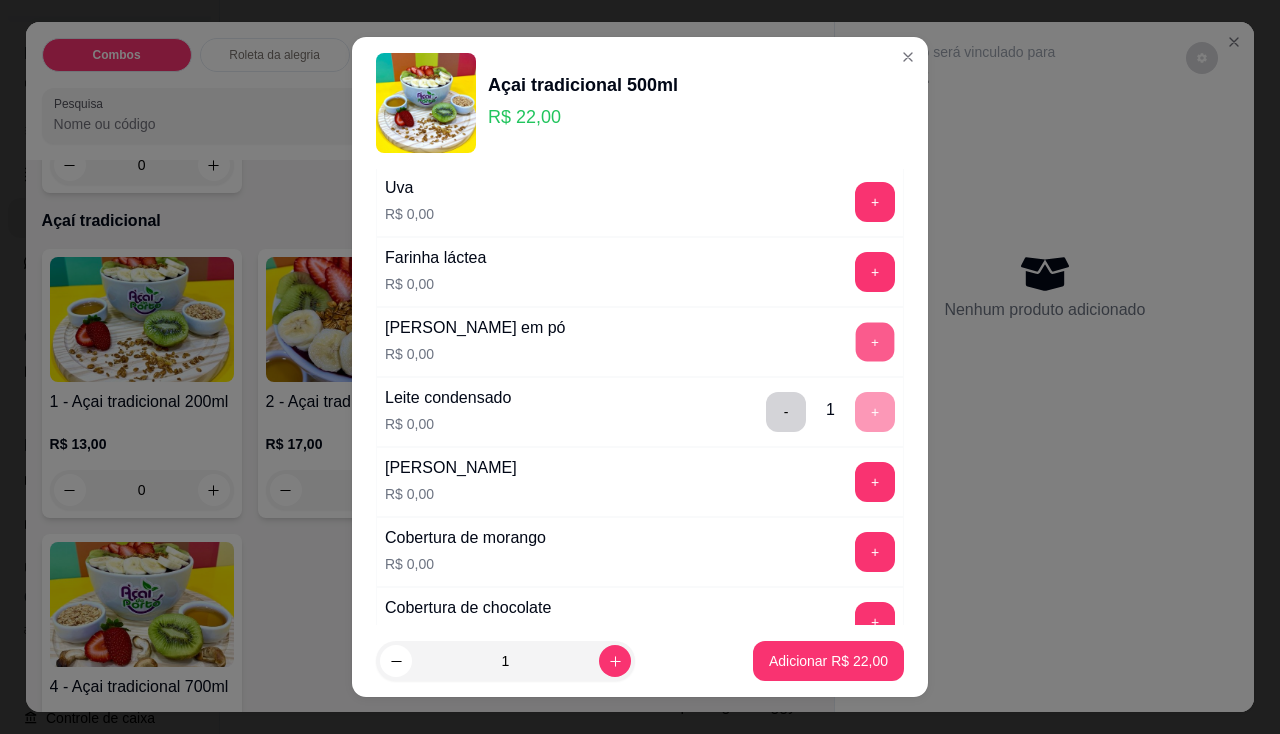click on "+" at bounding box center (875, 341) 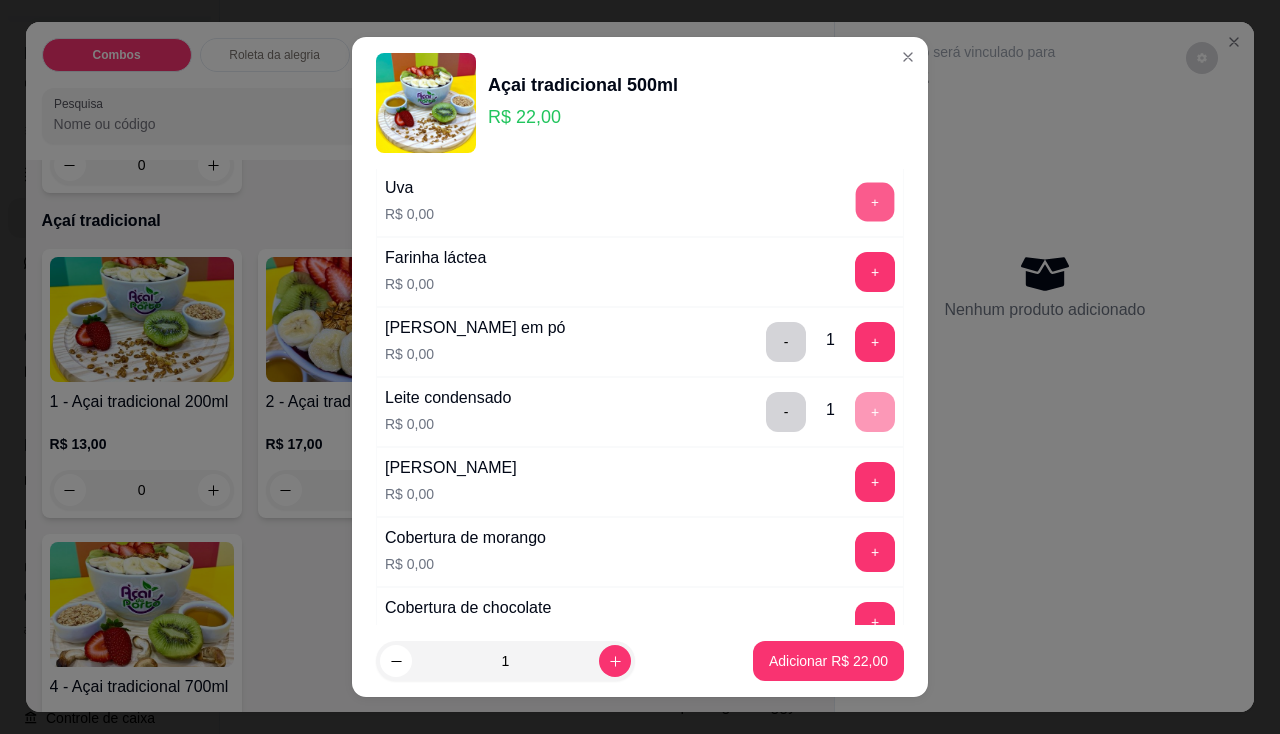 click on "+" at bounding box center [875, 201] 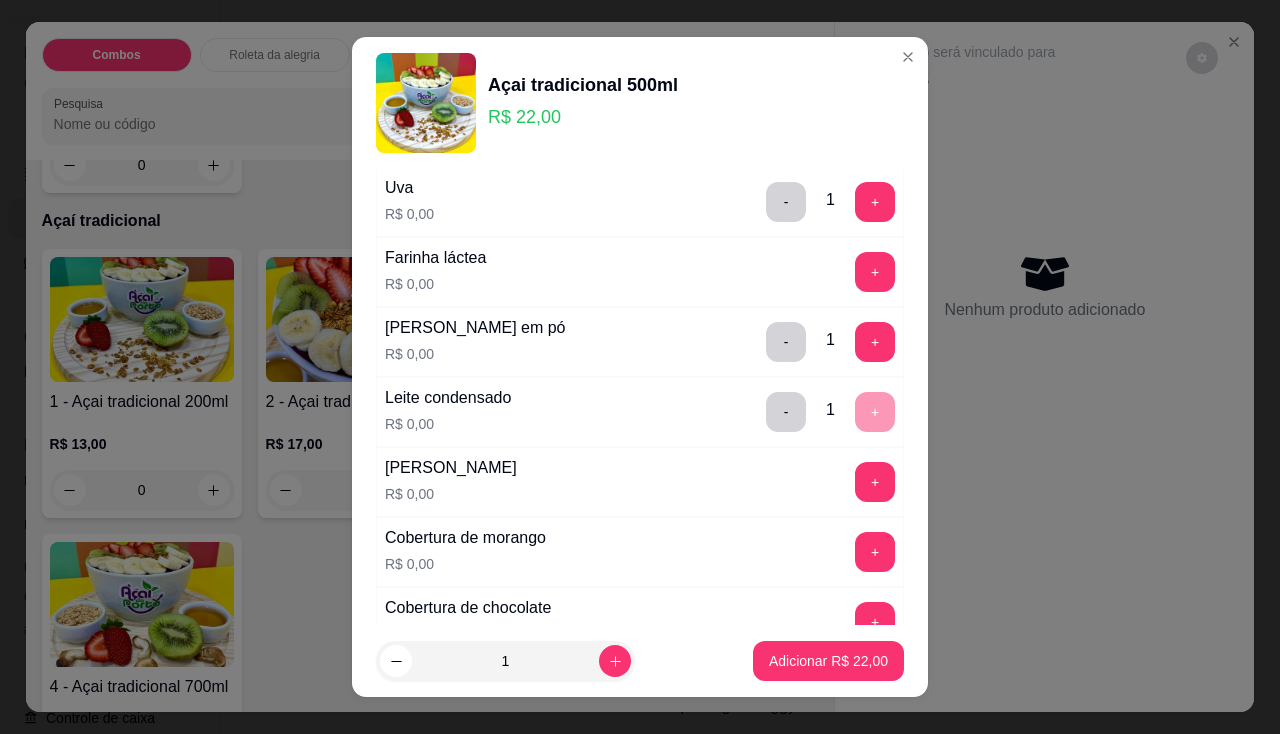scroll, scrollTop: 1400, scrollLeft: 0, axis: vertical 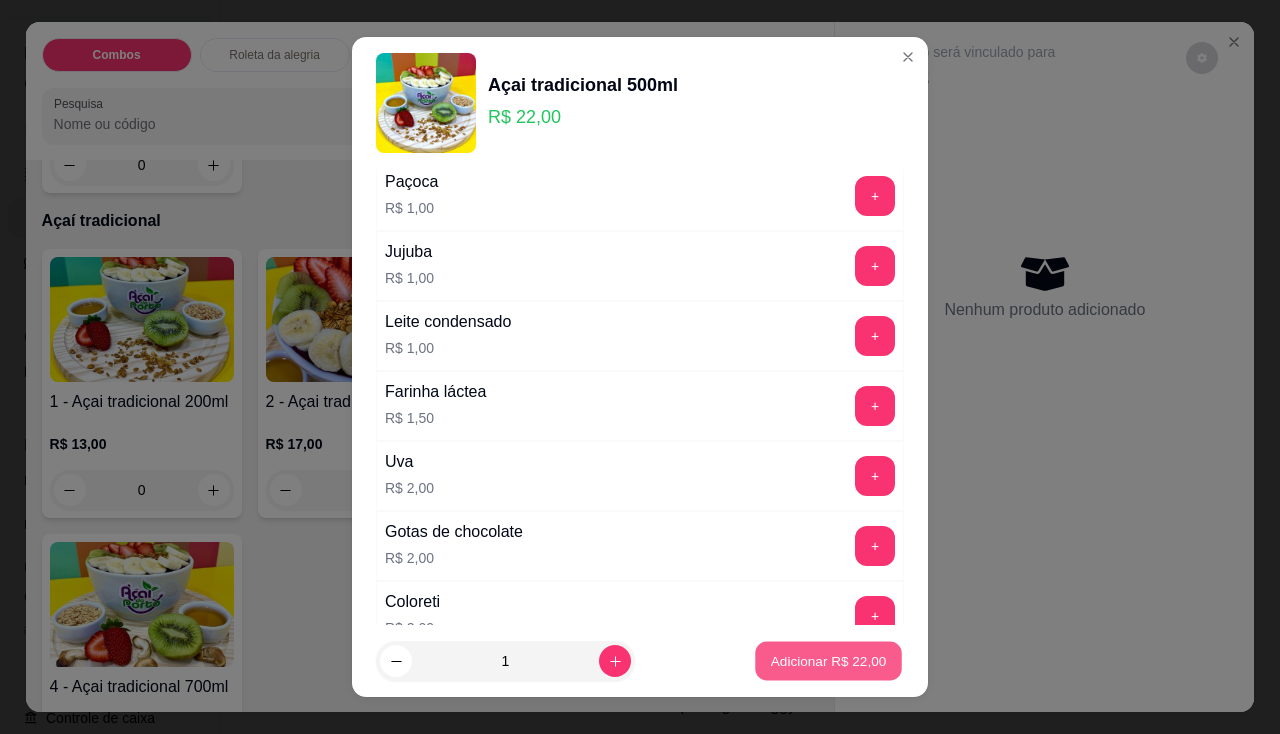 click on "Adicionar   R$ 22,00" at bounding box center [828, 661] 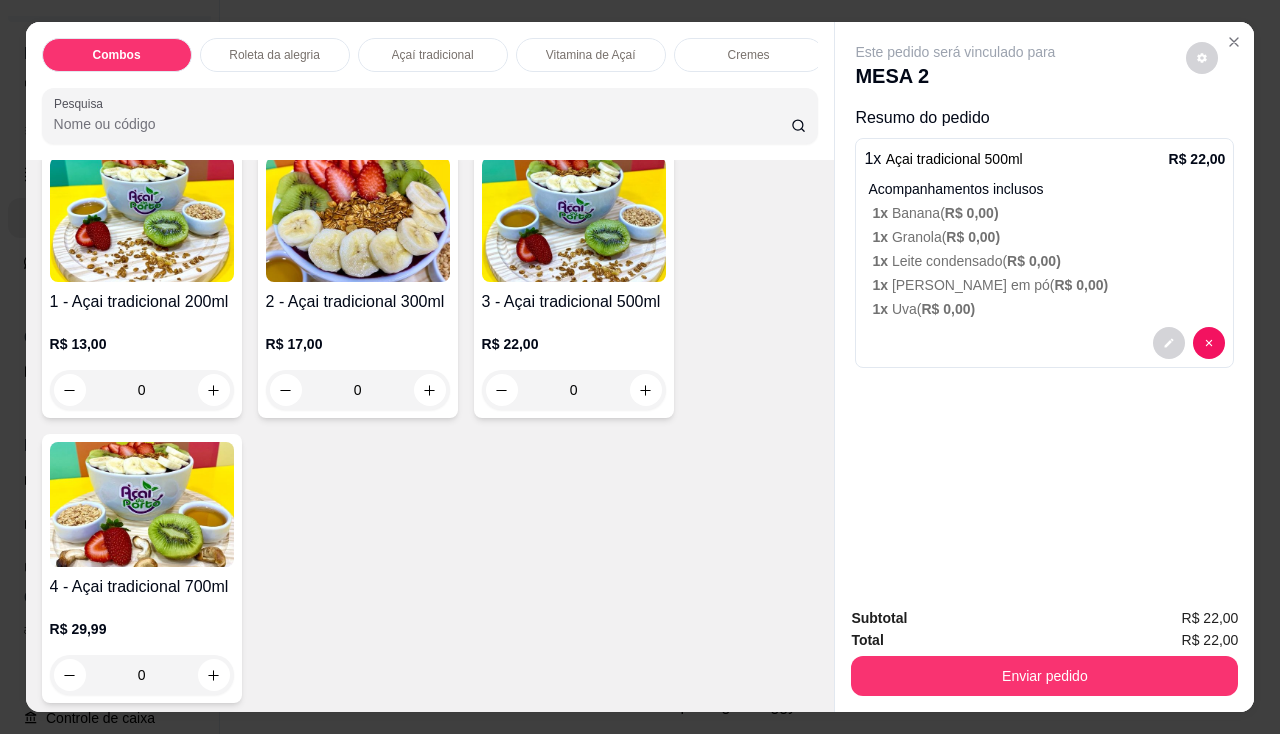 scroll, scrollTop: 1300, scrollLeft: 0, axis: vertical 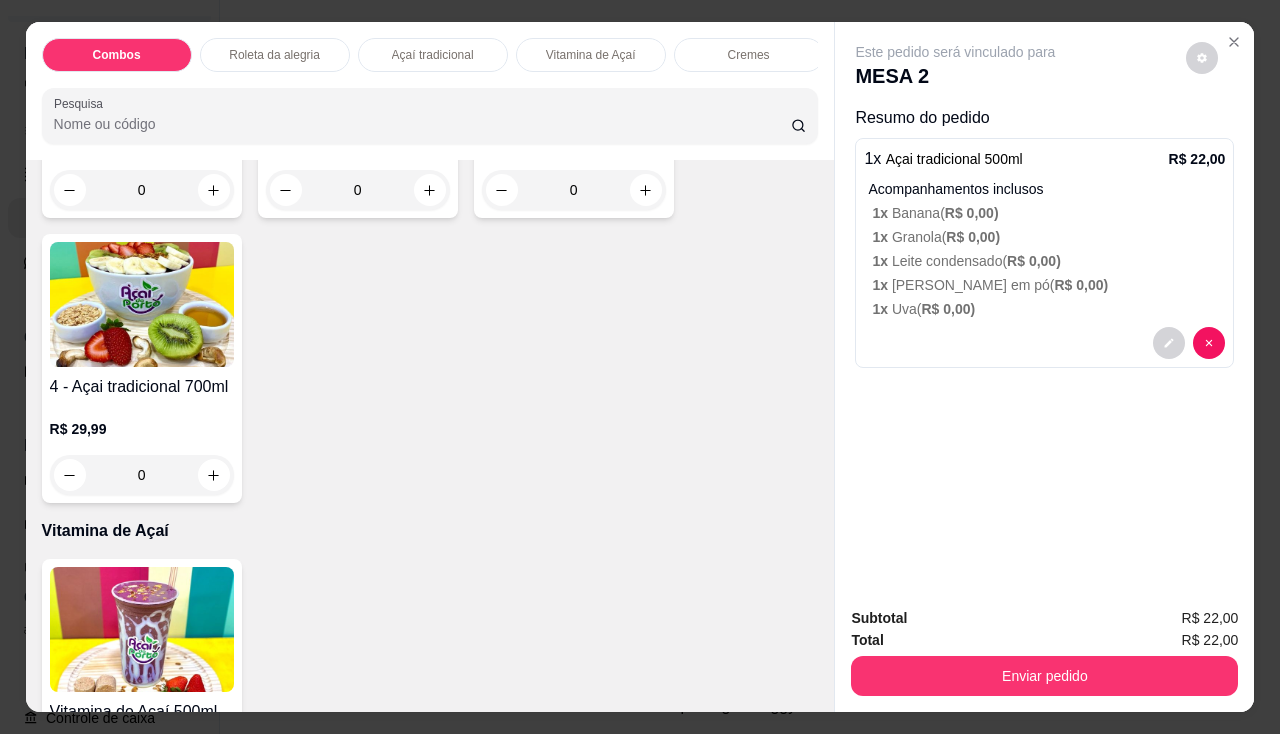 click on "0" at bounding box center (142, 475) 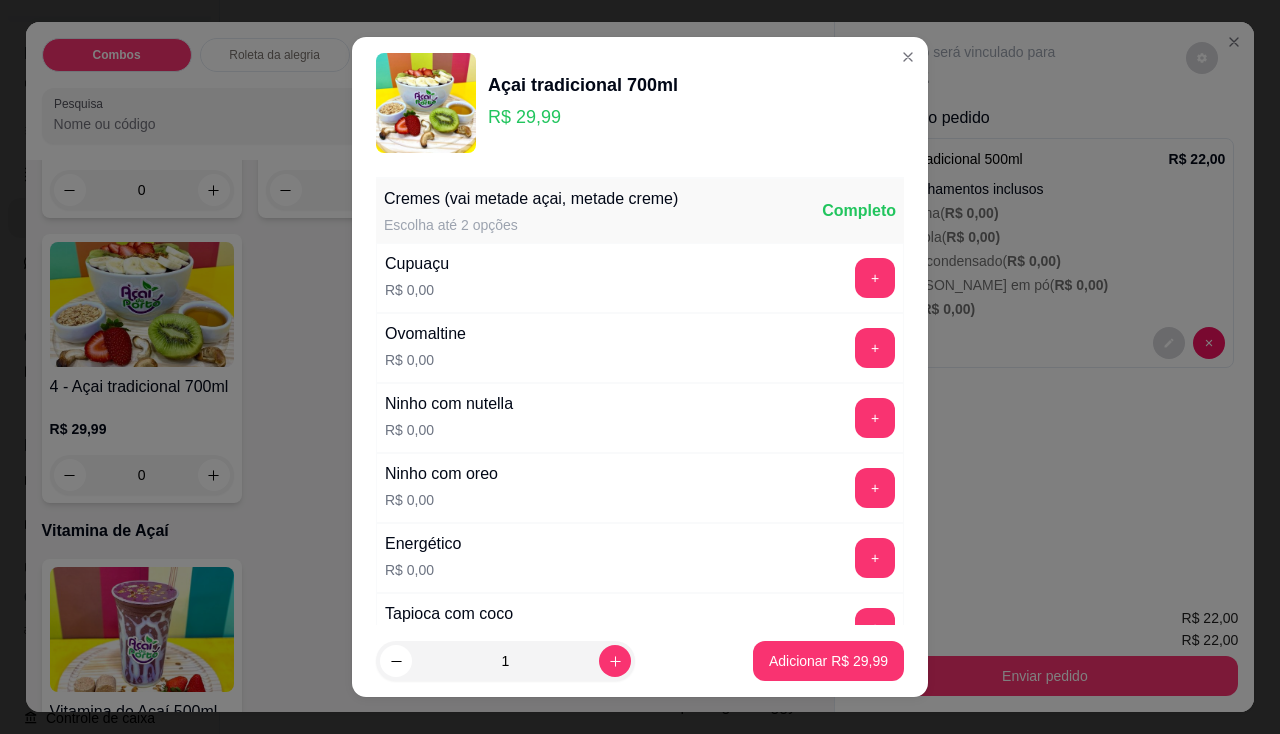 scroll, scrollTop: 500, scrollLeft: 0, axis: vertical 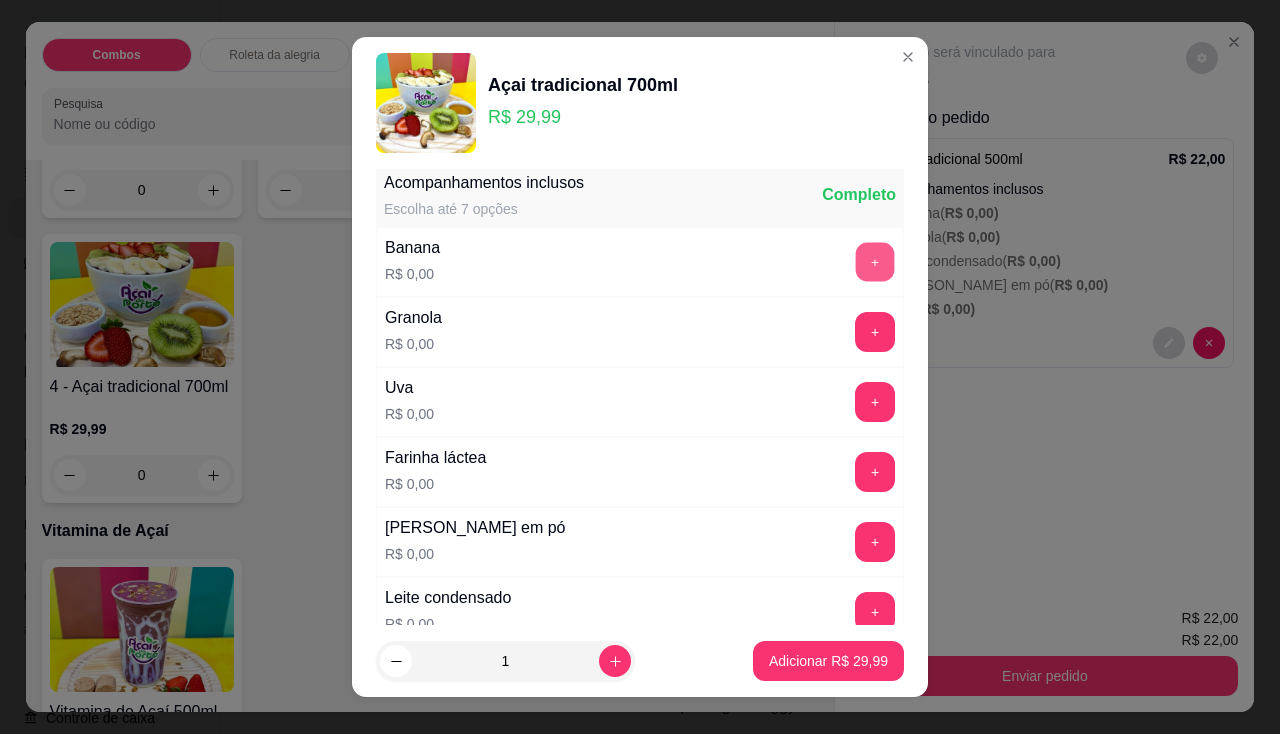 click on "+" at bounding box center [875, 261] 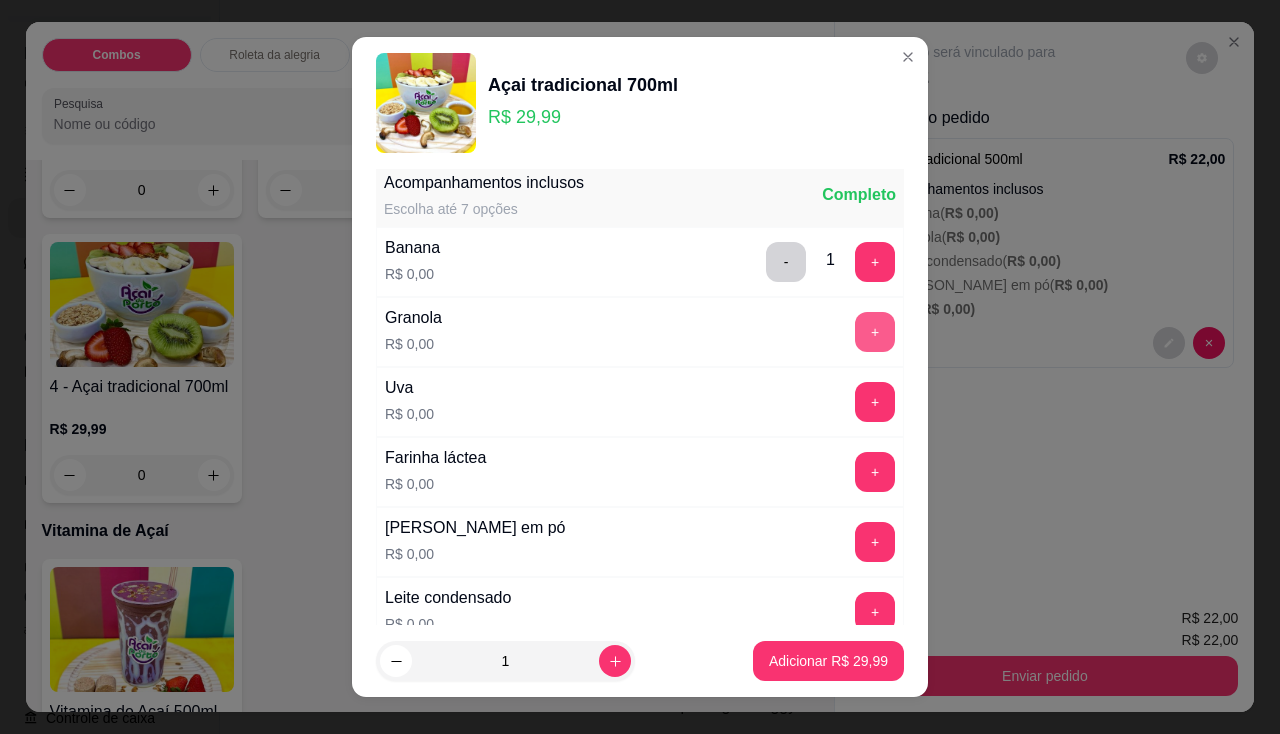 click on "+" at bounding box center (875, 332) 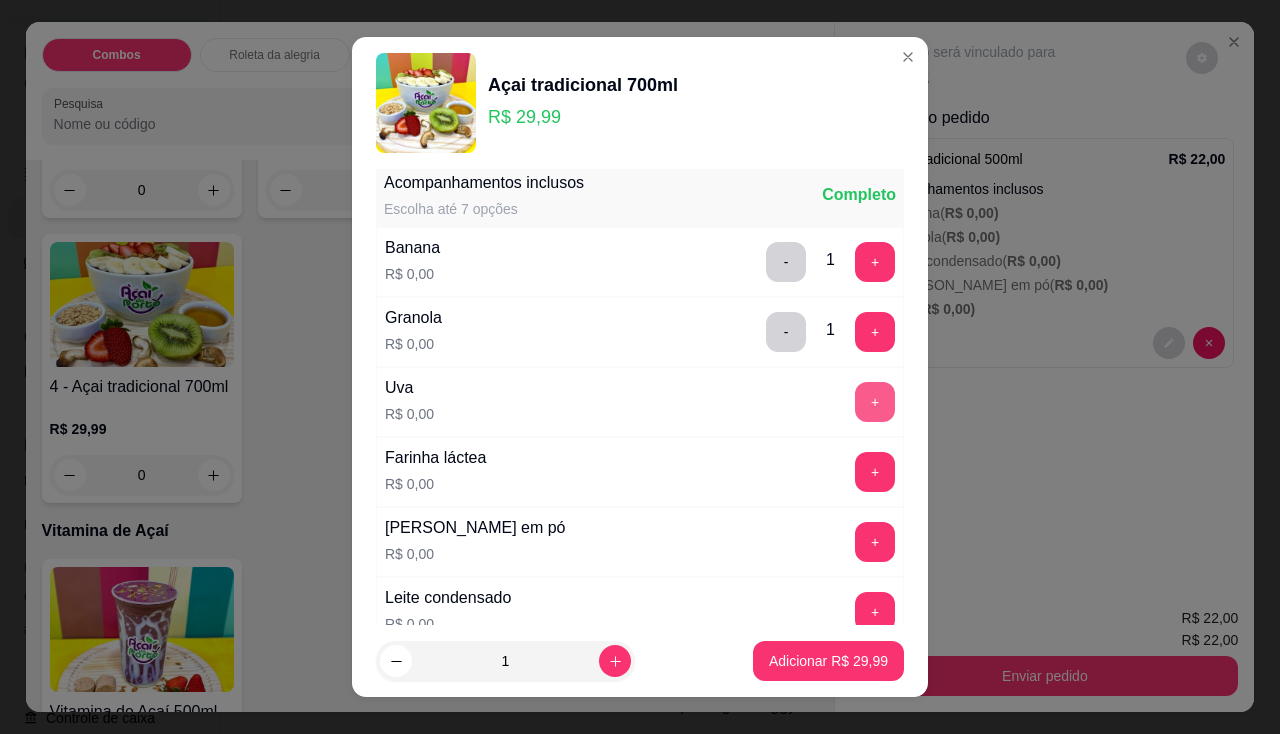 click on "+" at bounding box center [875, 402] 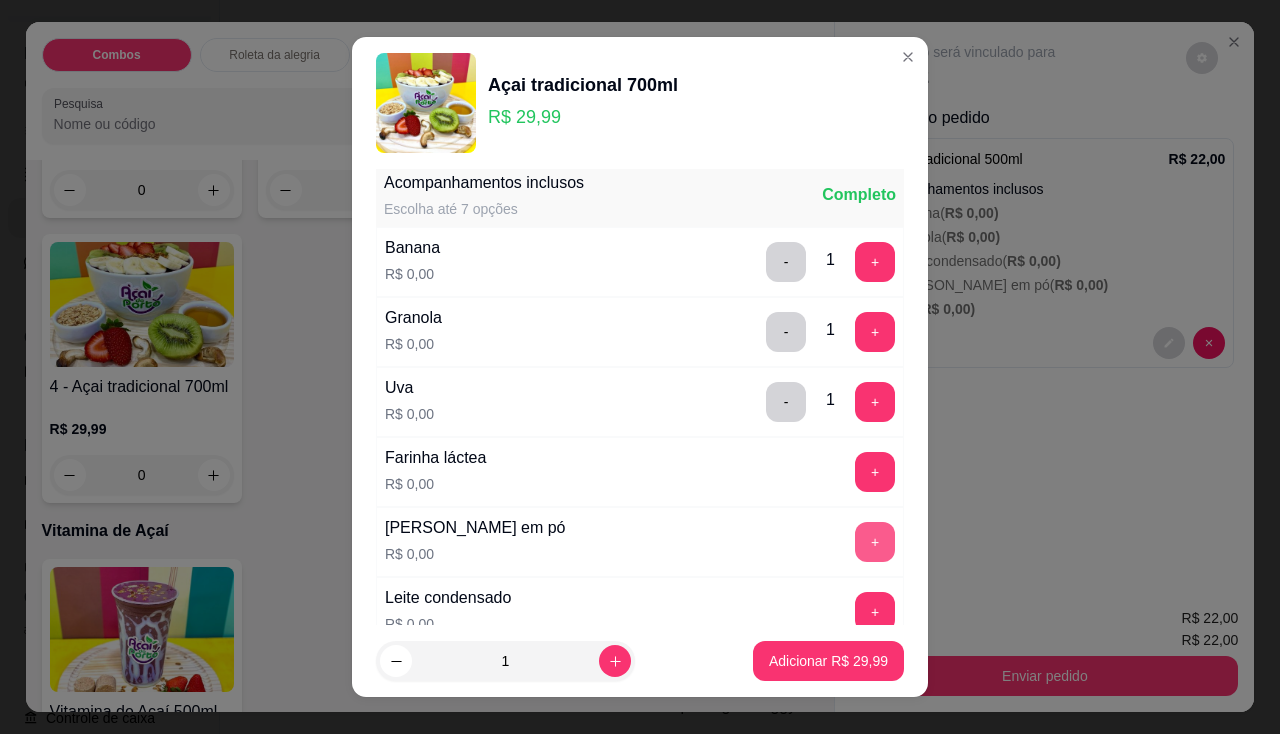scroll, scrollTop: 700, scrollLeft: 0, axis: vertical 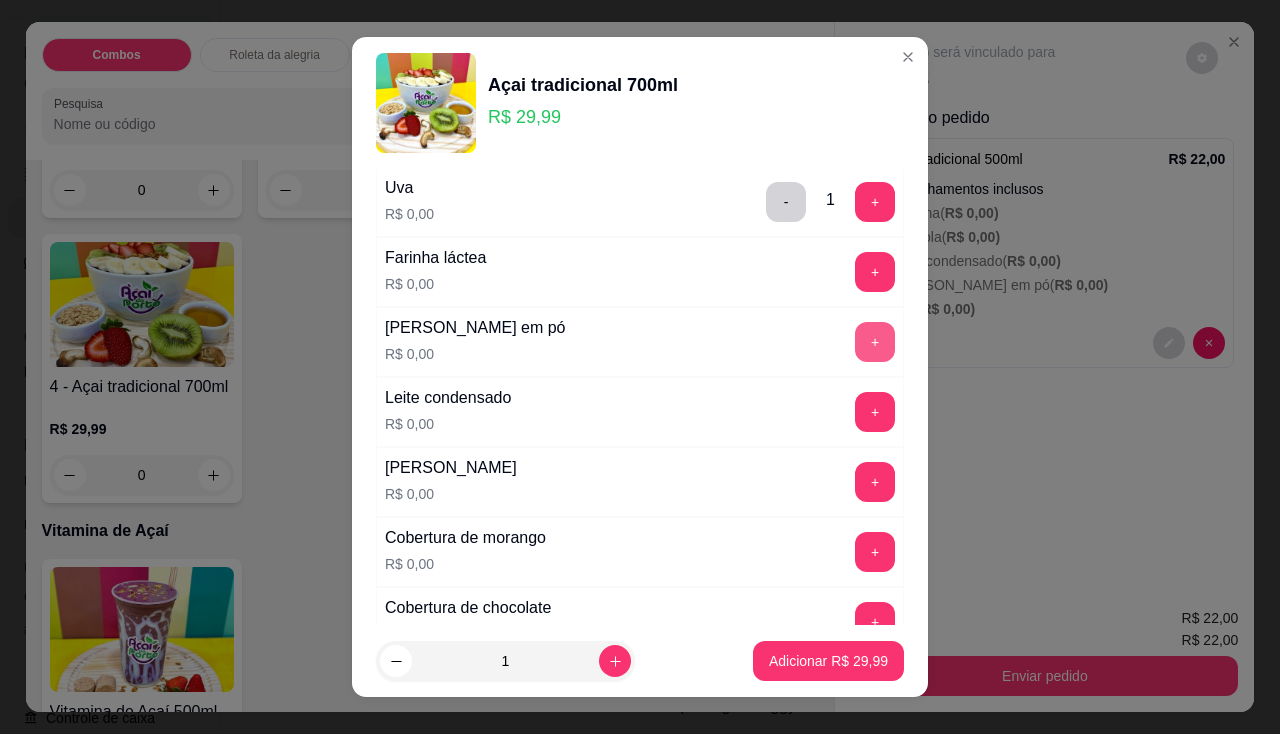 click on "+" at bounding box center [875, 342] 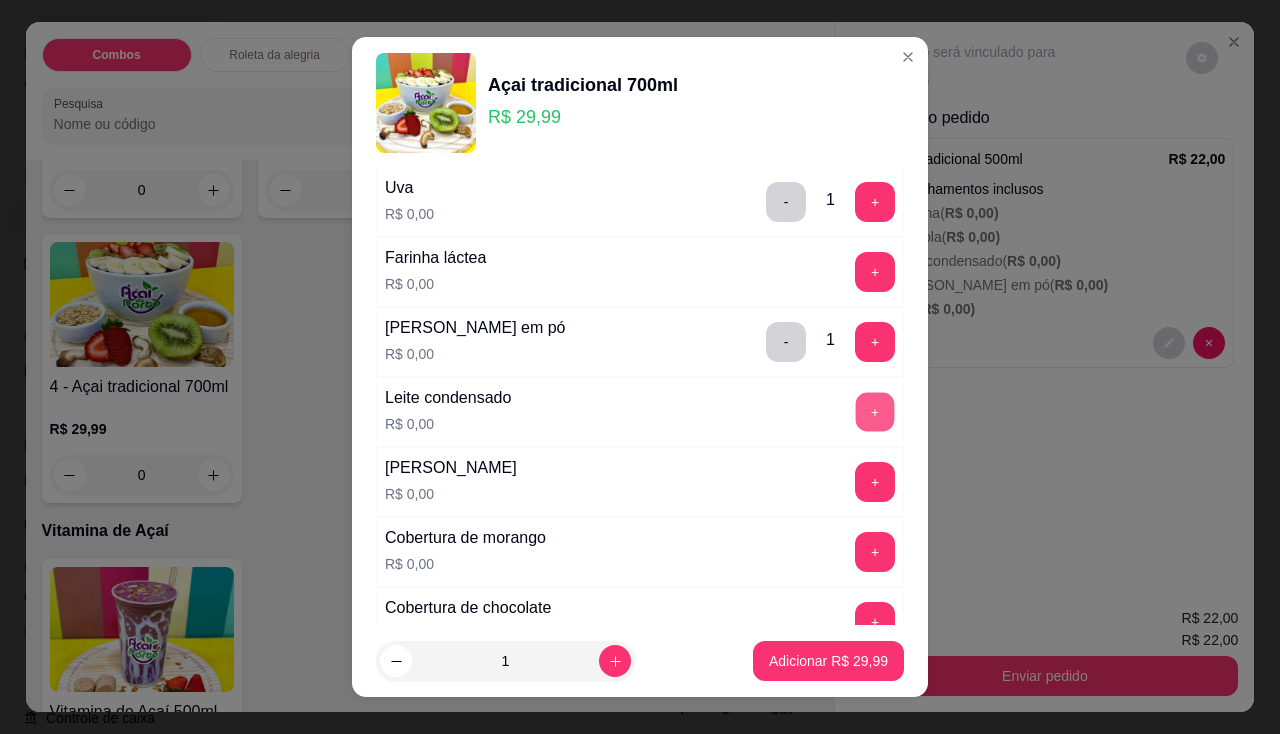 click on "+" at bounding box center (875, 411) 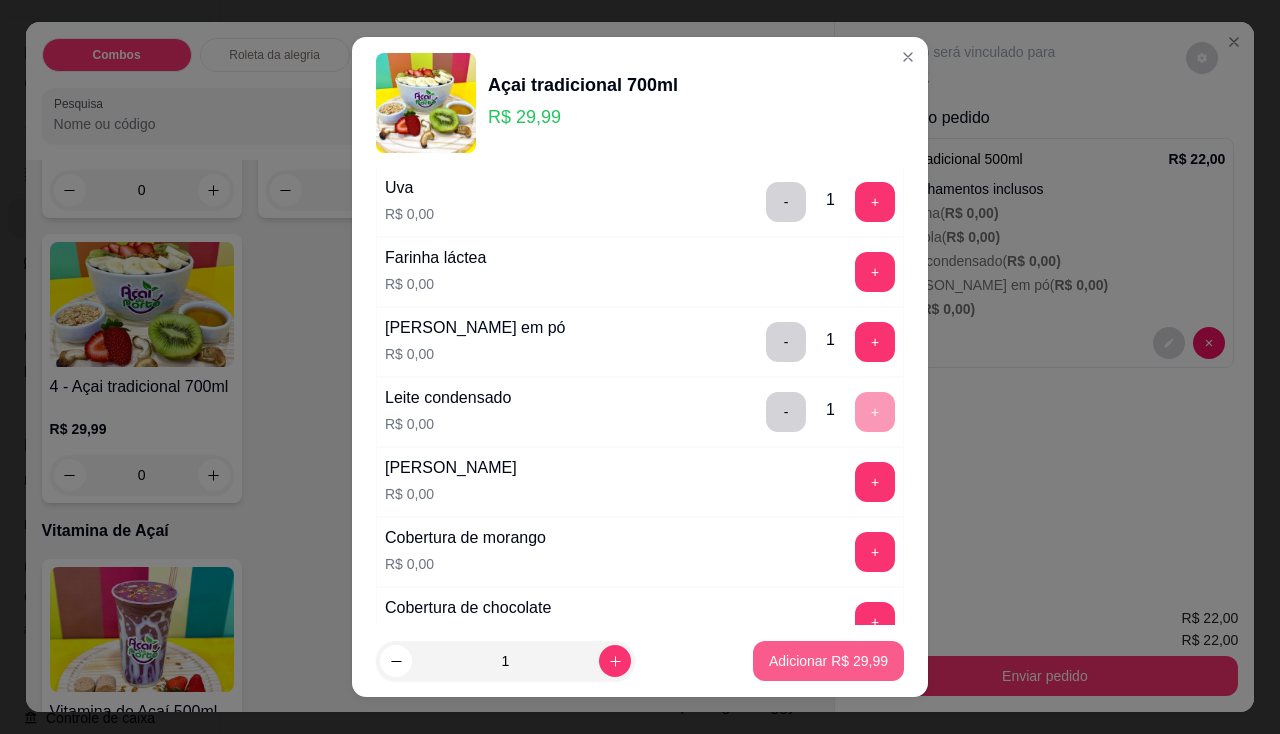 click on "Adicionar   R$ 29,99" at bounding box center [828, 661] 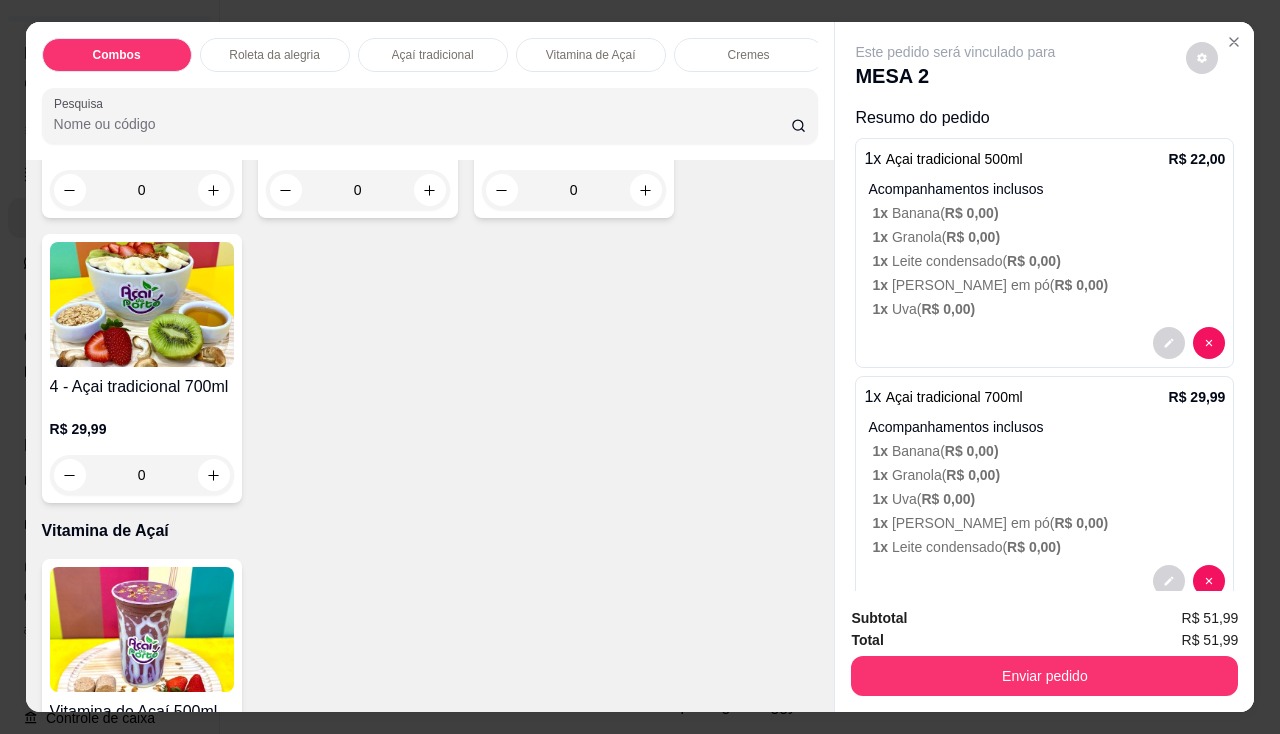 scroll, scrollTop: 43, scrollLeft: 0, axis: vertical 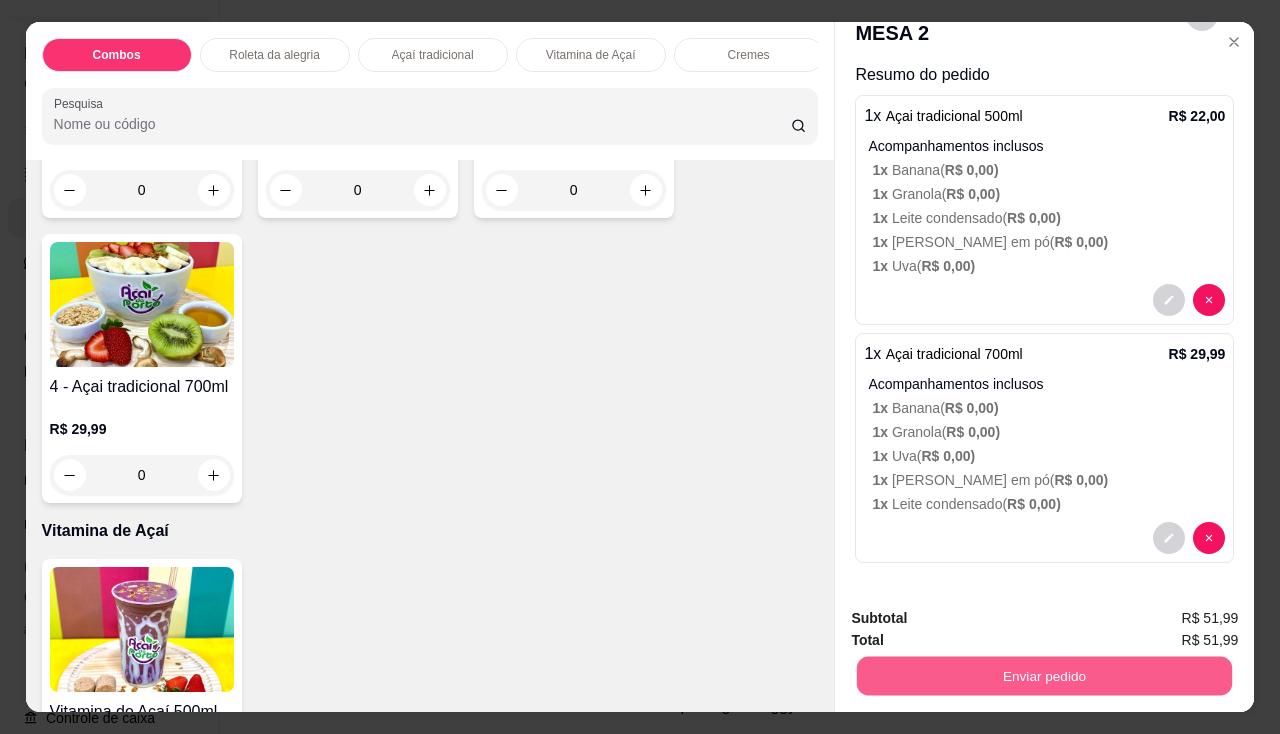 click on "Enviar pedido" at bounding box center (1044, 676) 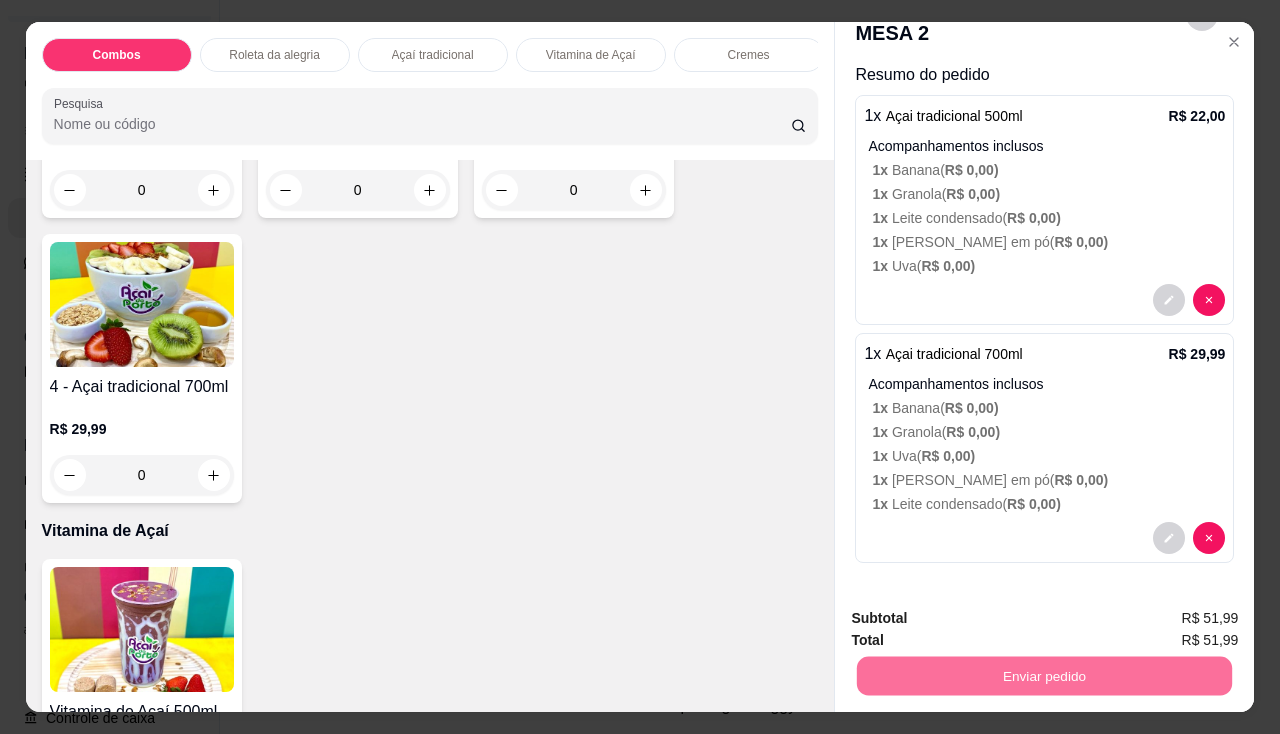 click on "Não registrar e enviar pedido" at bounding box center (979, 619) 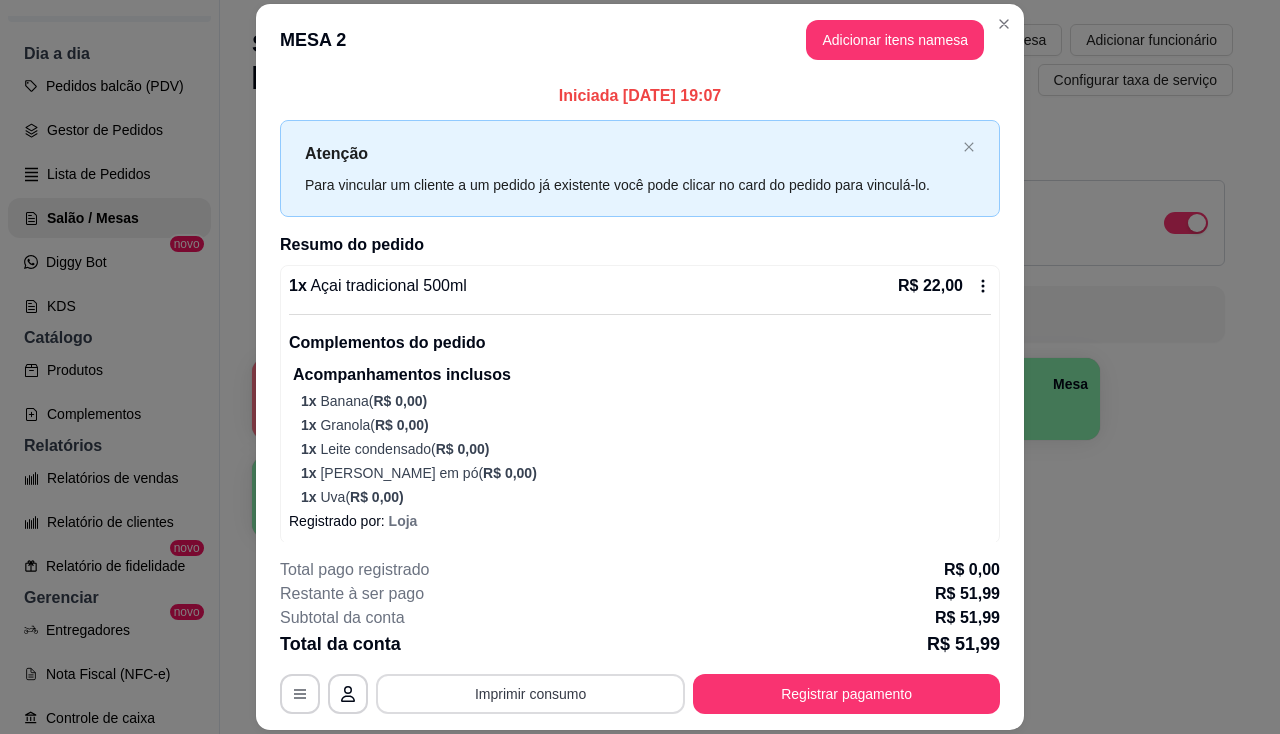 click on "Imprimir consumo" at bounding box center [530, 694] 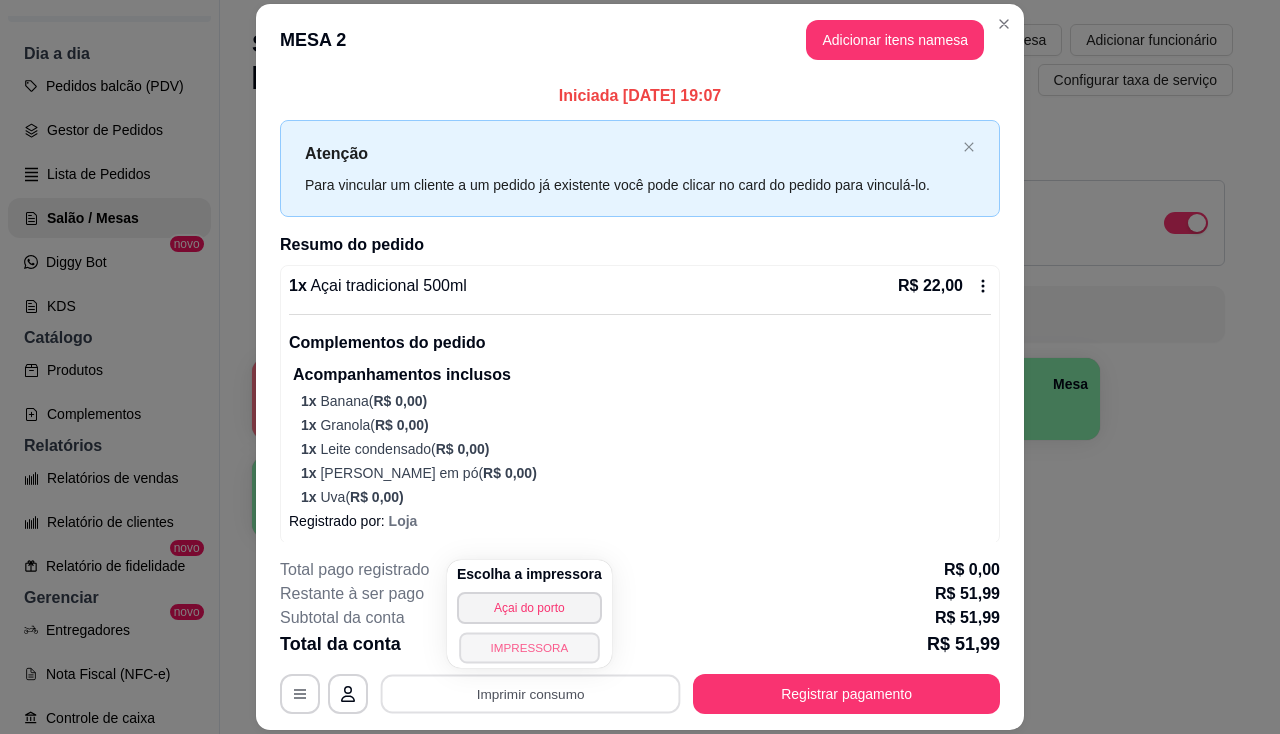 click on "IMPRESSORA" at bounding box center [529, 647] 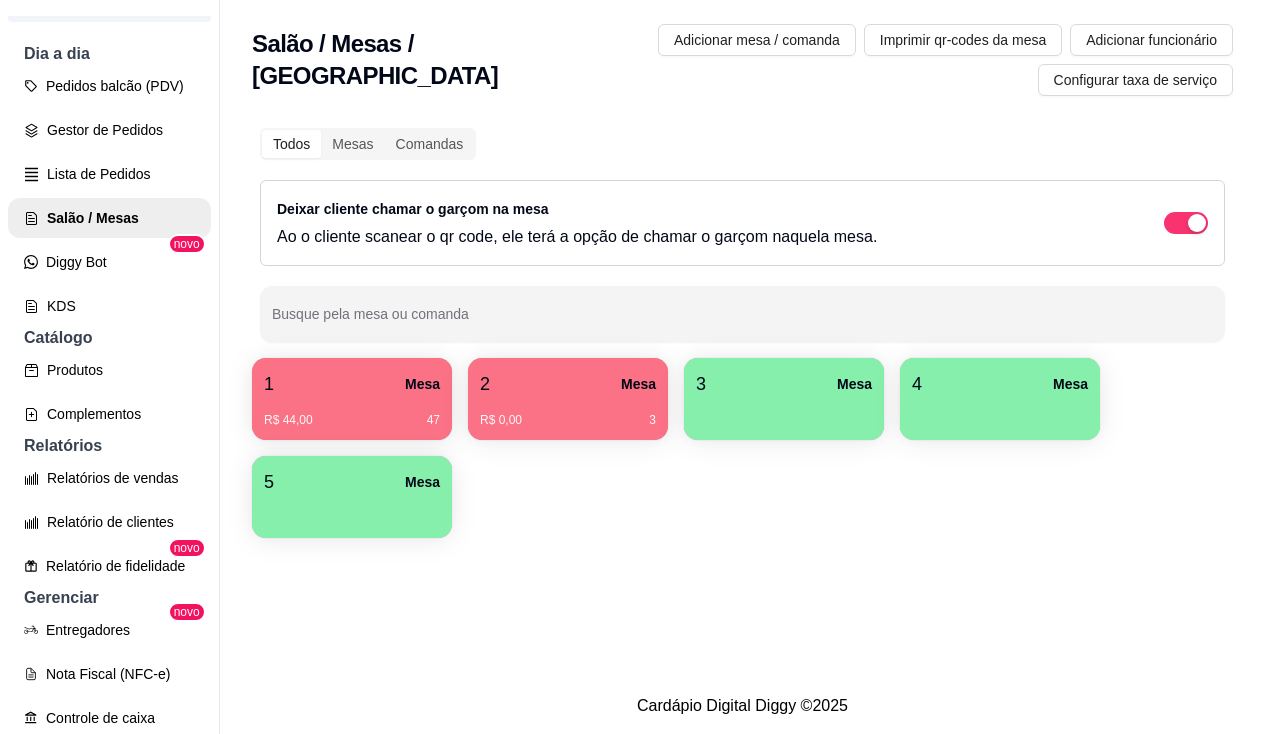 click on "R$ 44,00 47" at bounding box center (352, 420) 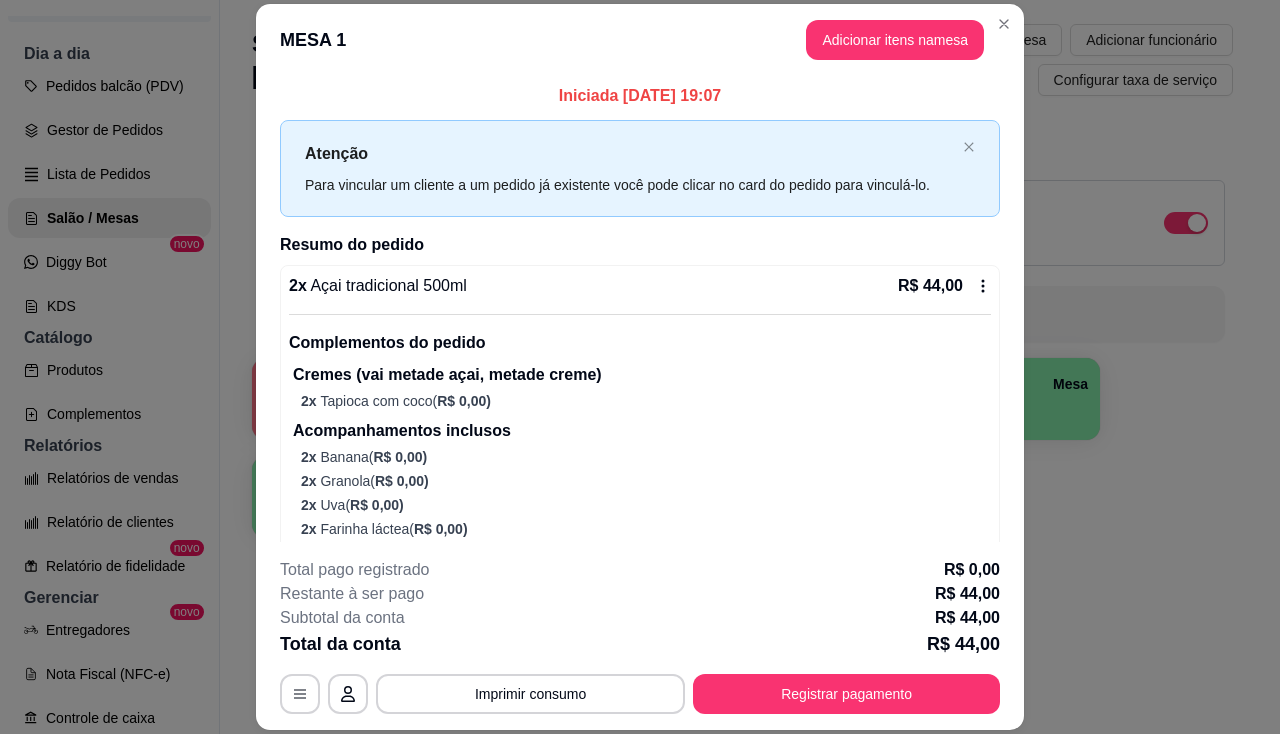 click on "**********" at bounding box center [640, 636] 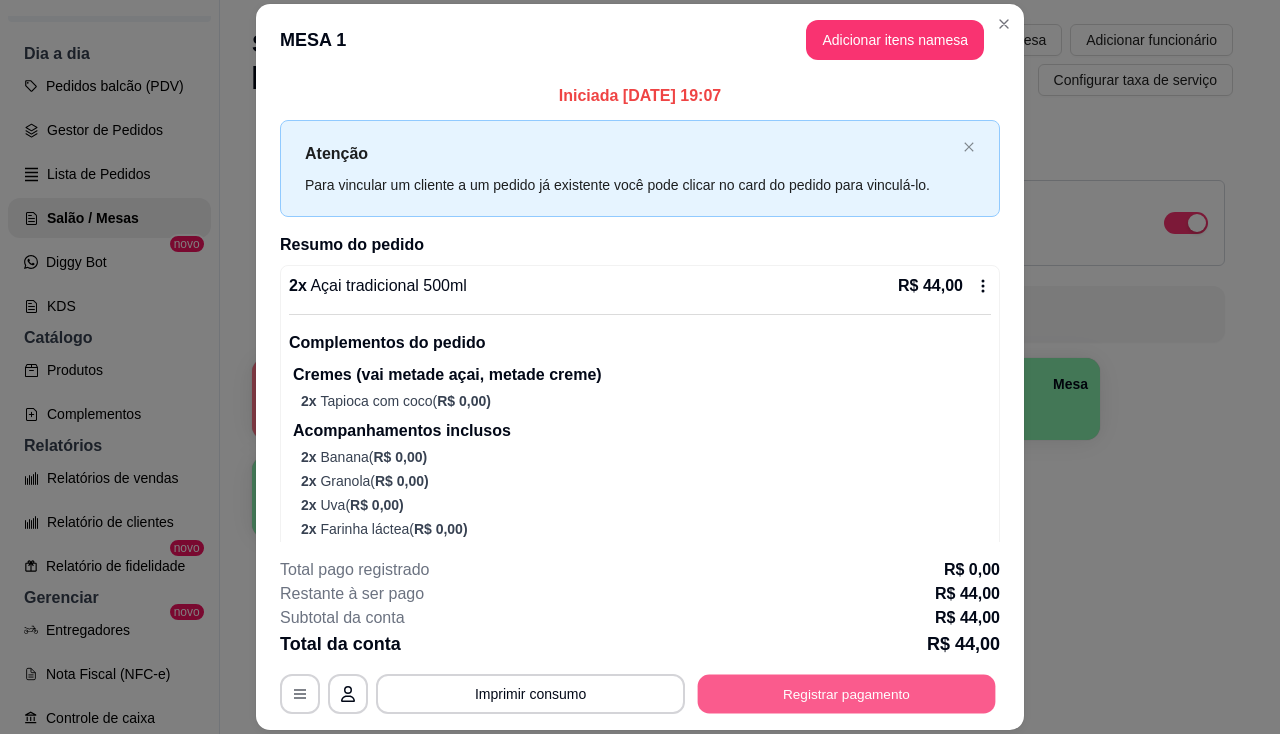 click on "Registrar pagamento" at bounding box center [847, 694] 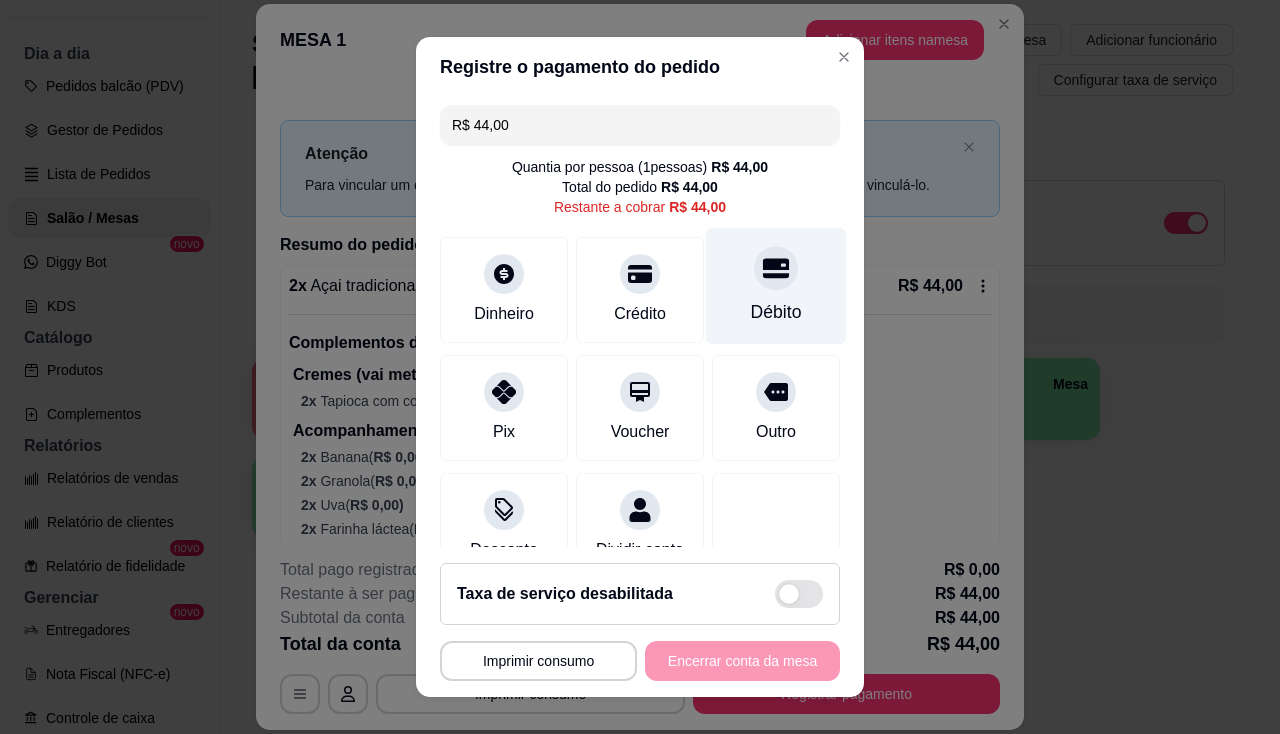 click at bounding box center (776, 268) 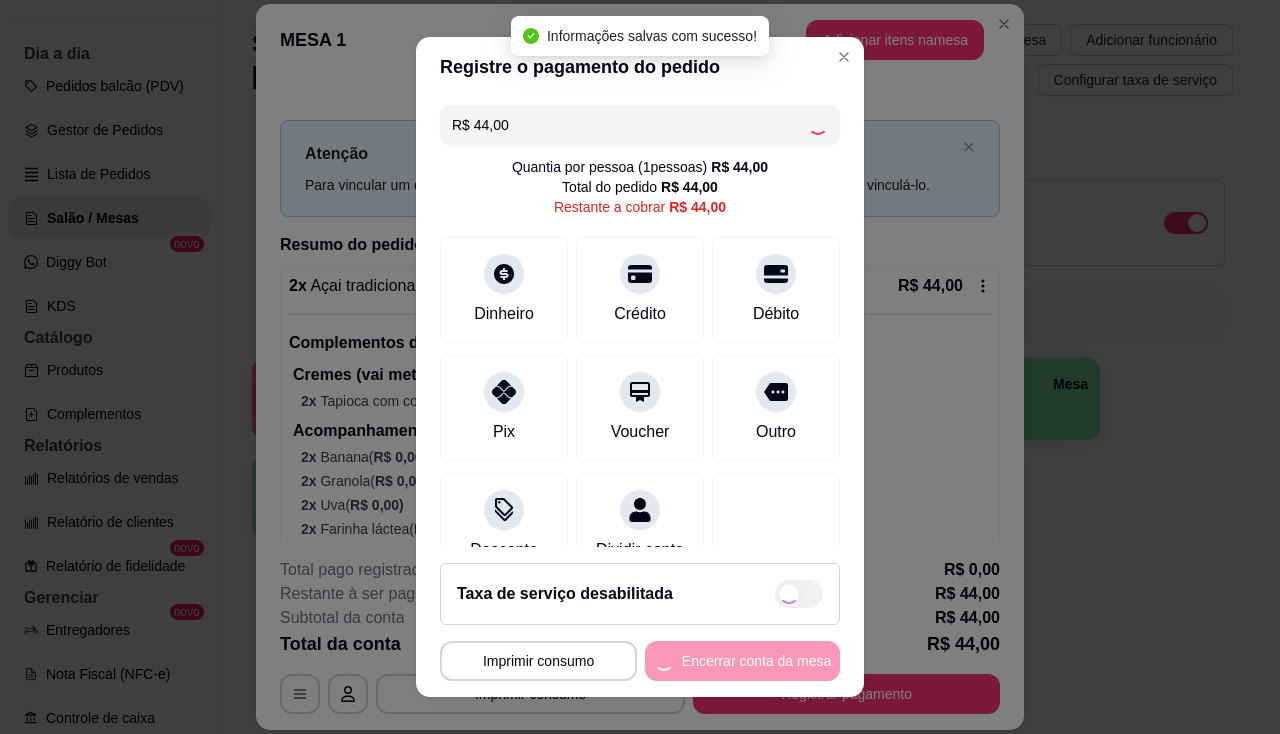 type on "R$ 0,00" 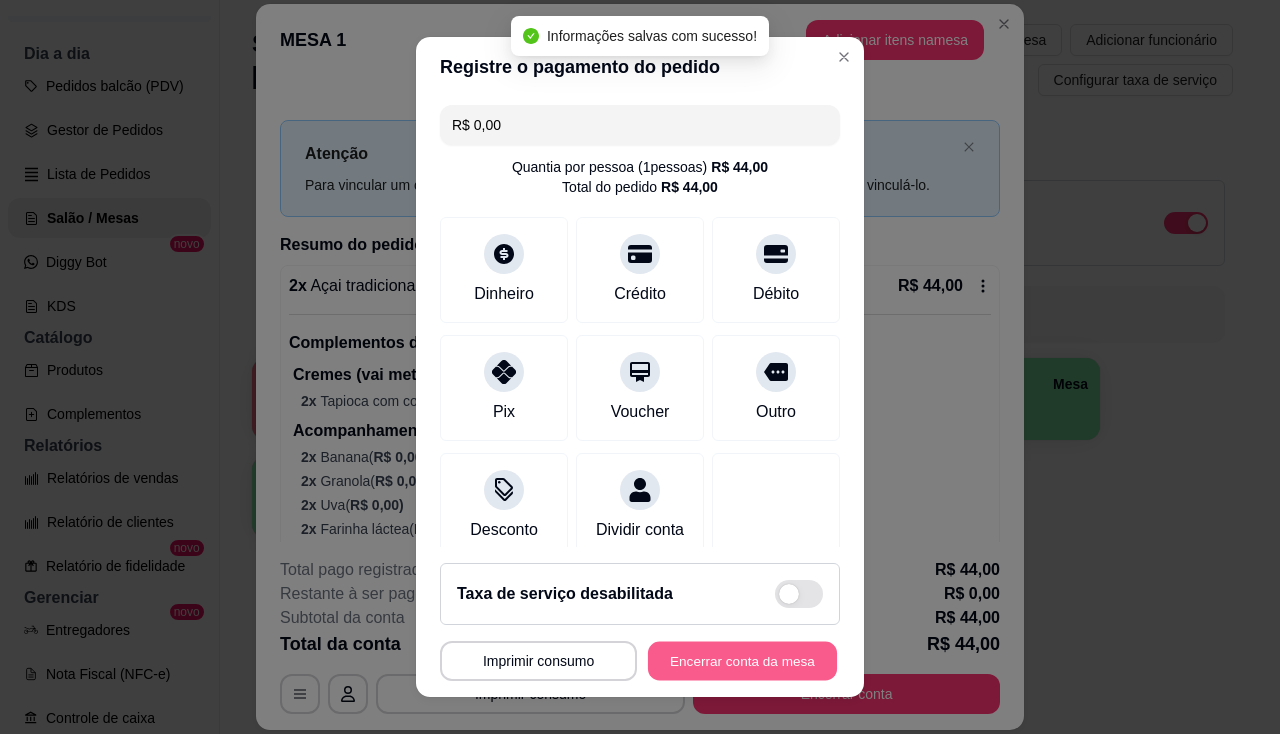 click on "Encerrar conta da mesa" at bounding box center (742, 661) 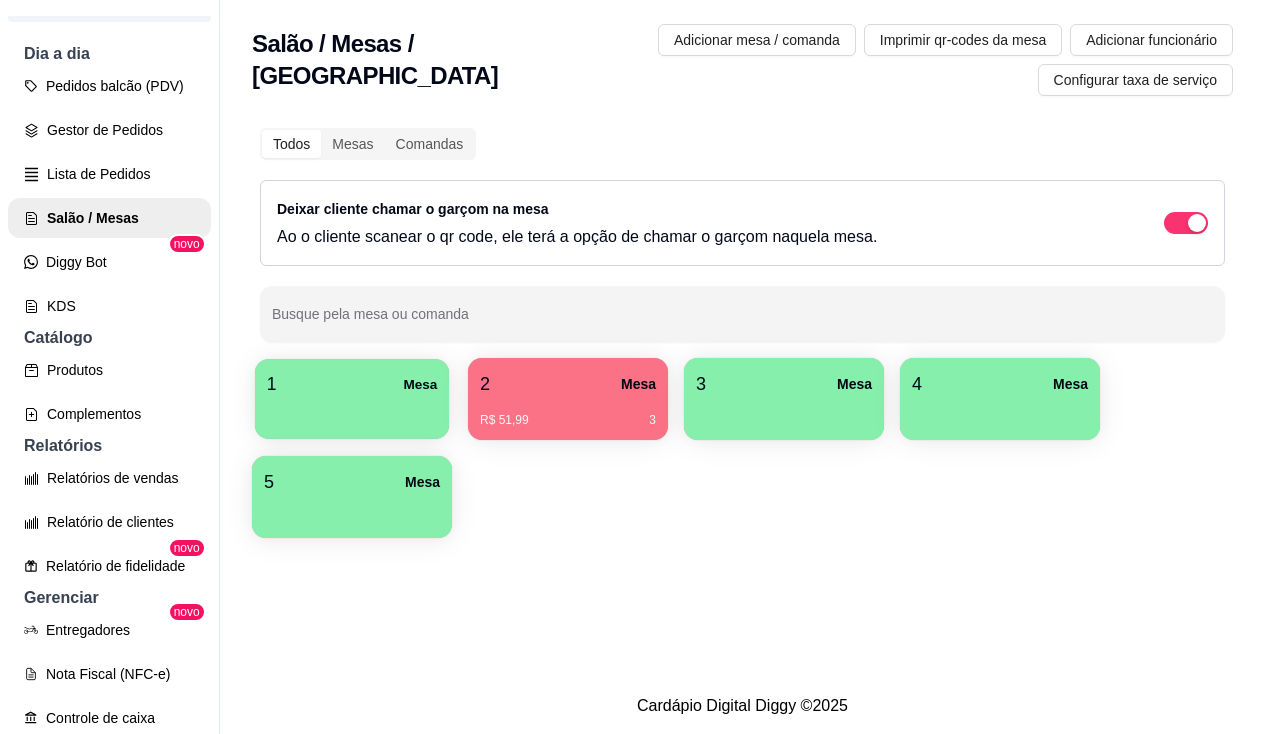 click at bounding box center (352, 412) 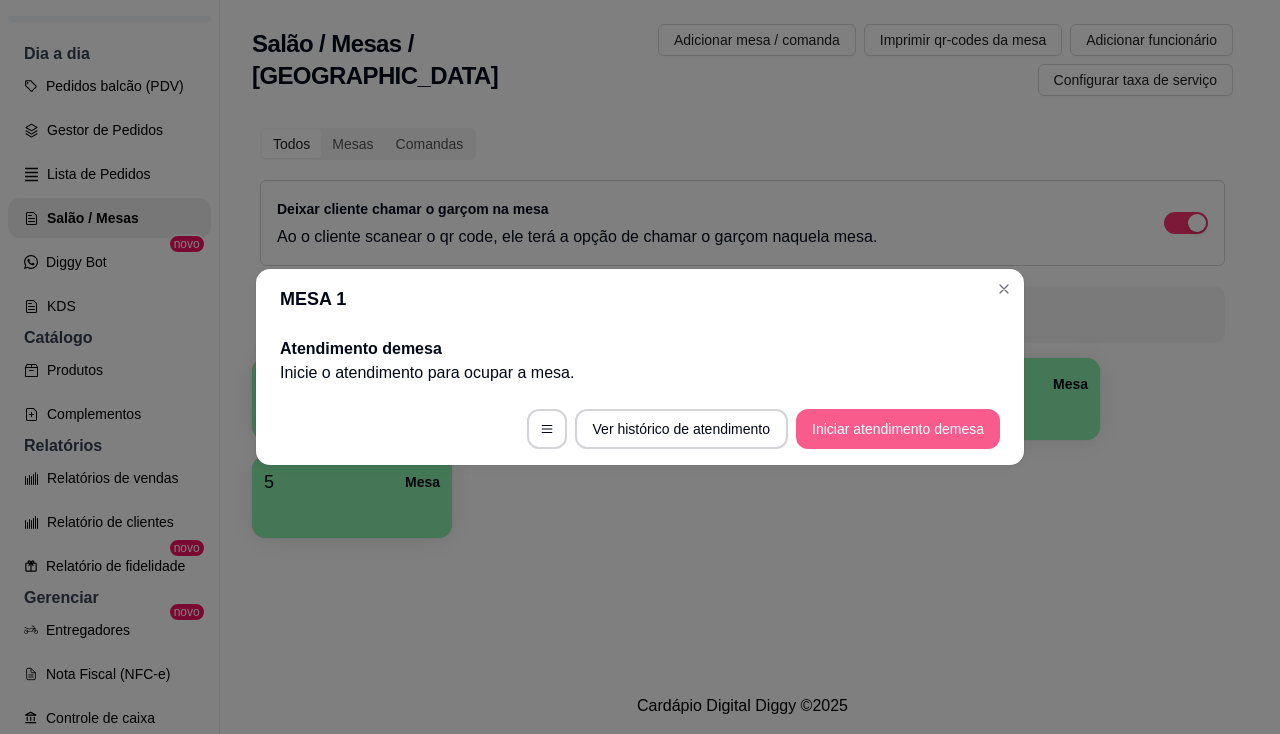 click on "Iniciar atendimento de  mesa" at bounding box center (898, 429) 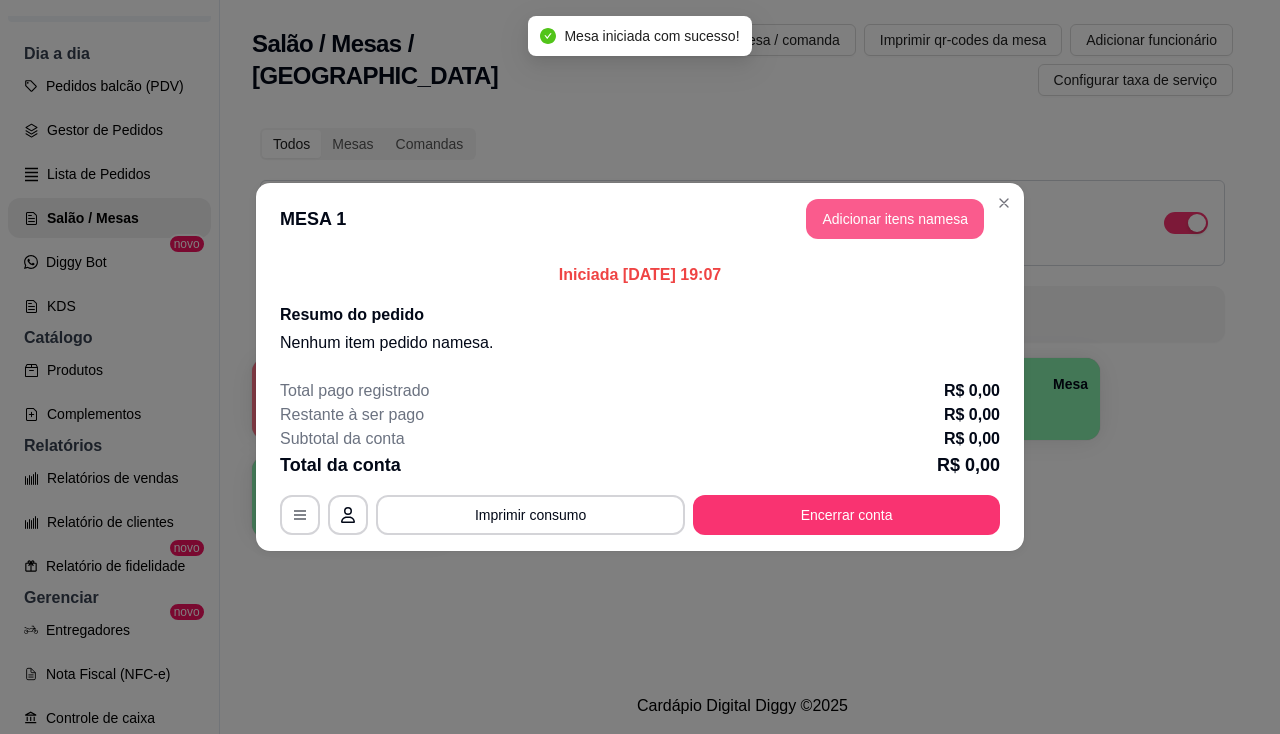 click on "Adicionar itens na  mesa" at bounding box center (895, 219) 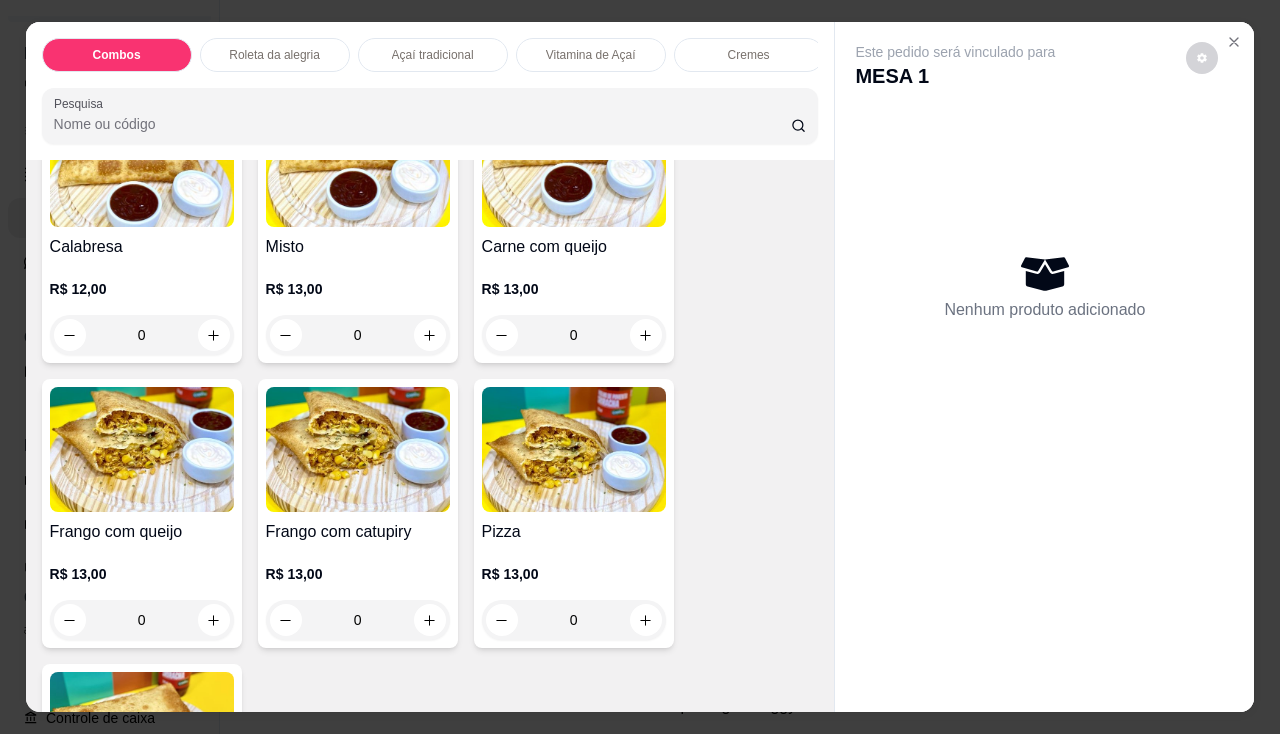 scroll, scrollTop: 2300, scrollLeft: 0, axis: vertical 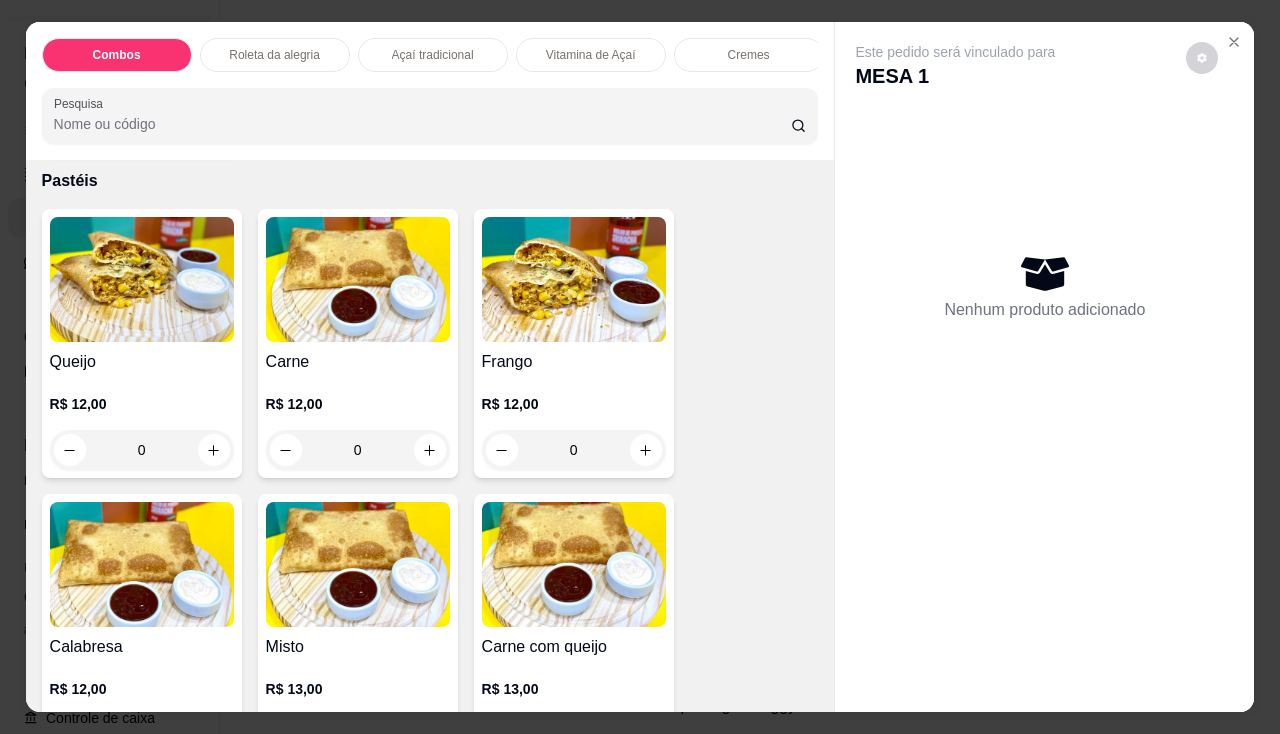 click at bounding box center [142, 279] 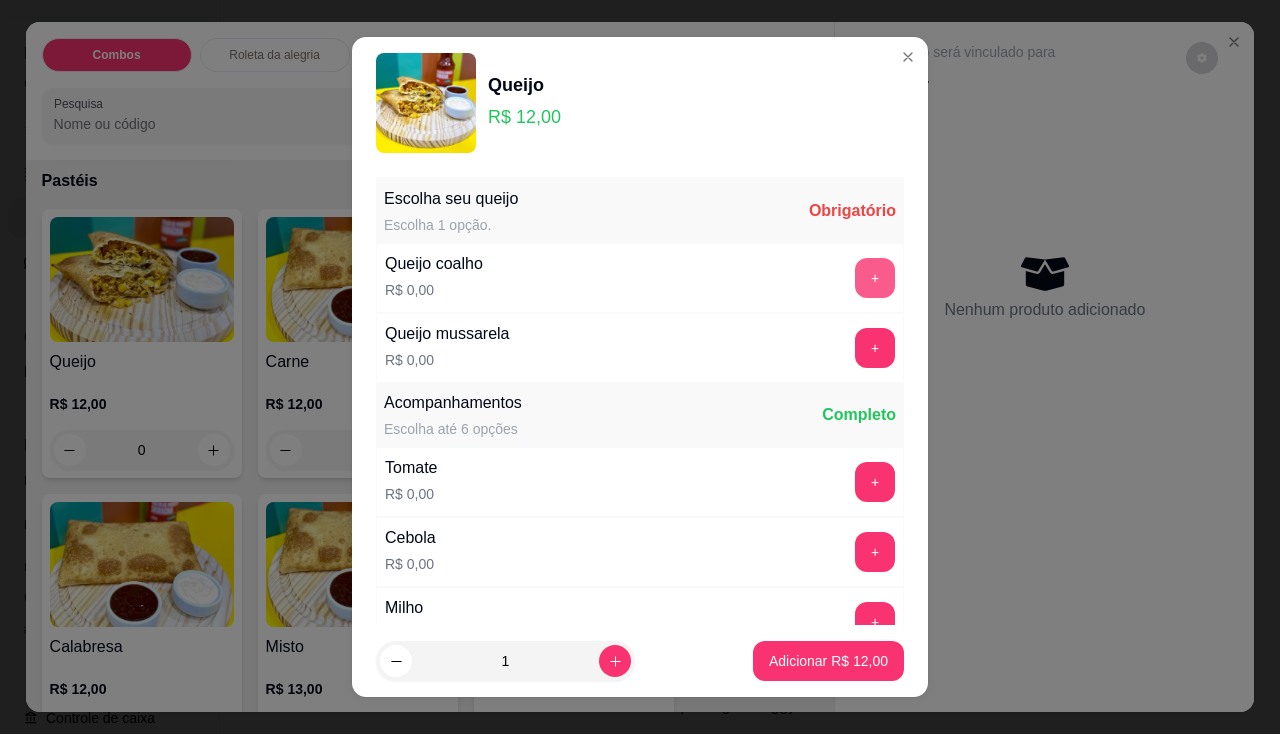 click on "+" at bounding box center [875, 278] 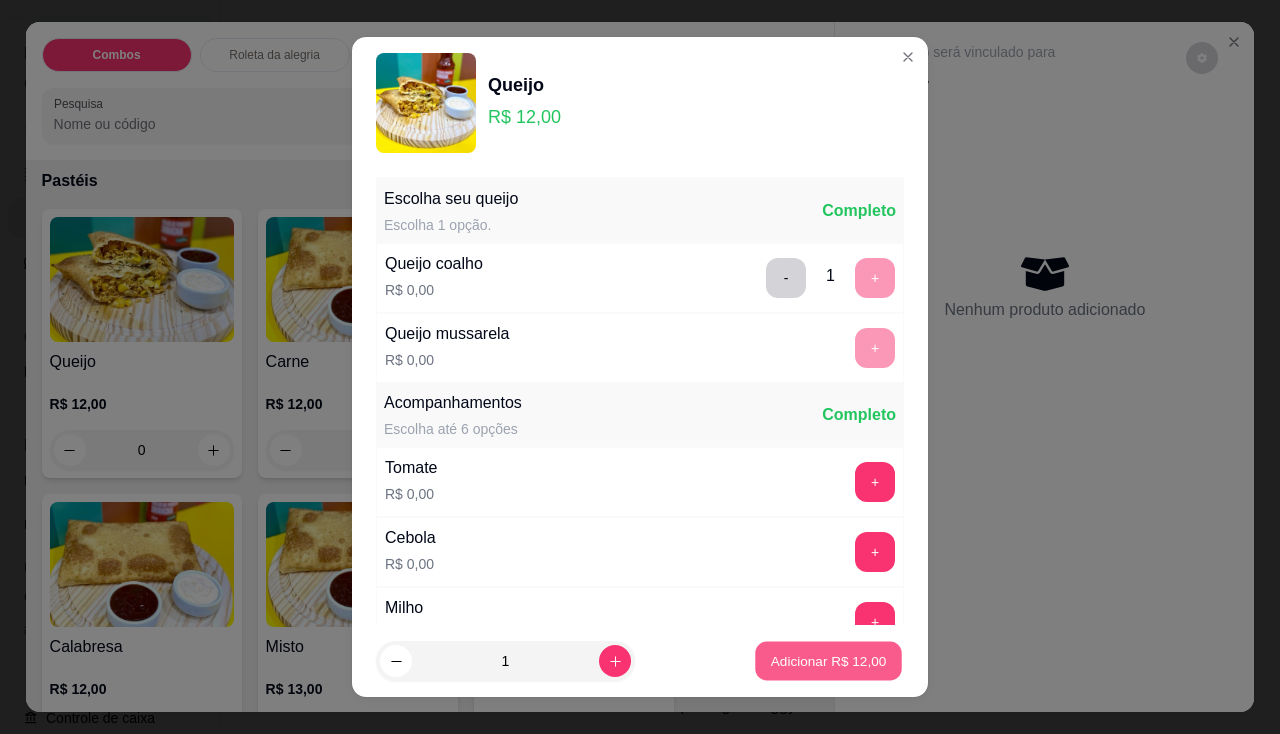 click on "Adicionar   R$ 12,00" at bounding box center (829, 661) 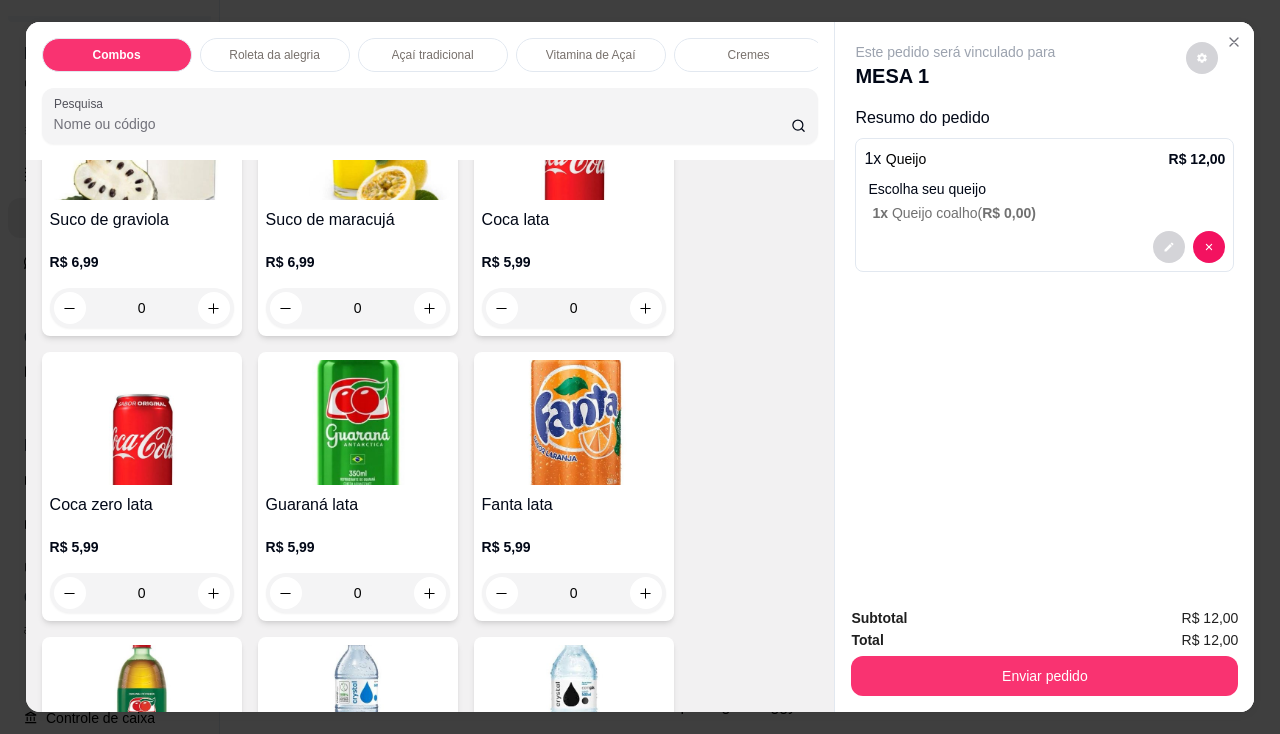 scroll, scrollTop: 5800, scrollLeft: 0, axis: vertical 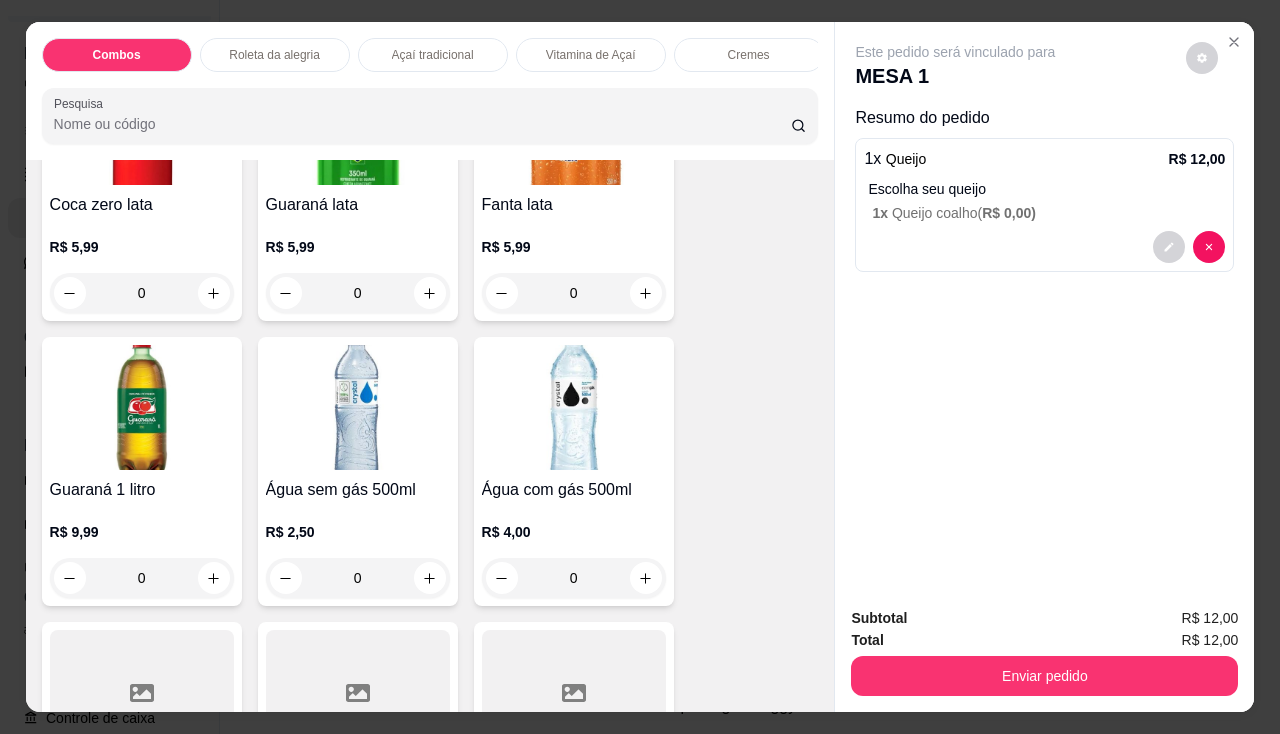 click at bounding box center [358, 407] 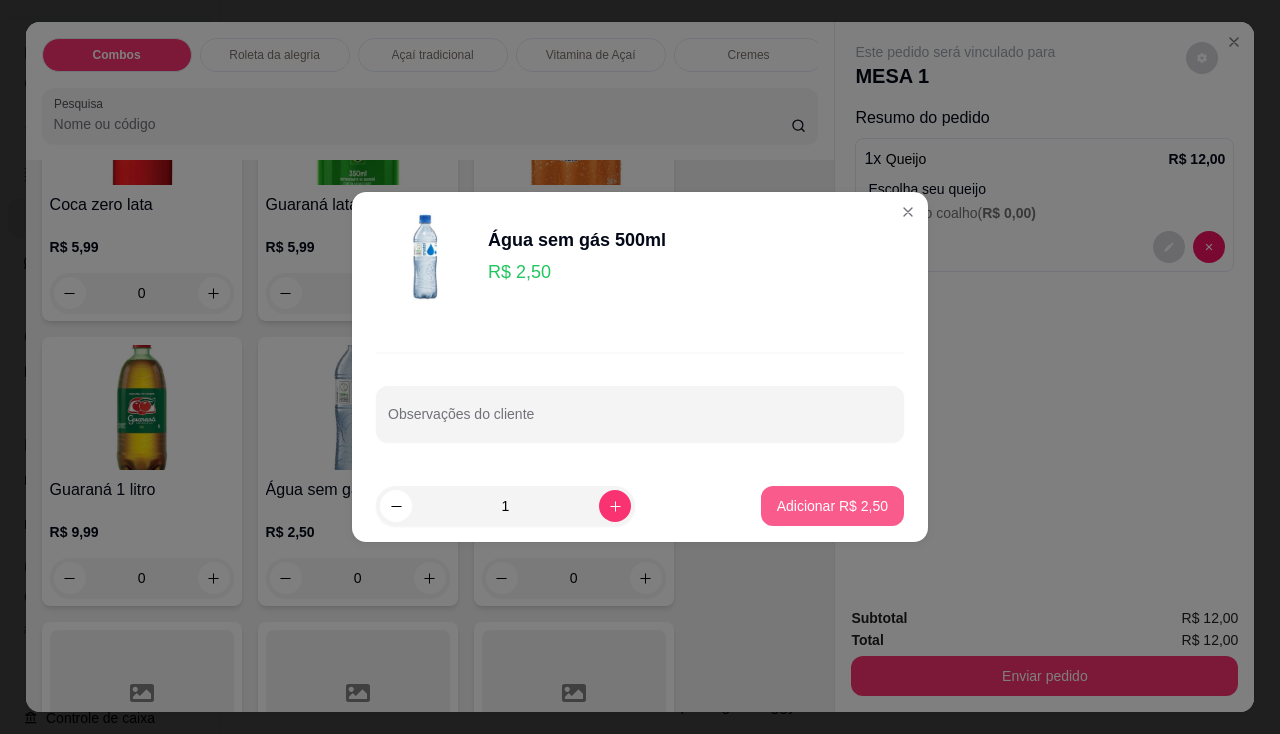 click on "Adicionar   R$ 2,50" at bounding box center (832, 506) 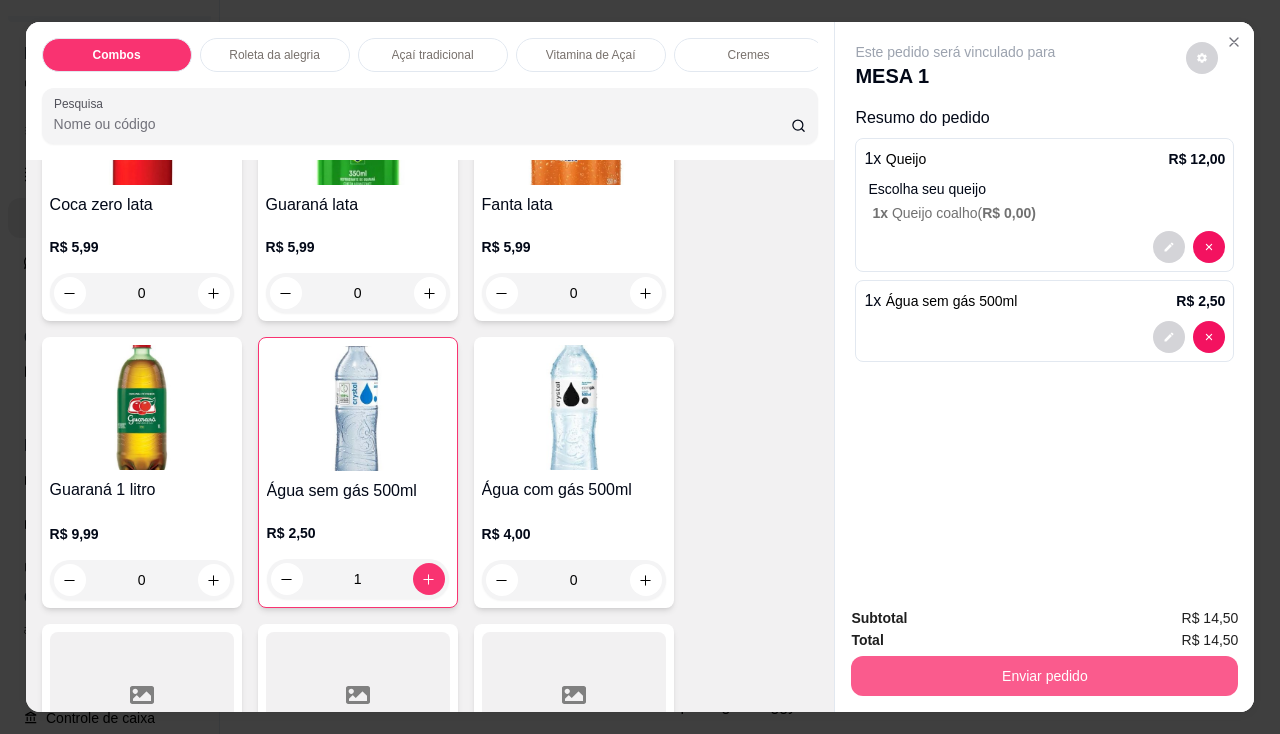 click on "Enviar pedido" at bounding box center (1044, 676) 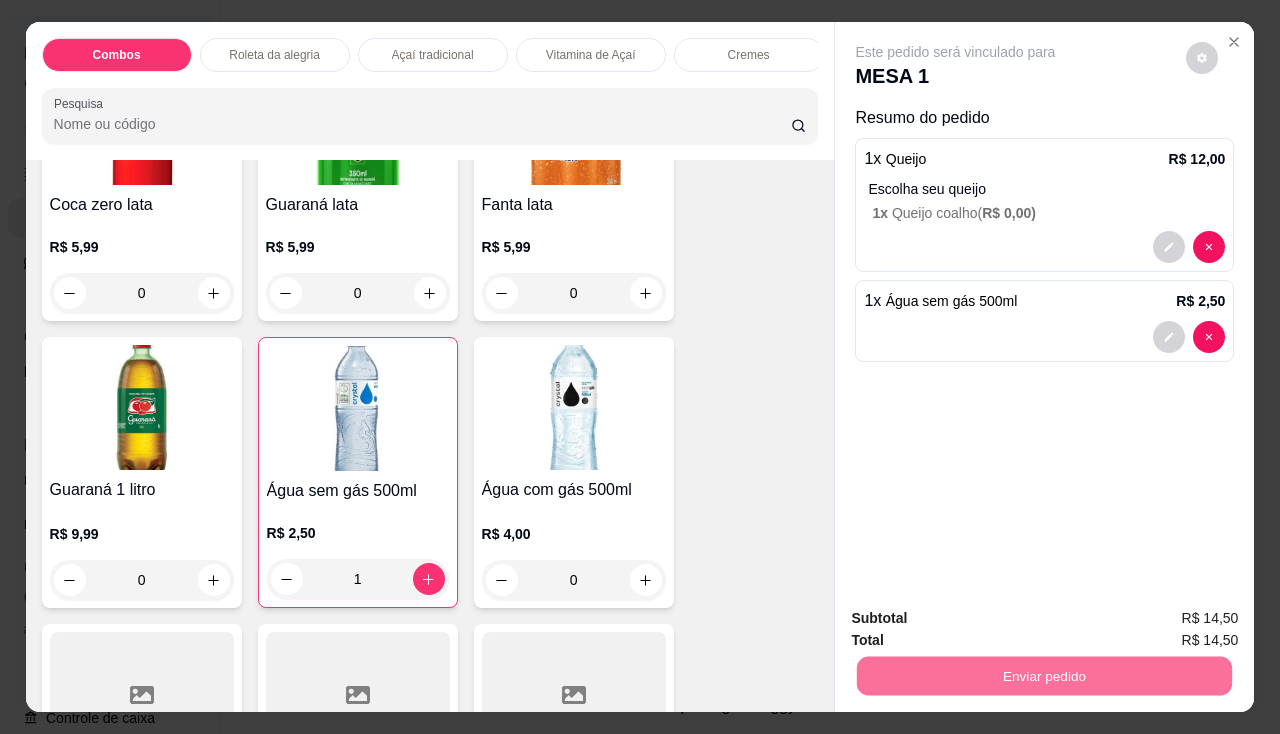 click on "Não registrar e enviar pedido" at bounding box center [979, 620] 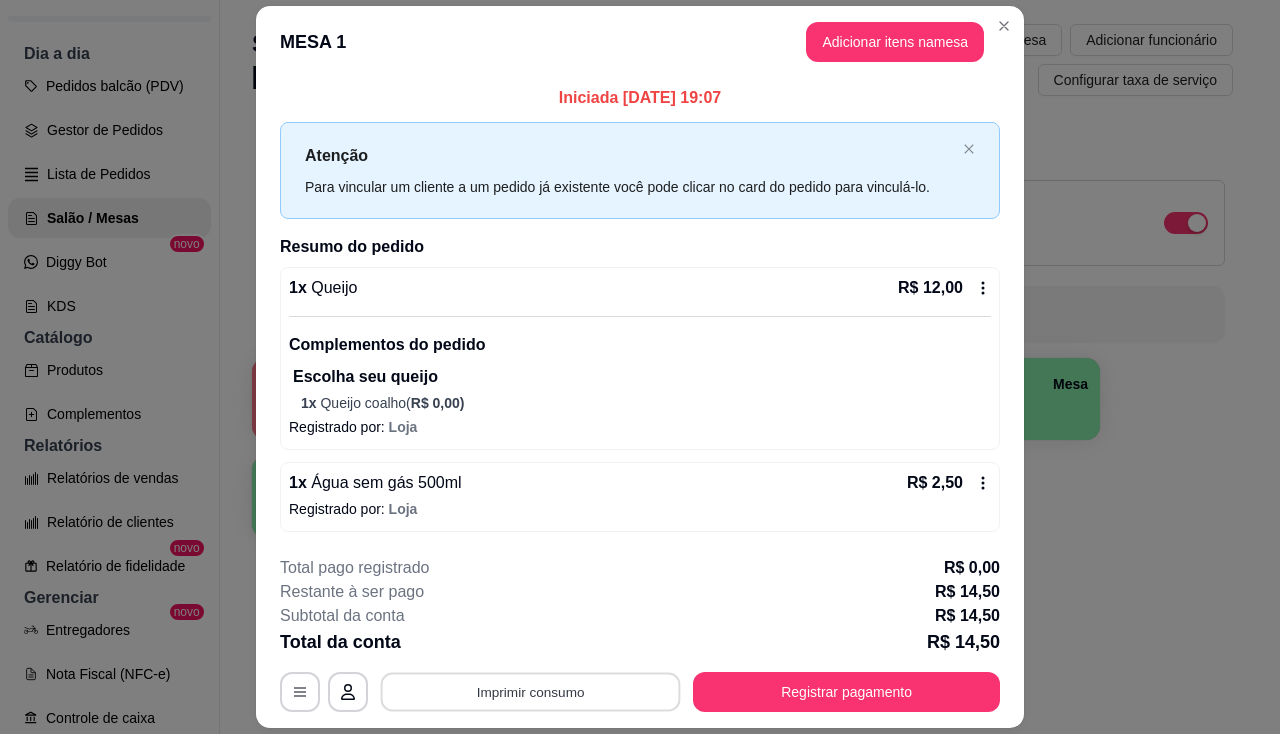 click on "Imprimir consumo" at bounding box center [531, 692] 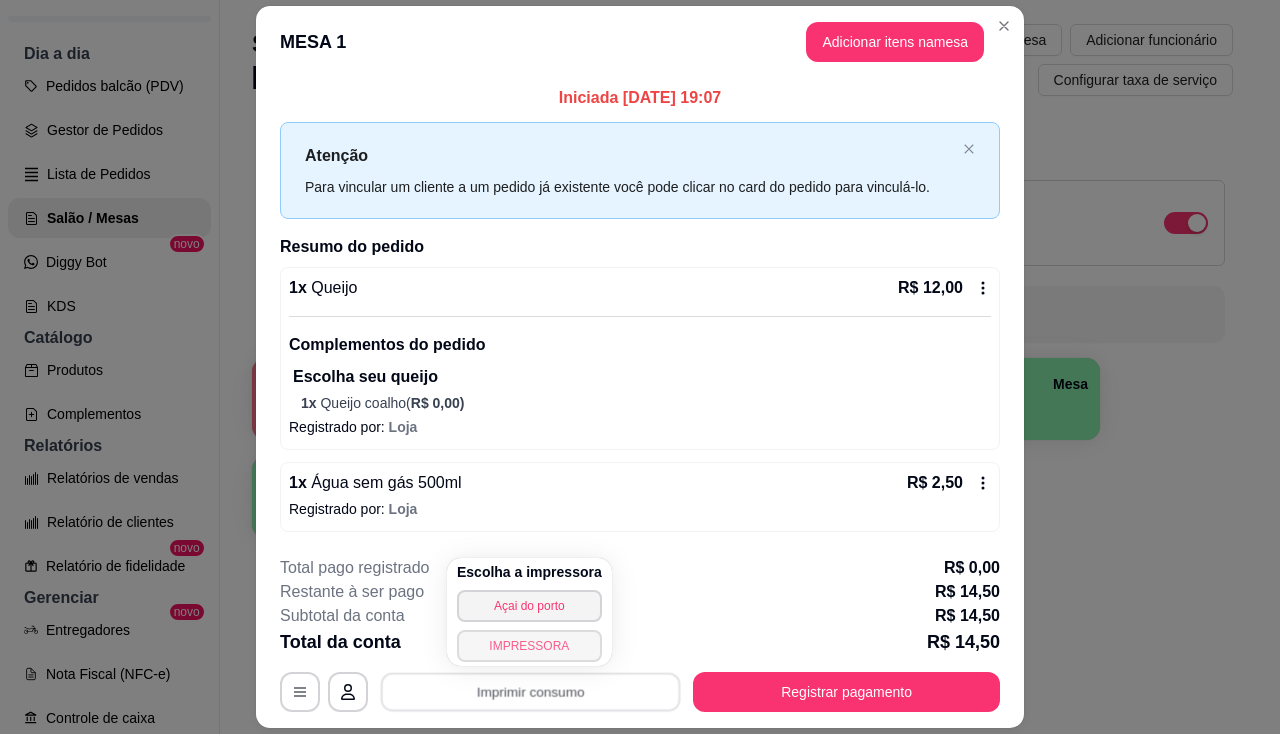 click on "IMPRESSORA" at bounding box center (529, 646) 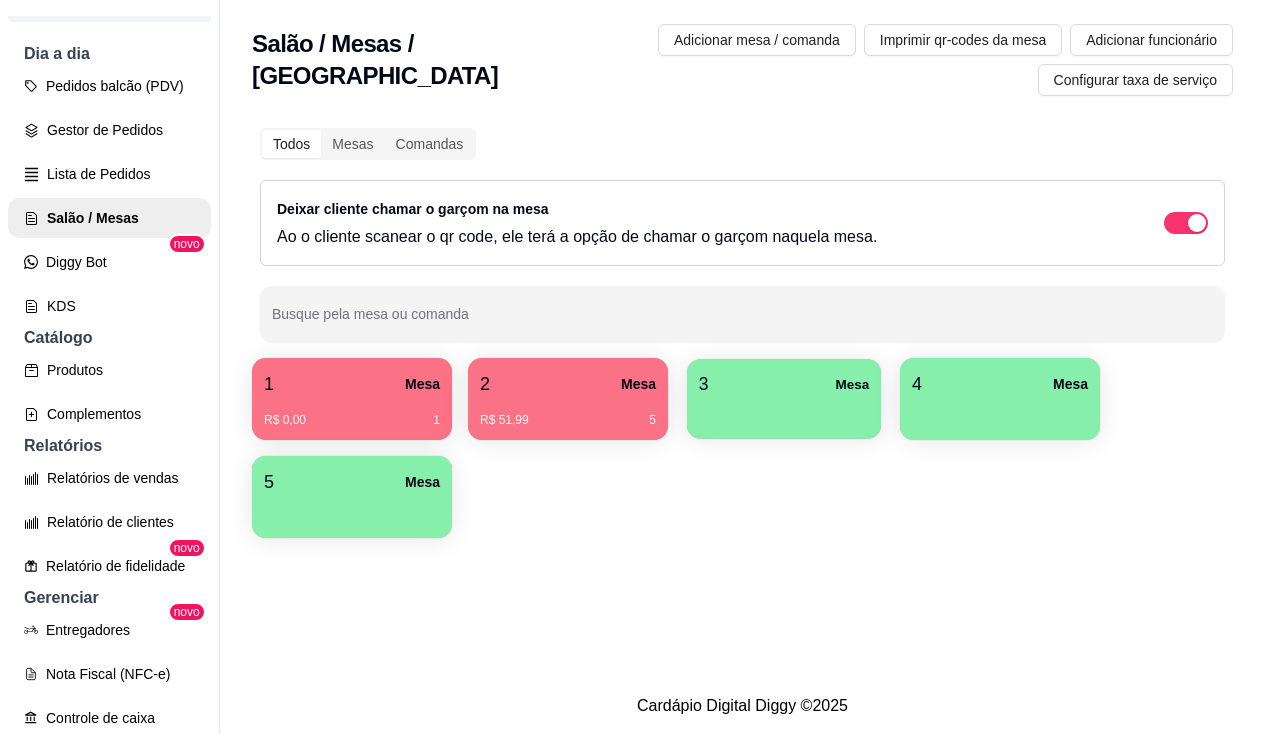 click on "3 Mesa" at bounding box center (784, 399) 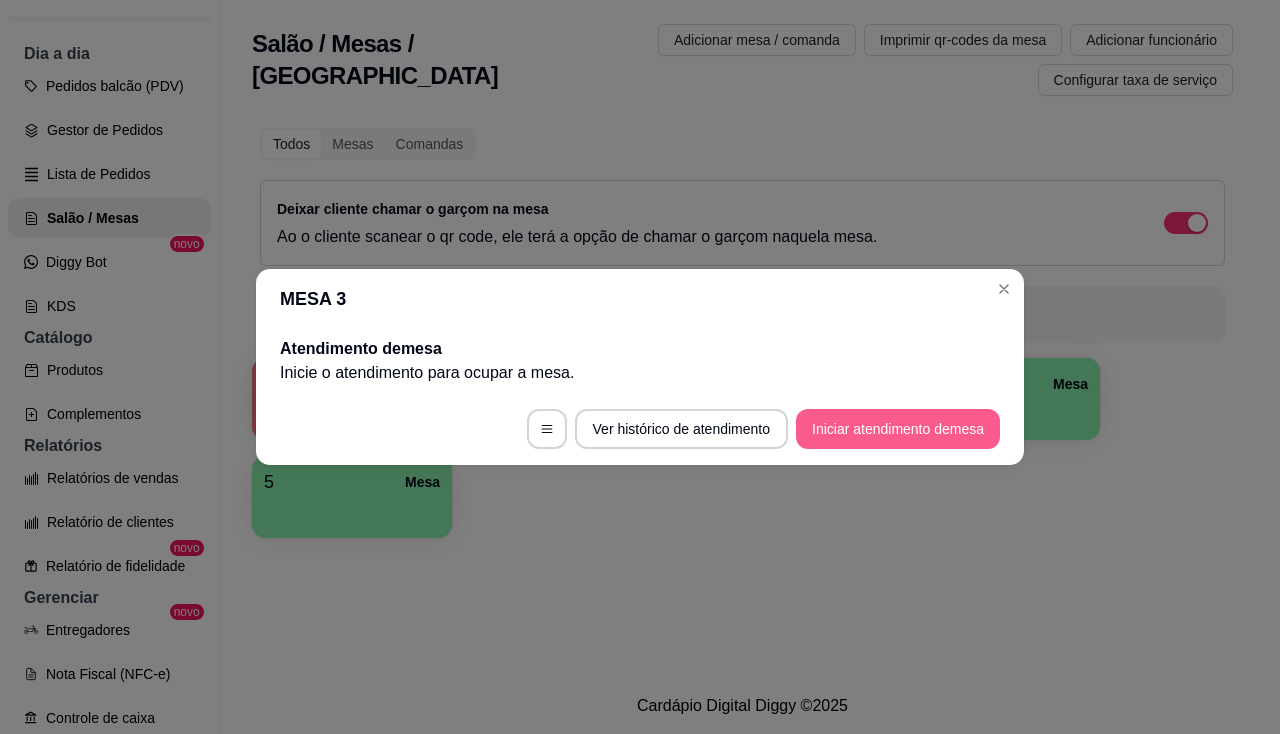 click on "Iniciar atendimento de  mesa" at bounding box center [898, 429] 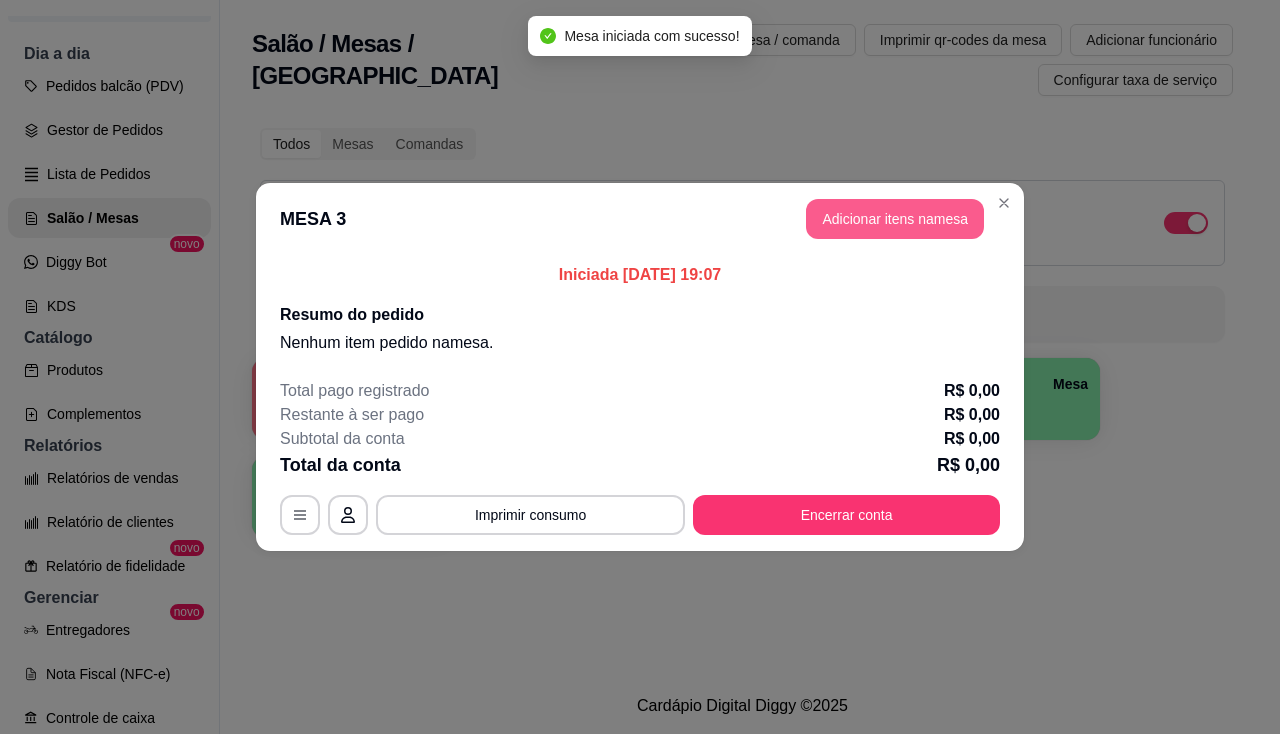 click on "Adicionar itens na  mesa" at bounding box center (895, 219) 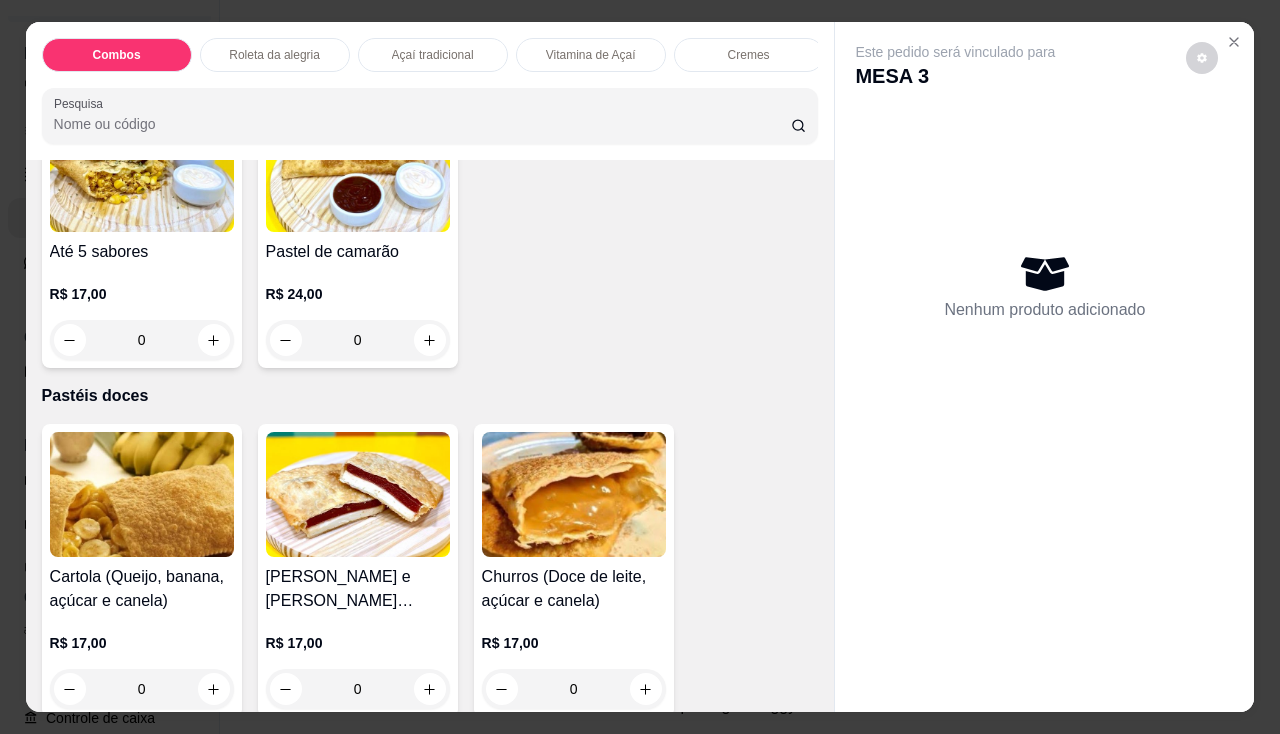 scroll, scrollTop: 4000, scrollLeft: 0, axis: vertical 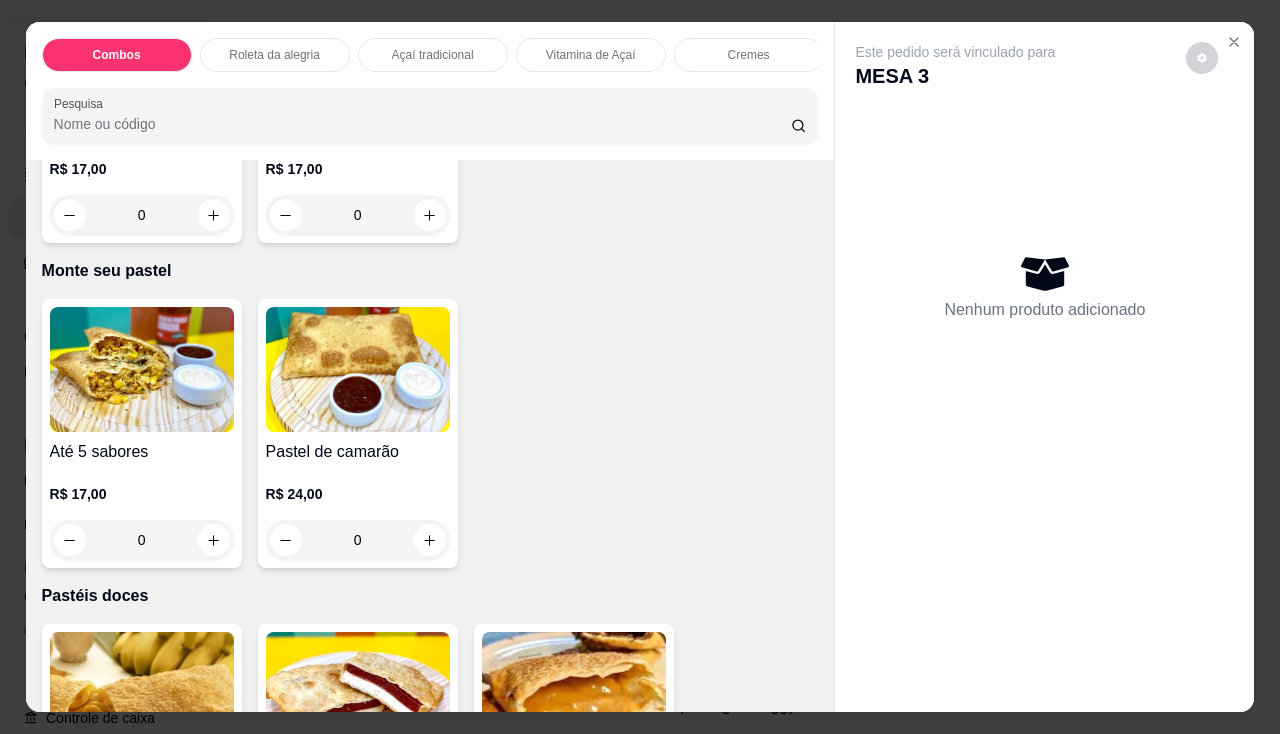 click at bounding box center [142, 369] 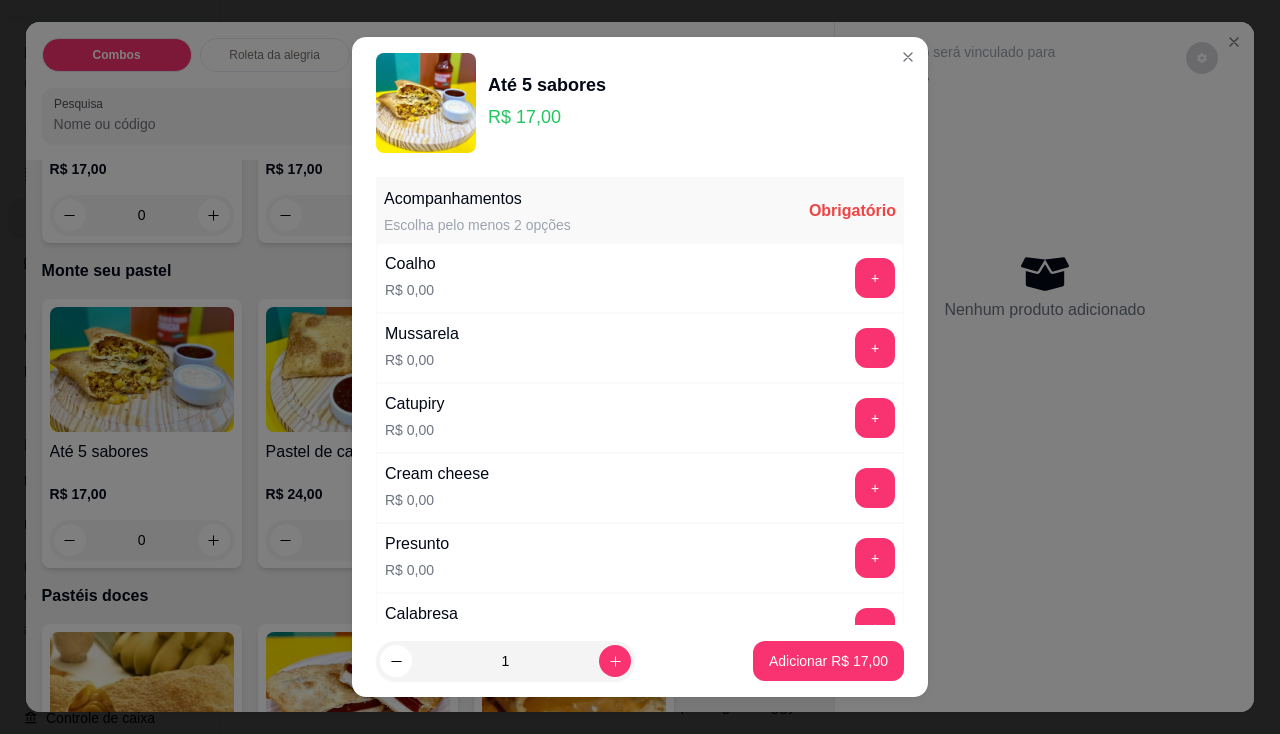 drag, startPoint x: 822, startPoint y: 300, endPoint x: 833, endPoint y: 283, distance: 20.248457 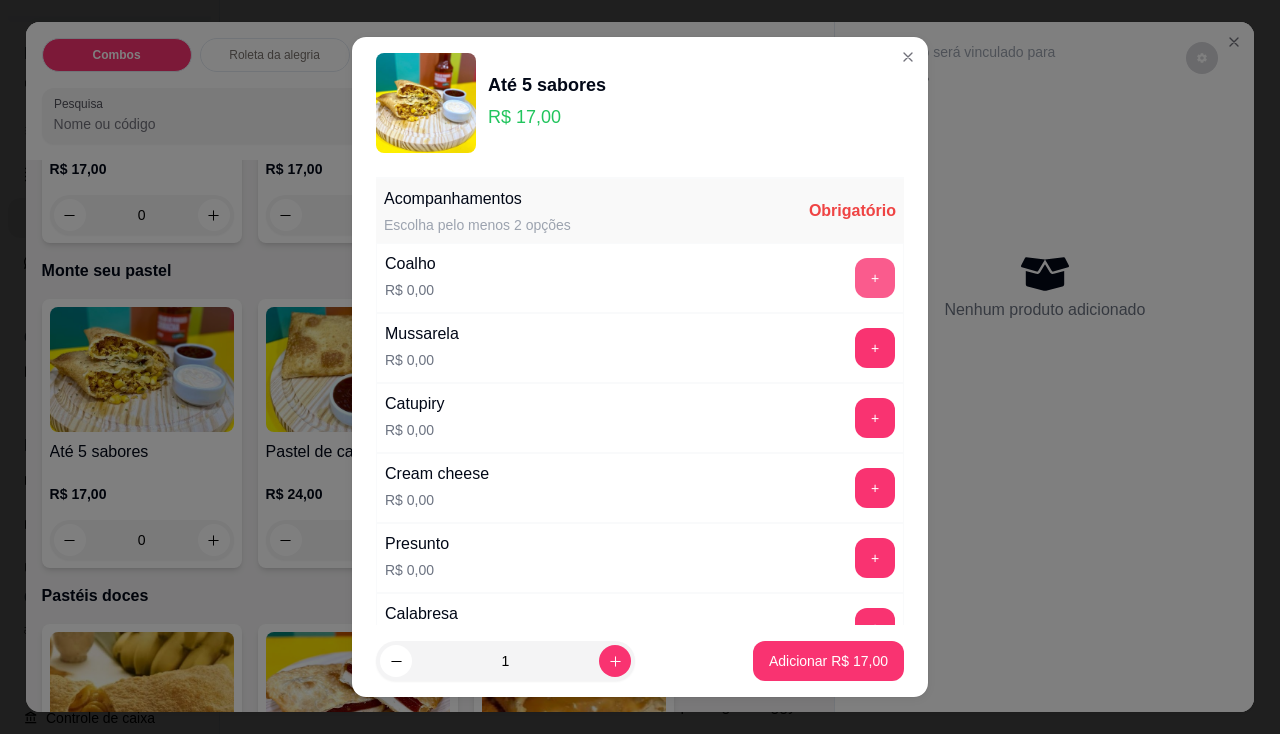 click on "+" at bounding box center (875, 278) 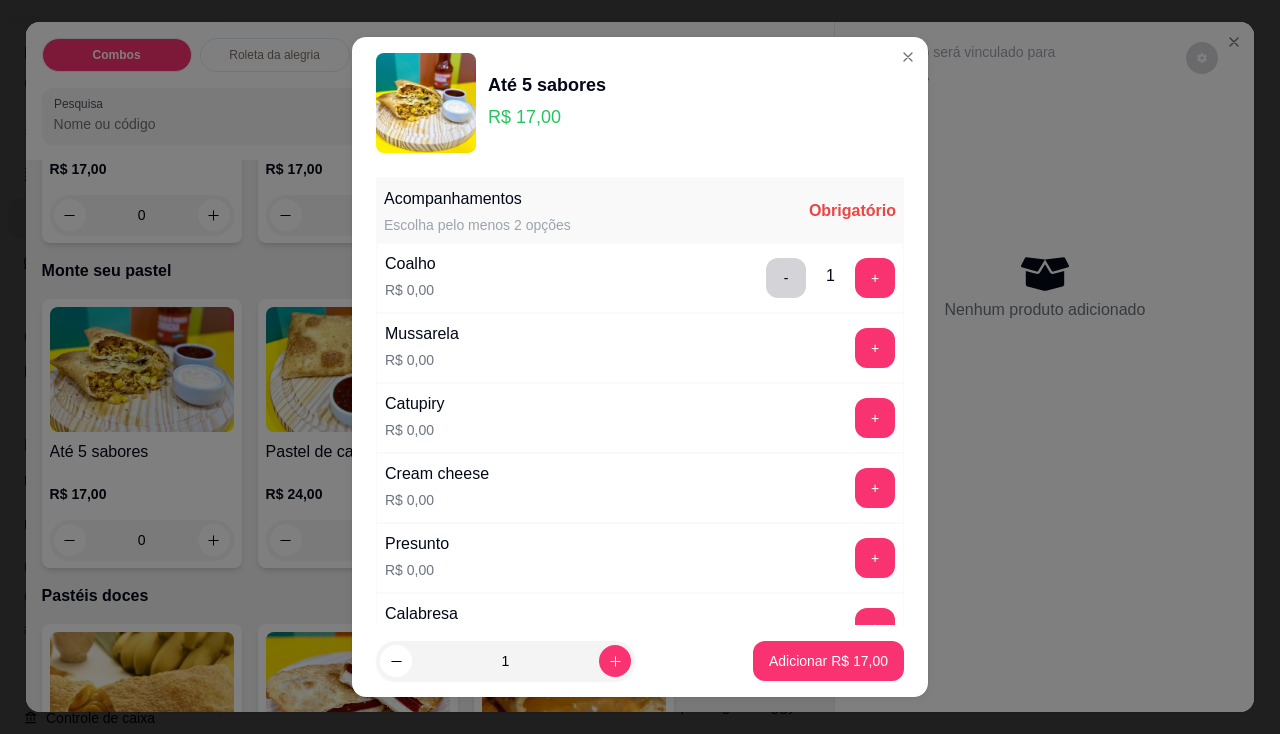 scroll, scrollTop: 400, scrollLeft: 0, axis: vertical 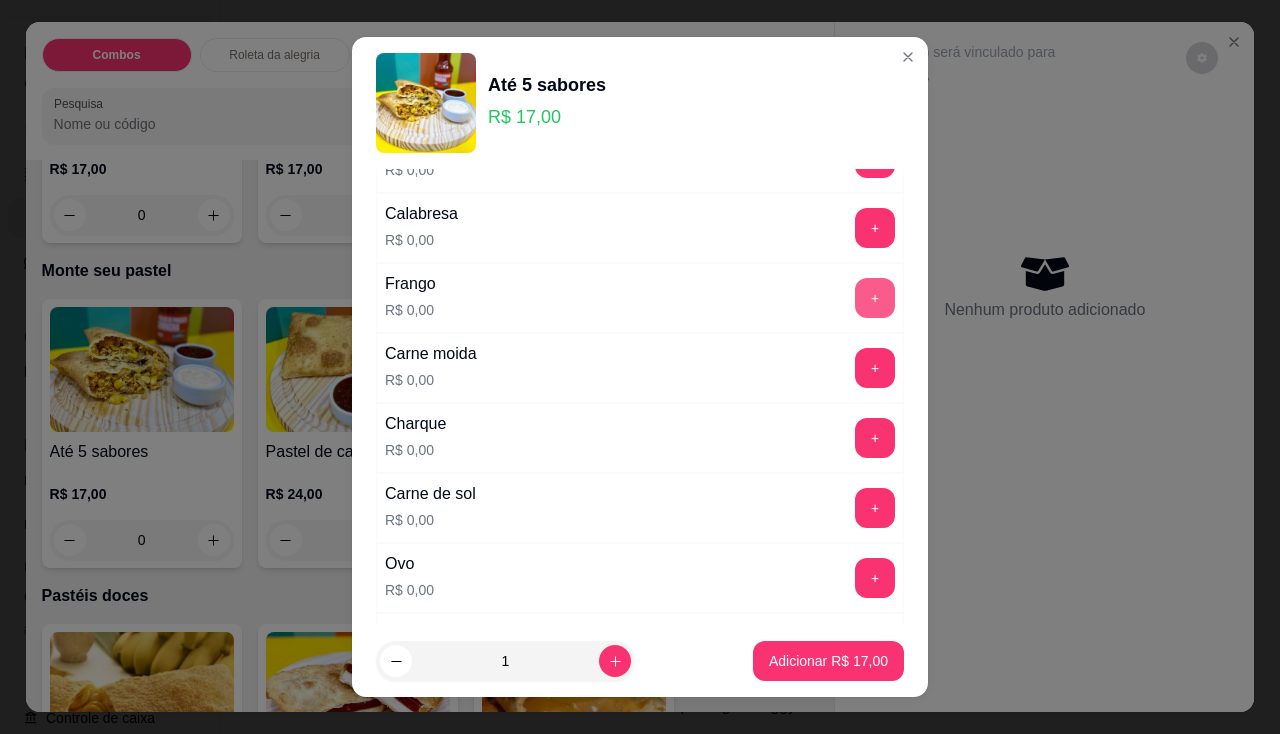 click on "+" at bounding box center [875, 298] 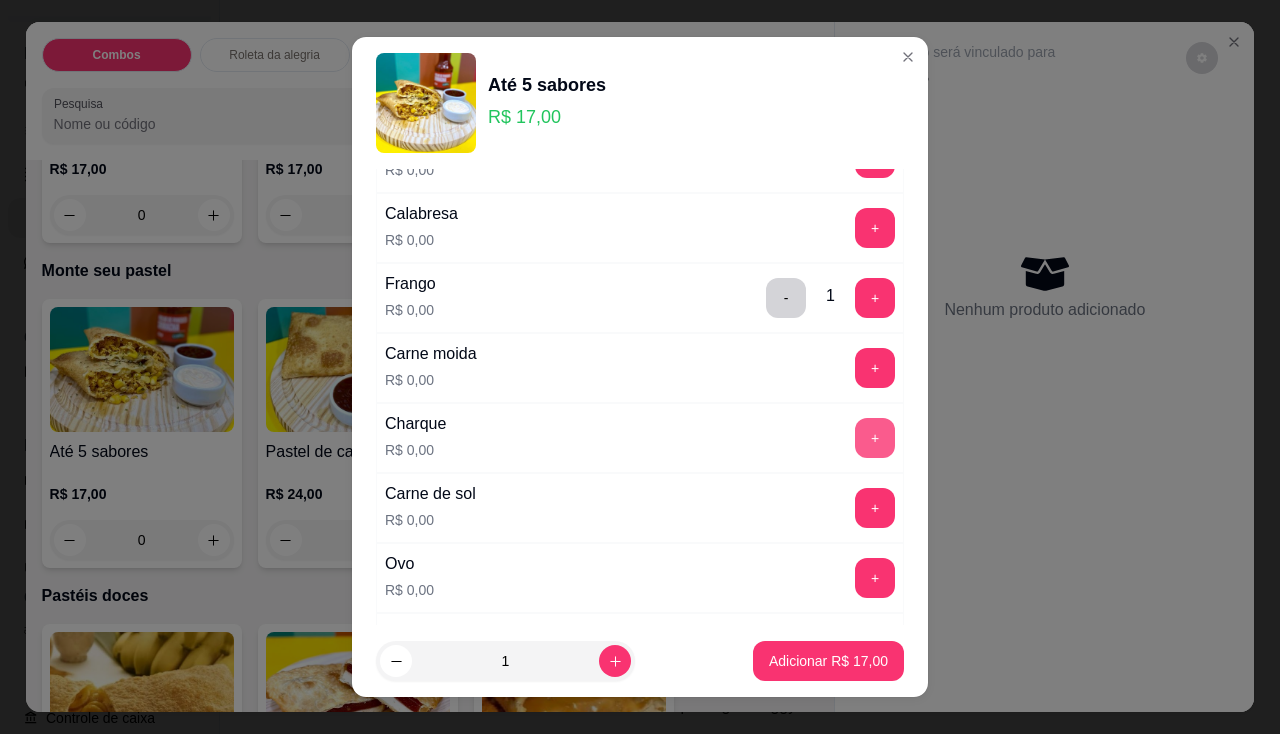 scroll, scrollTop: 600, scrollLeft: 0, axis: vertical 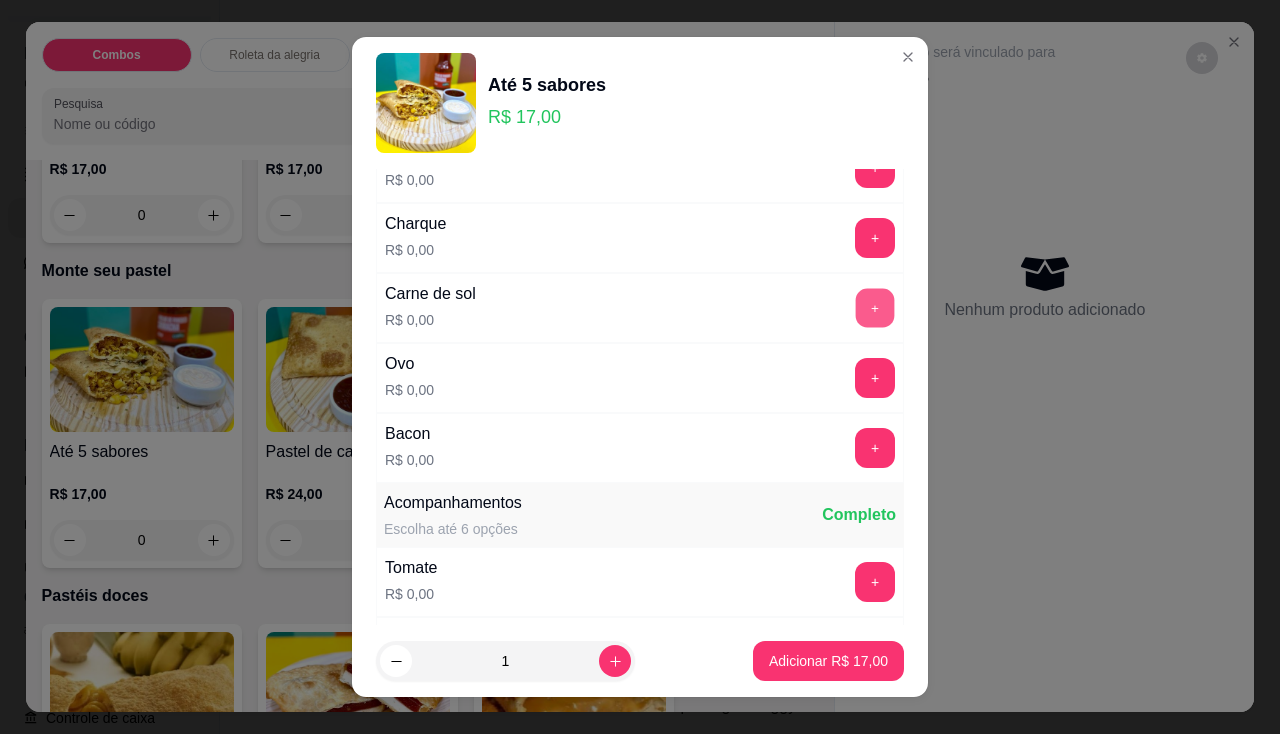 click on "+" at bounding box center (875, 307) 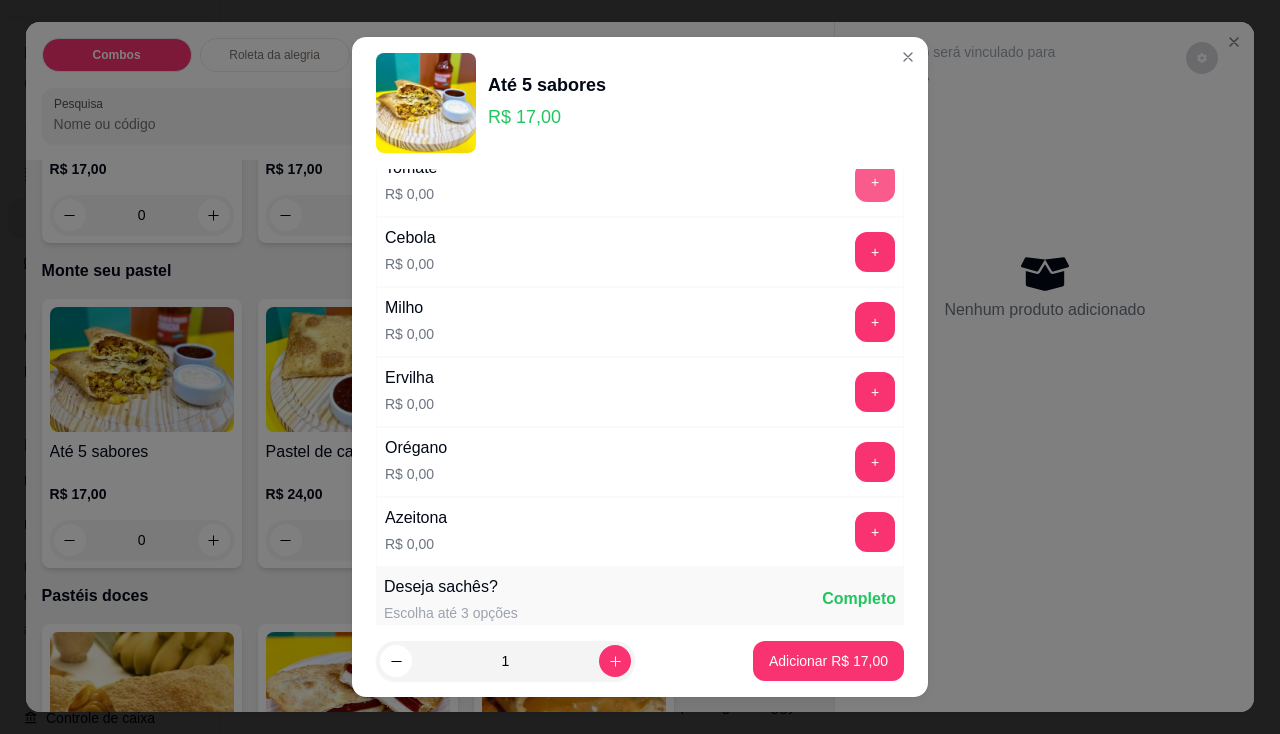 scroll, scrollTop: 800, scrollLeft: 0, axis: vertical 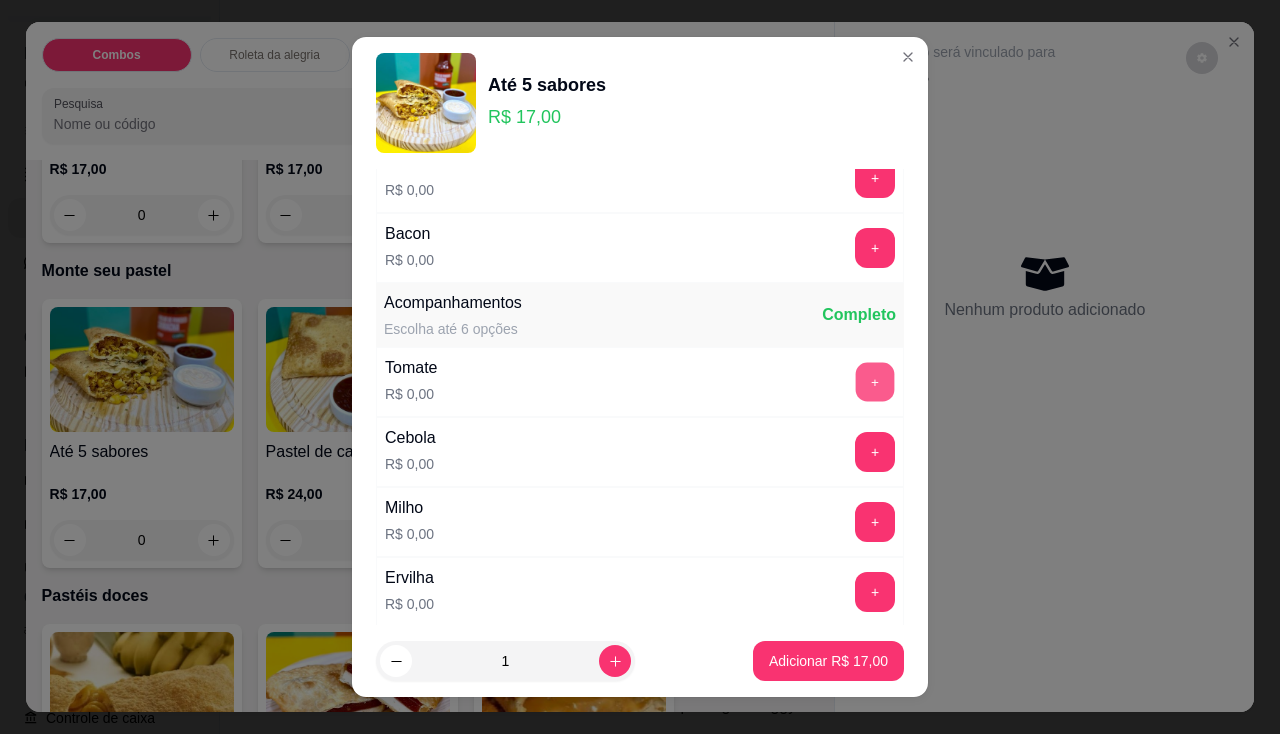 click on "+" at bounding box center (875, 381) 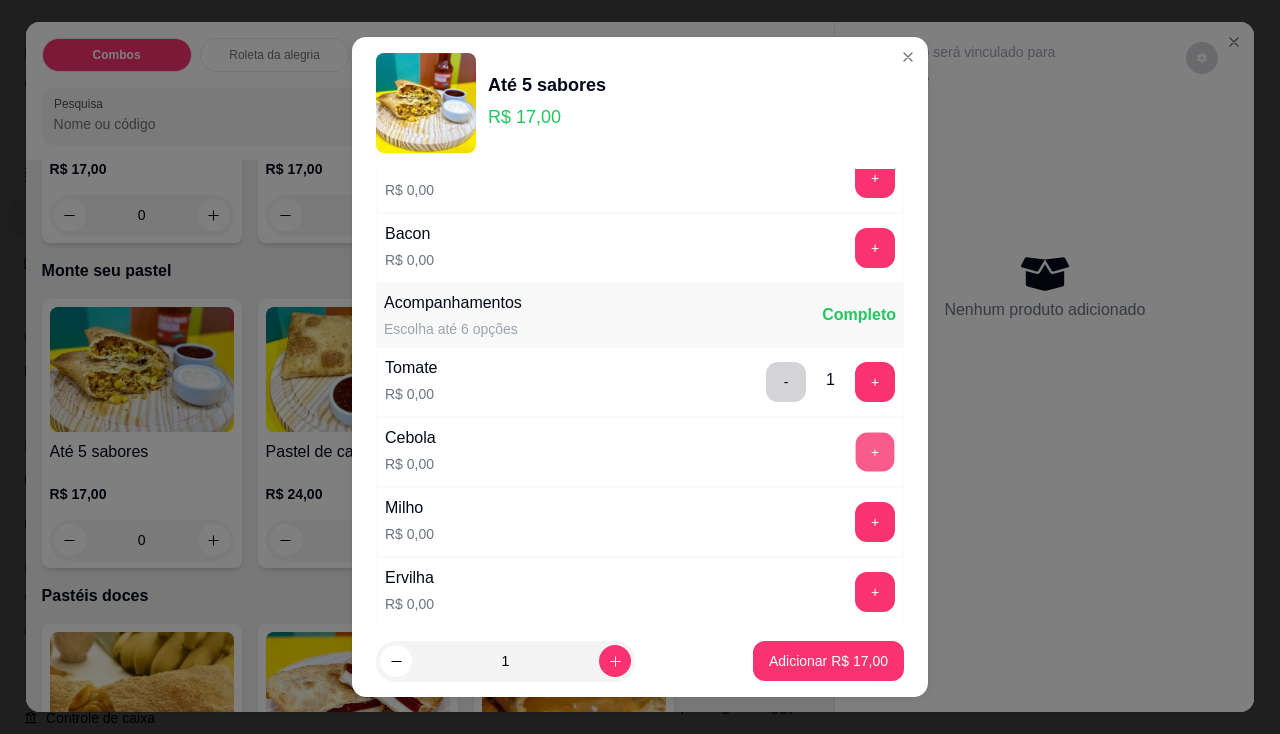 click on "+" at bounding box center [875, 451] 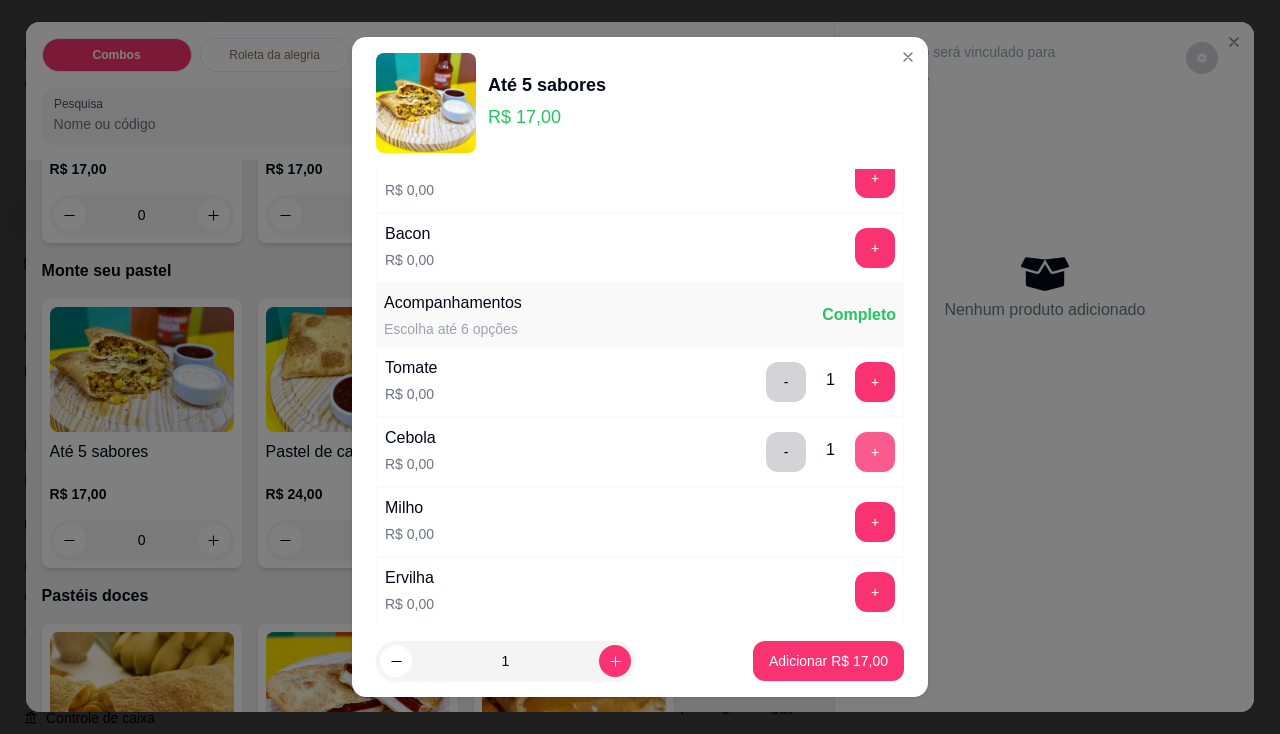 scroll, scrollTop: 1000, scrollLeft: 0, axis: vertical 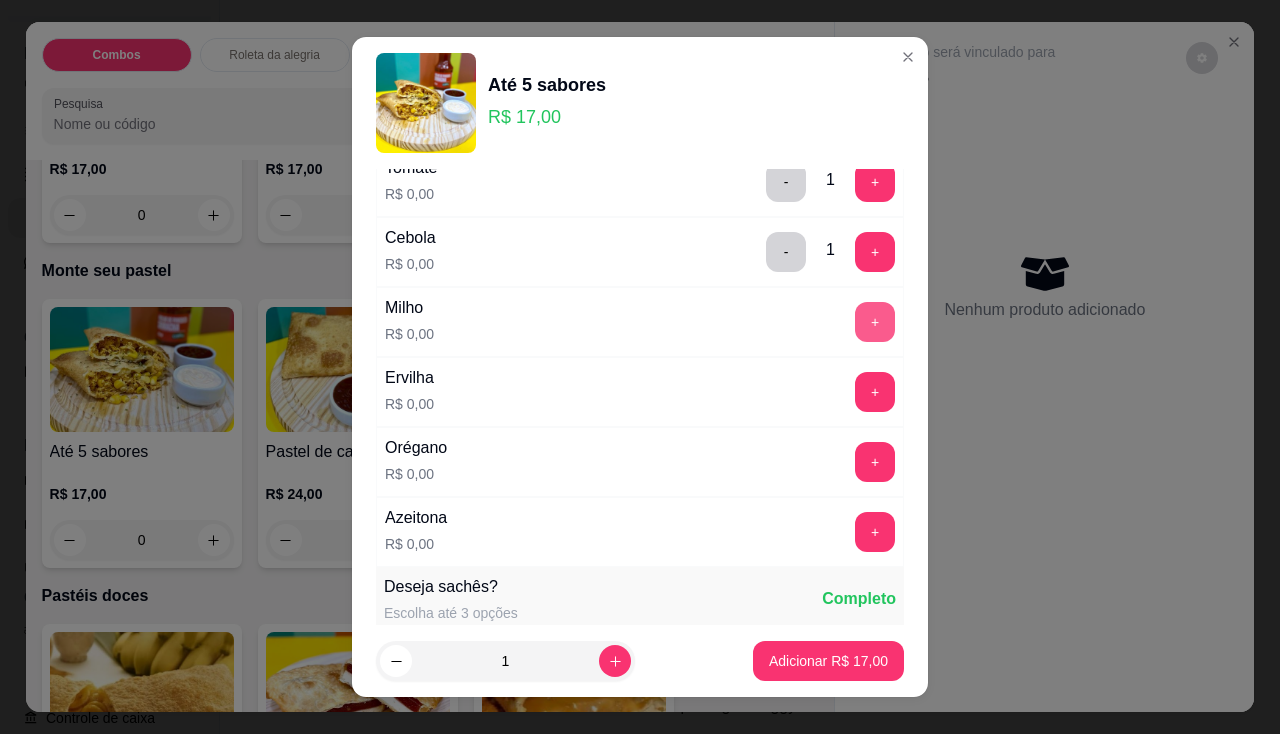 click on "+" at bounding box center [875, 322] 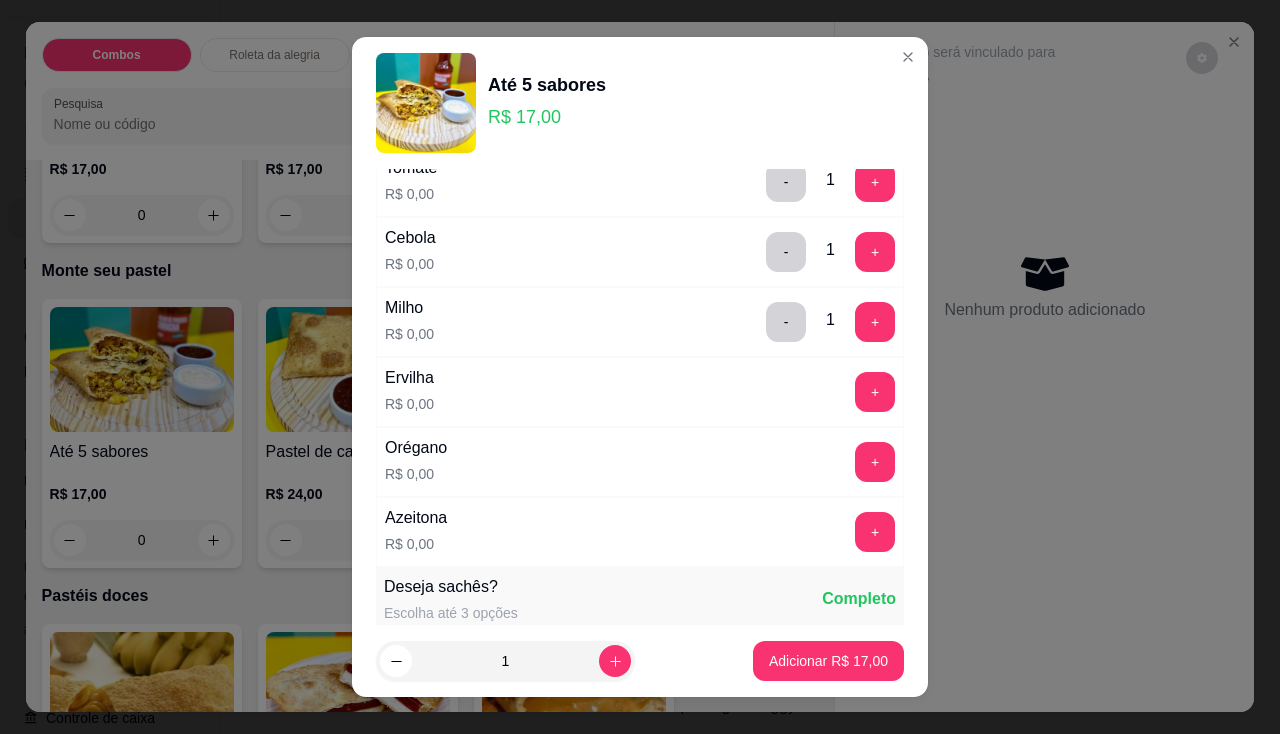 click on "Orégano  R$ 0,00 +" at bounding box center [640, 462] 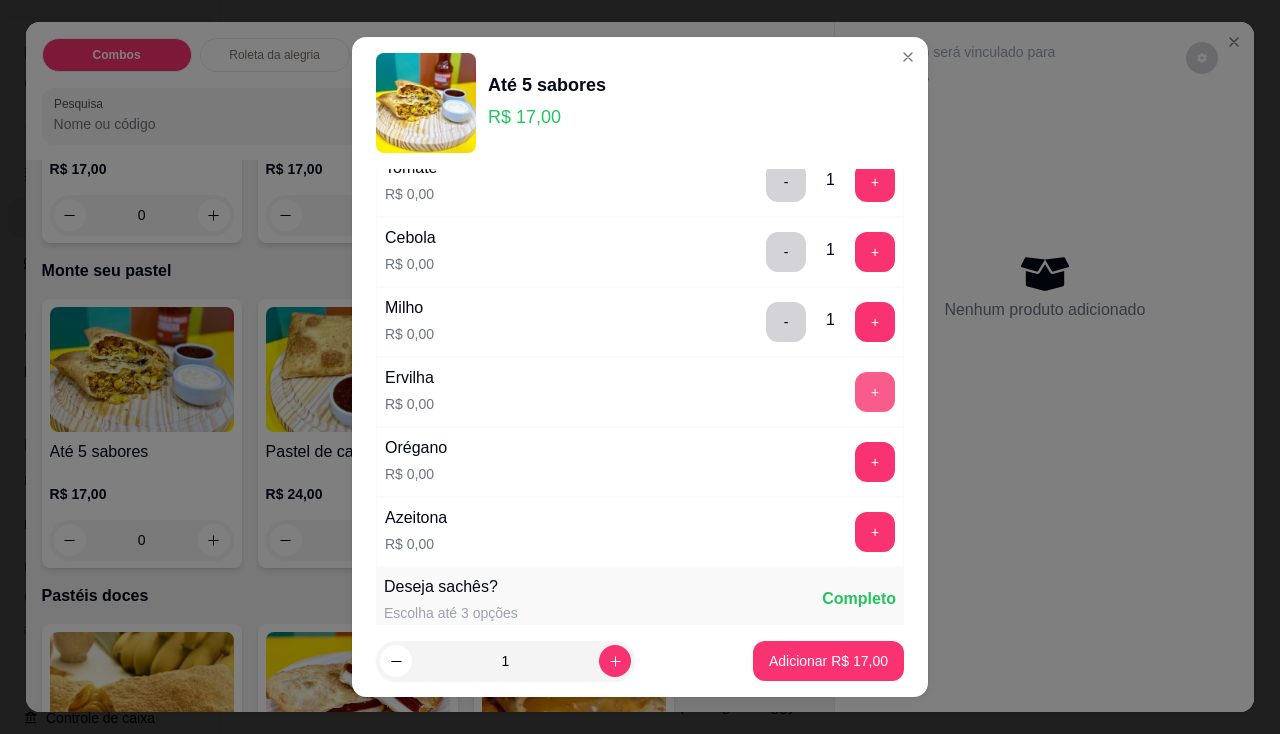 click on "+" at bounding box center (875, 392) 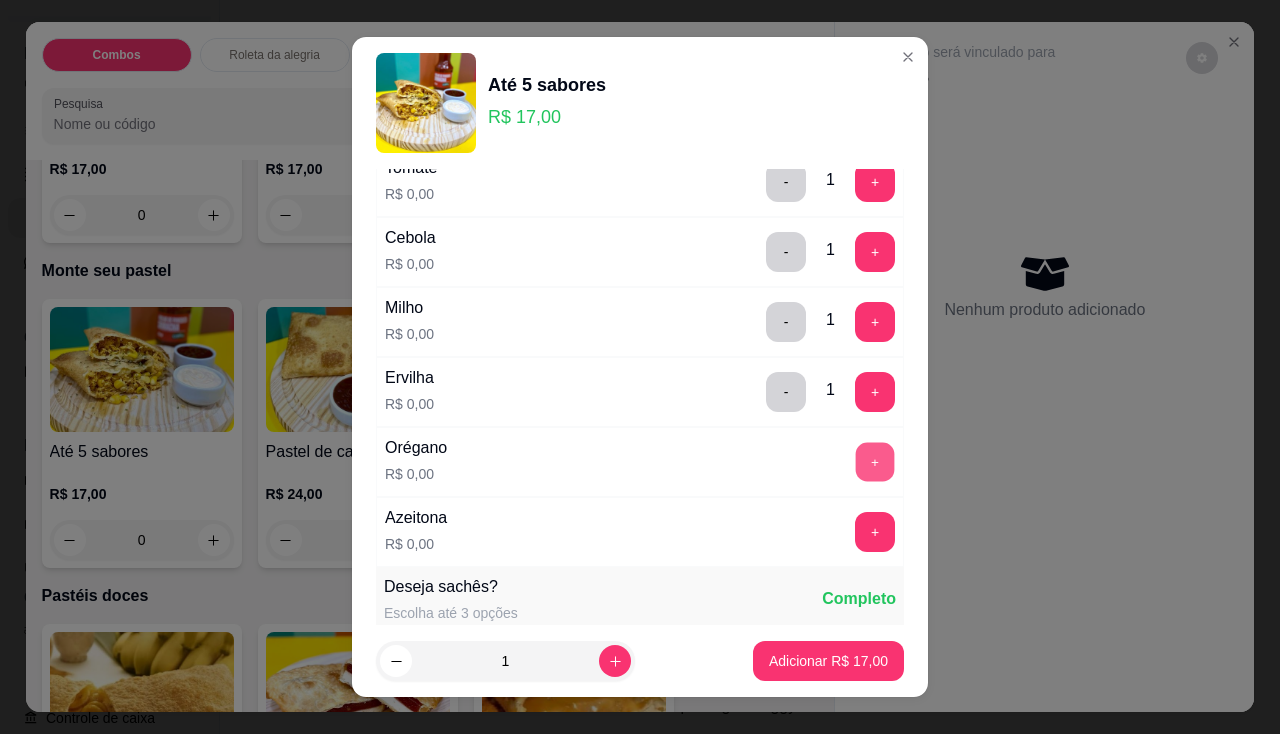 click on "+" at bounding box center (875, 461) 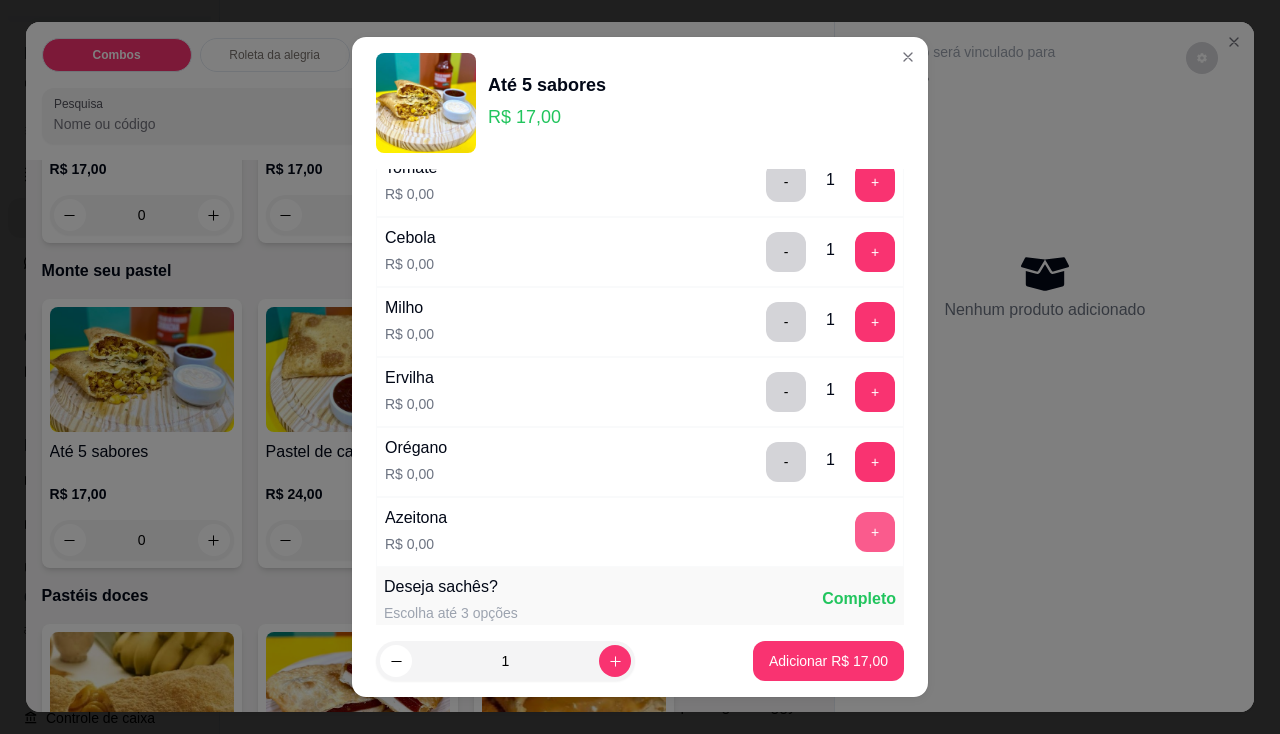 click on "+" at bounding box center (875, 532) 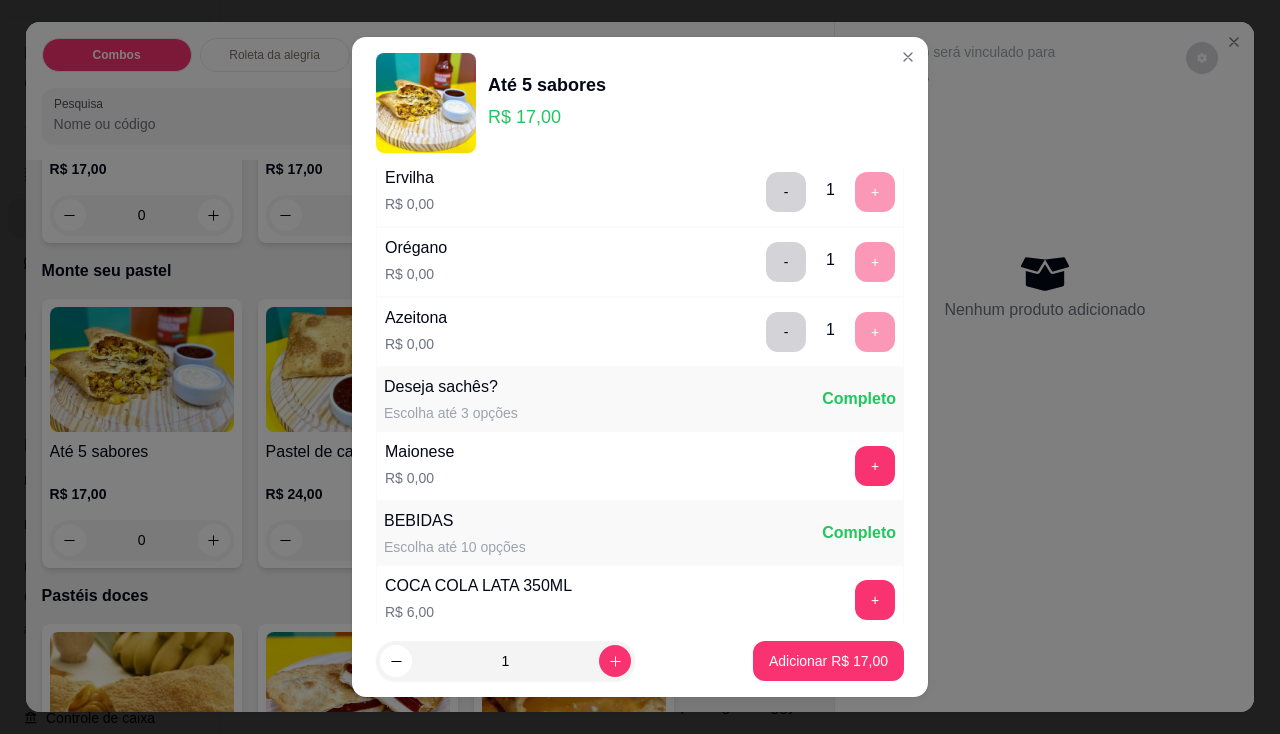 scroll, scrollTop: 1300, scrollLeft: 0, axis: vertical 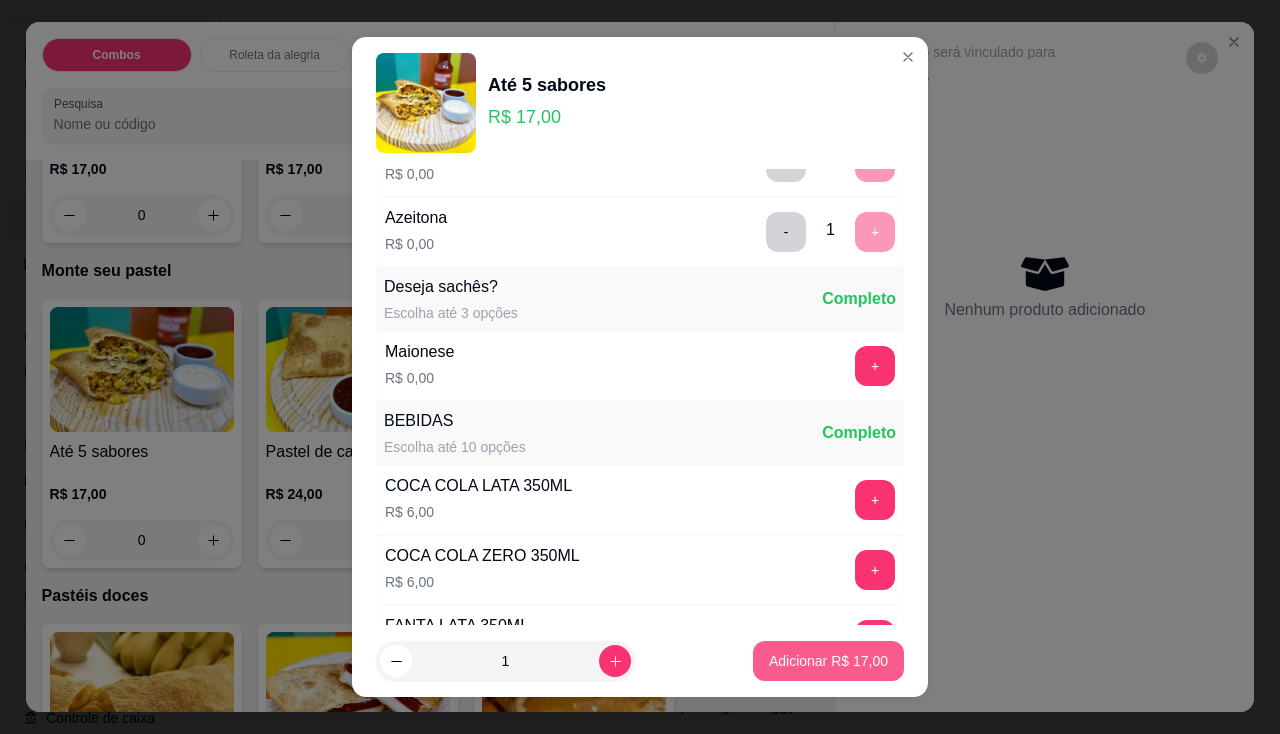 click on "Adicionar   R$ 17,00" at bounding box center [828, 661] 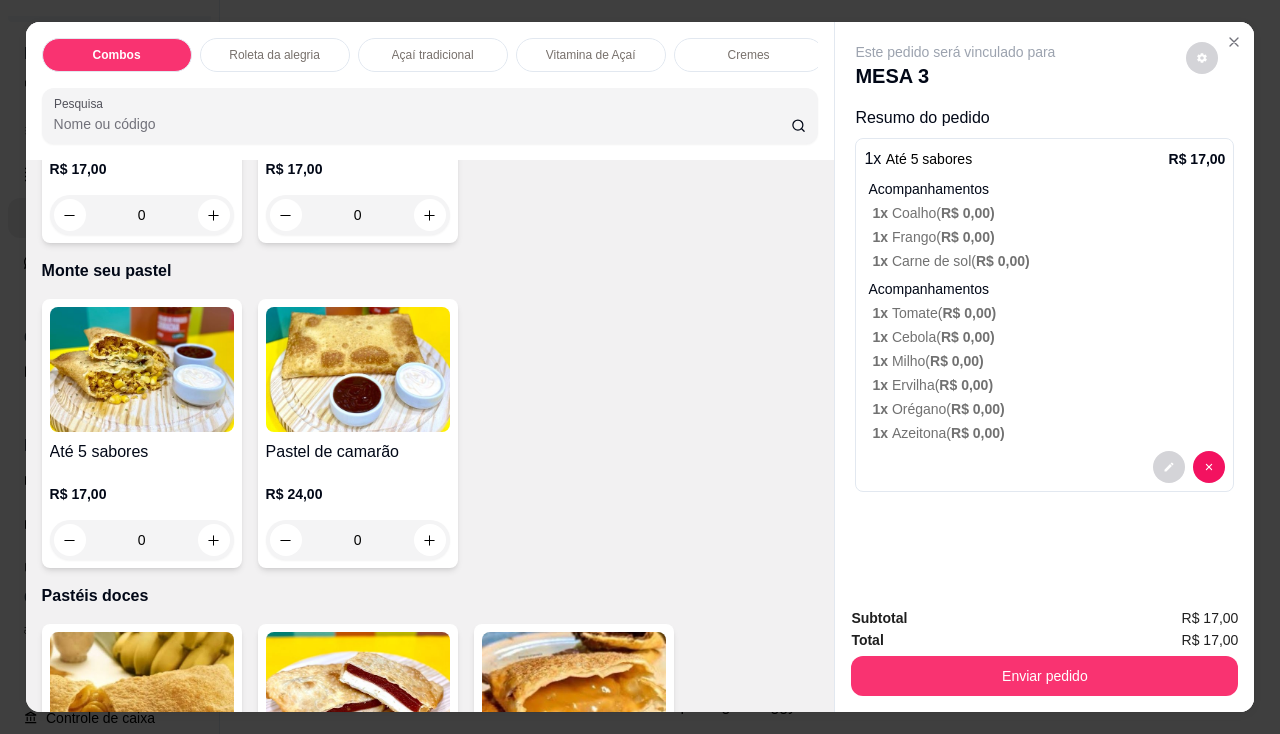 click at bounding box center [142, 369] 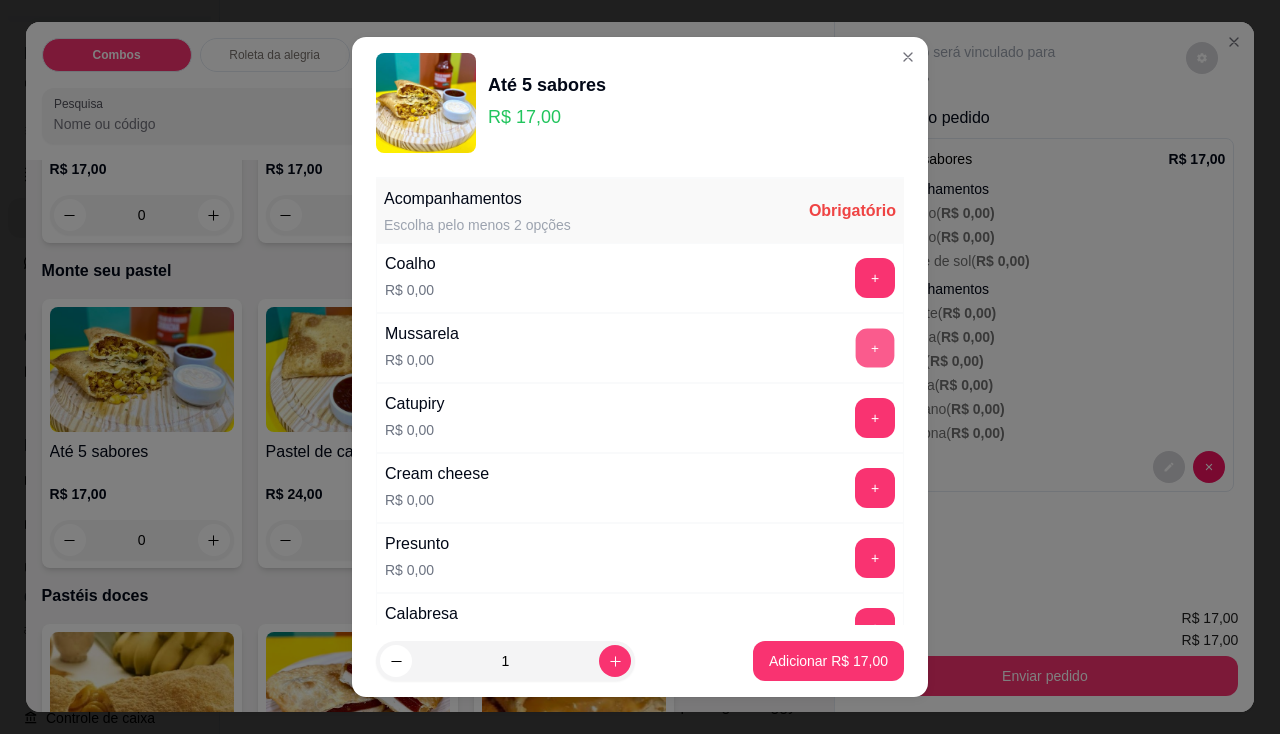 click on "+" at bounding box center [875, 347] 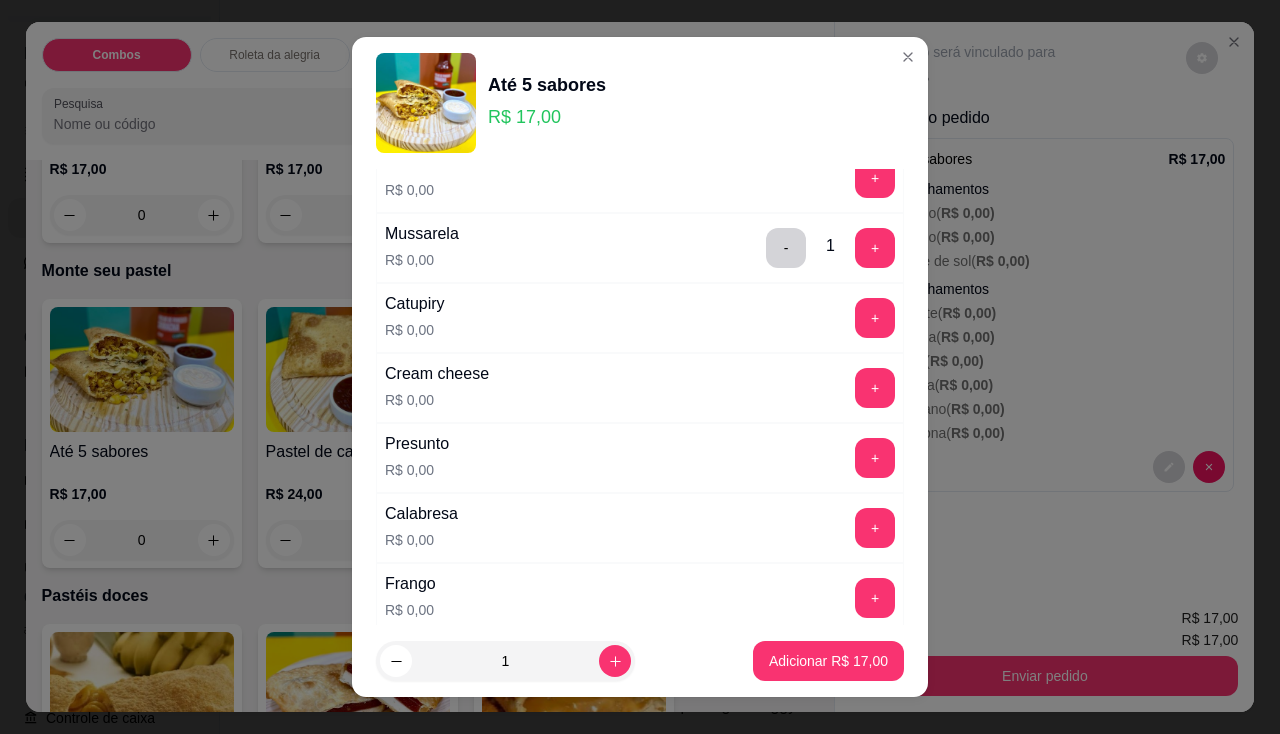 scroll, scrollTop: 200, scrollLeft: 0, axis: vertical 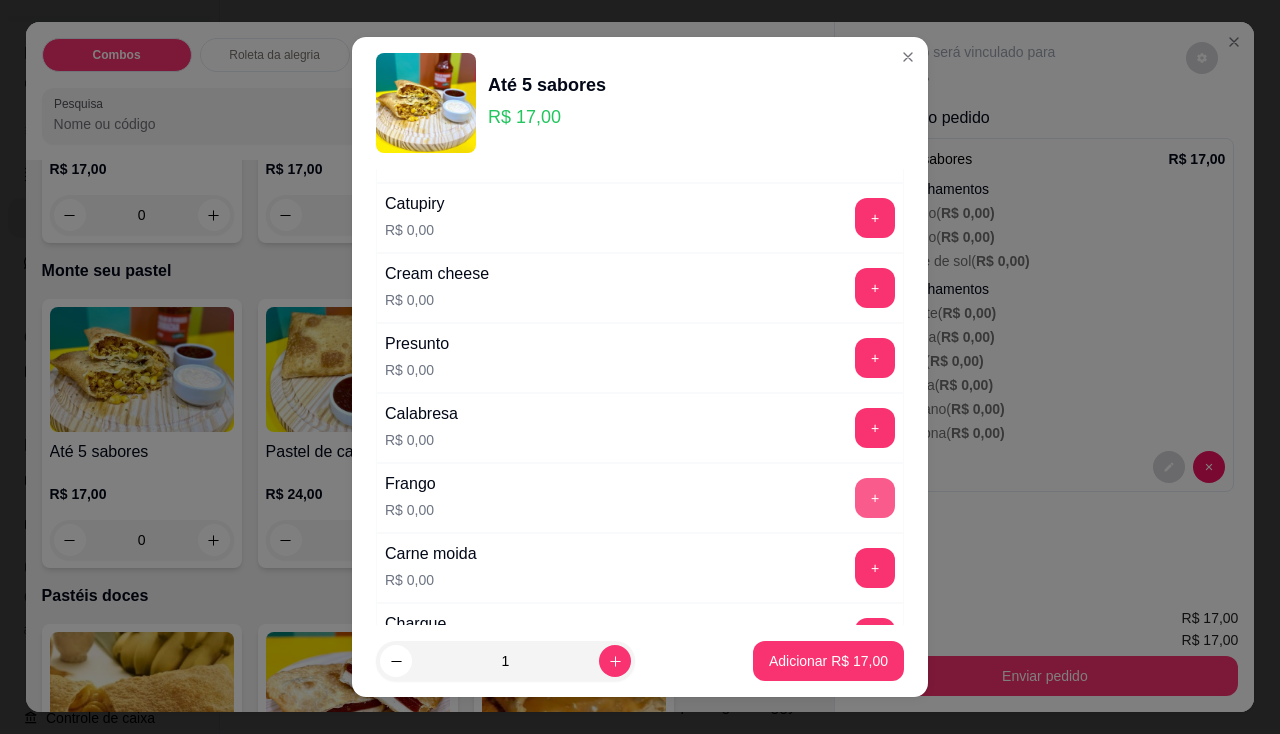 click on "+" at bounding box center (875, 498) 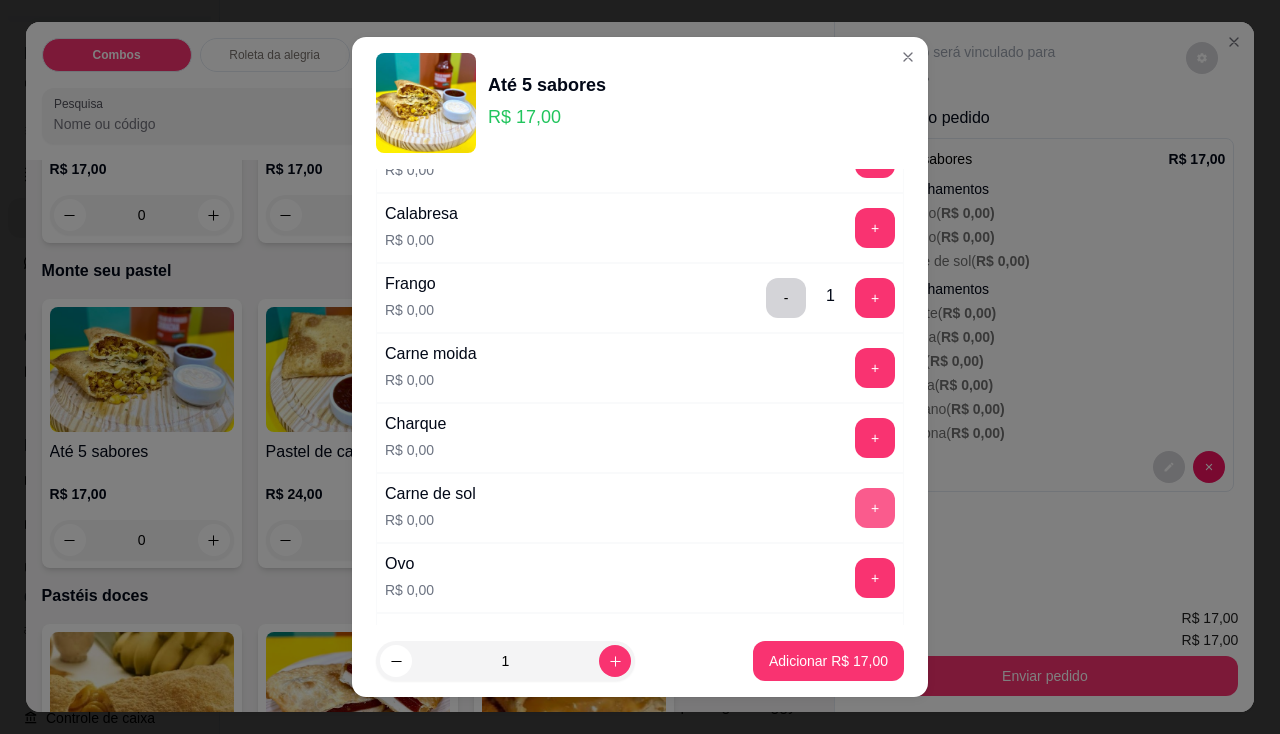 scroll, scrollTop: 600, scrollLeft: 0, axis: vertical 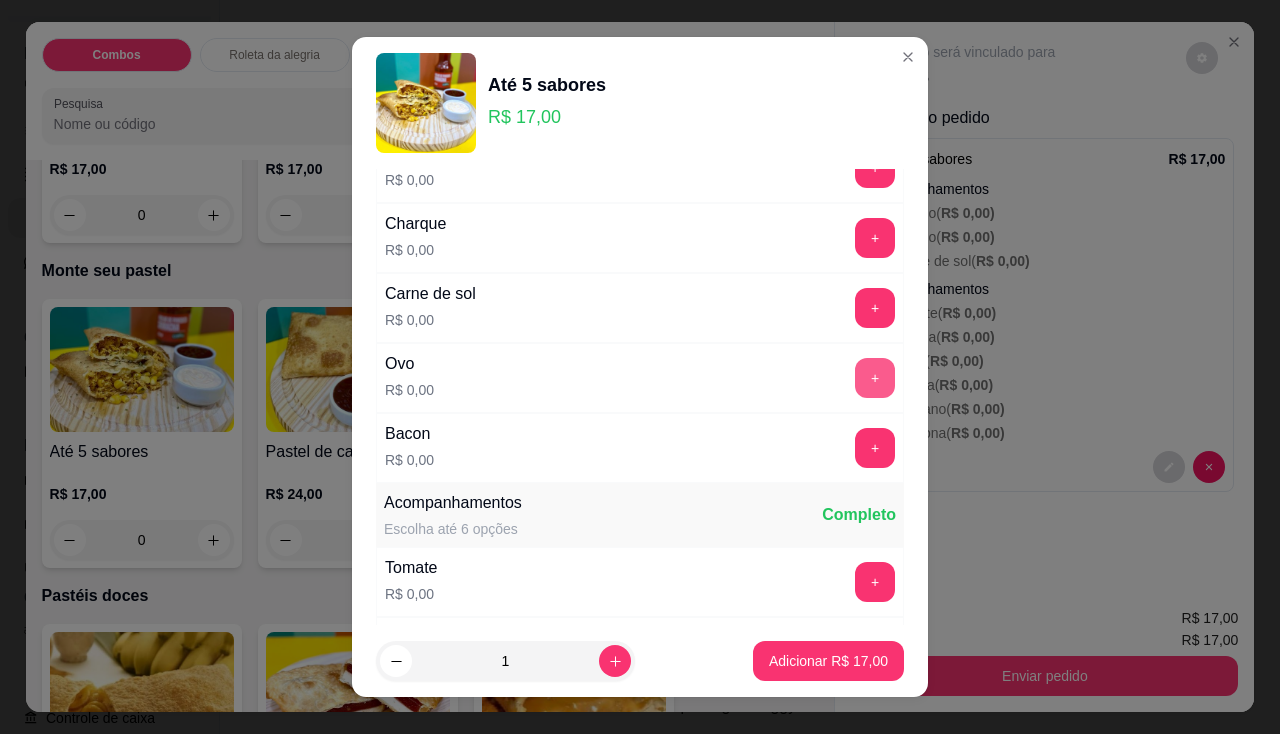 click on "+" at bounding box center [875, 378] 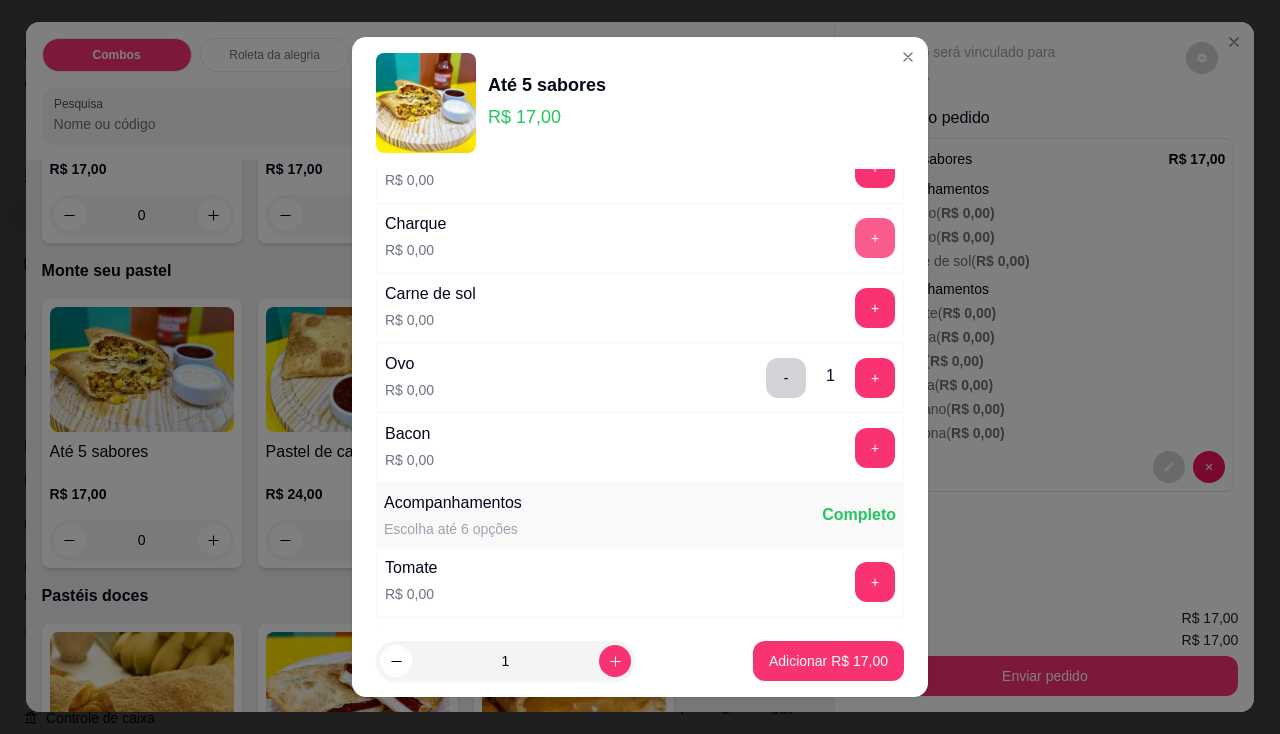 click on "+" at bounding box center (875, 238) 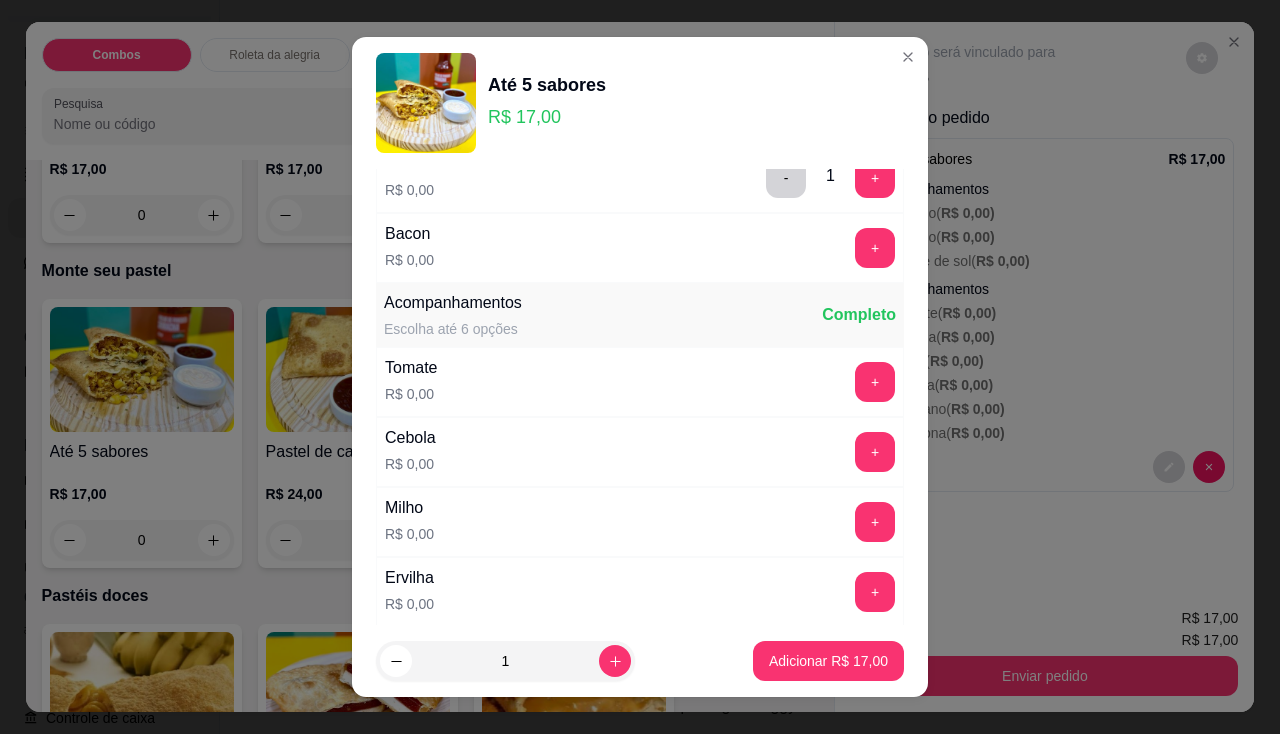 scroll, scrollTop: 900, scrollLeft: 0, axis: vertical 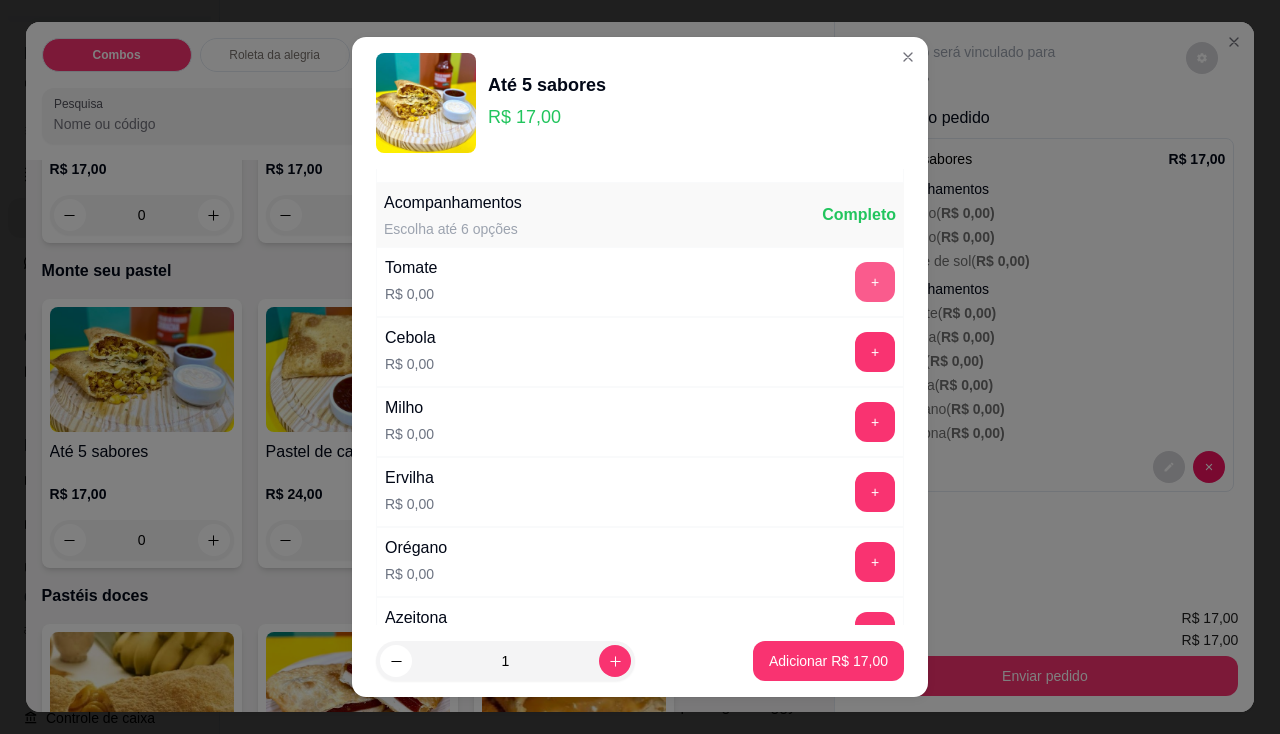 click on "+" at bounding box center [875, 282] 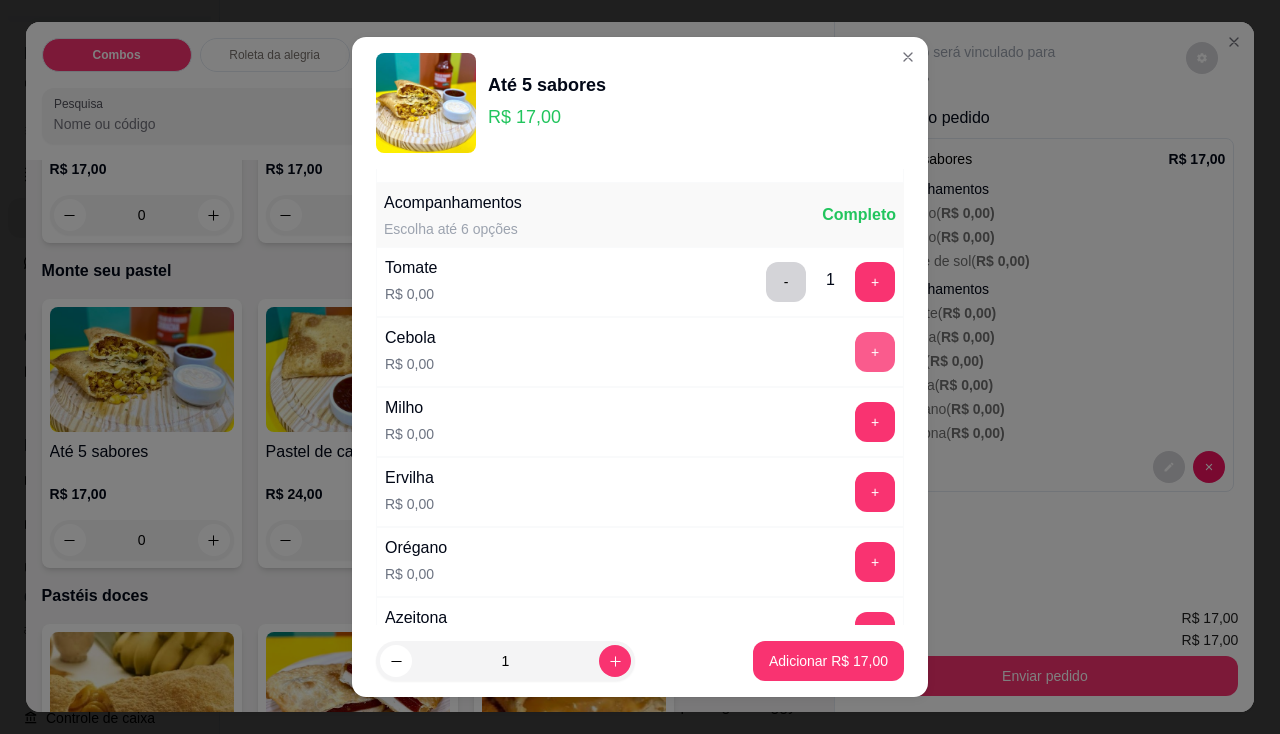 click on "+" at bounding box center [875, 352] 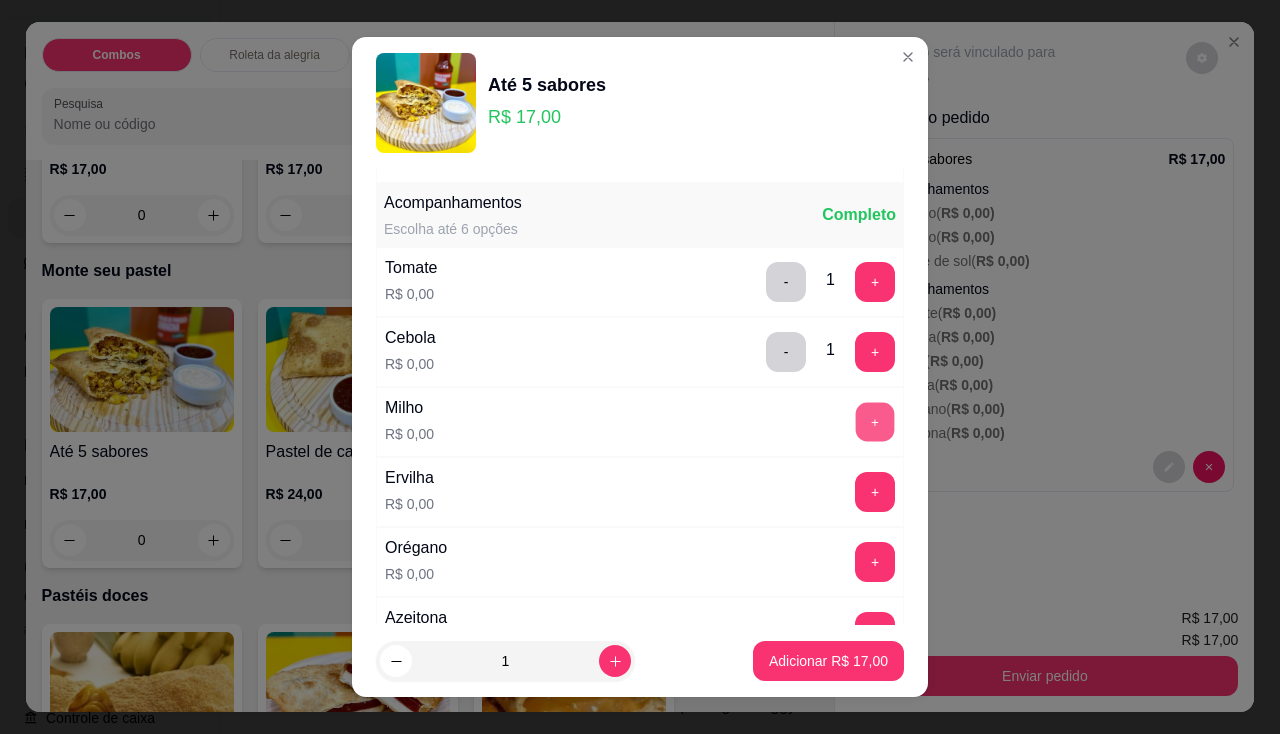 click on "+" at bounding box center [875, 421] 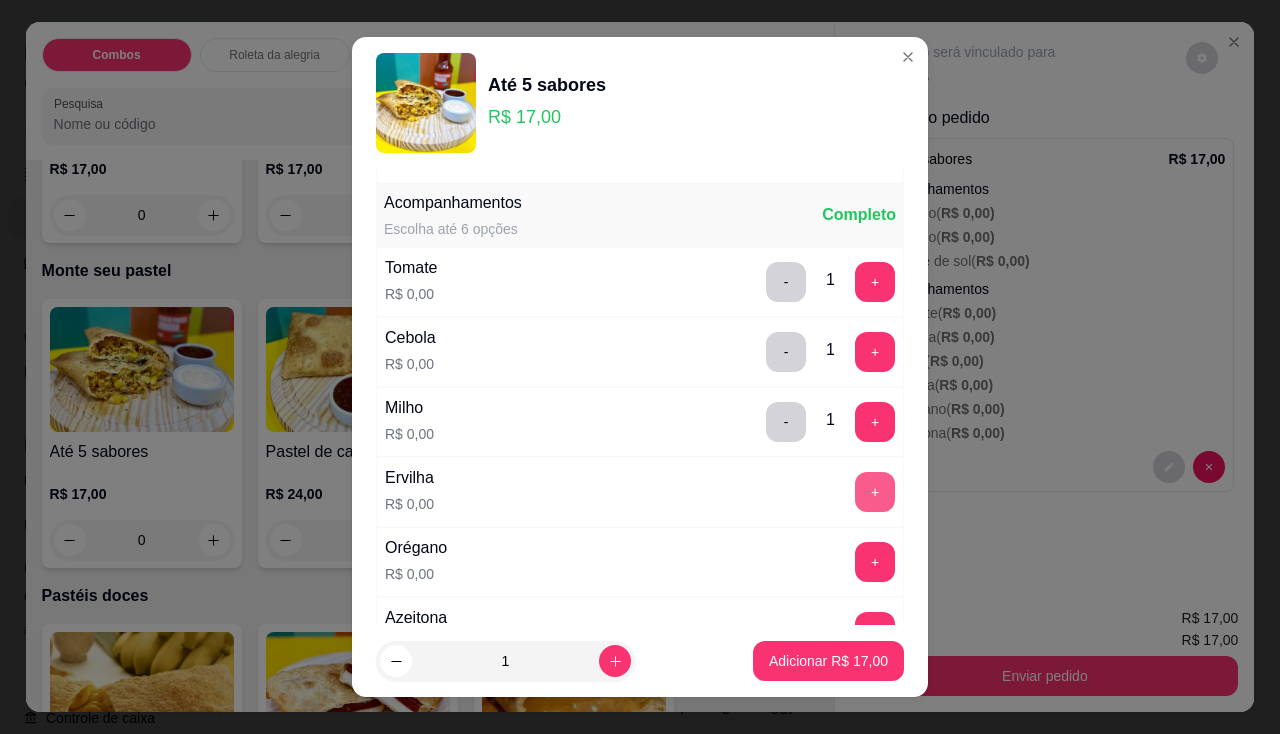 click on "+" at bounding box center [875, 492] 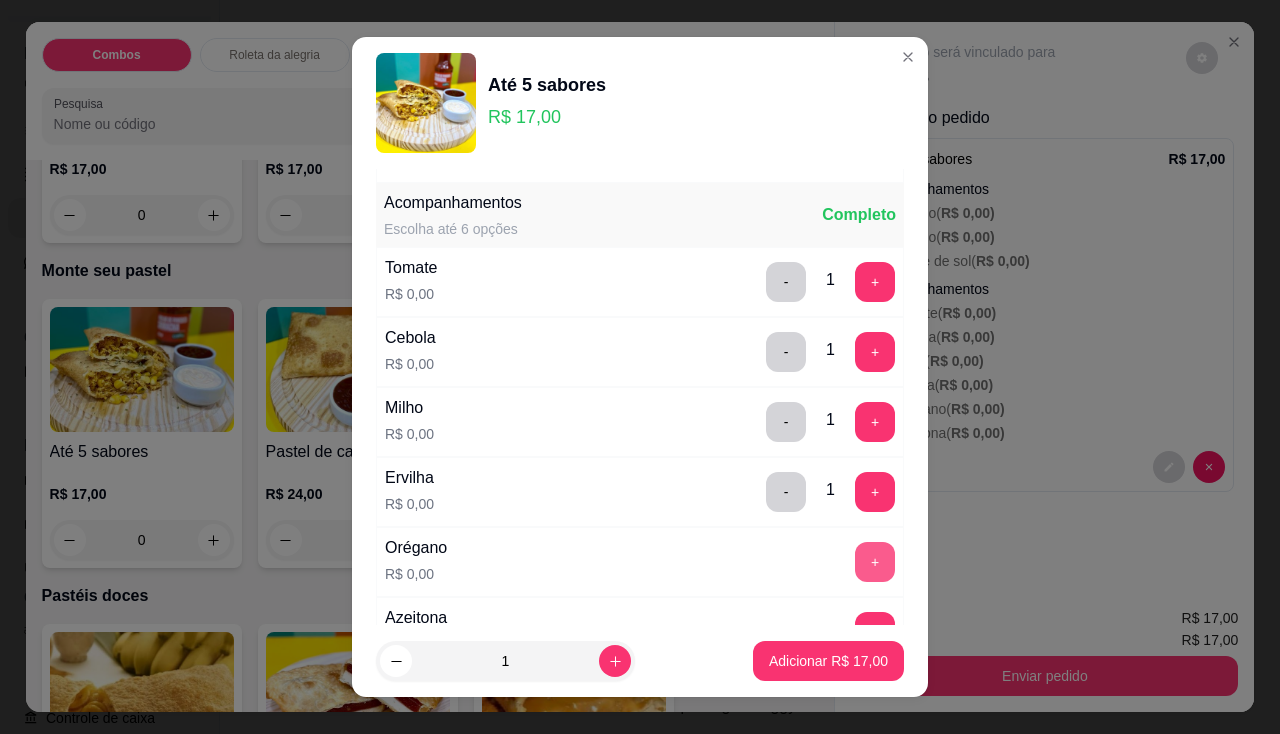 scroll, scrollTop: 1100, scrollLeft: 0, axis: vertical 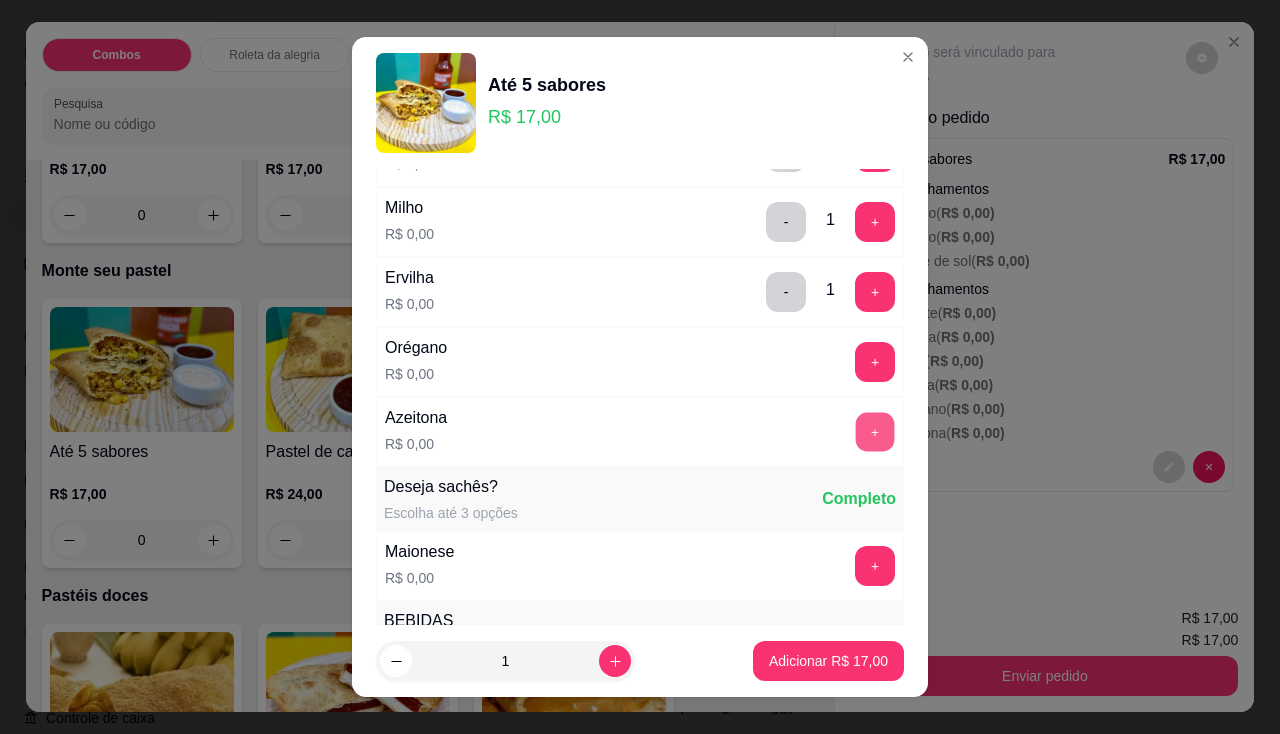 click on "+" at bounding box center [875, 431] 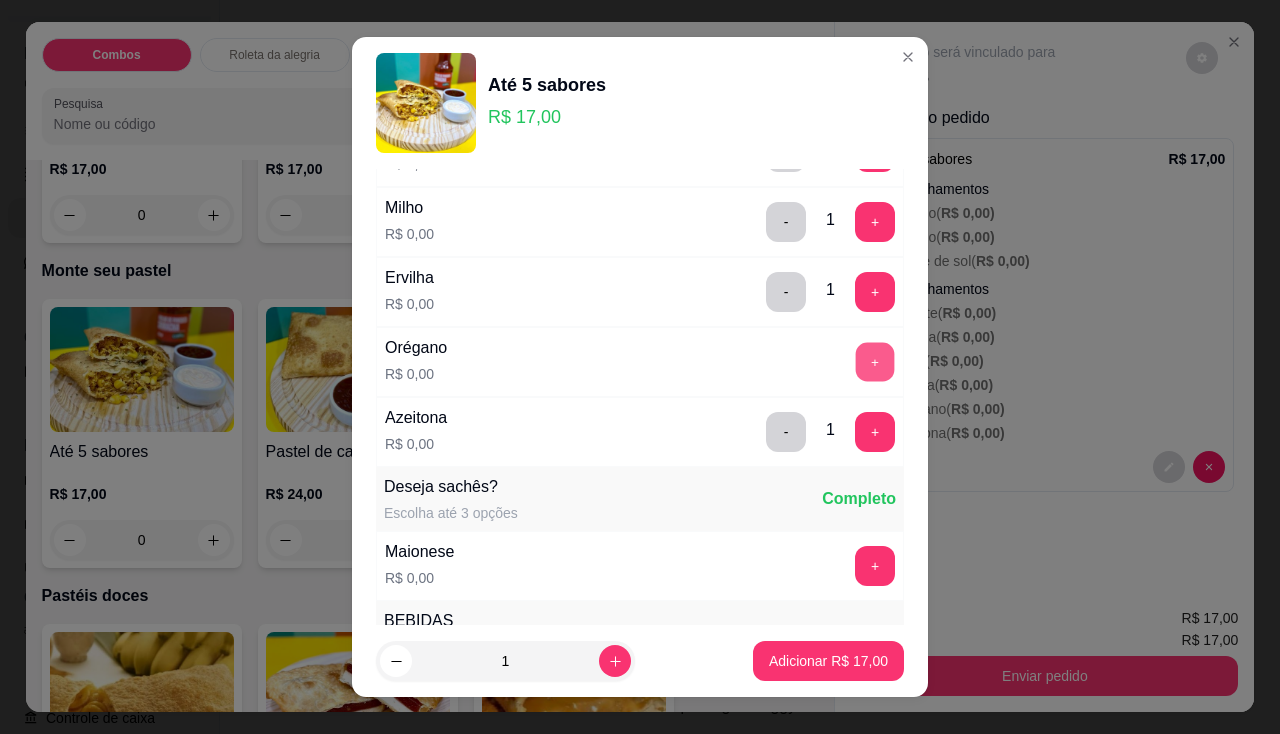 click on "+" at bounding box center (875, 361) 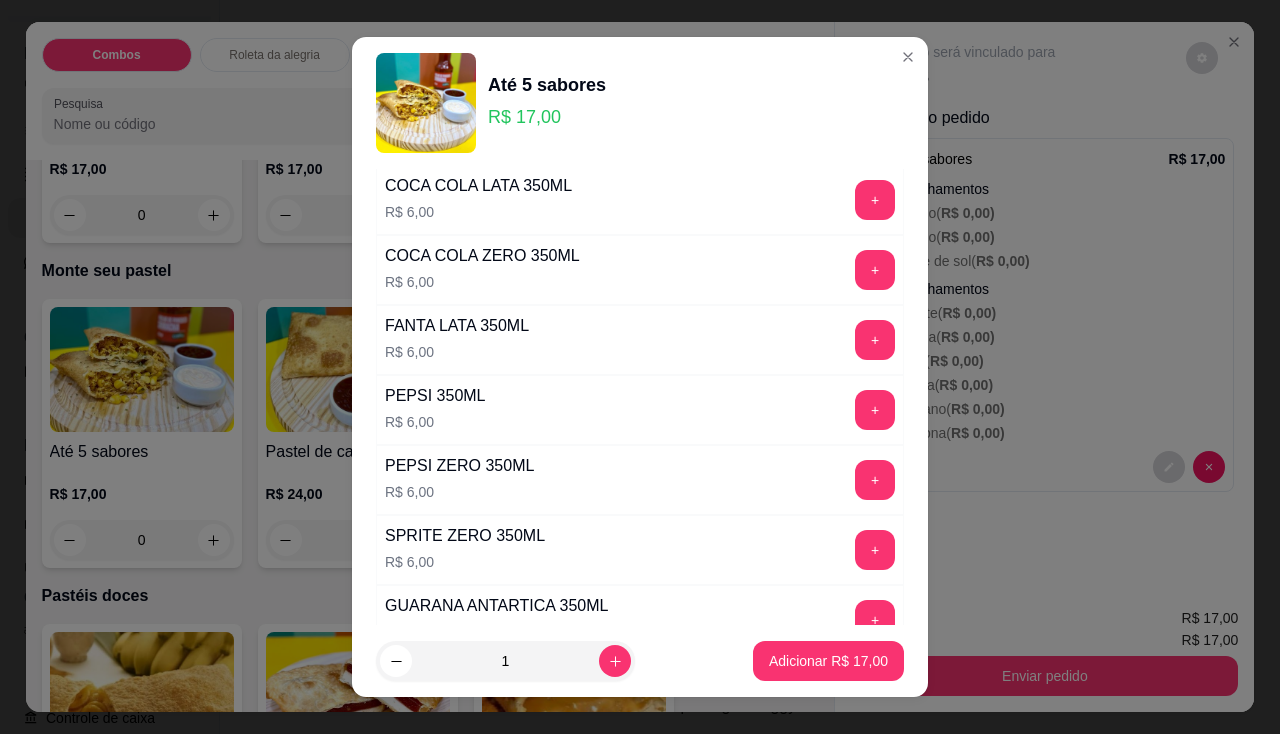 scroll, scrollTop: 2123, scrollLeft: 0, axis: vertical 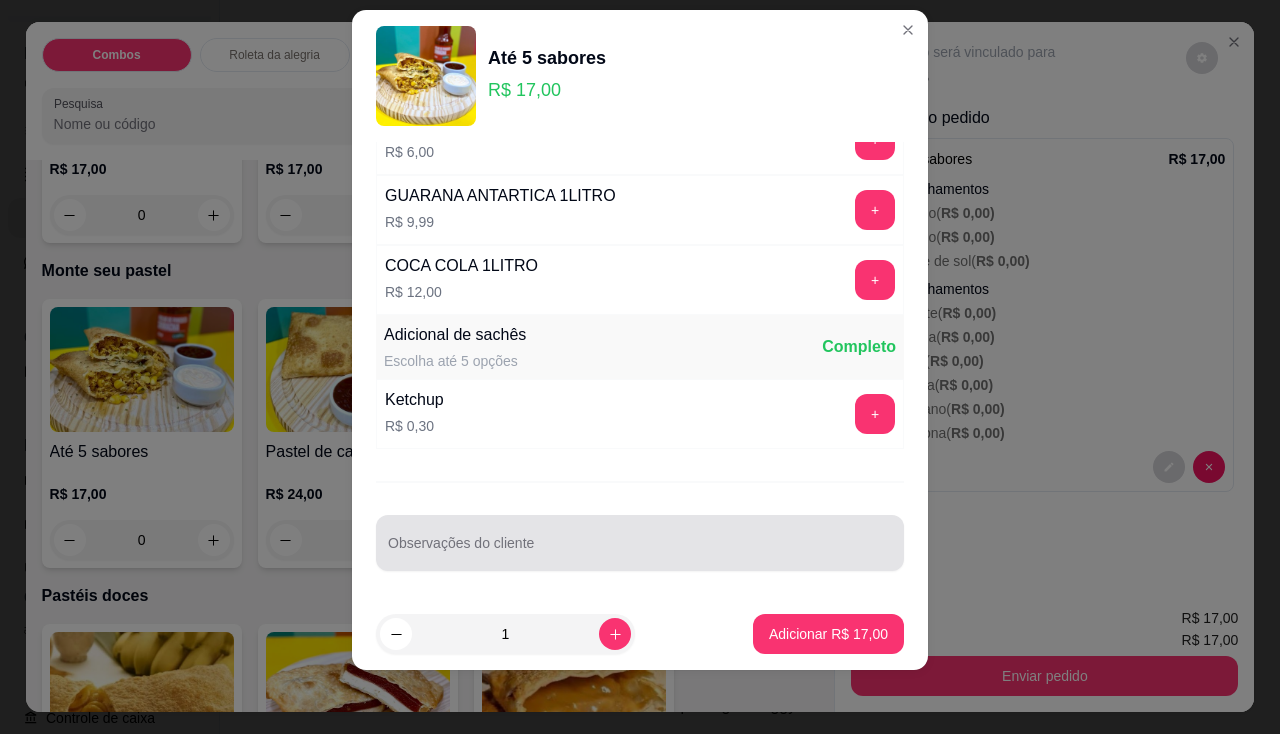 click on "Observações do cliente" at bounding box center (640, 551) 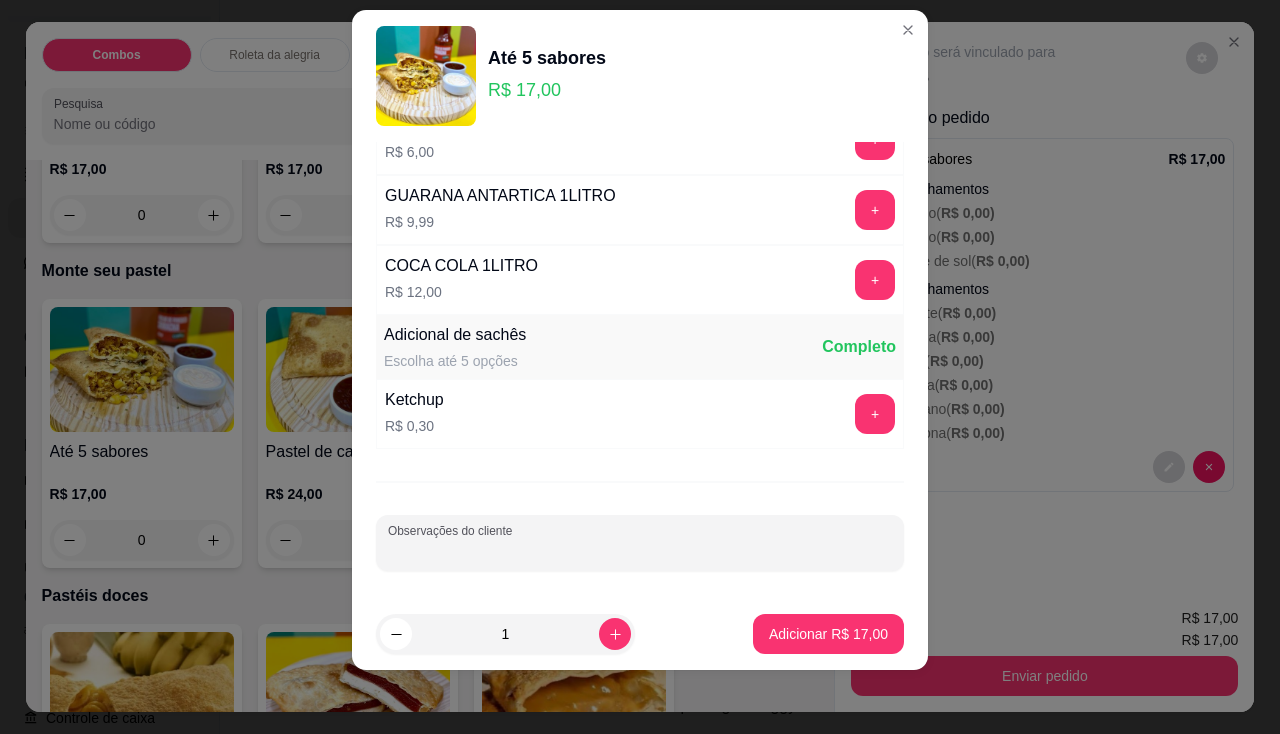 click on "Observações do cliente" at bounding box center [640, 551] 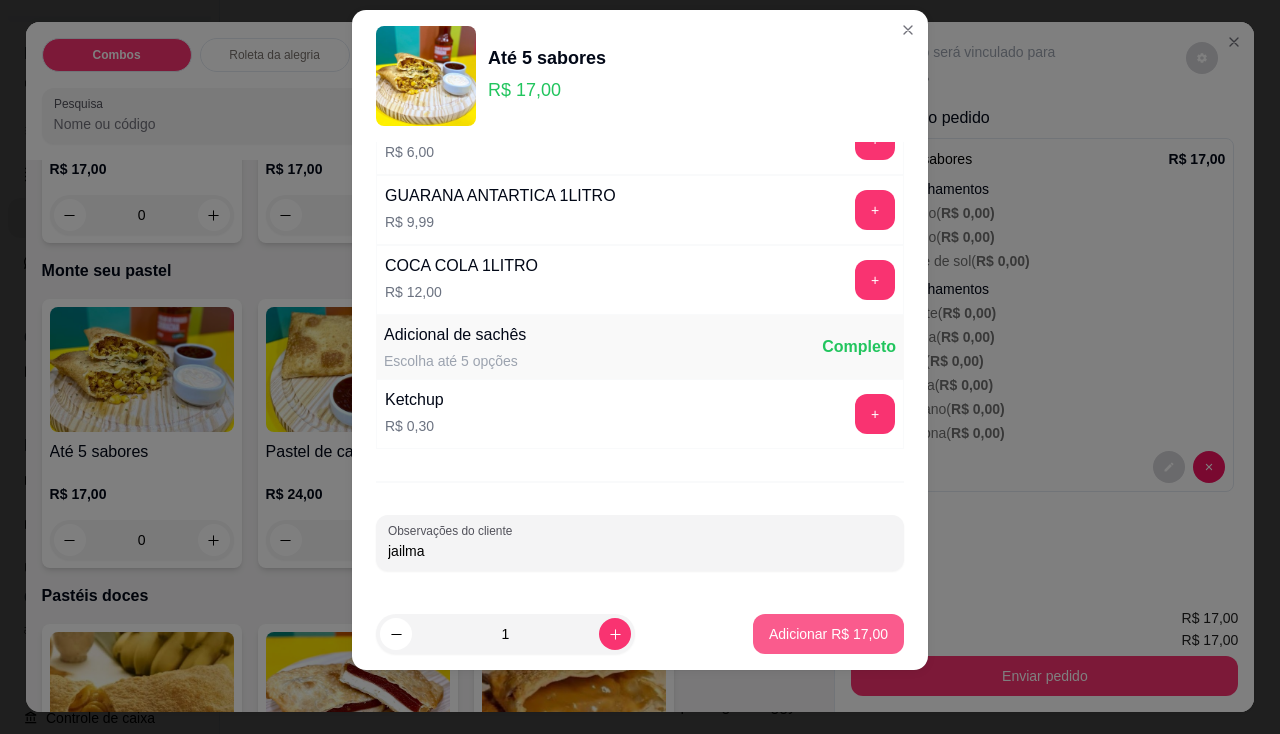 type on "jailma" 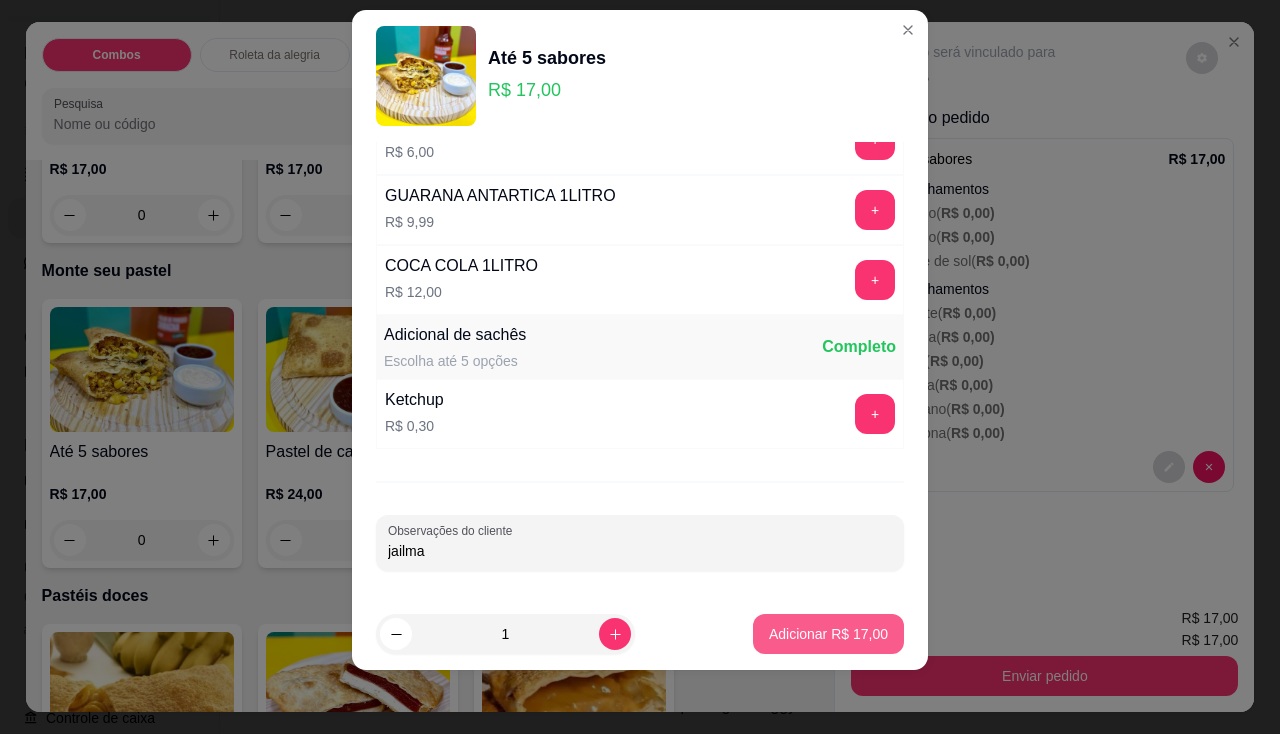 click on "Adicionar   R$ 17,00" at bounding box center (828, 634) 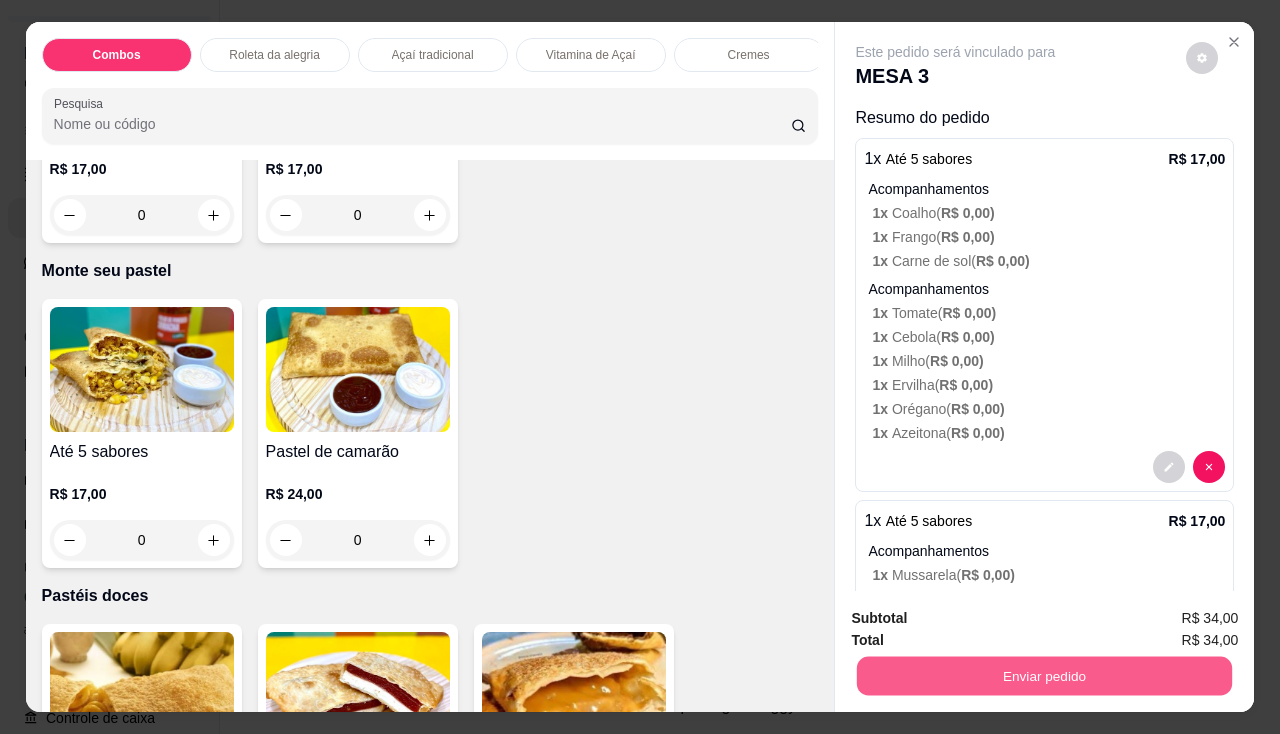 click on "Enviar pedido" at bounding box center [1044, 676] 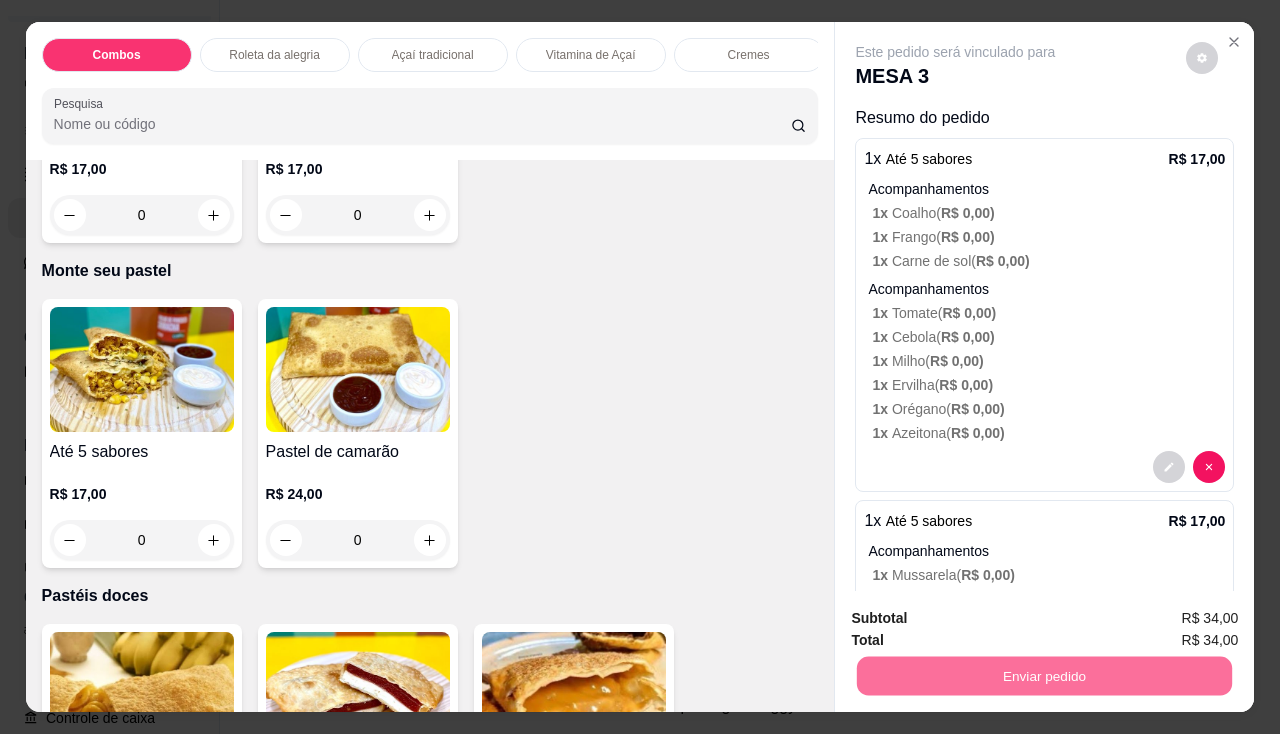 click on "Não registrar e enviar pedido" at bounding box center (979, 620) 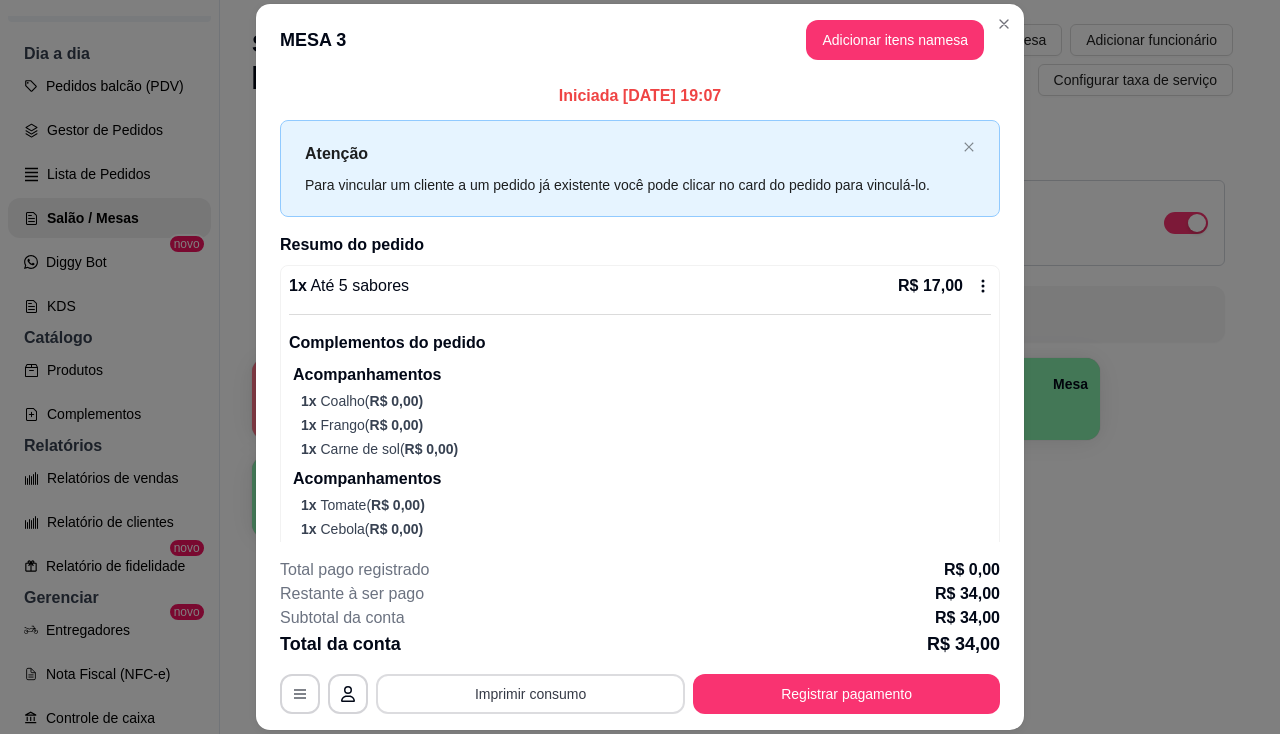 click on "Imprimir consumo" at bounding box center [530, 694] 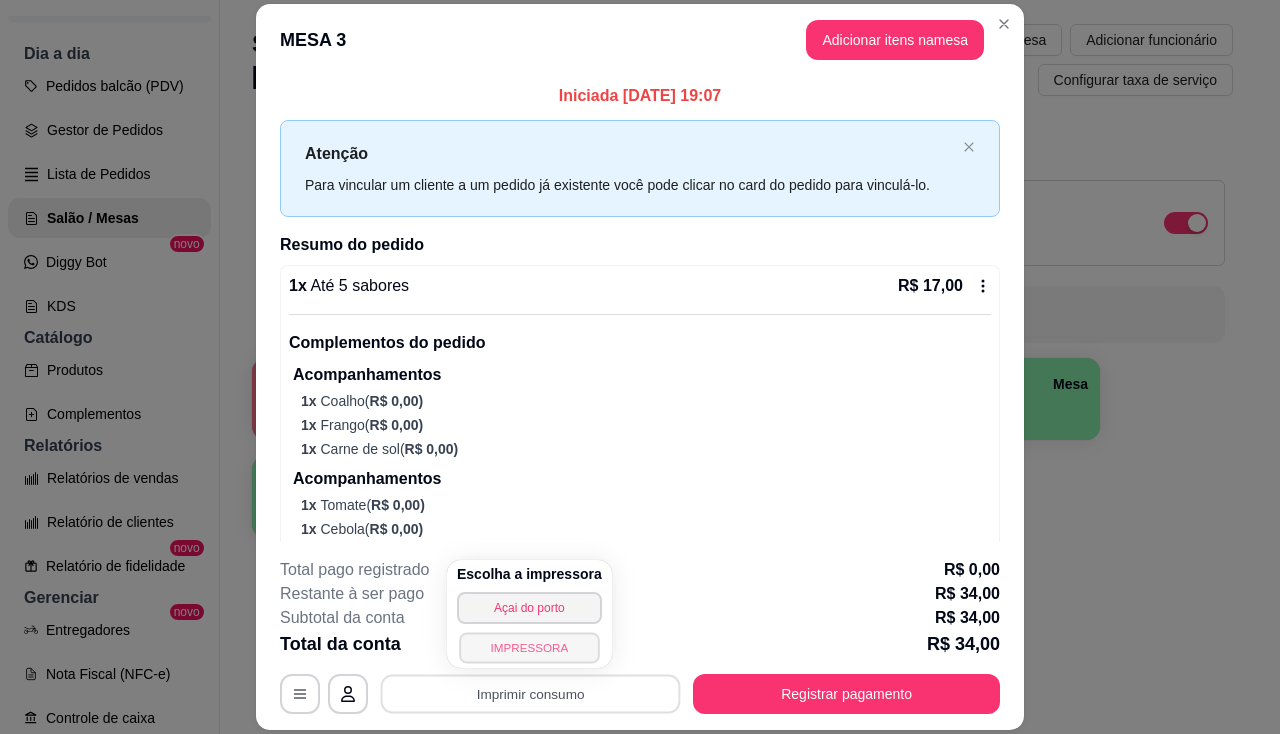 click on "IMPRESSORA" at bounding box center [529, 647] 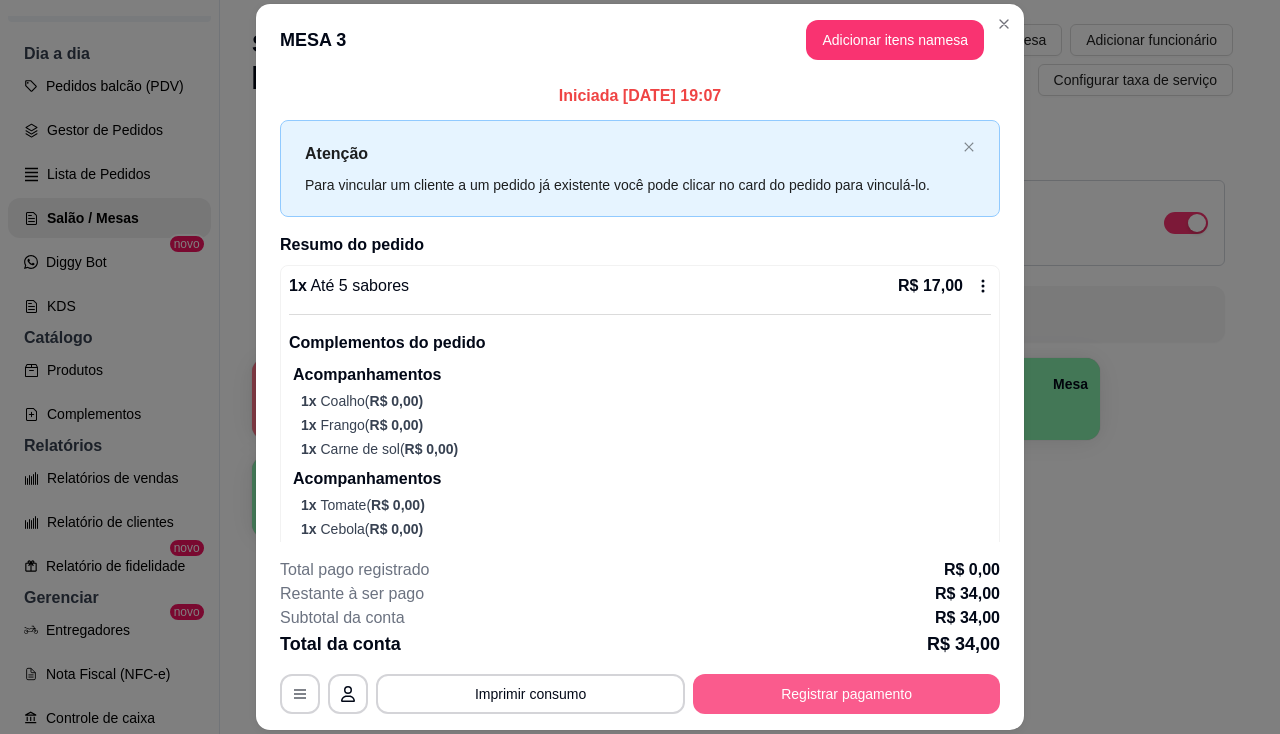 click on "Registrar pagamento" at bounding box center [846, 694] 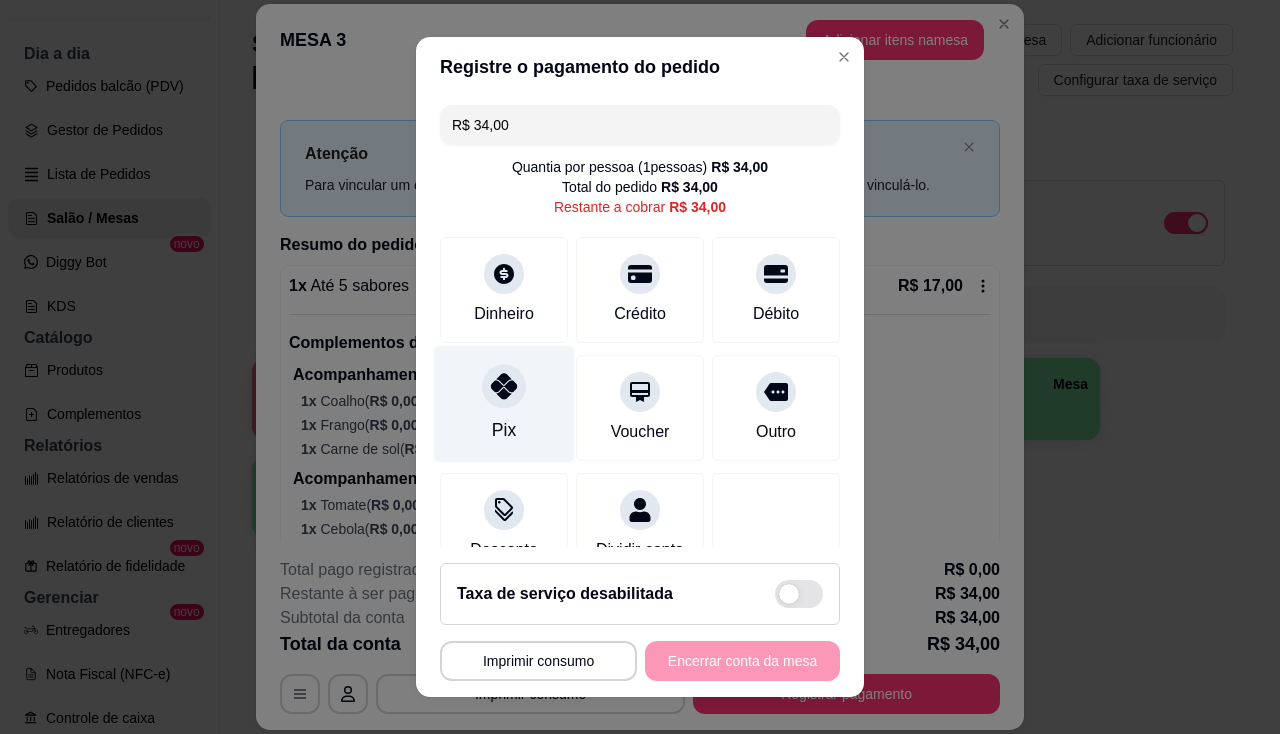 click at bounding box center [504, 386] 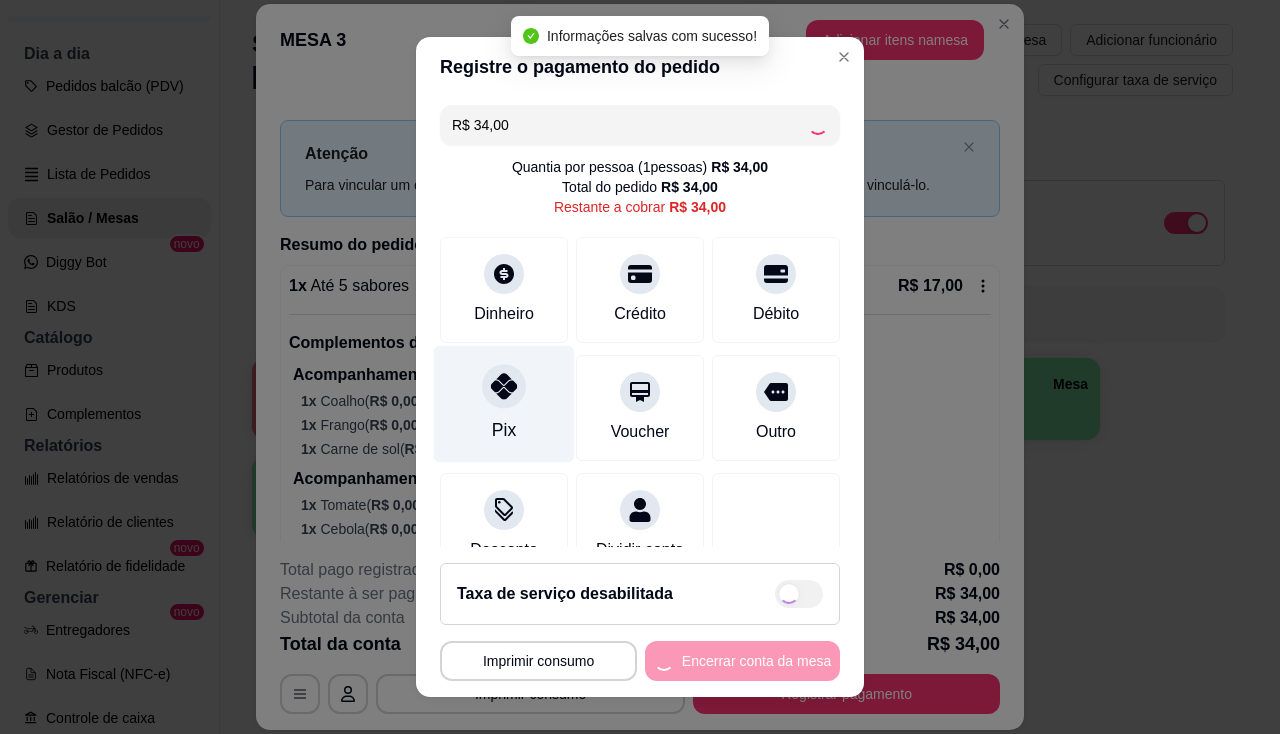 type on "R$ 0,00" 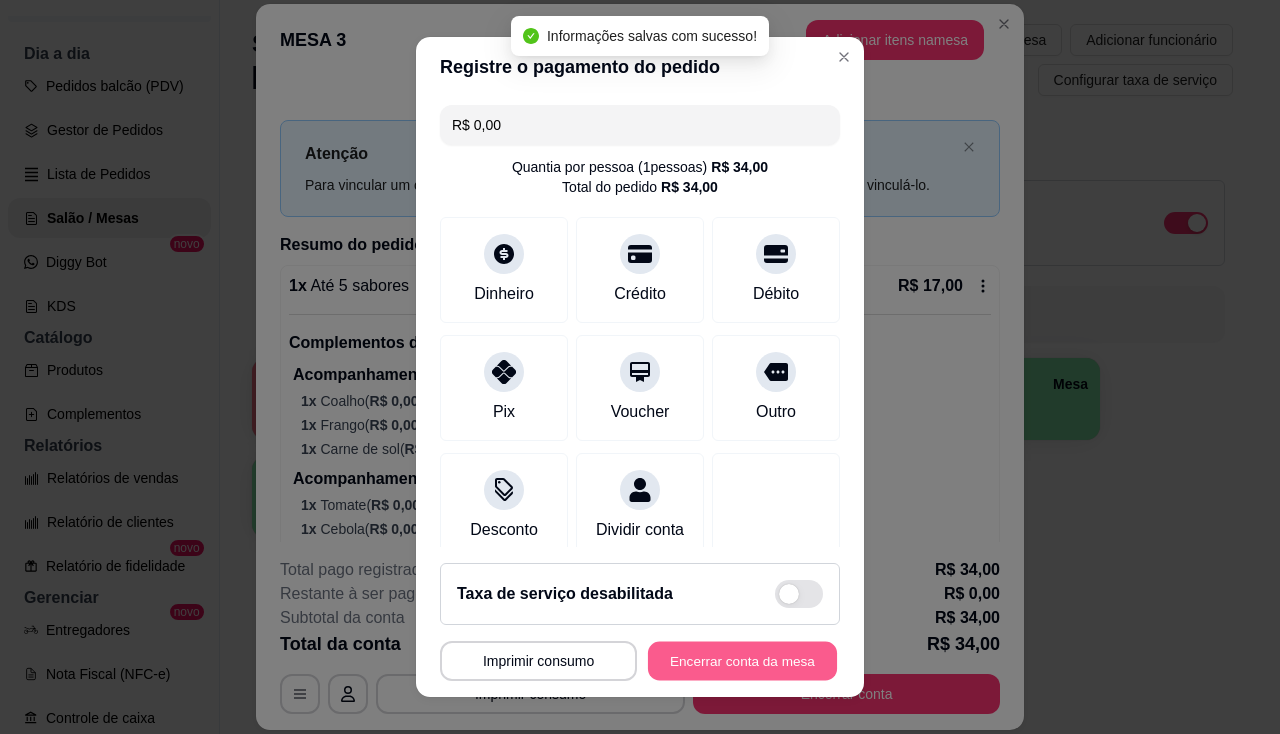 click on "Encerrar conta da mesa" at bounding box center [742, 661] 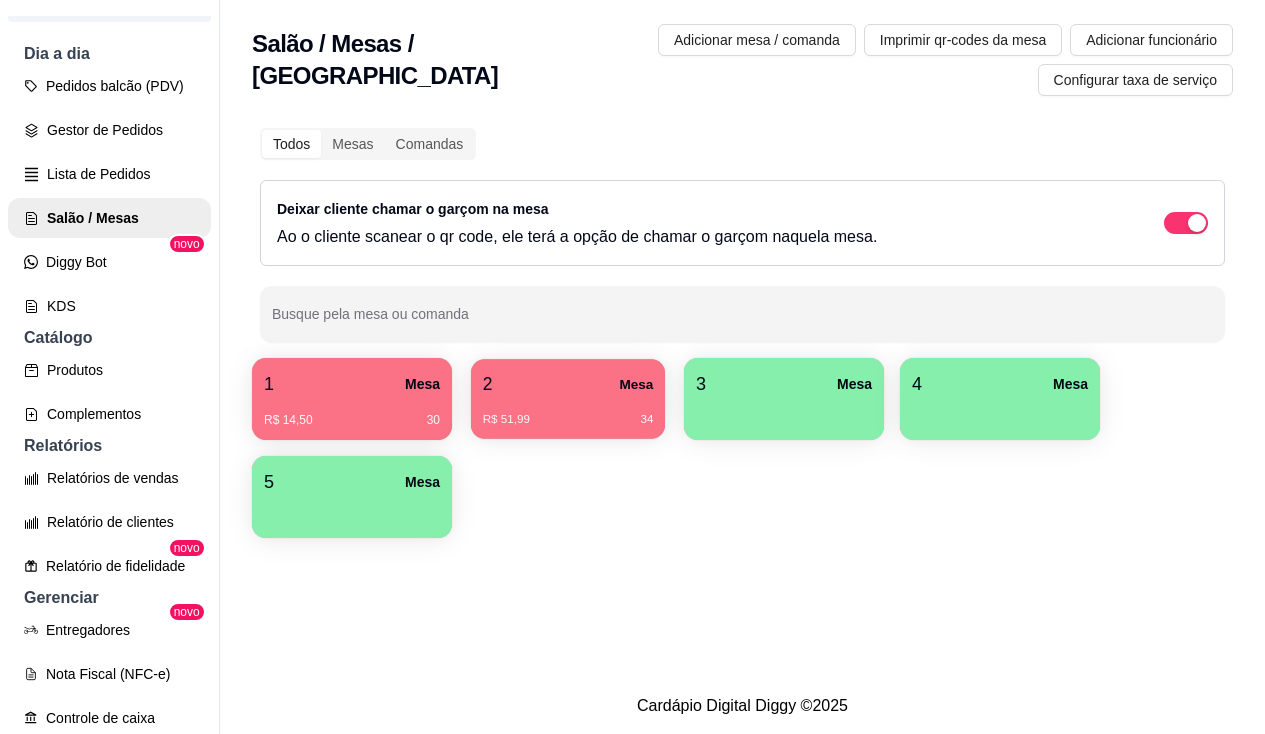 click on "2 Mesa" at bounding box center [568, 384] 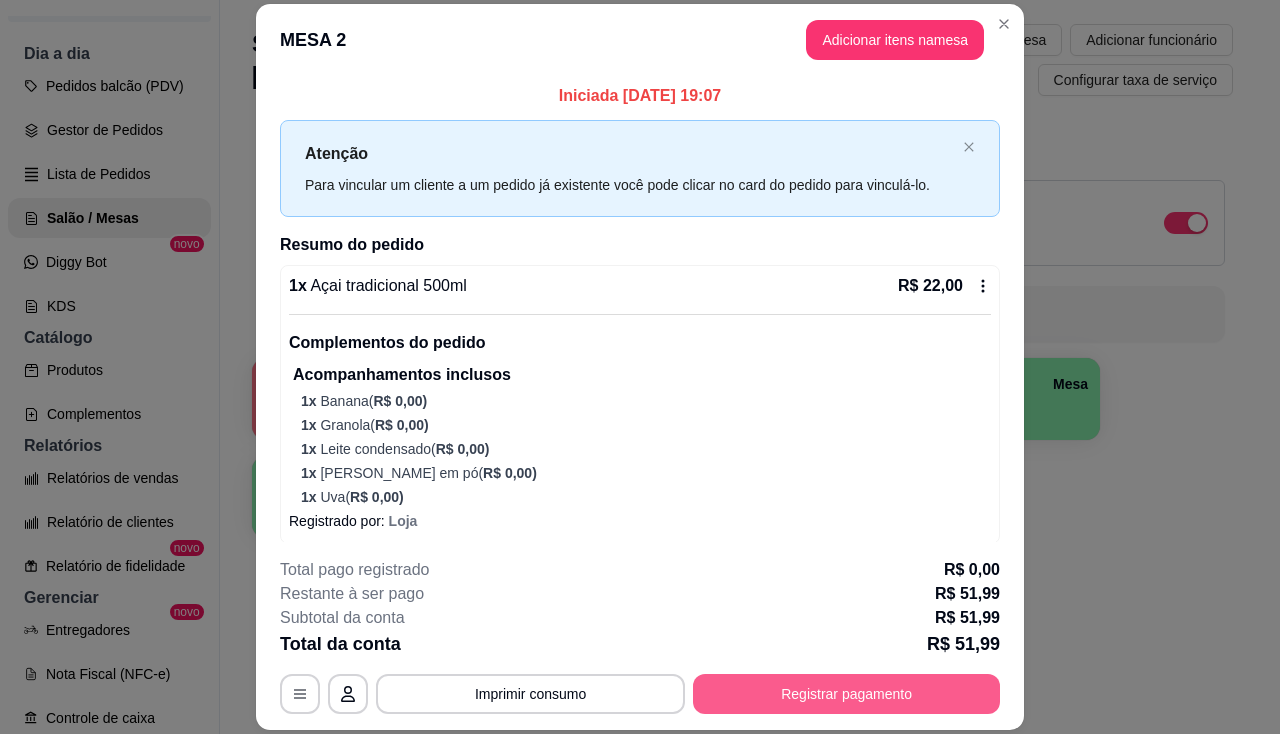click on "Registrar pagamento" at bounding box center [846, 694] 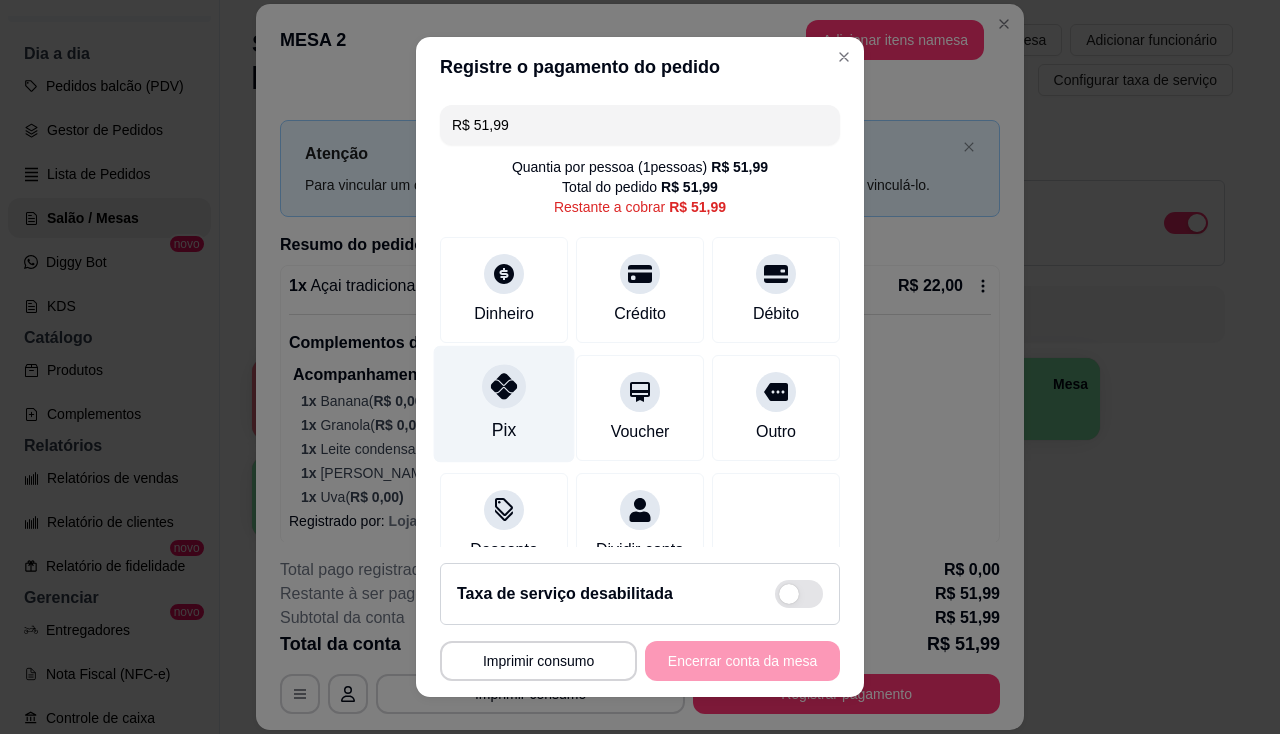 click at bounding box center (504, 386) 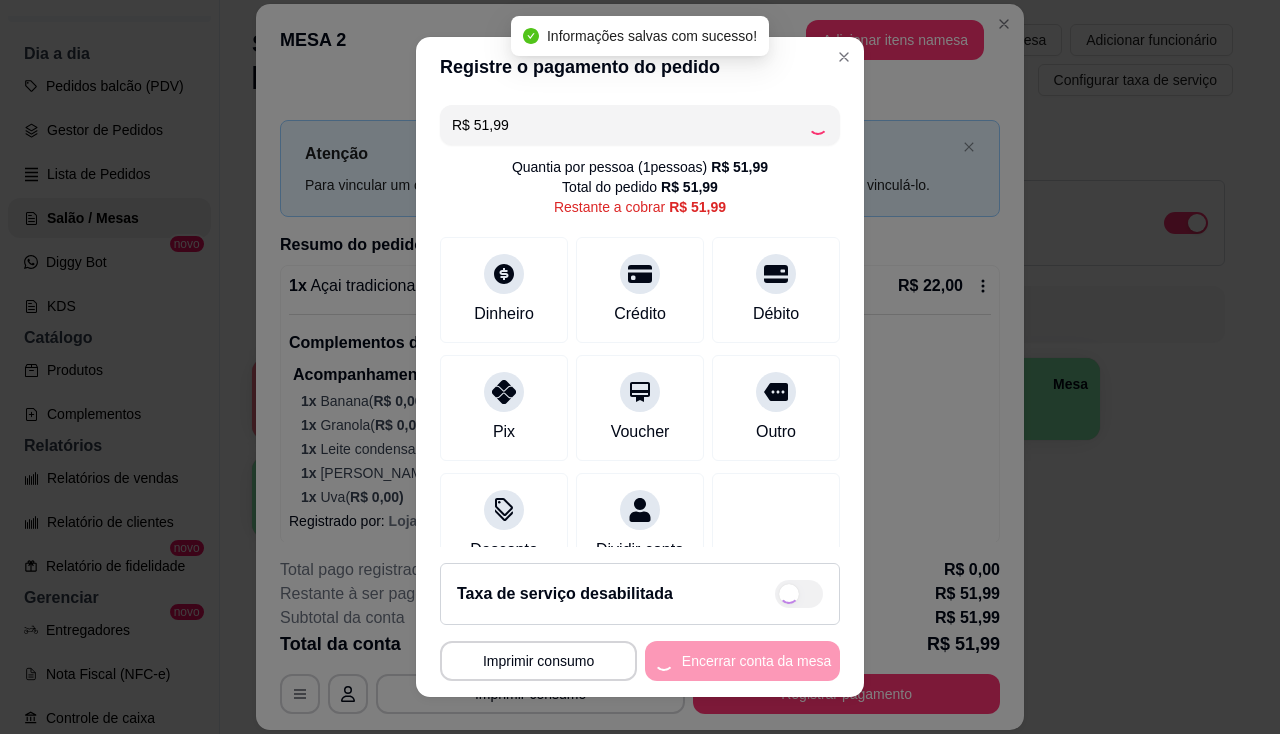 type on "R$ 0,00" 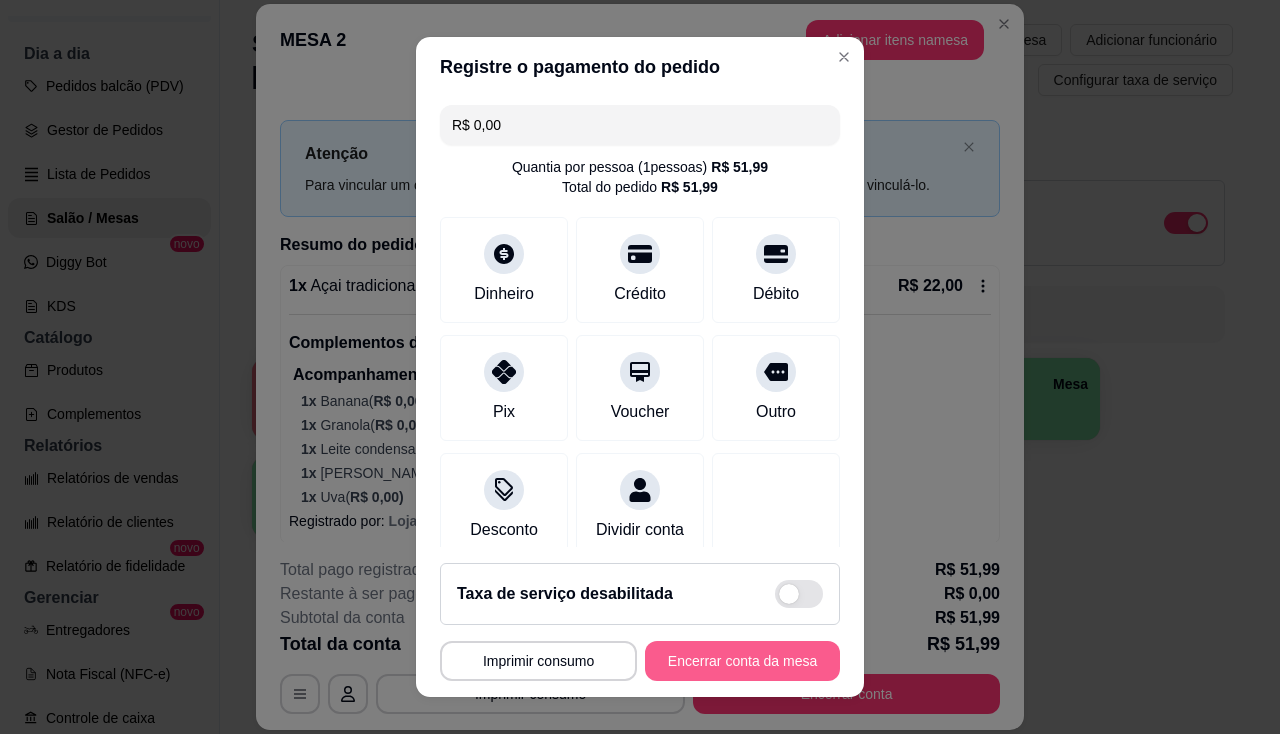 click on "Encerrar conta da mesa" at bounding box center [742, 661] 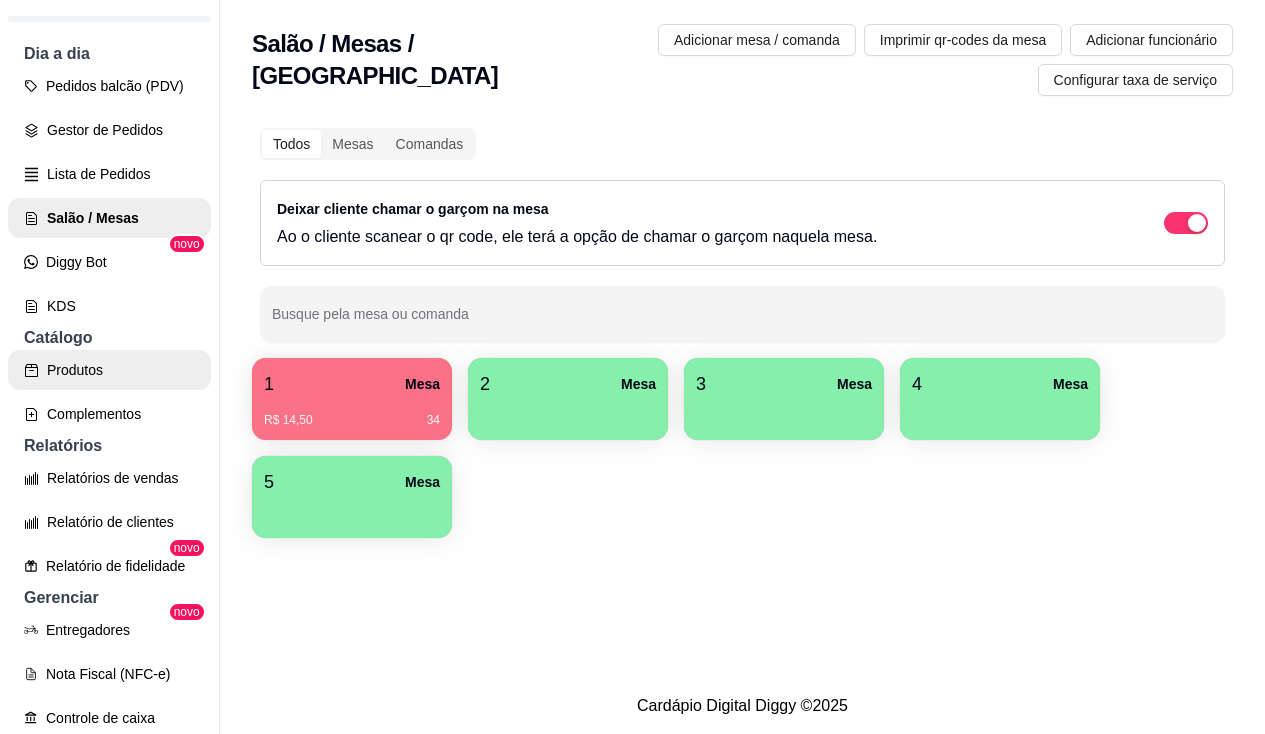 click on "Produtos" at bounding box center [109, 370] 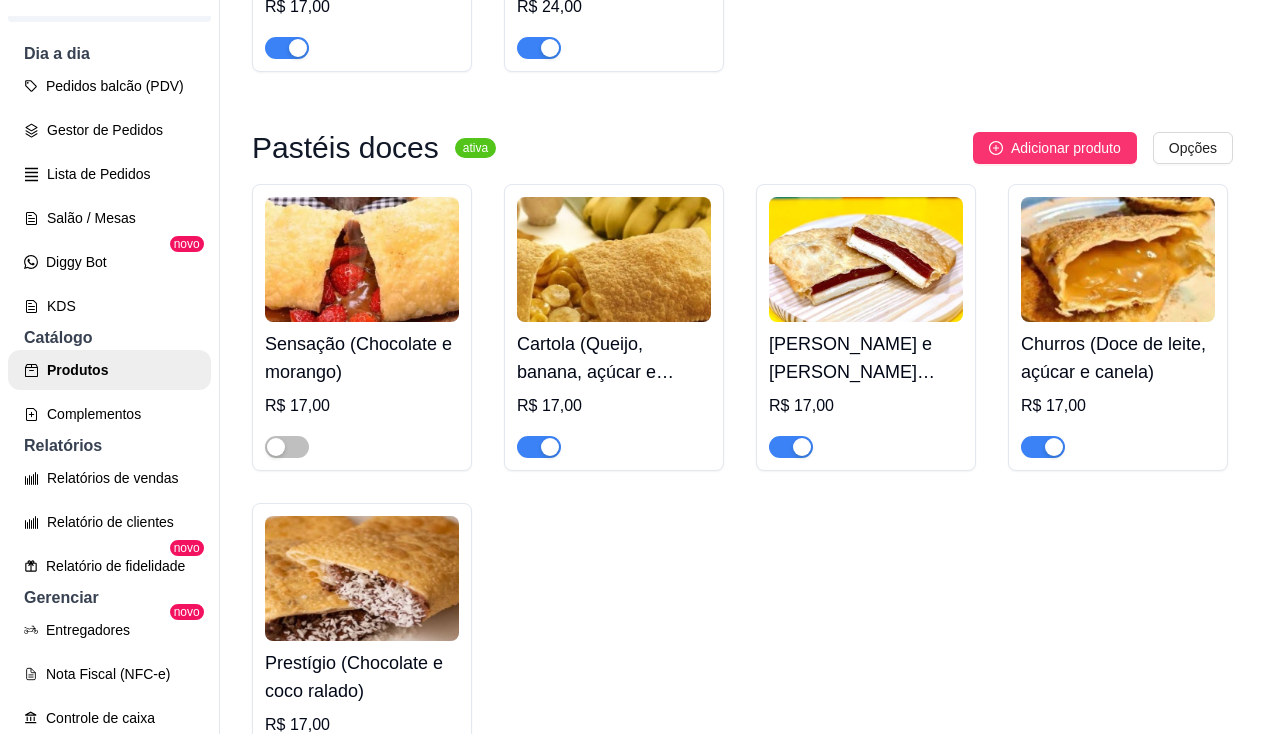 scroll, scrollTop: 4300, scrollLeft: 0, axis: vertical 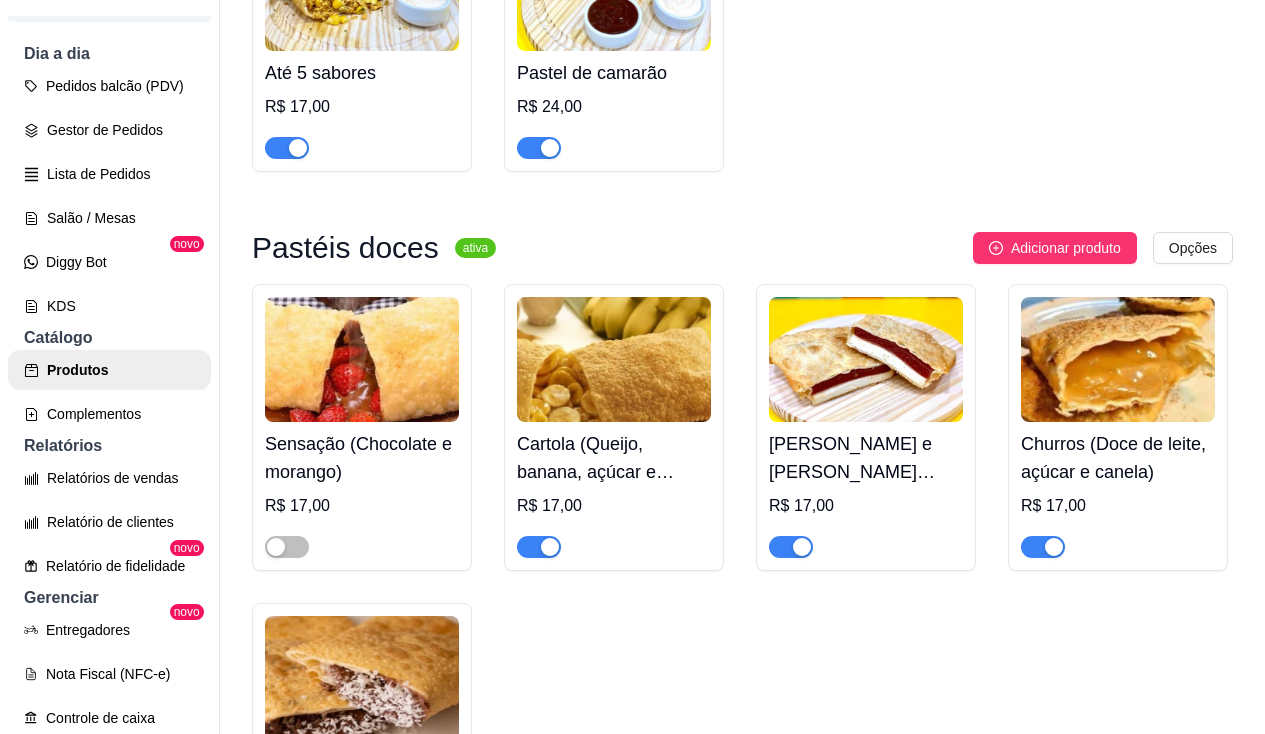 click at bounding box center (802, -514) 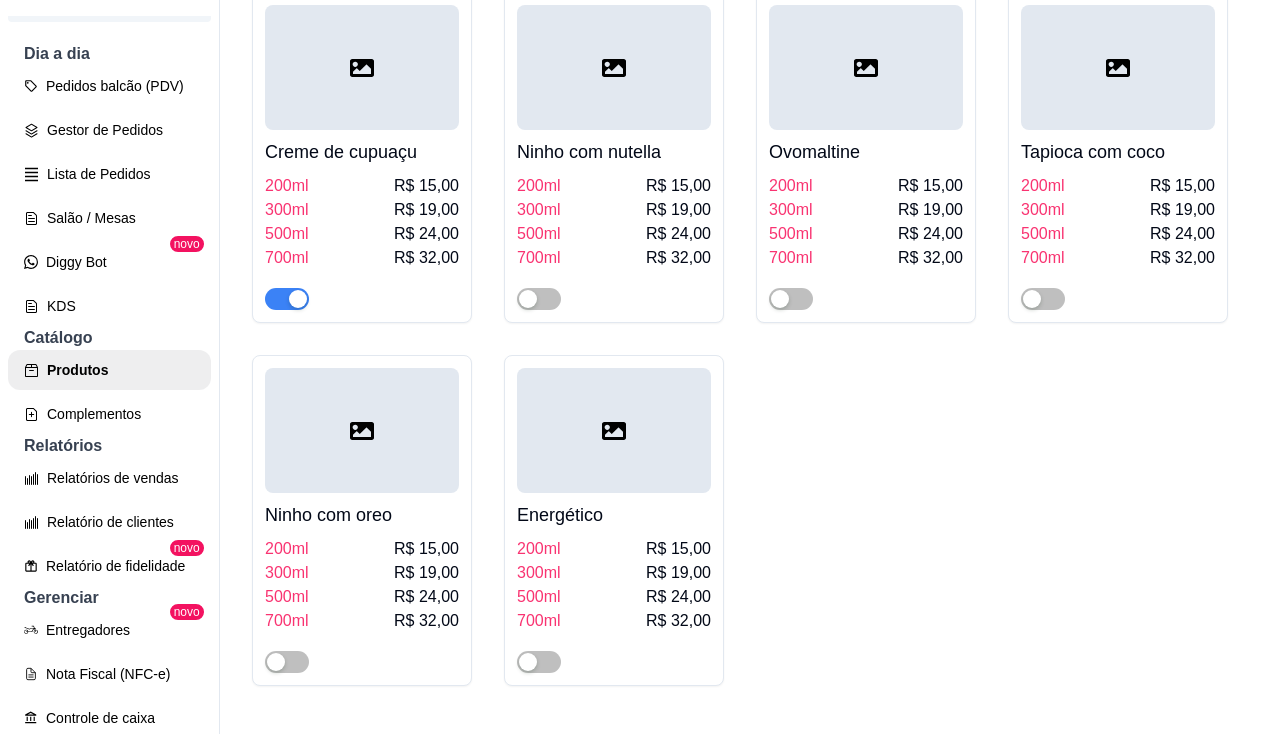 scroll, scrollTop: 1100, scrollLeft: 0, axis: vertical 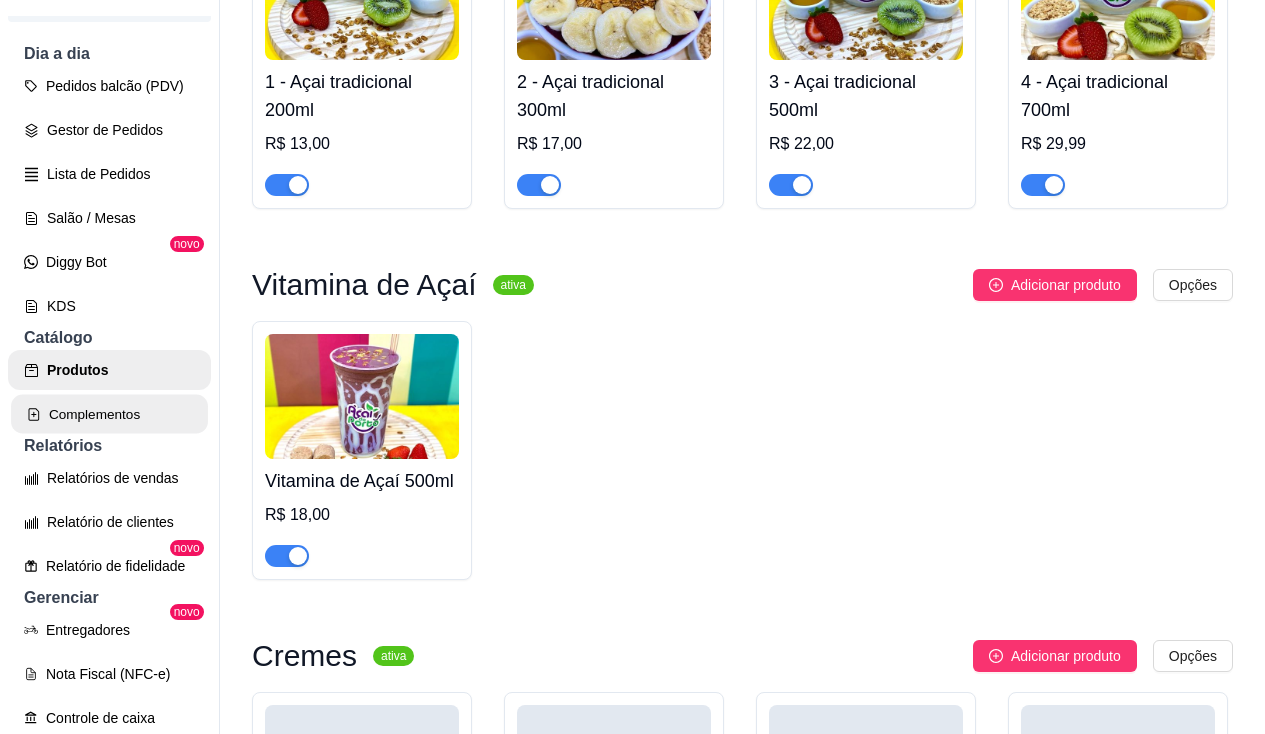 click on "Complementos" at bounding box center (109, 414) 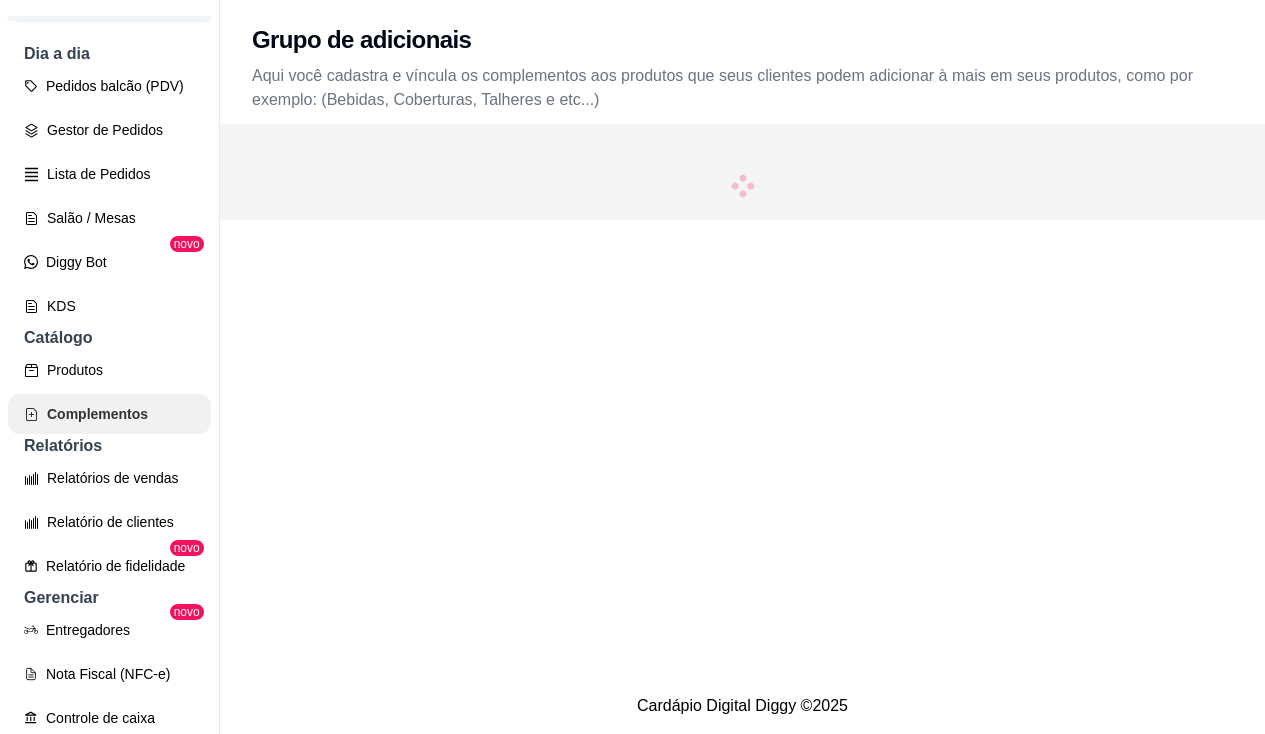 scroll, scrollTop: 0, scrollLeft: 0, axis: both 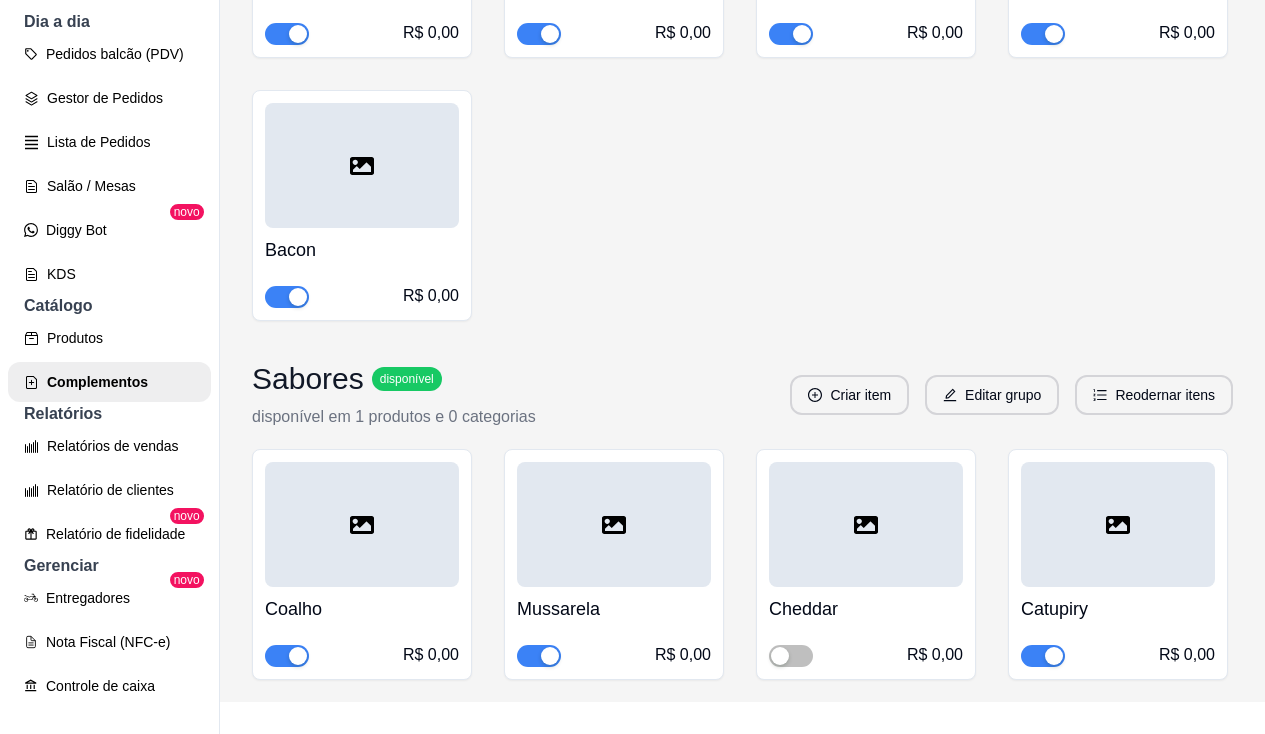 click at bounding box center [791, 34] 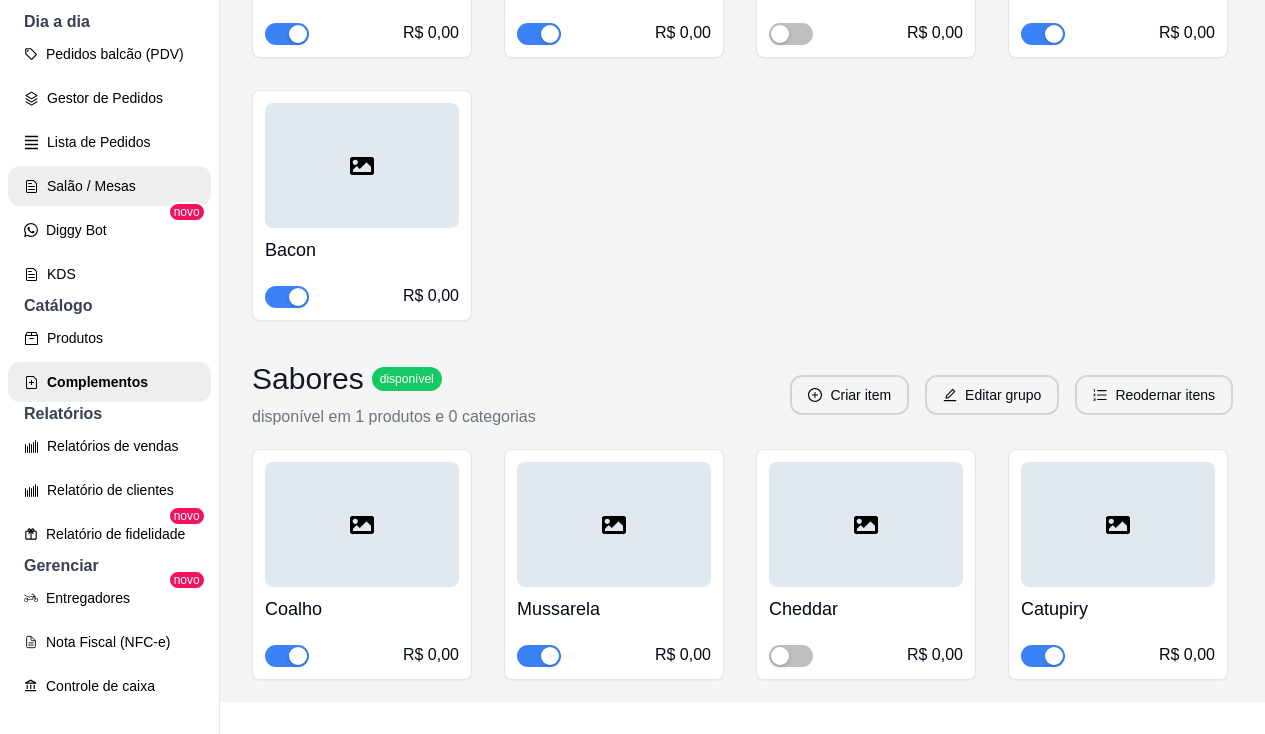 click on "Salão / Mesas" at bounding box center [109, 186] 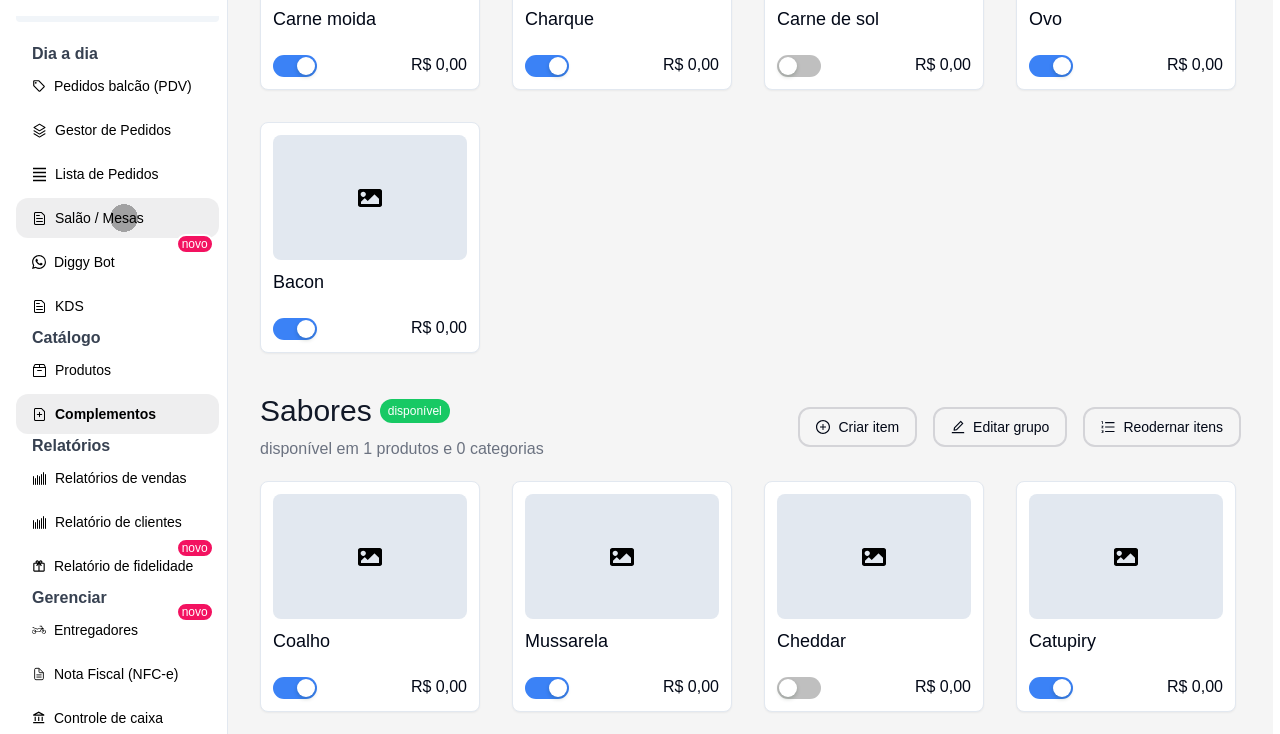 scroll, scrollTop: 0, scrollLeft: 0, axis: both 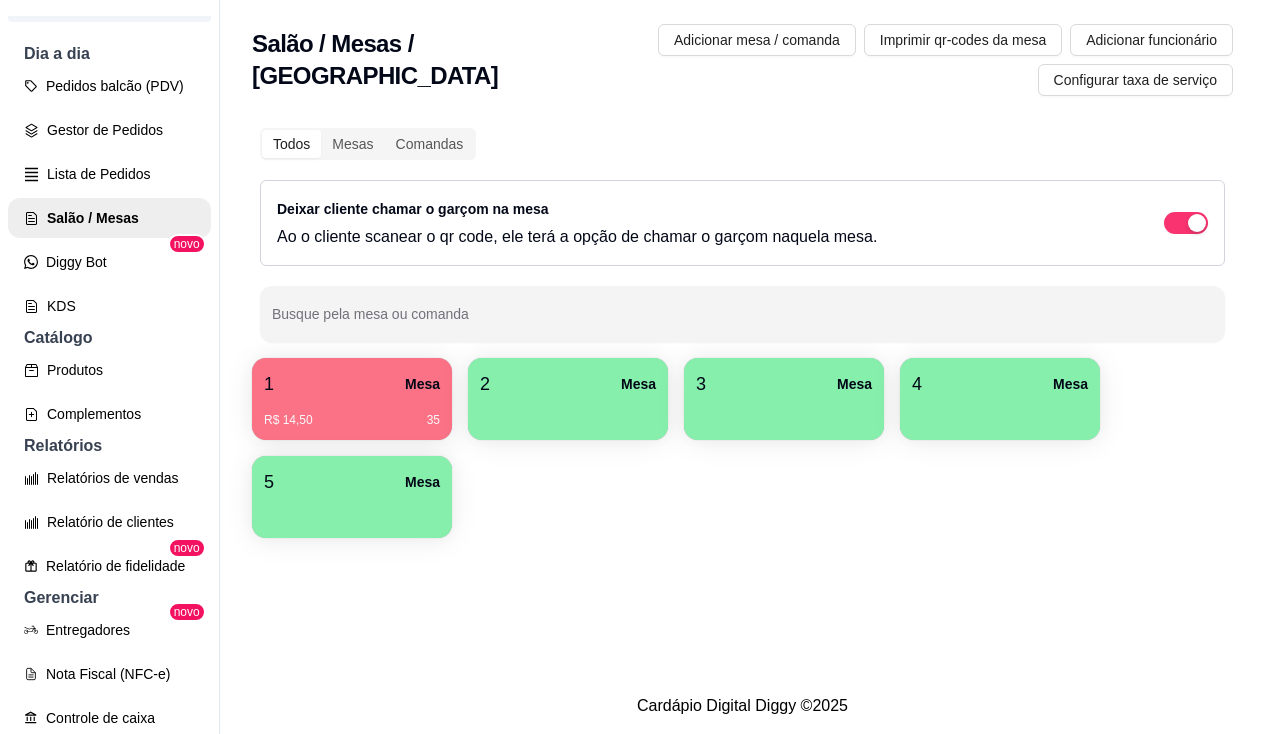 click on "R$ 14,50 35" at bounding box center (352, 413) 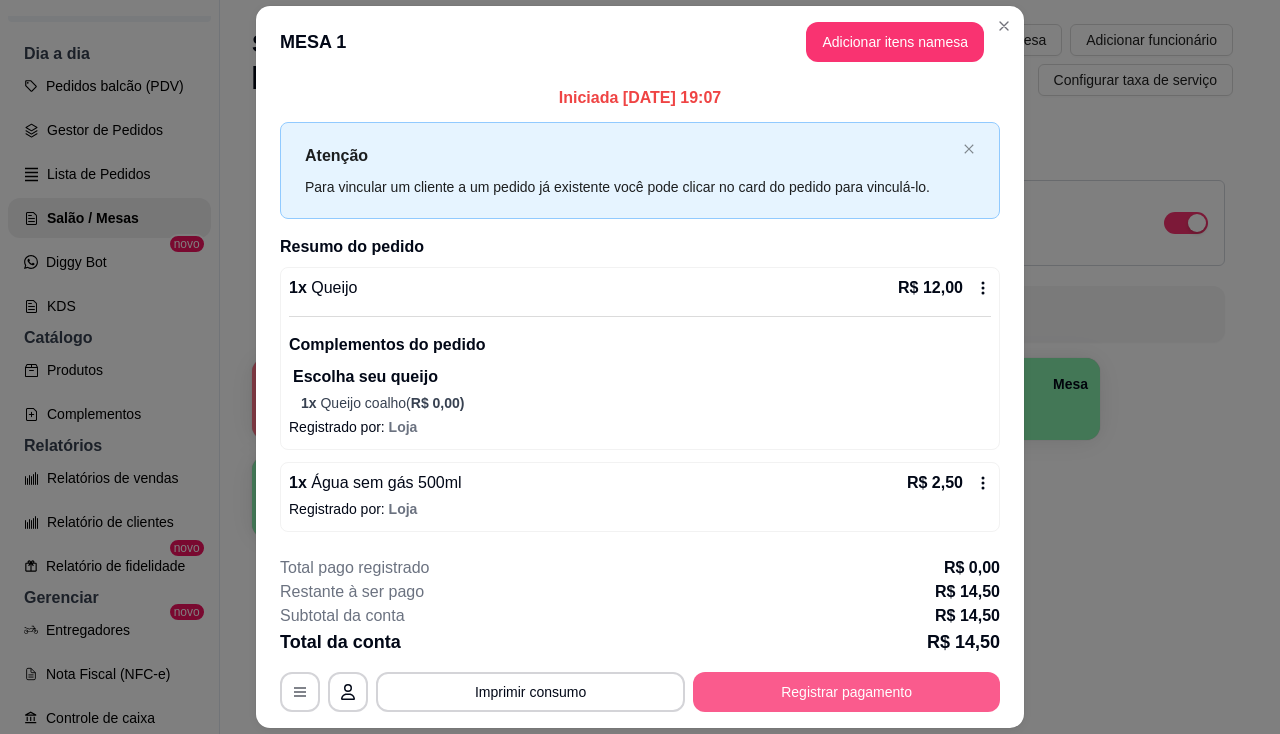 click on "Registrar pagamento" at bounding box center (846, 692) 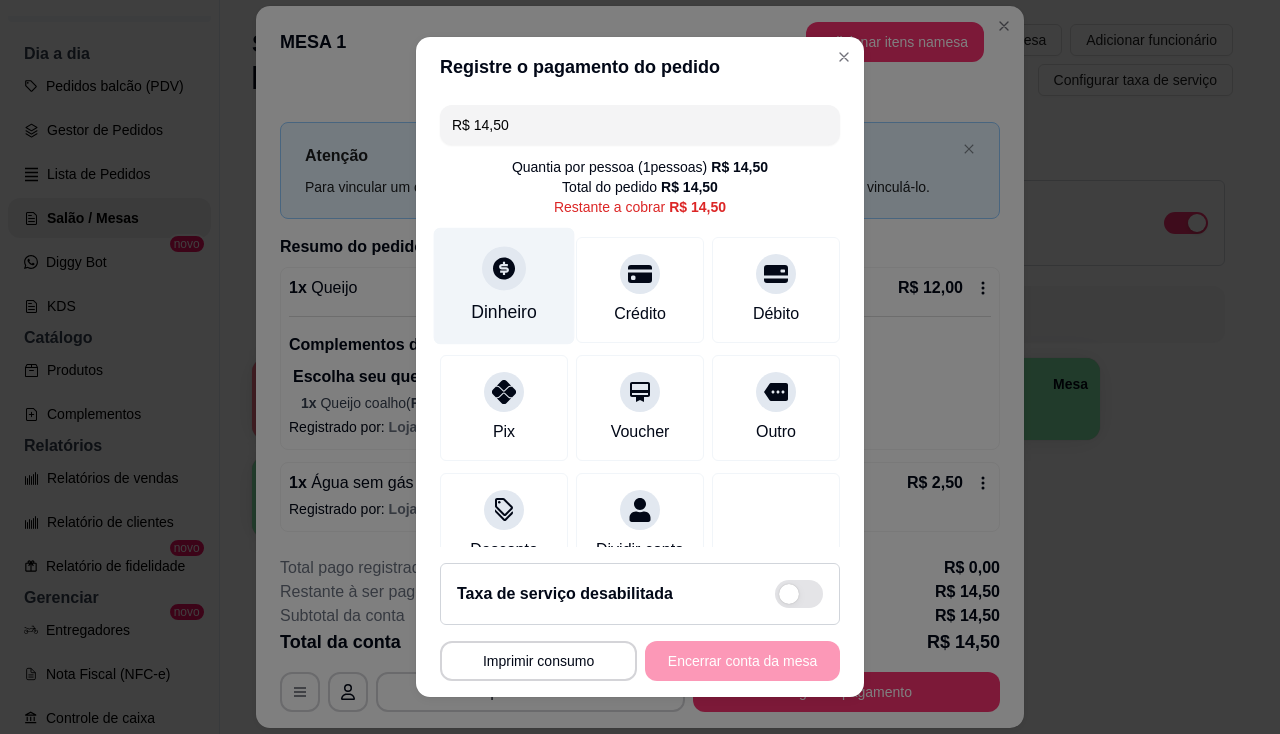 click on "Dinheiro" at bounding box center [504, 285] 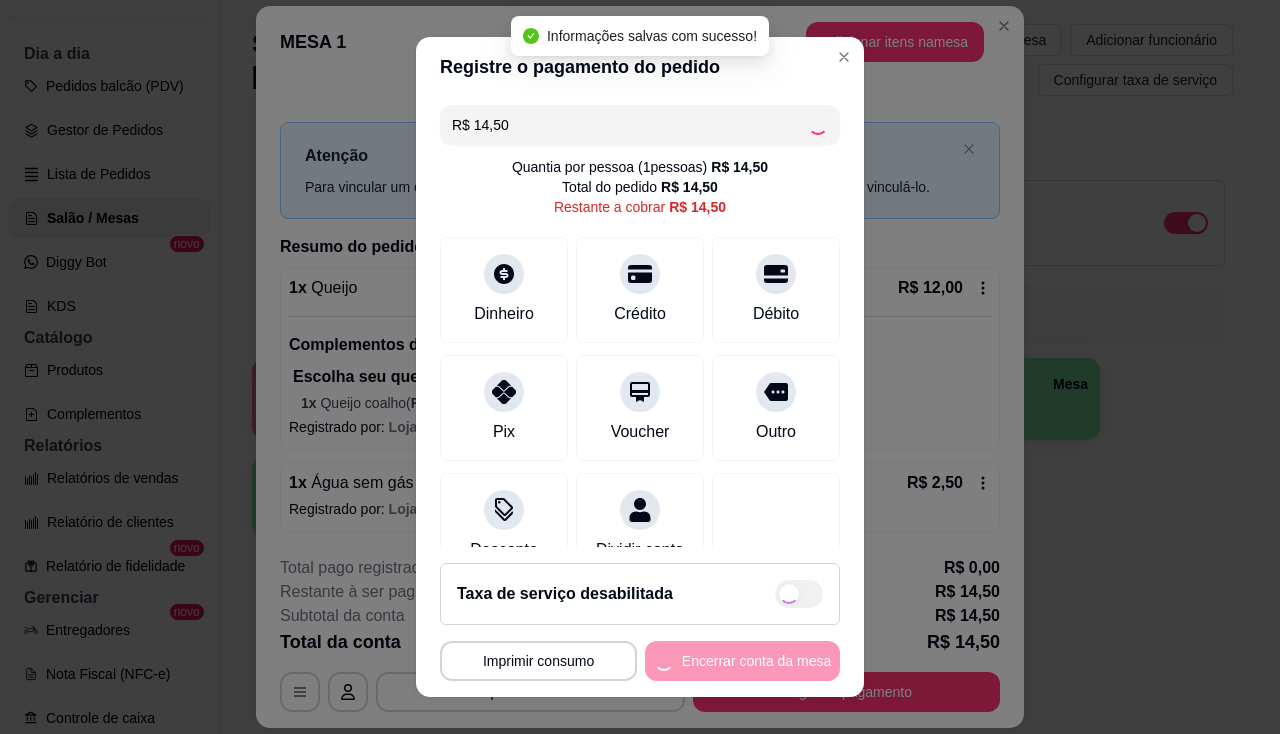 type on "R$ 0,00" 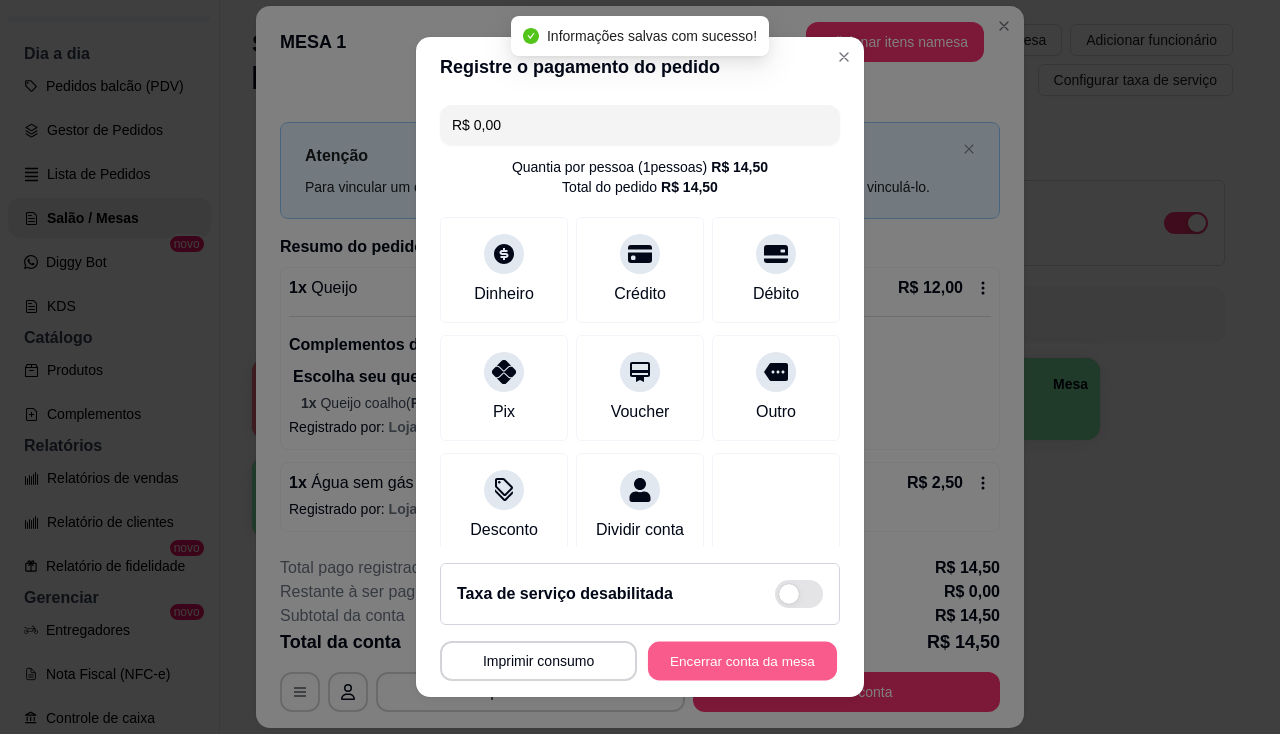 click on "Encerrar conta da mesa" at bounding box center (742, 661) 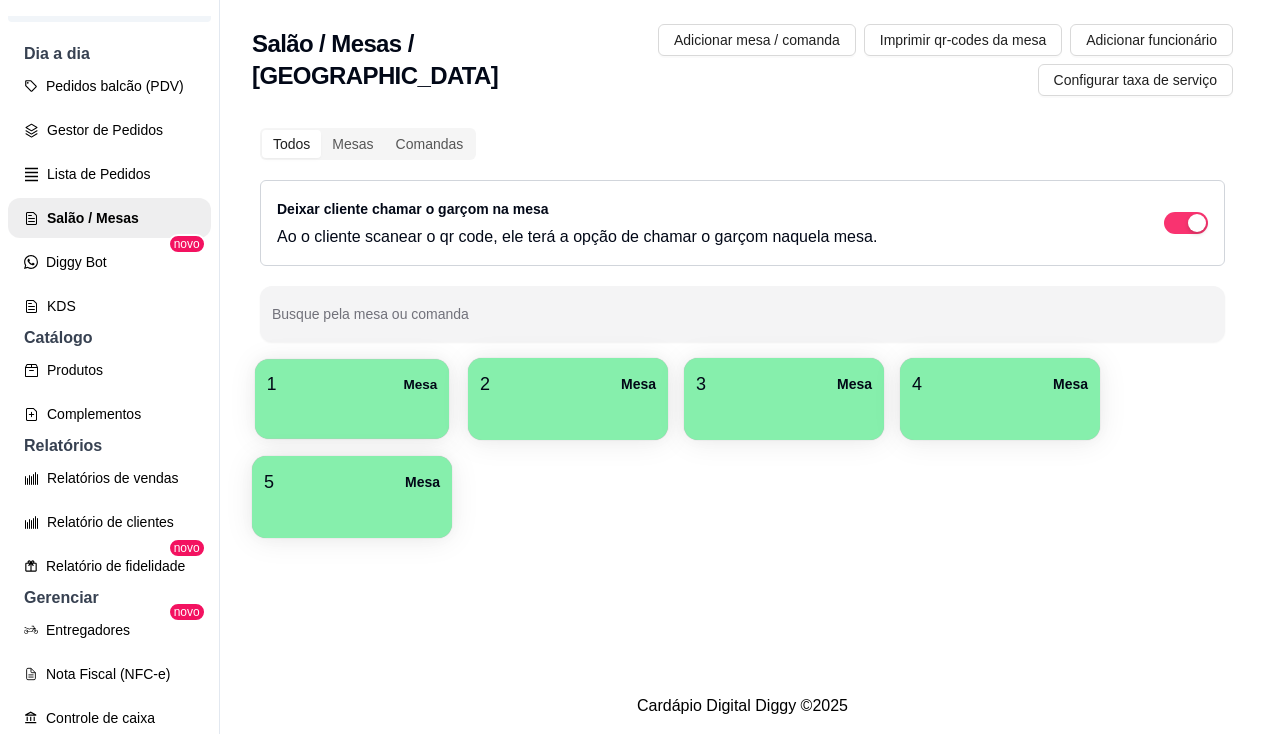 click at bounding box center (352, 412) 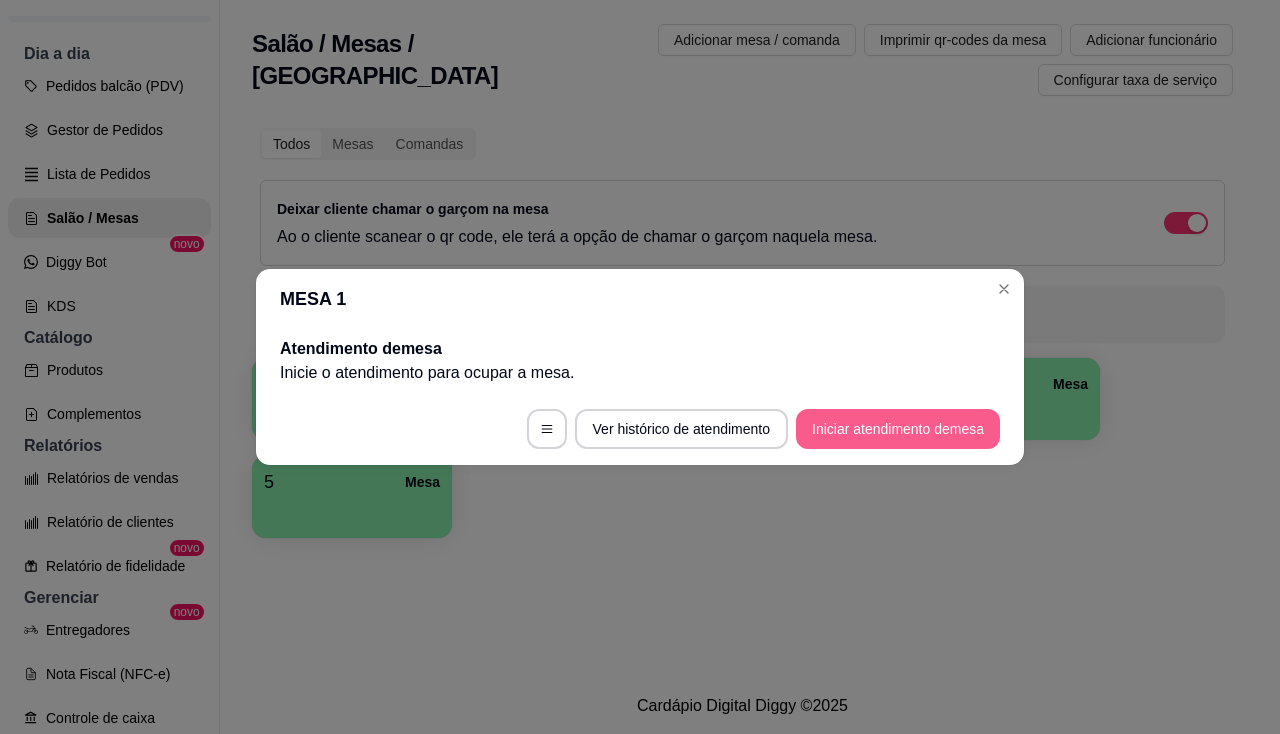 click on "Iniciar atendimento de  mesa" at bounding box center (898, 429) 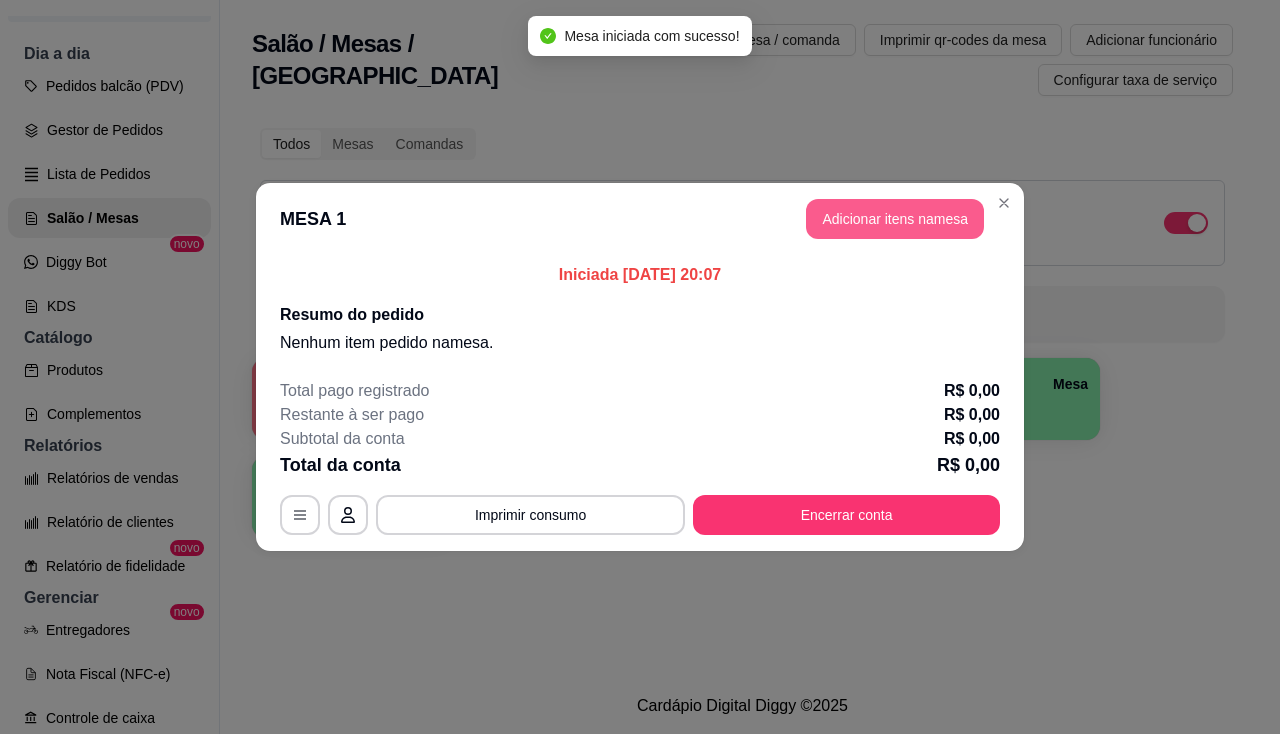 click on "Adicionar itens na  mesa" at bounding box center (895, 219) 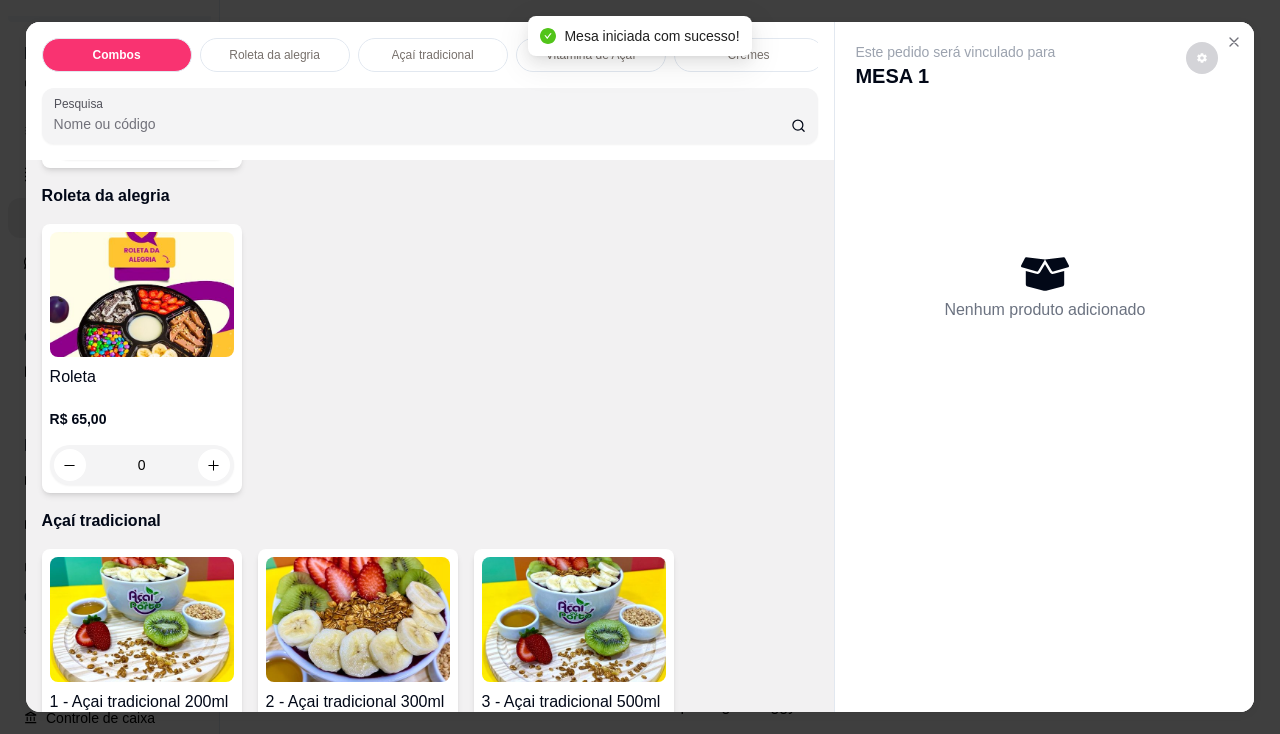 scroll, scrollTop: 1100, scrollLeft: 0, axis: vertical 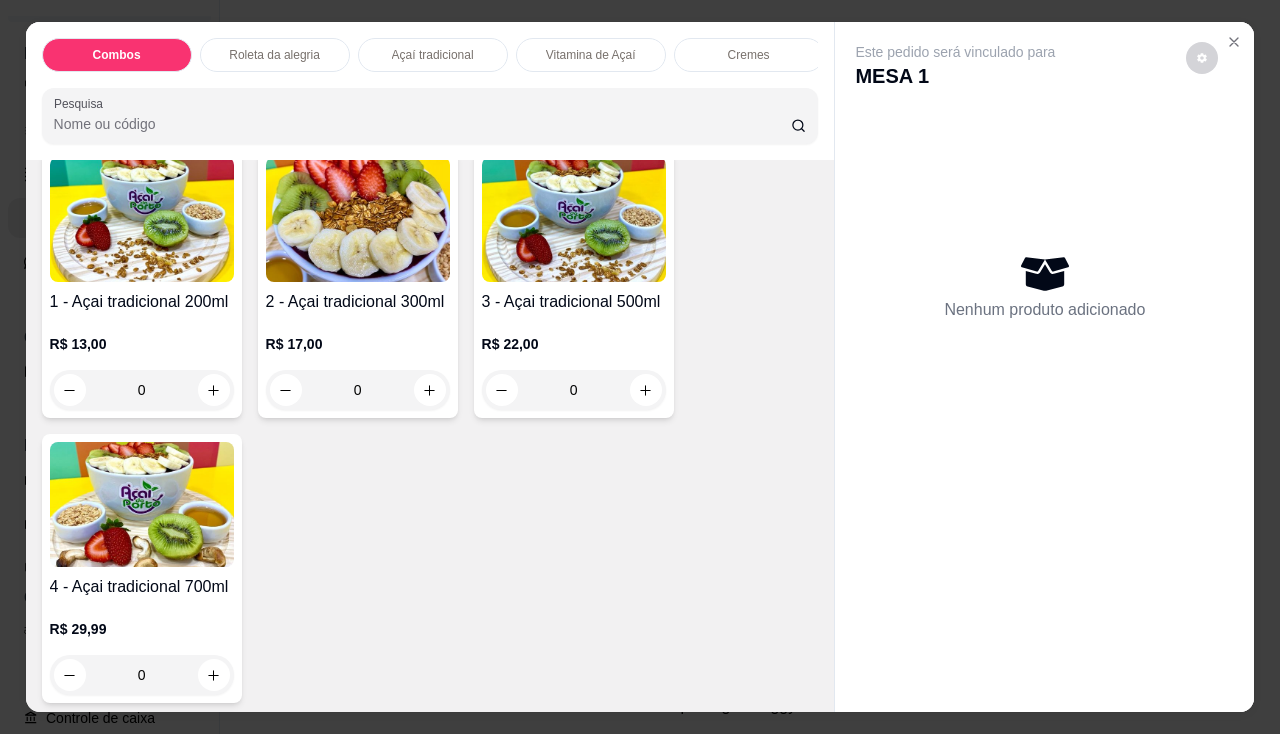 click on "0" at bounding box center (142, 390) 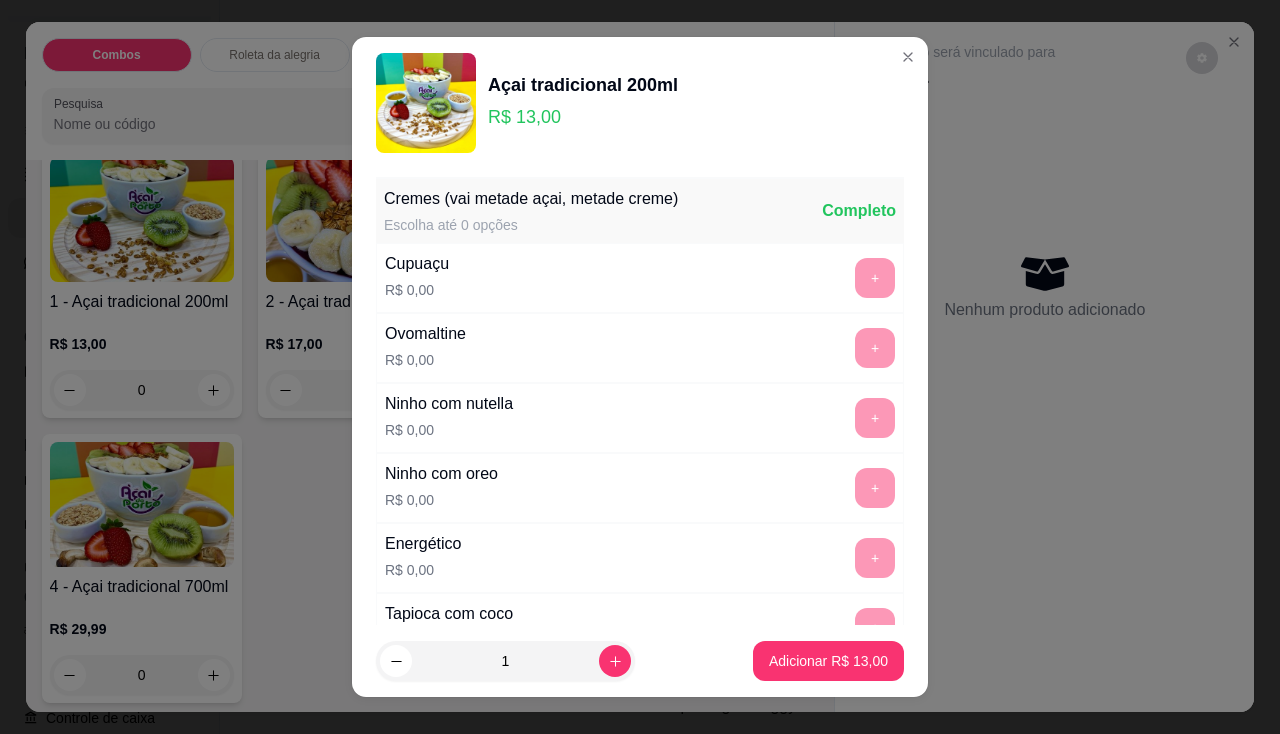 scroll, scrollTop: 400, scrollLeft: 0, axis: vertical 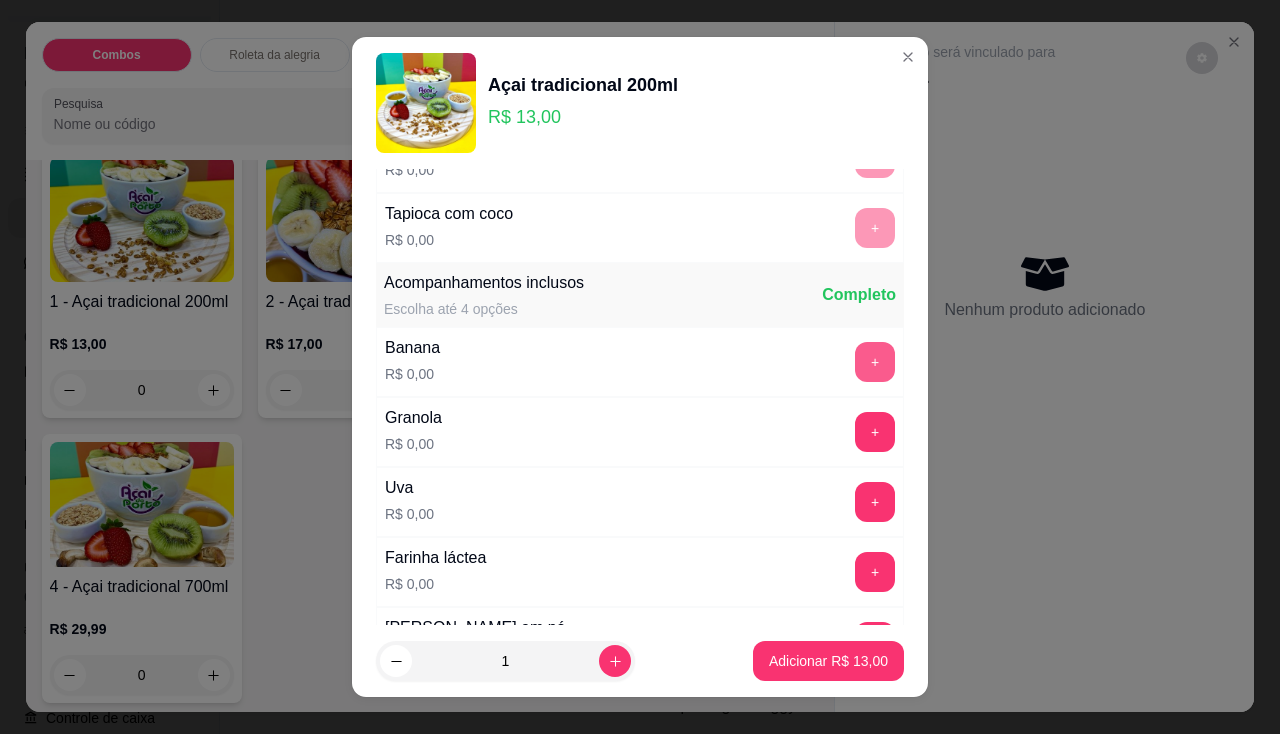 click on "+" at bounding box center (875, 362) 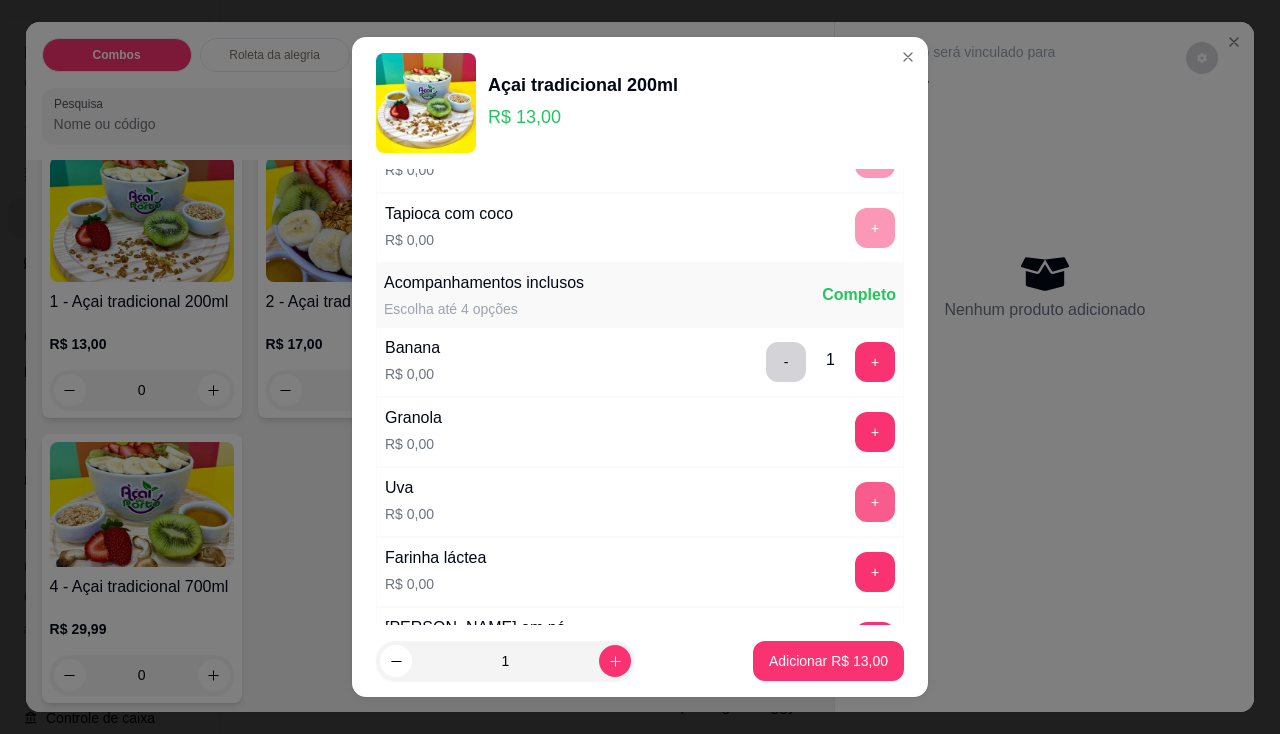 click on "+" at bounding box center (875, 502) 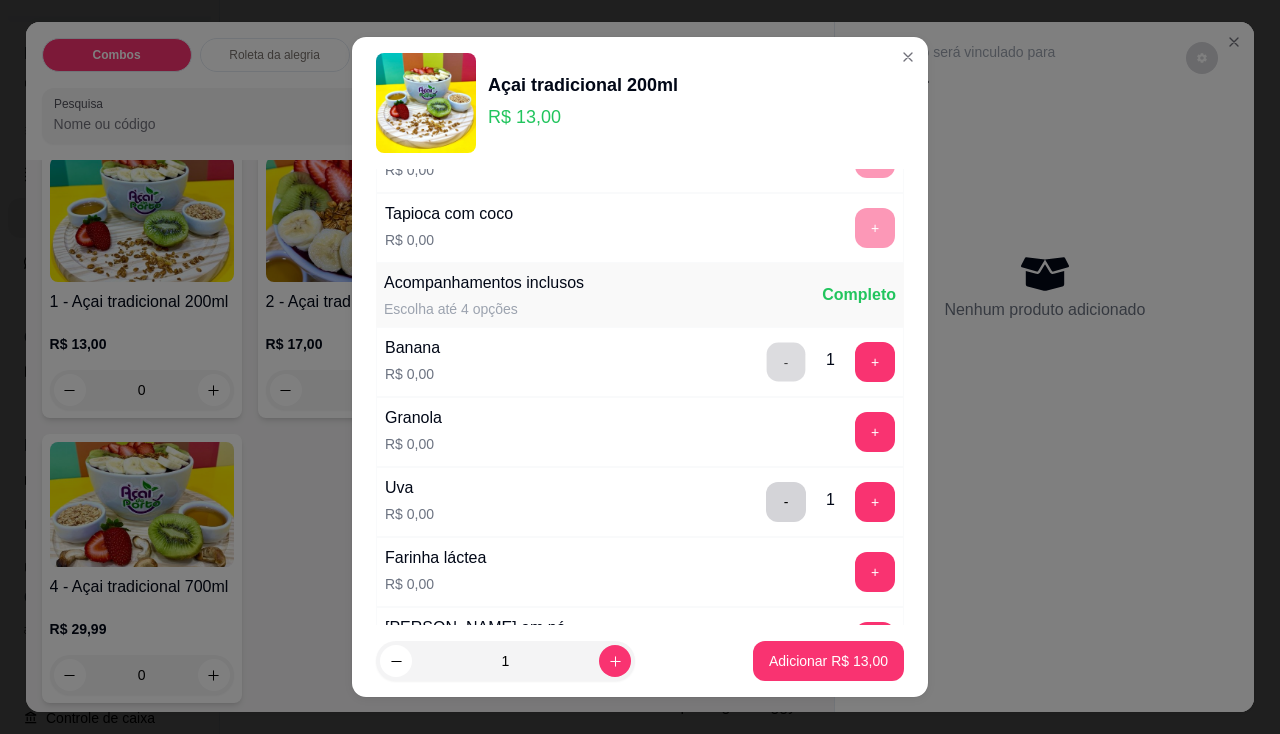 click on "-" at bounding box center (786, 361) 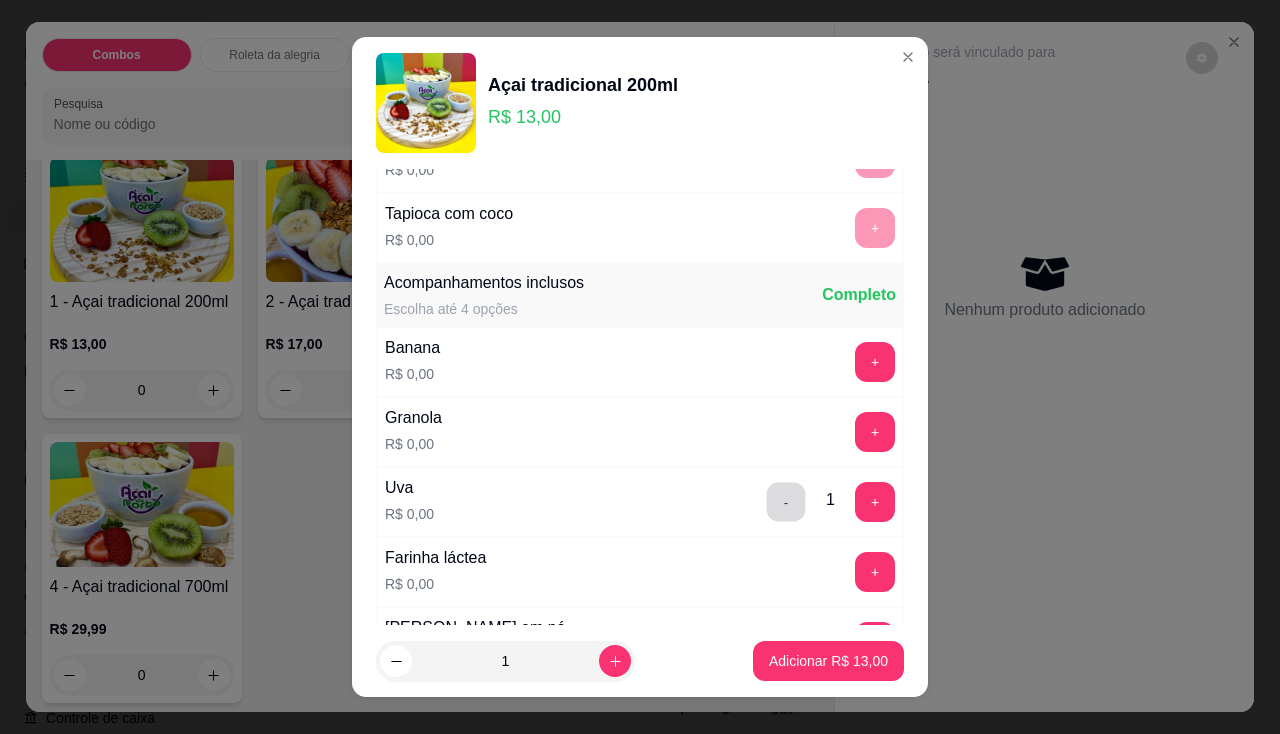 click on "-" at bounding box center [786, 501] 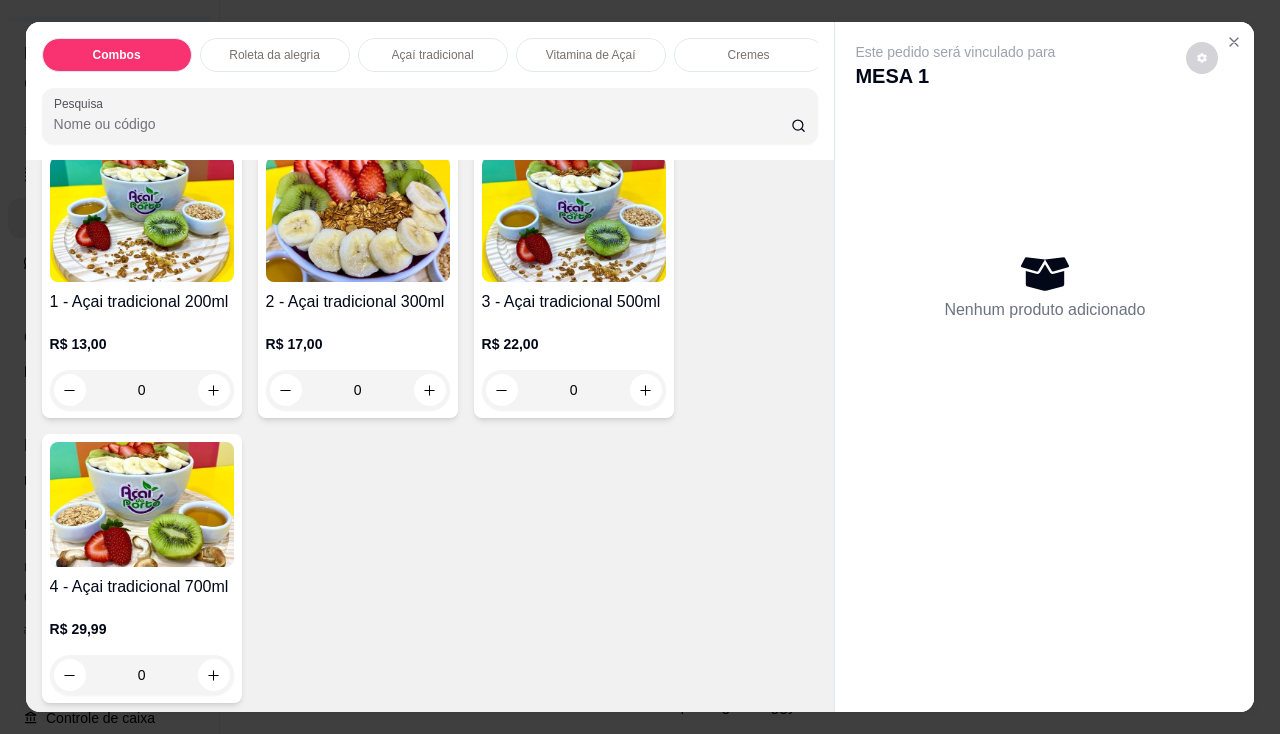 click on "0" at bounding box center (574, 390) 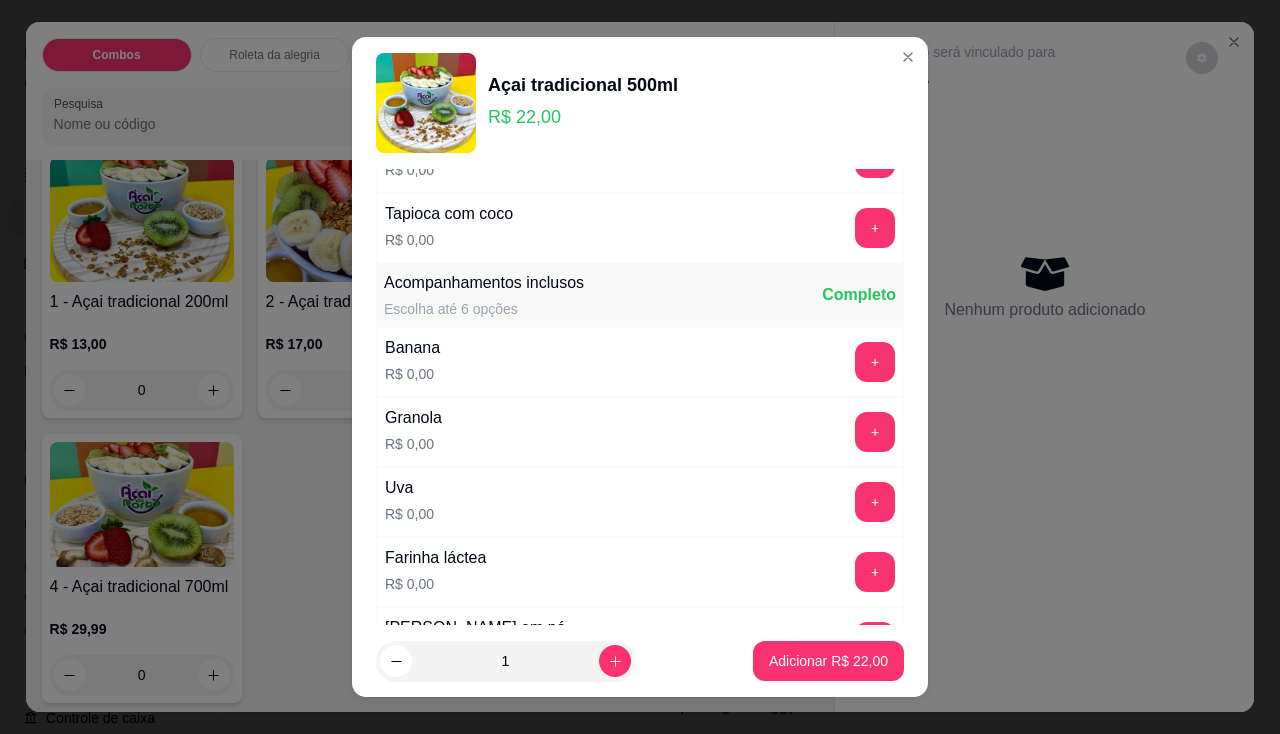 scroll, scrollTop: 500, scrollLeft: 0, axis: vertical 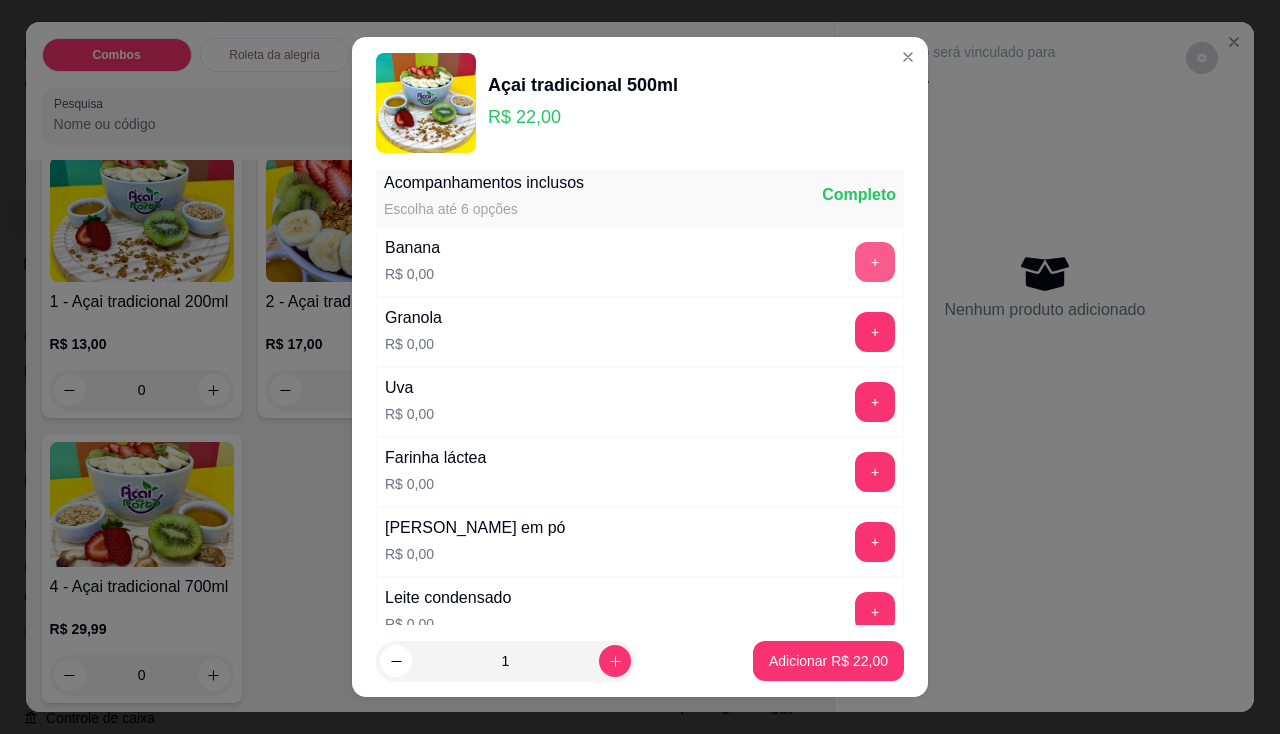 click on "+" at bounding box center (875, 262) 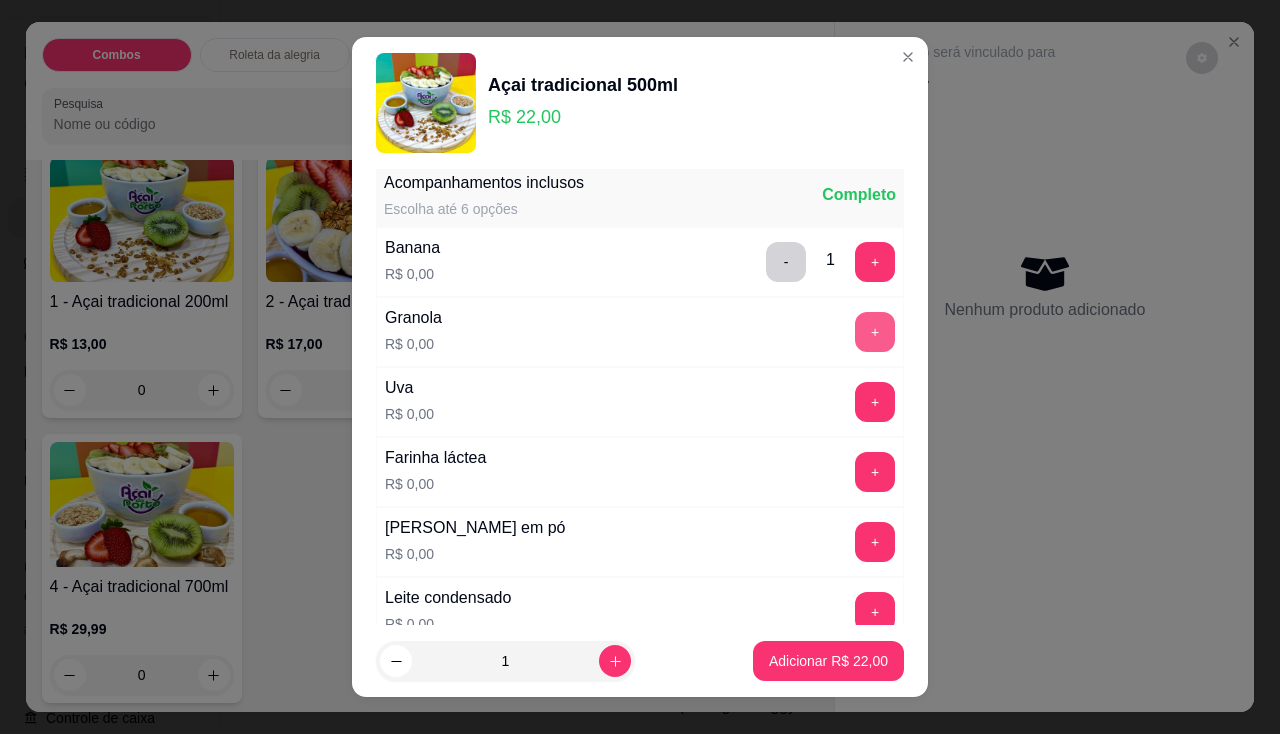 click on "+" at bounding box center (875, 332) 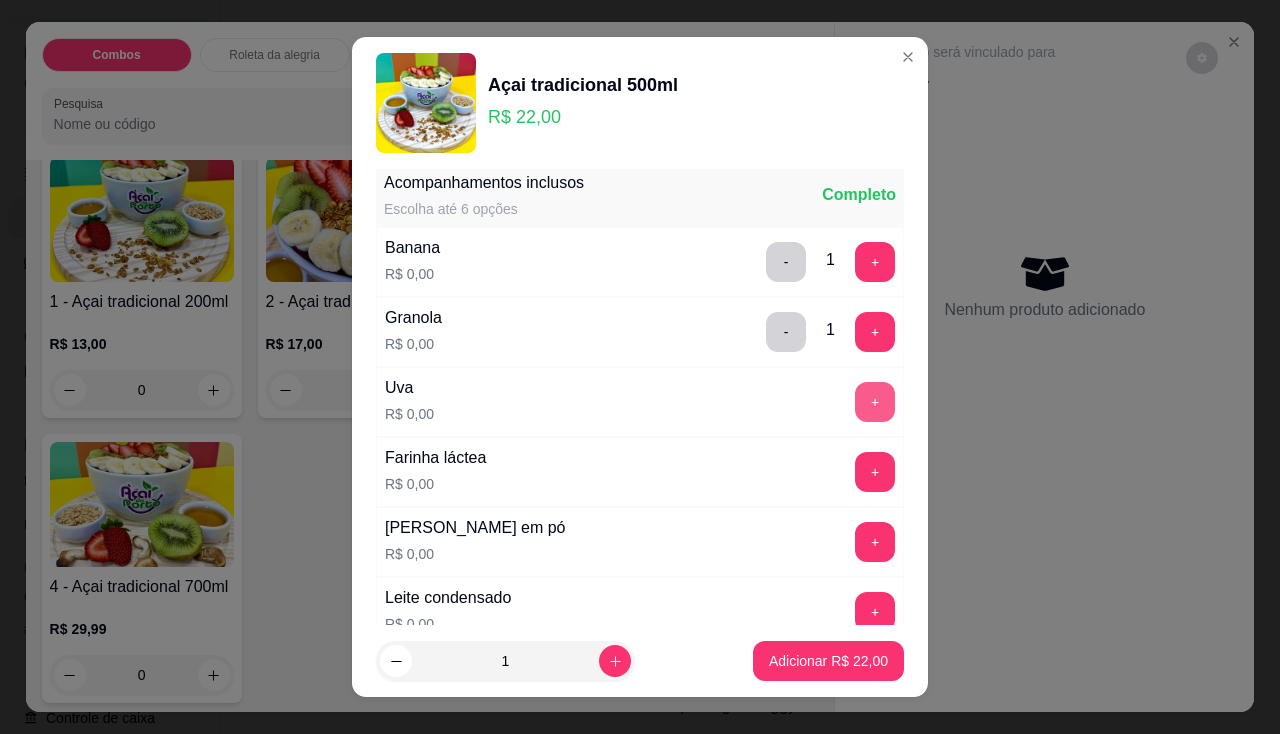 click on "+" at bounding box center (875, 402) 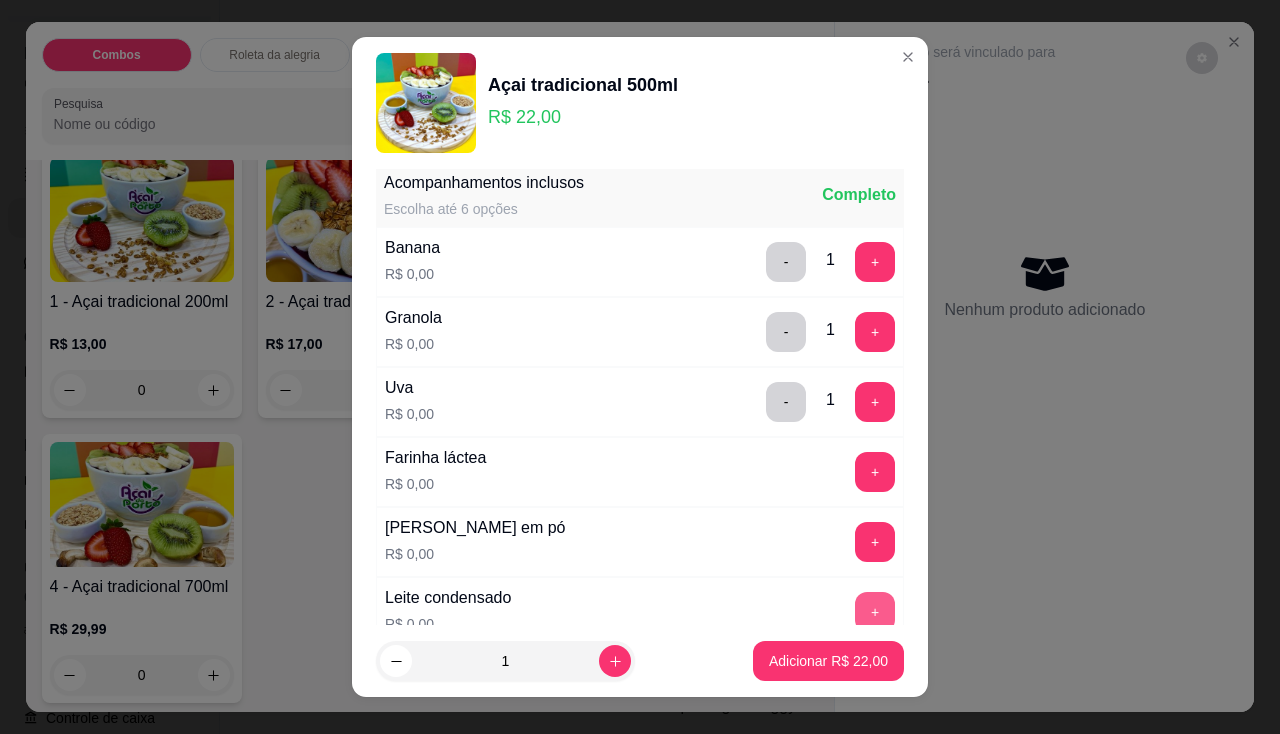 click on "+" at bounding box center (875, 612) 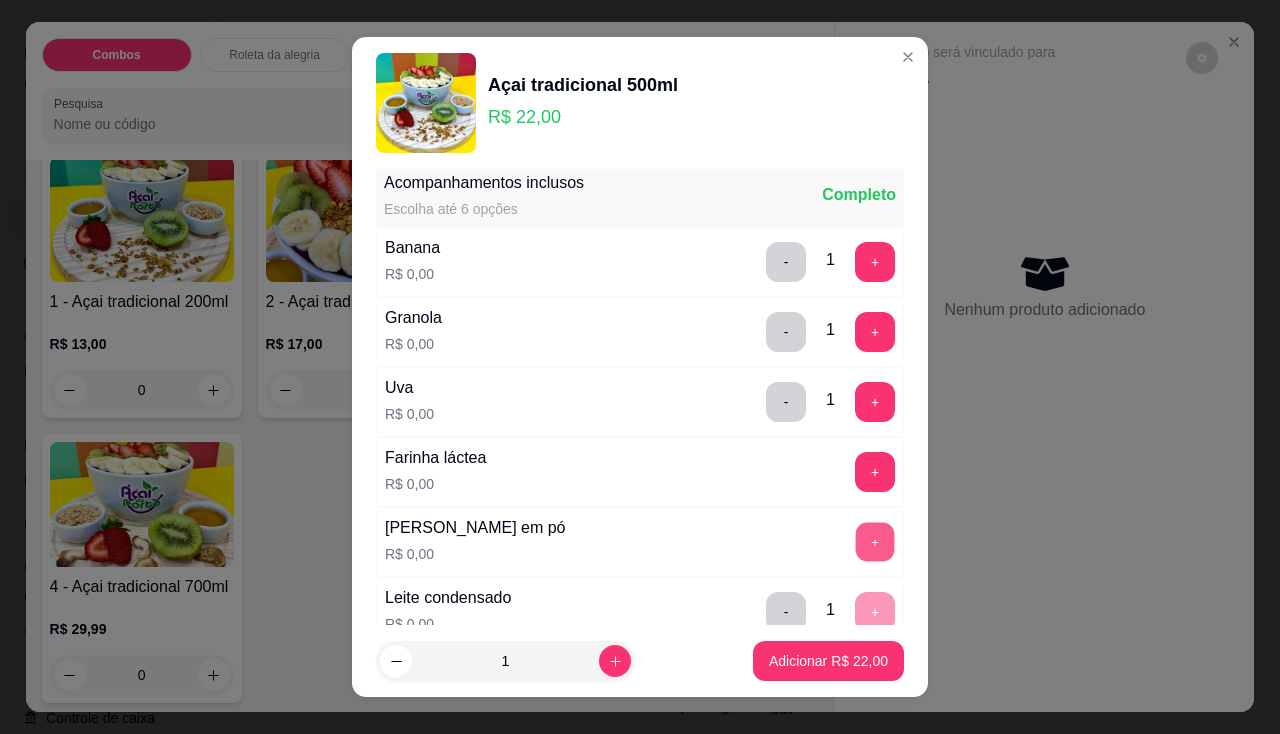click on "+" at bounding box center (875, 541) 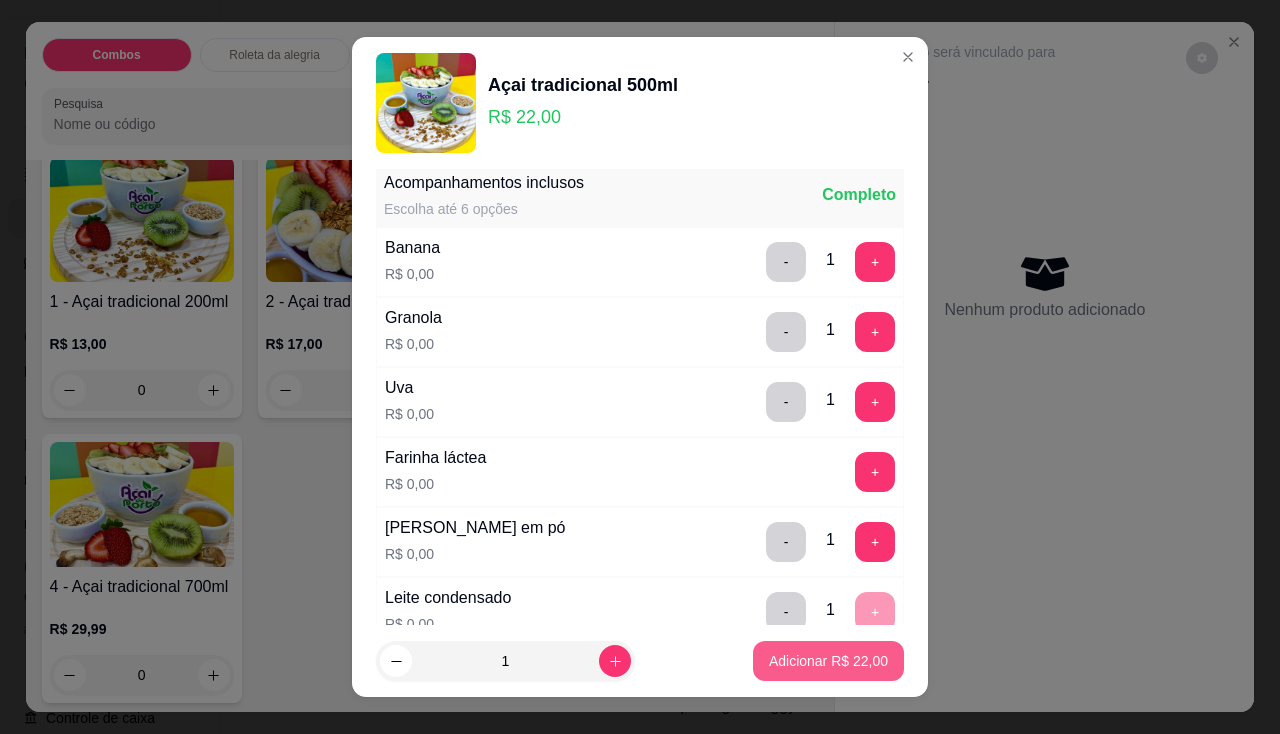 click on "Adicionar   R$ 22,00" at bounding box center (828, 661) 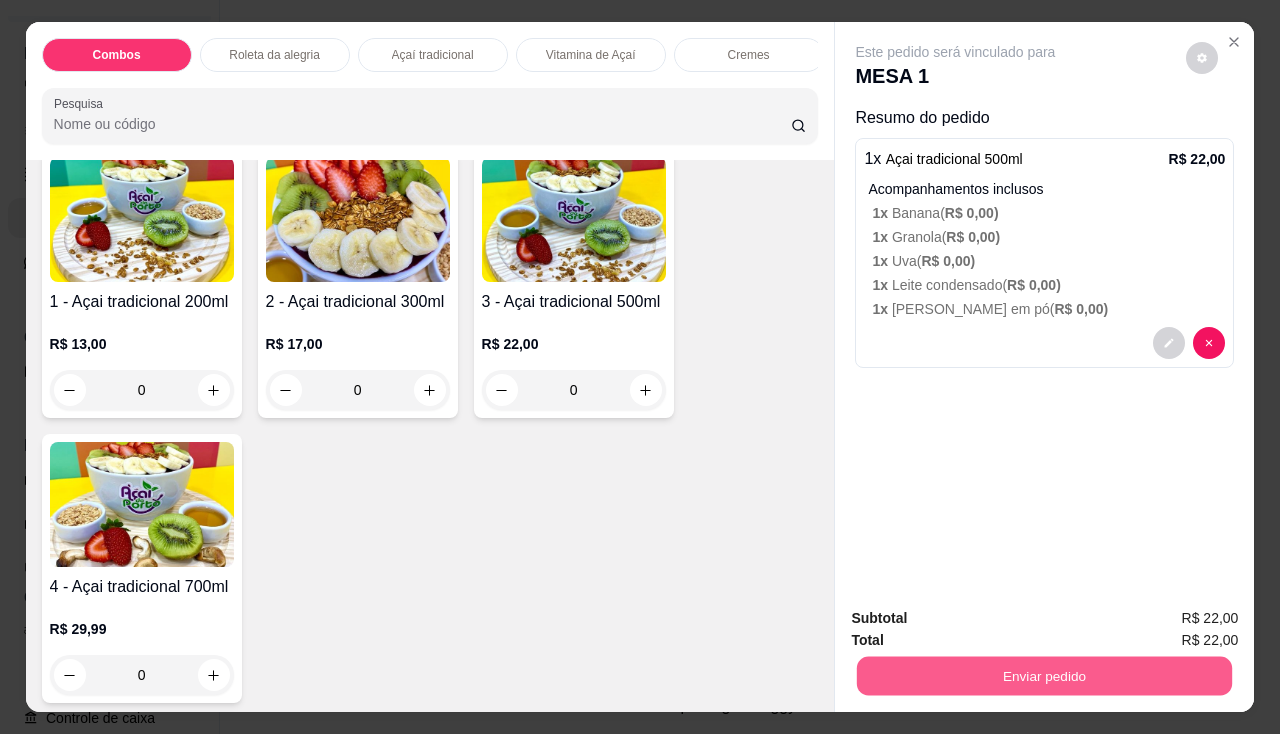 click on "Enviar pedido" at bounding box center [1044, 676] 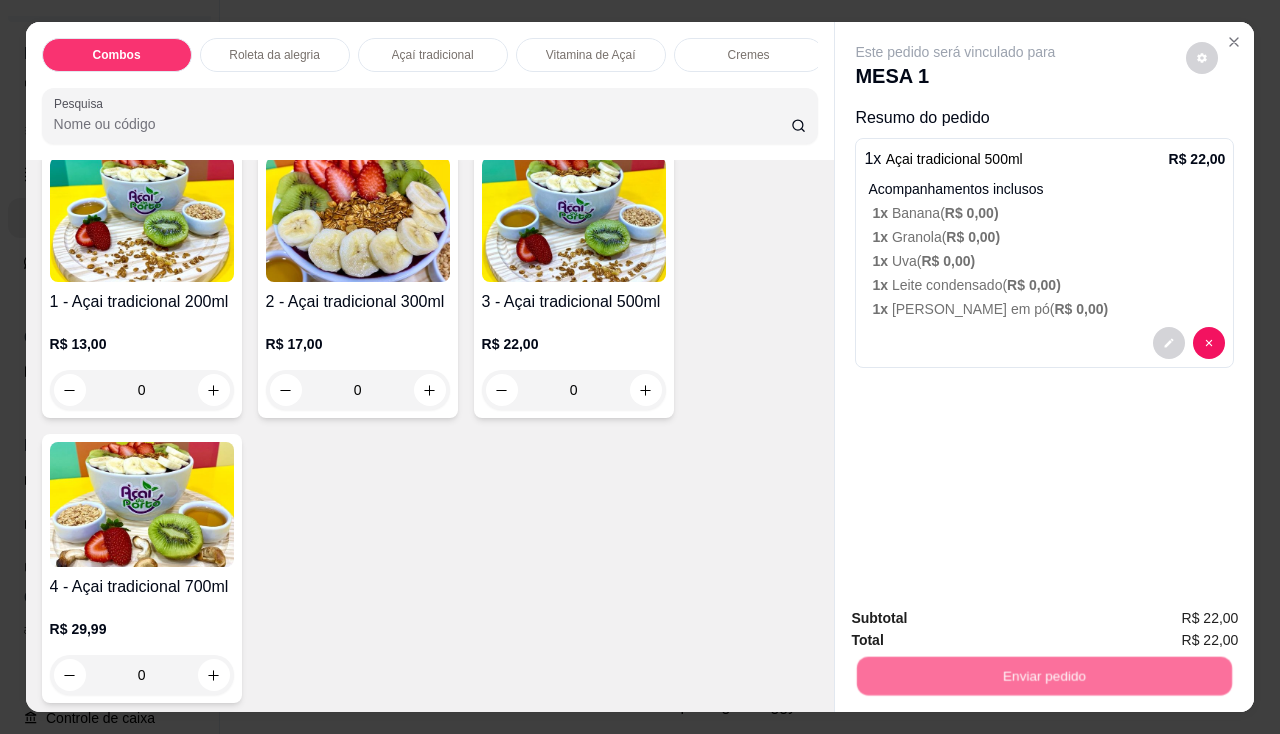 click on "Não registrar e enviar pedido" at bounding box center (979, 619) 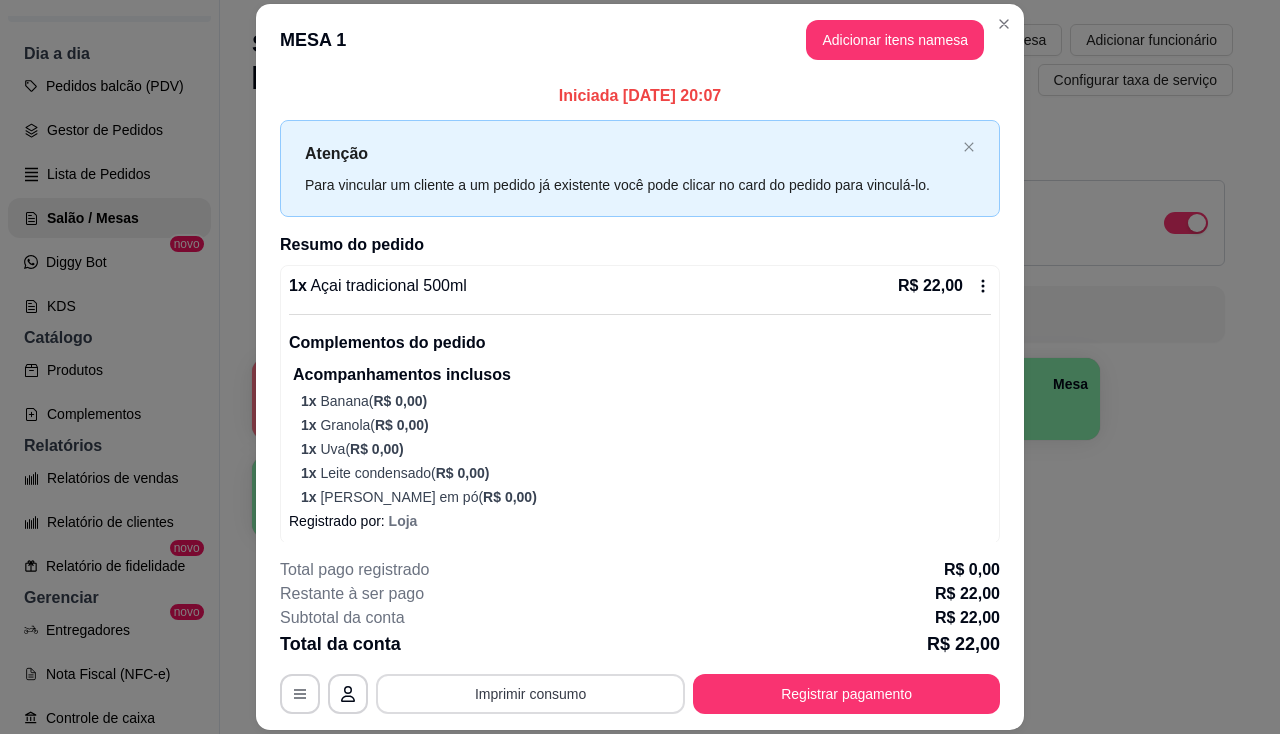 click on "Imprimir consumo" at bounding box center (530, 694) 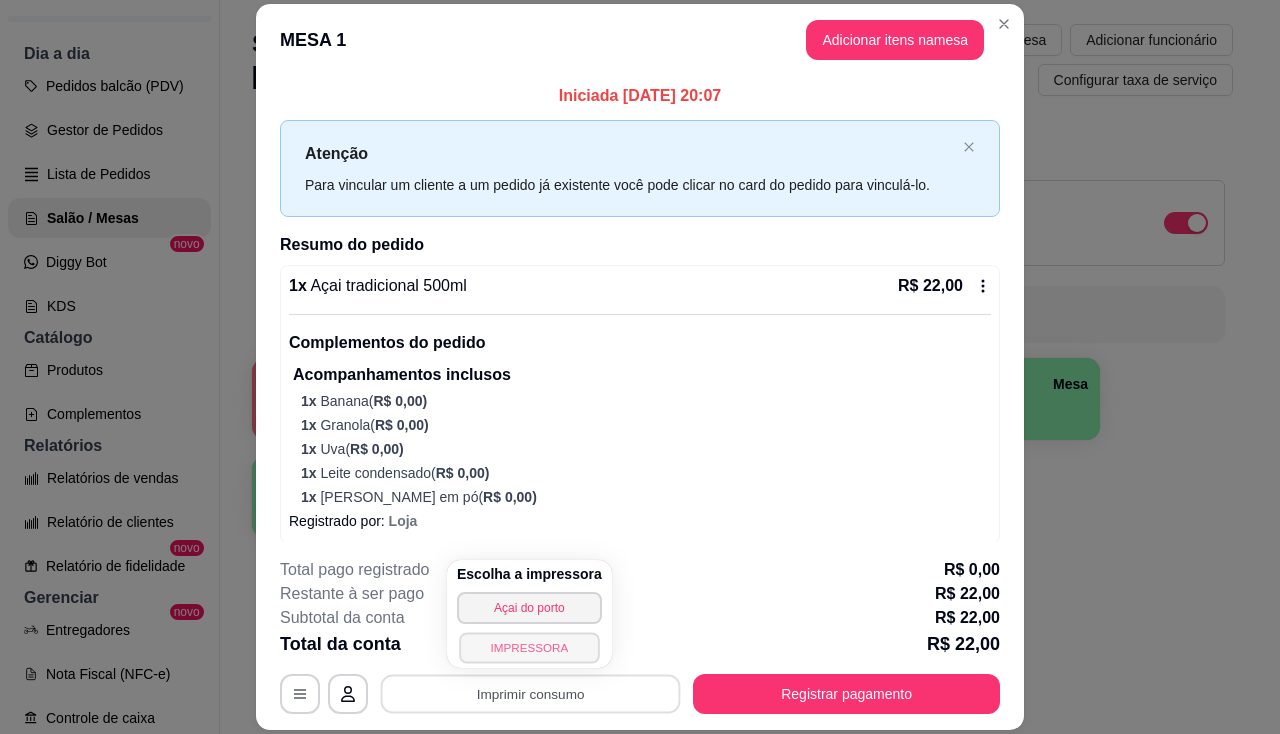 click on "IMPRESSORA" at bounding box center [529, 647] 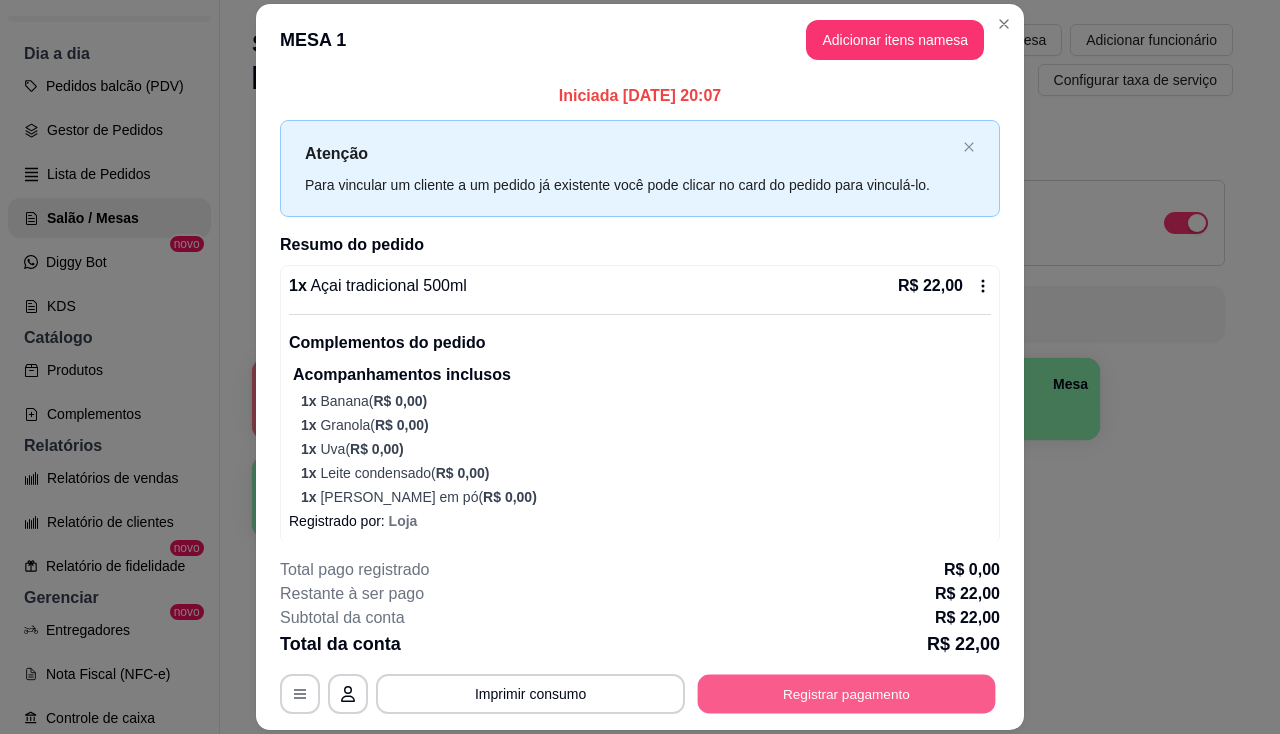 click on "Registrar pagamento" at bounding box center [847, 694] 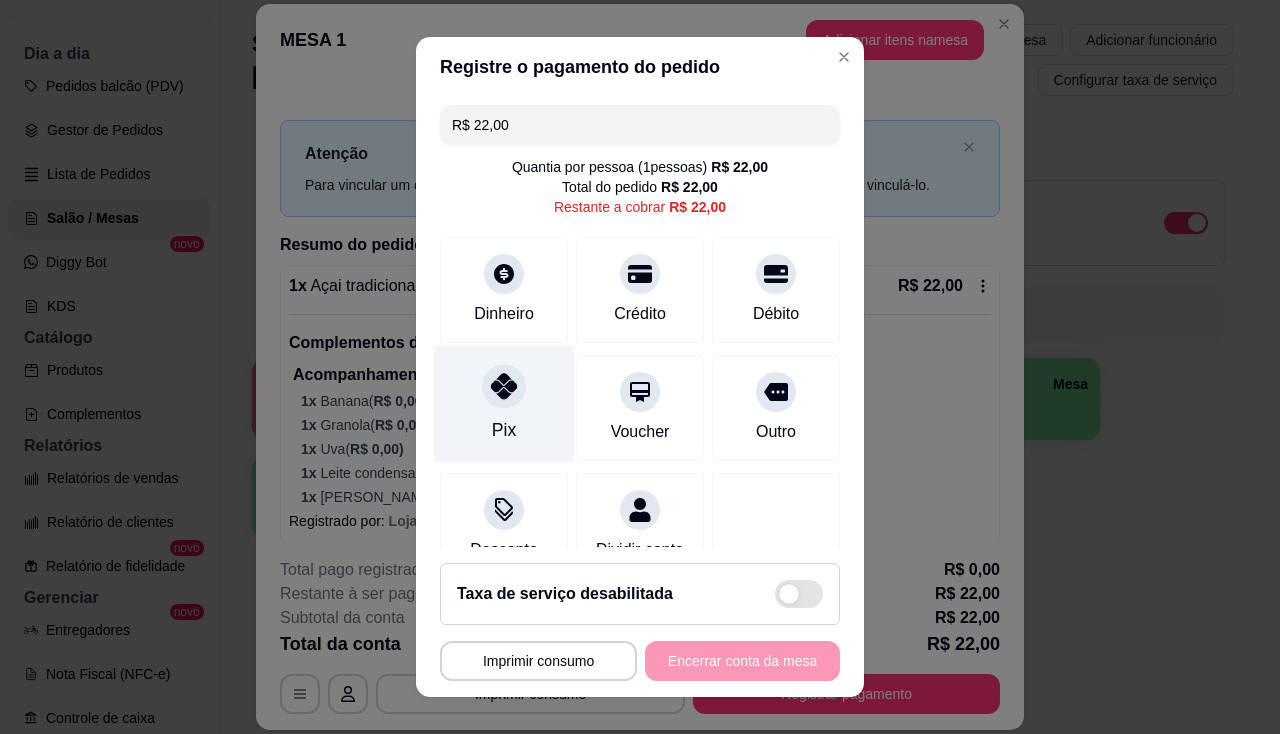 click 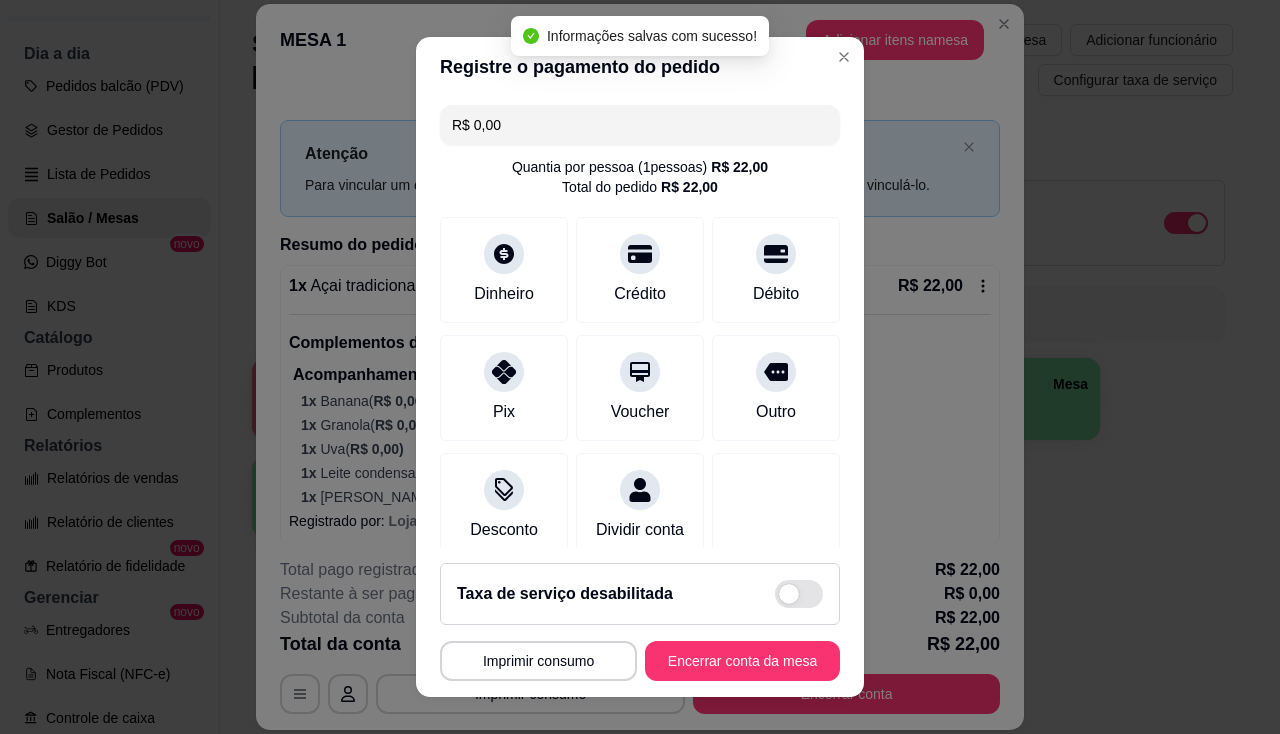 type on "R$ 0,00" 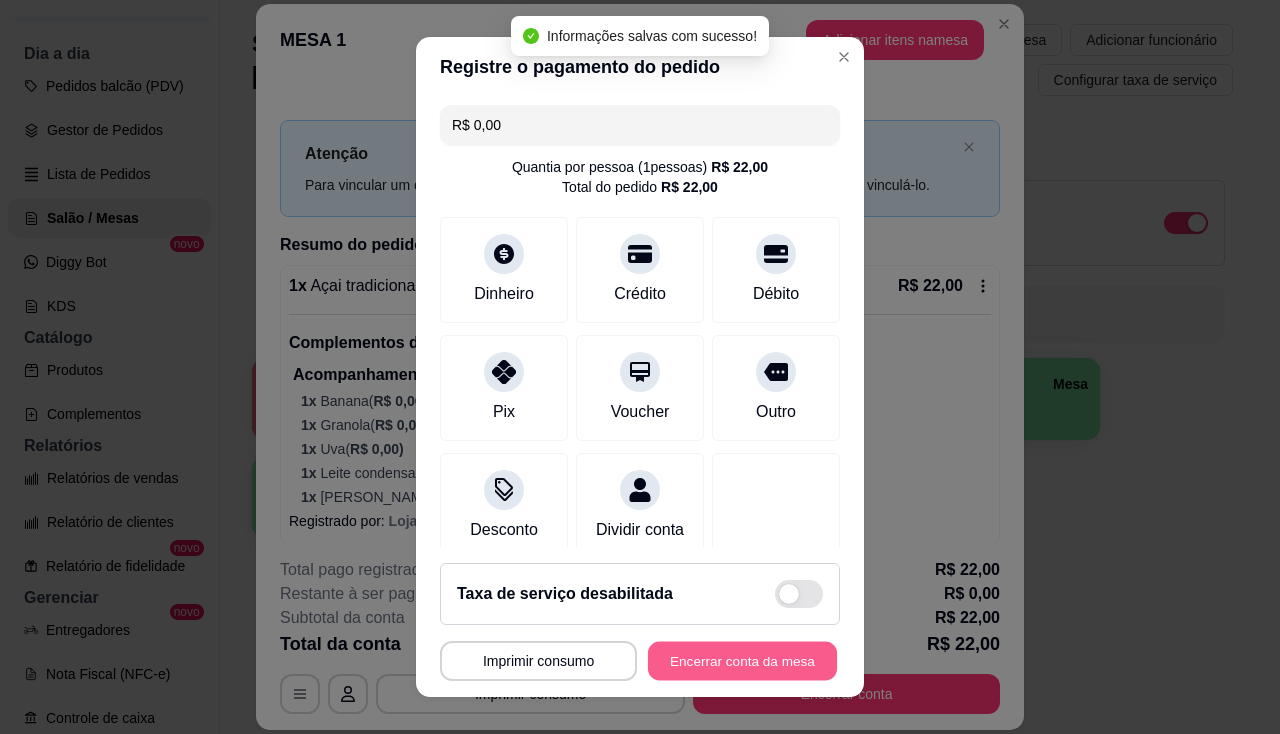 click on "Encerrar conta da mesa" at bounding box center [742, 661] 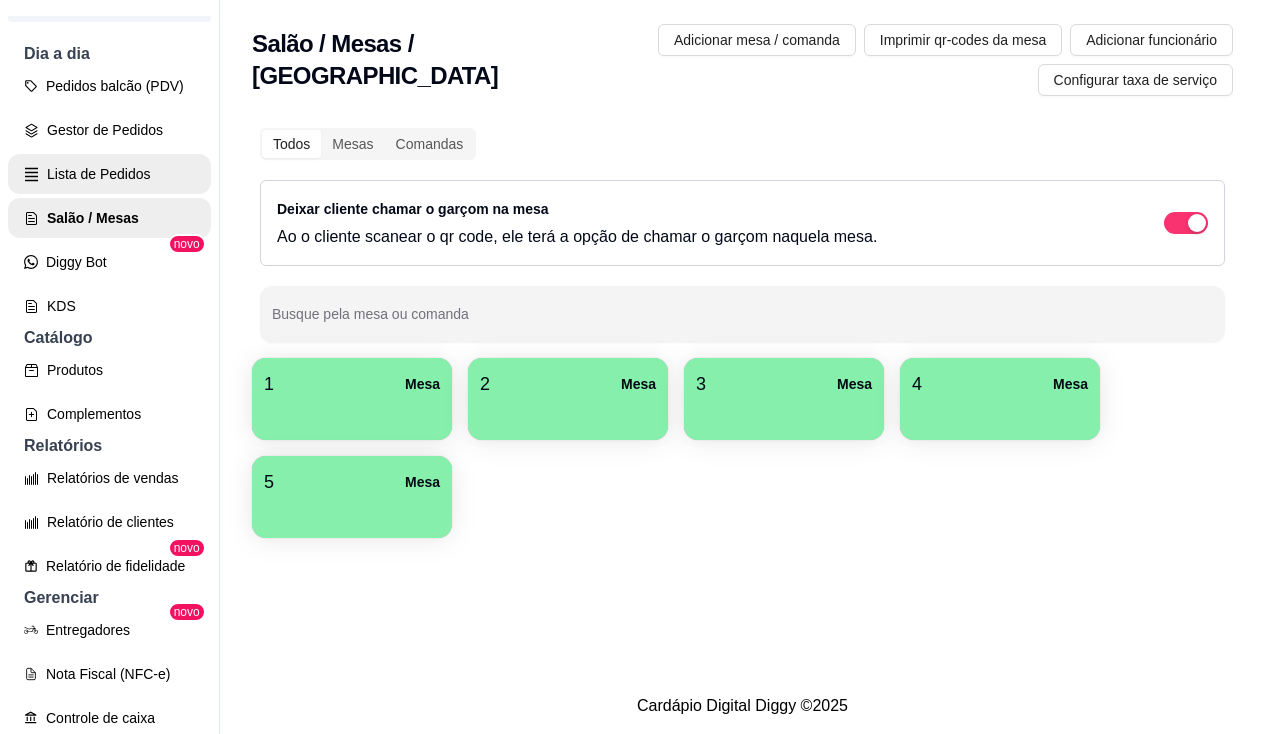 click on "Lista de Pedidos" at bounding box center [109, 174] 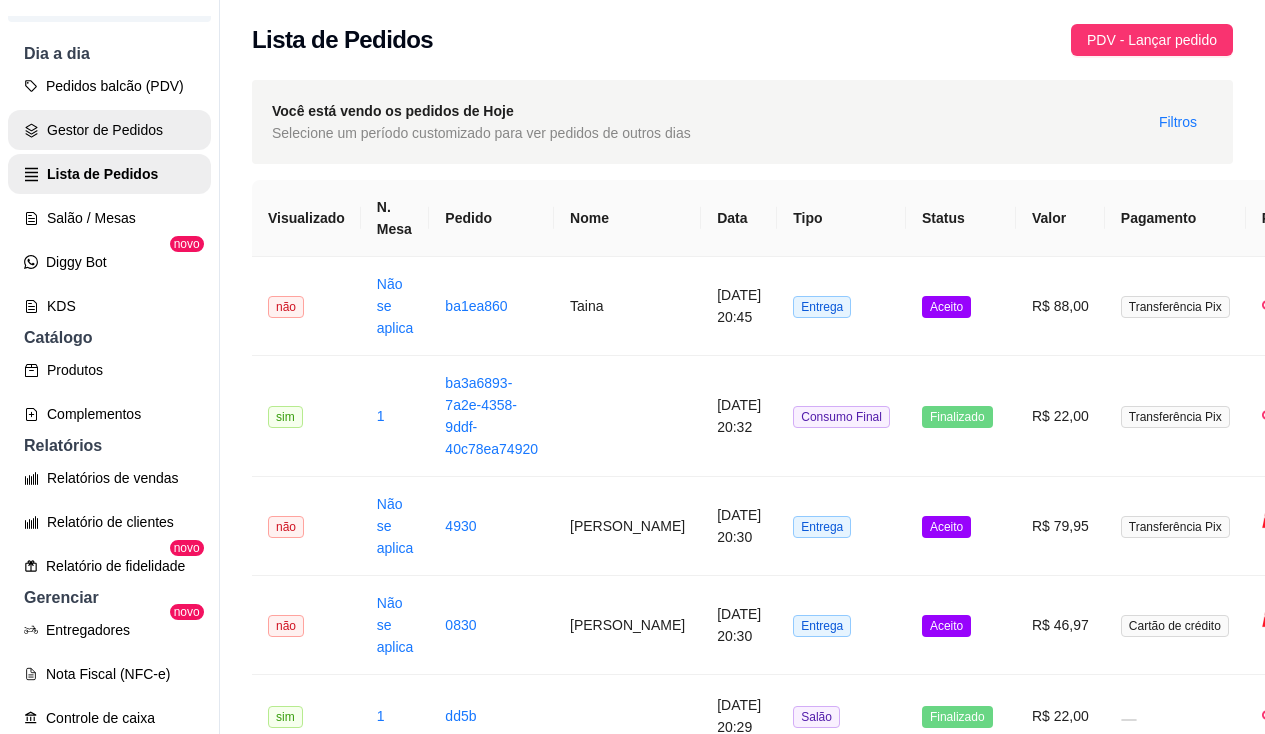 click on "Gestor de Pedidos" at bounding box center (109, 130) 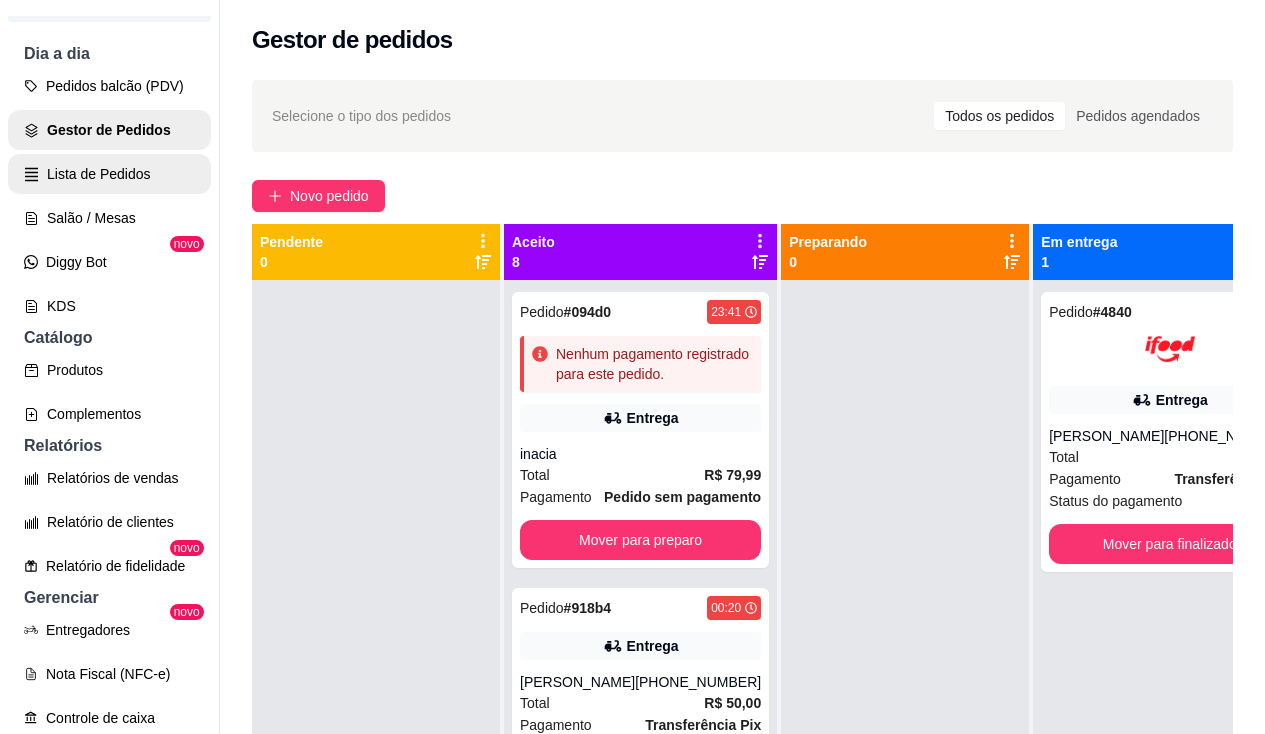 click on "Lista de Pedidos" at bounding box center [109, 174] 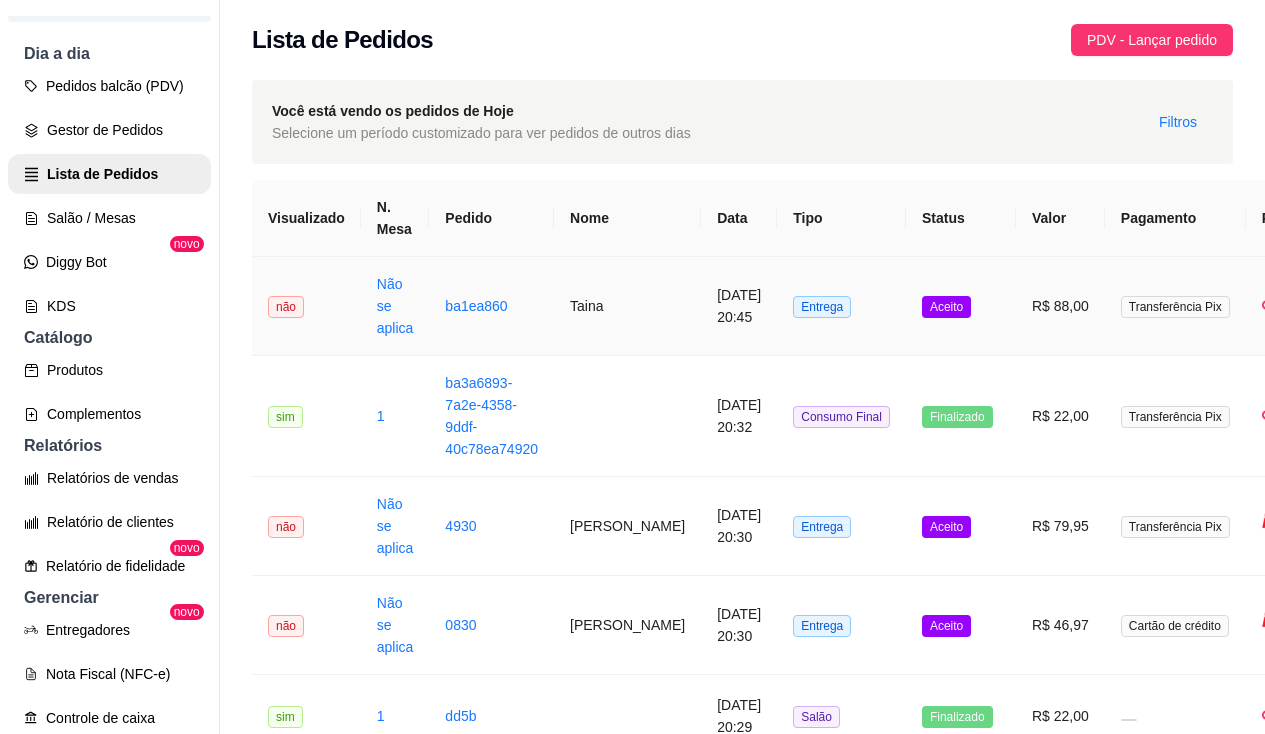 click on "Taina" at bounding box center (627, 306) 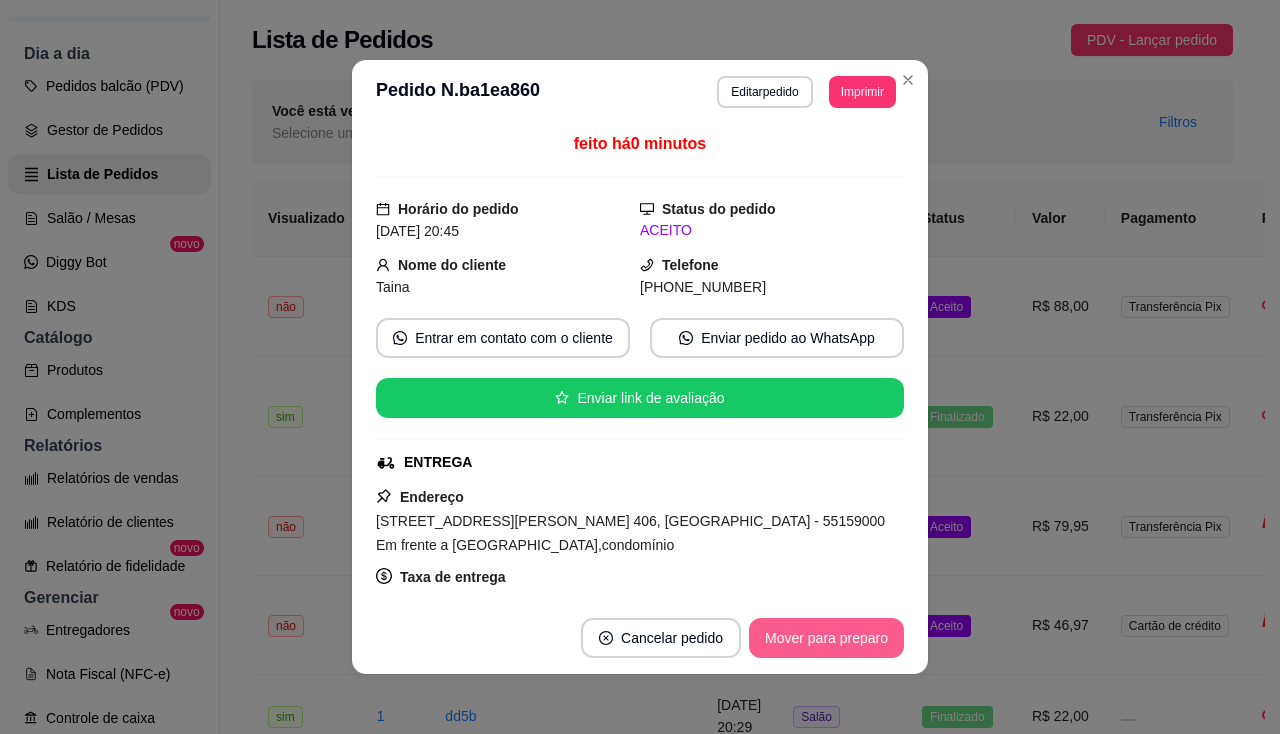 click on "Mover para preparo" at bounding box center (826, 638) 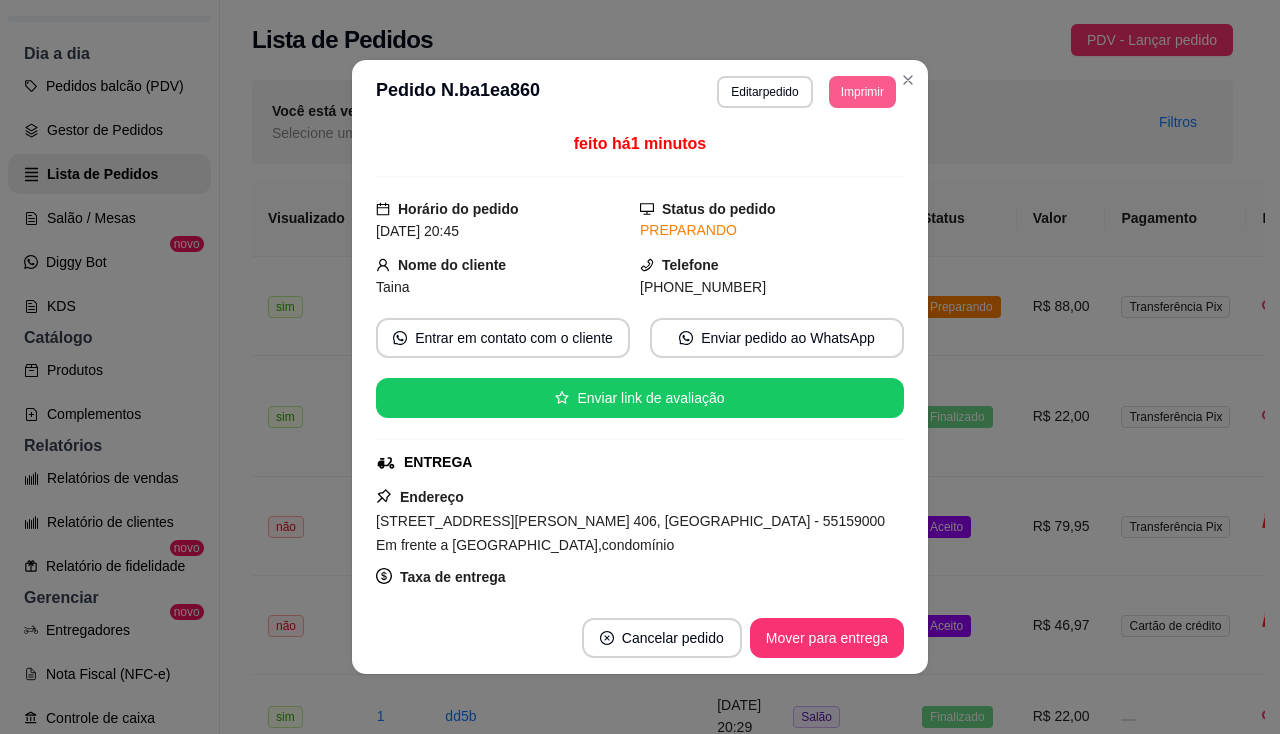 click on "Imprimir" at bounding box center [862, 92] 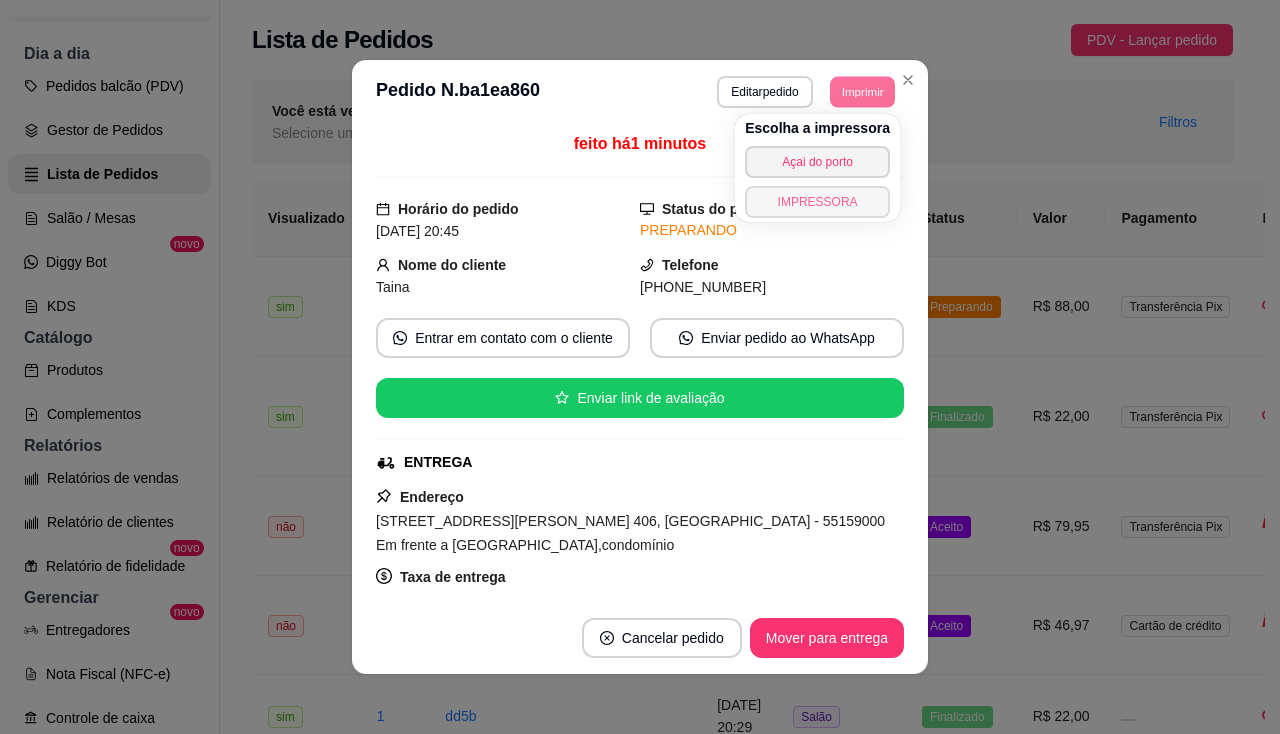 click on "IMPRESSORA" at bounding box center [817, 202] 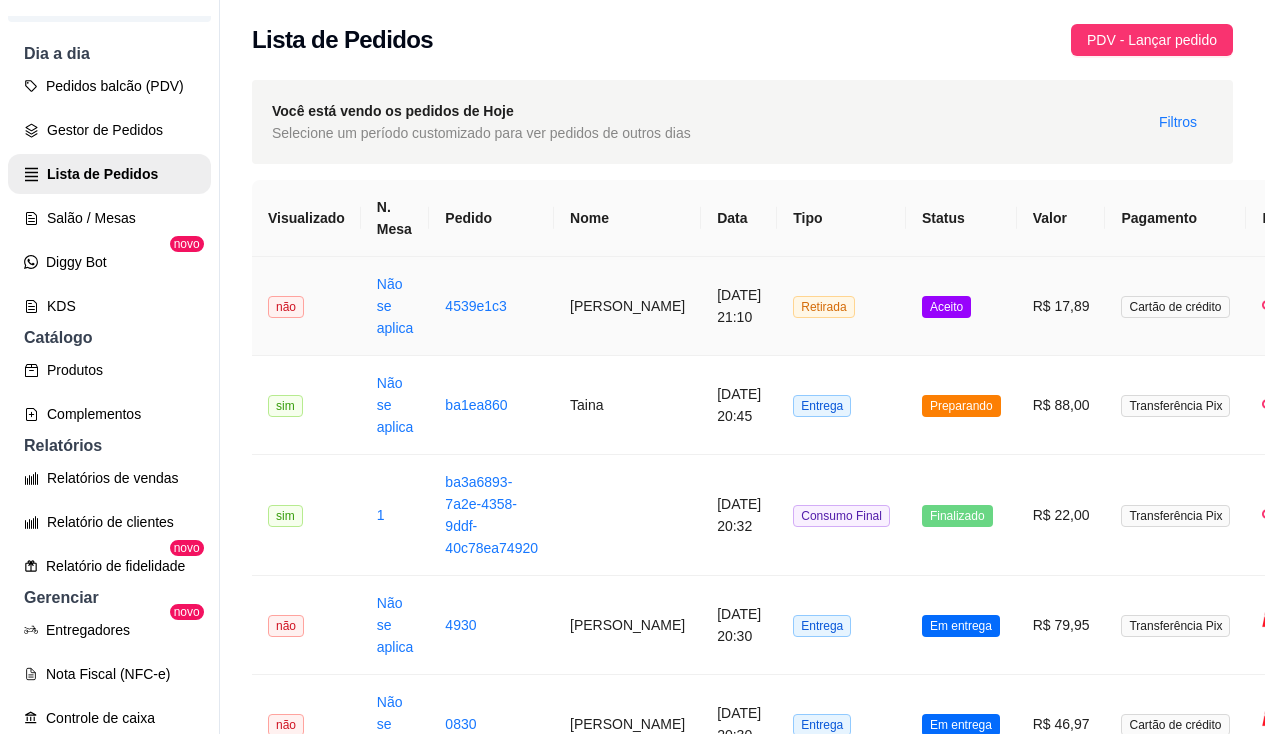 click on "4539e1c3" at bounding box center (491, 306) 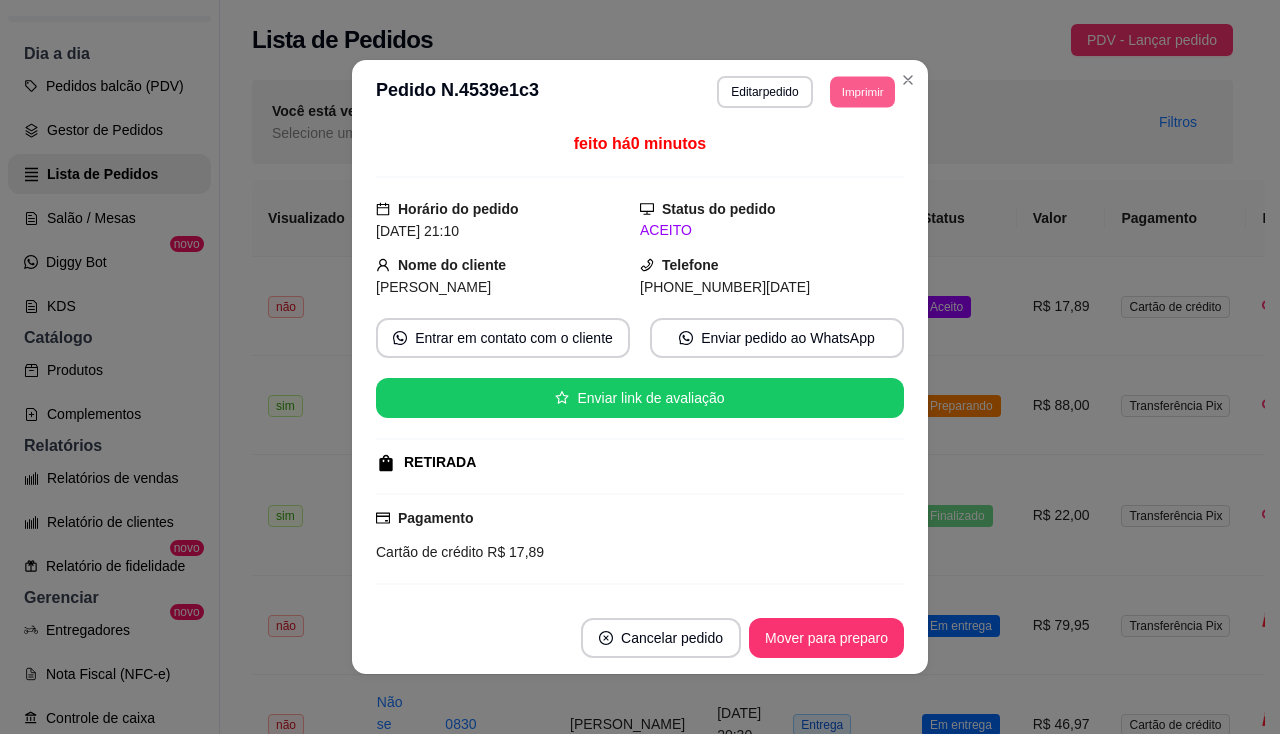 click on "Imprimir" at bounding box center (862, 91) 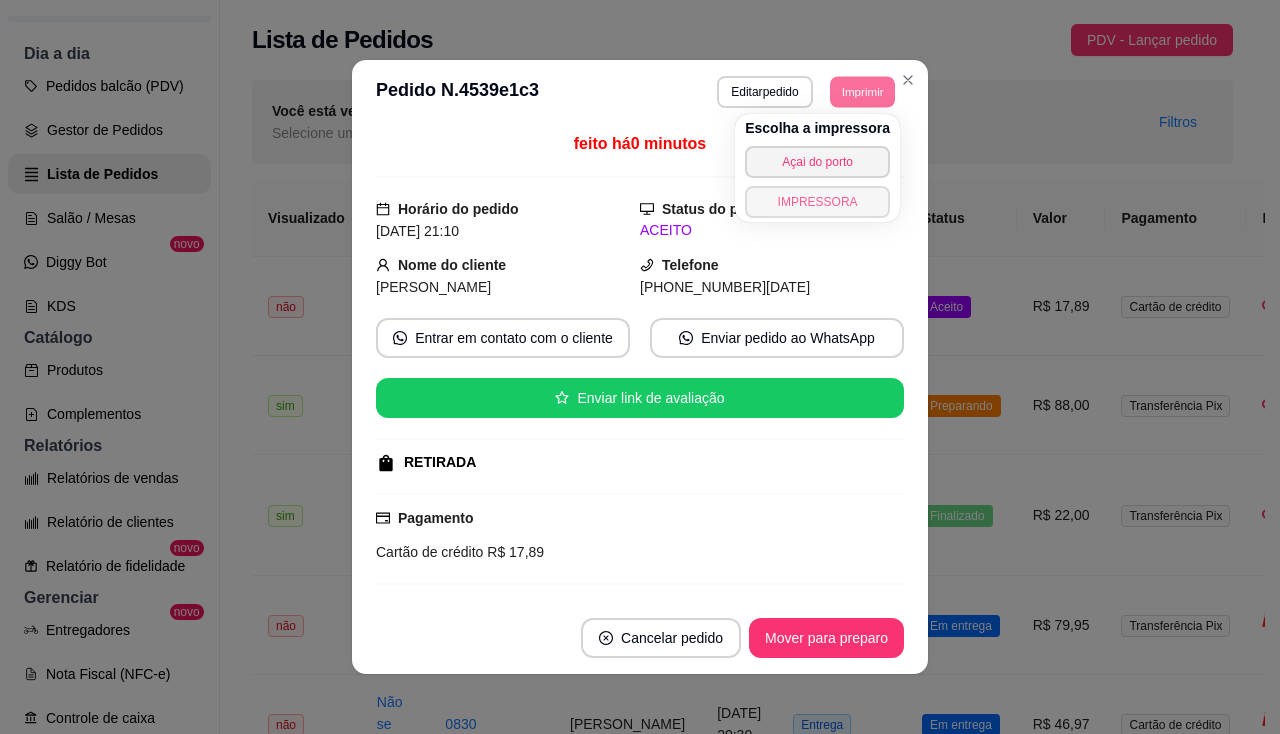 click on "IMPRESSORA" at bounding box center (817, 202) 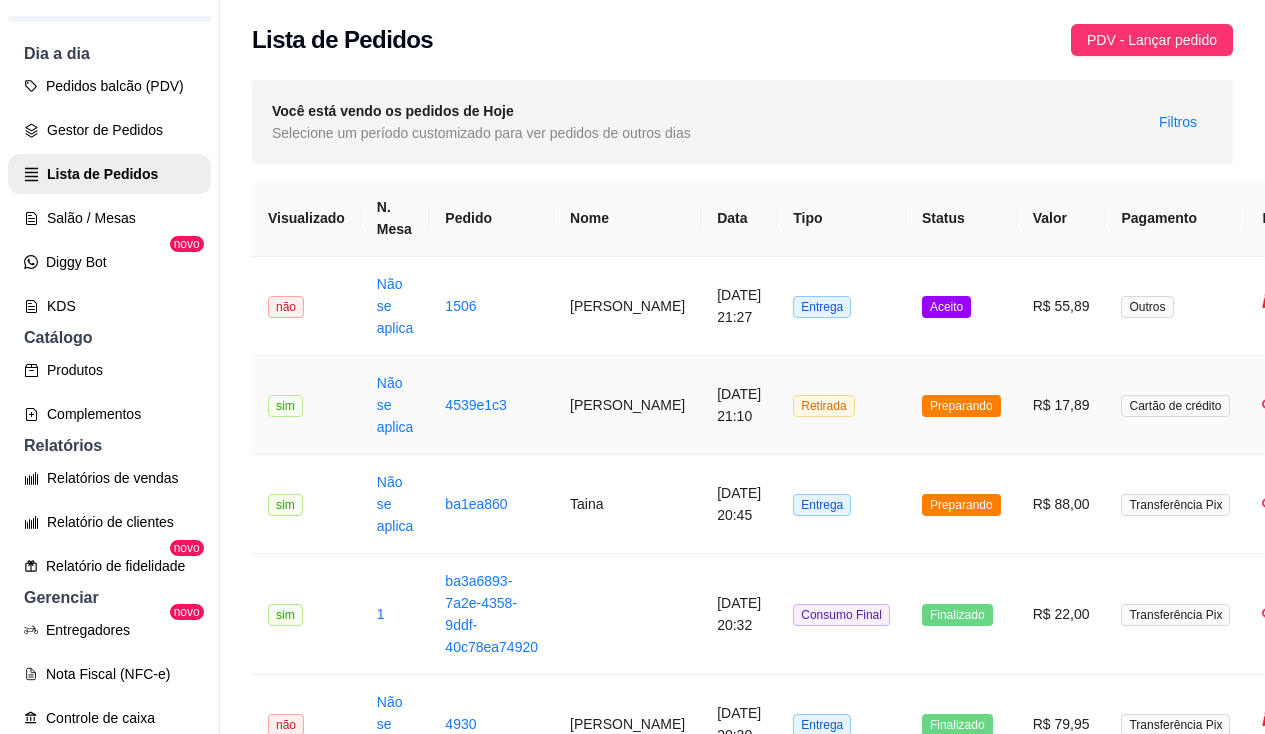 click on "4539e1c3" at bounding box center [491, 405] 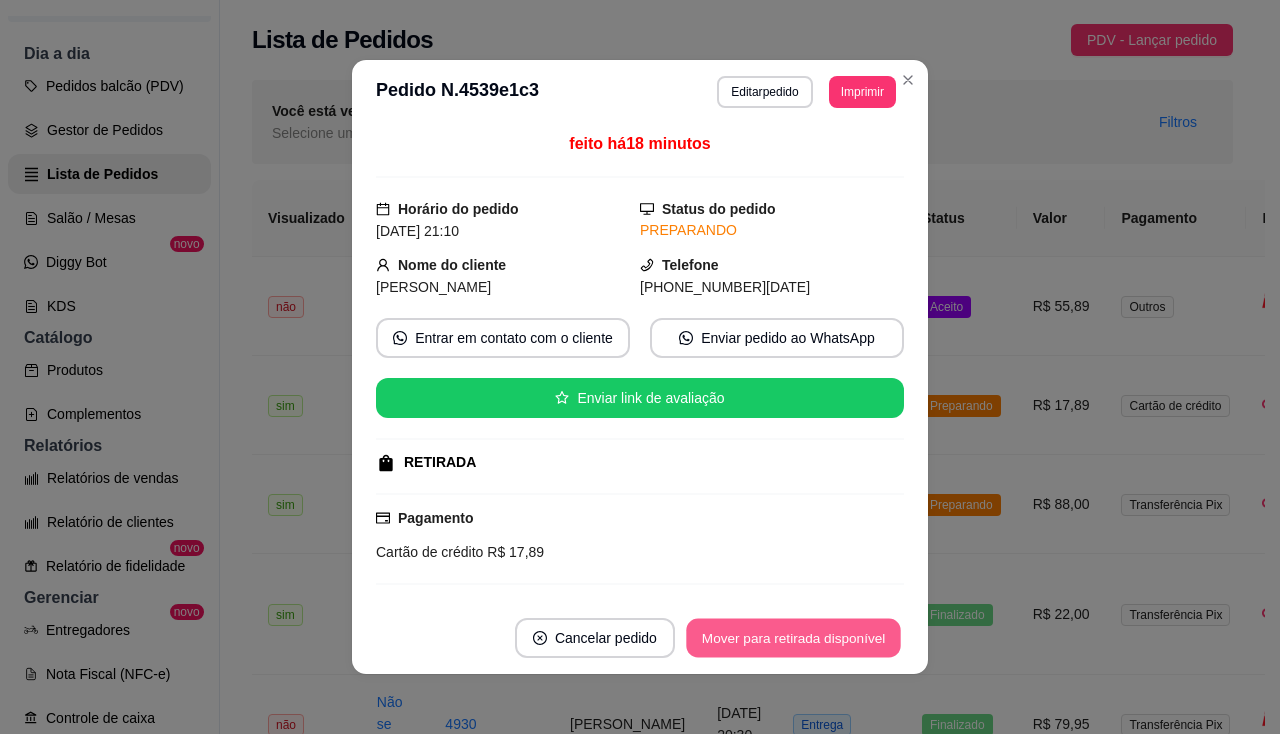 click on "Mover para retirada disponível" at bounding box center [793, 638] 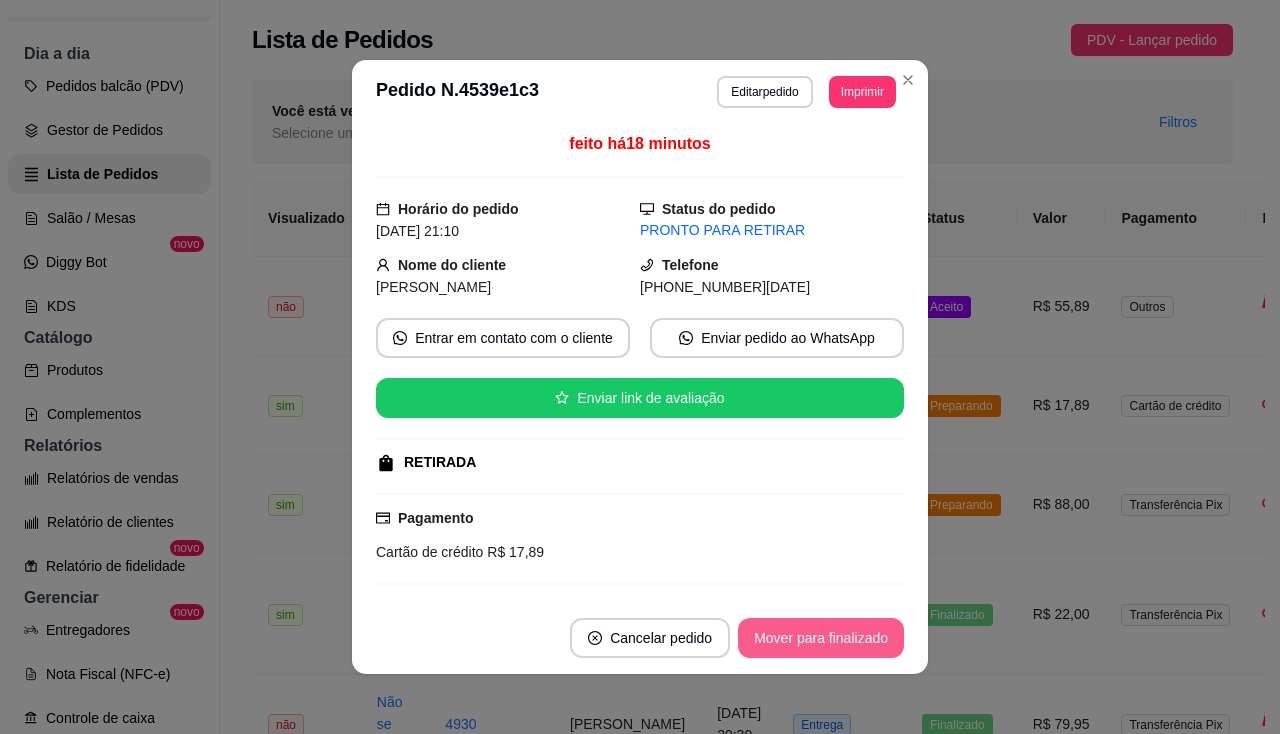 click on "Mover para finalizado" at bounding box center [821, 638] 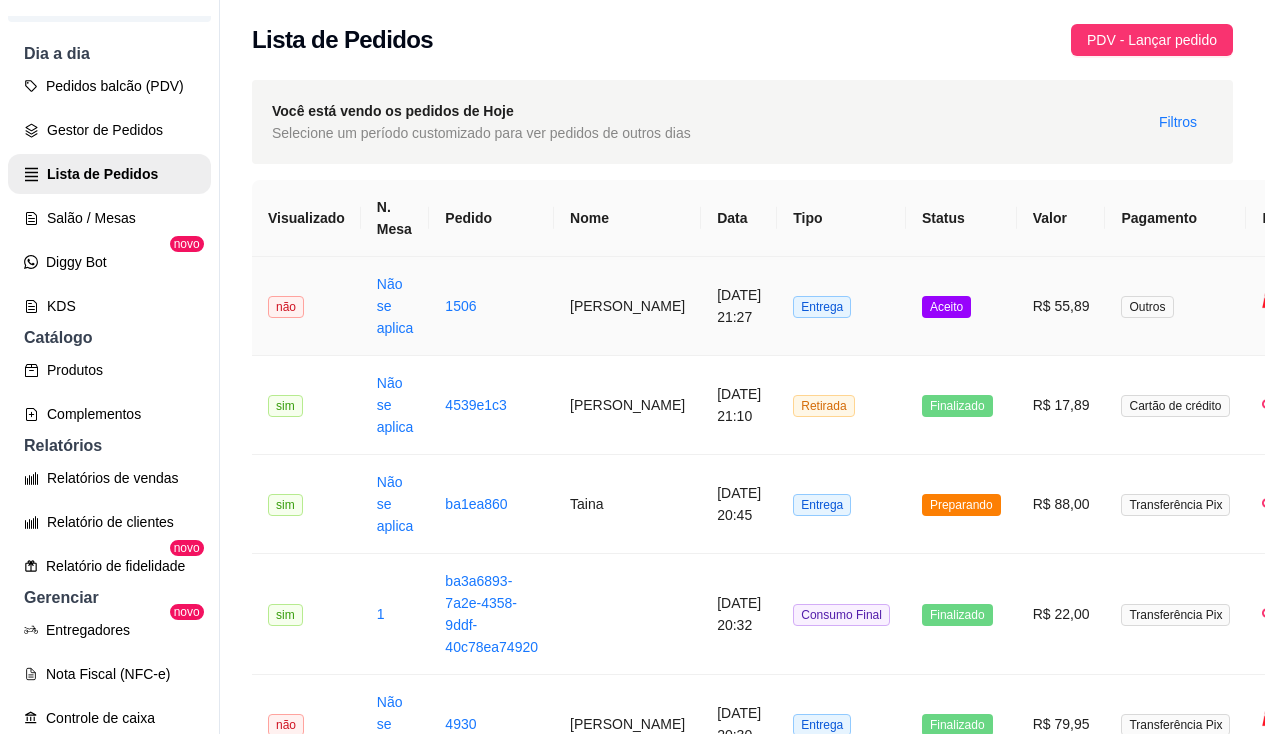 click on "não" at bounding box center [306, 306] 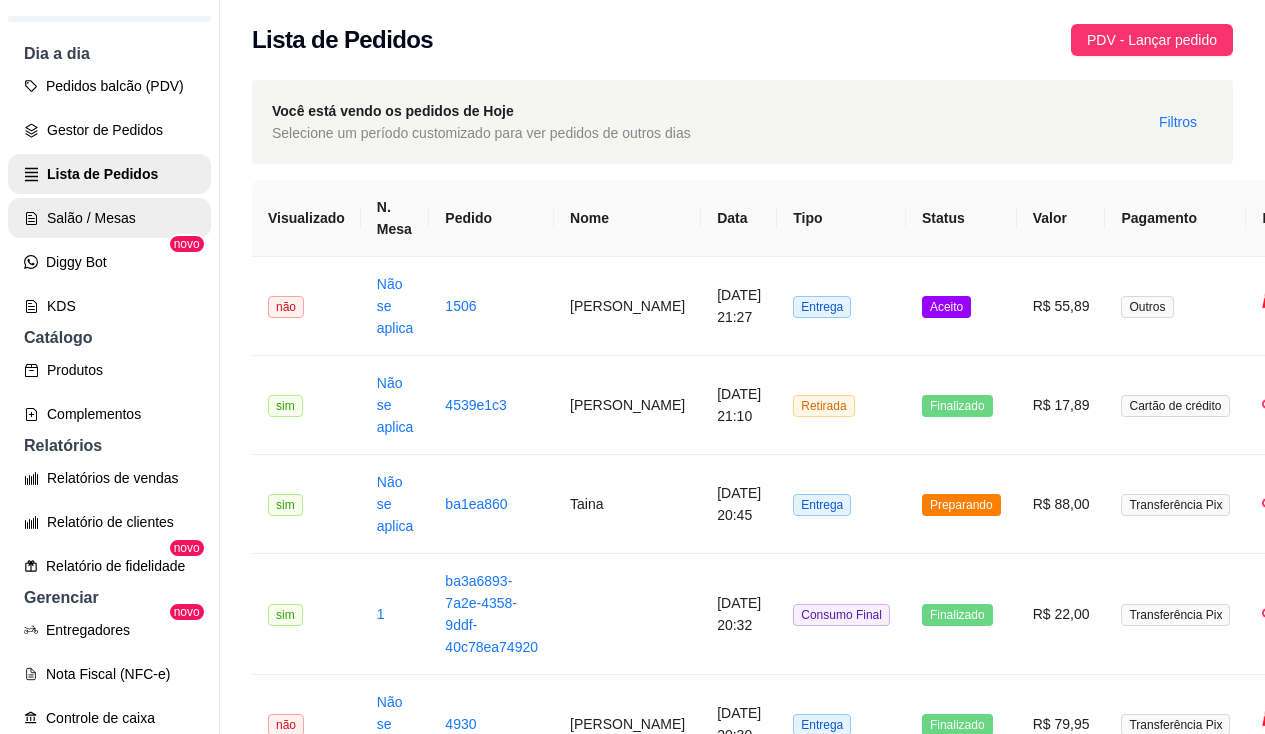 click on "Salão / Mesas" at bounding box center (109, 218) 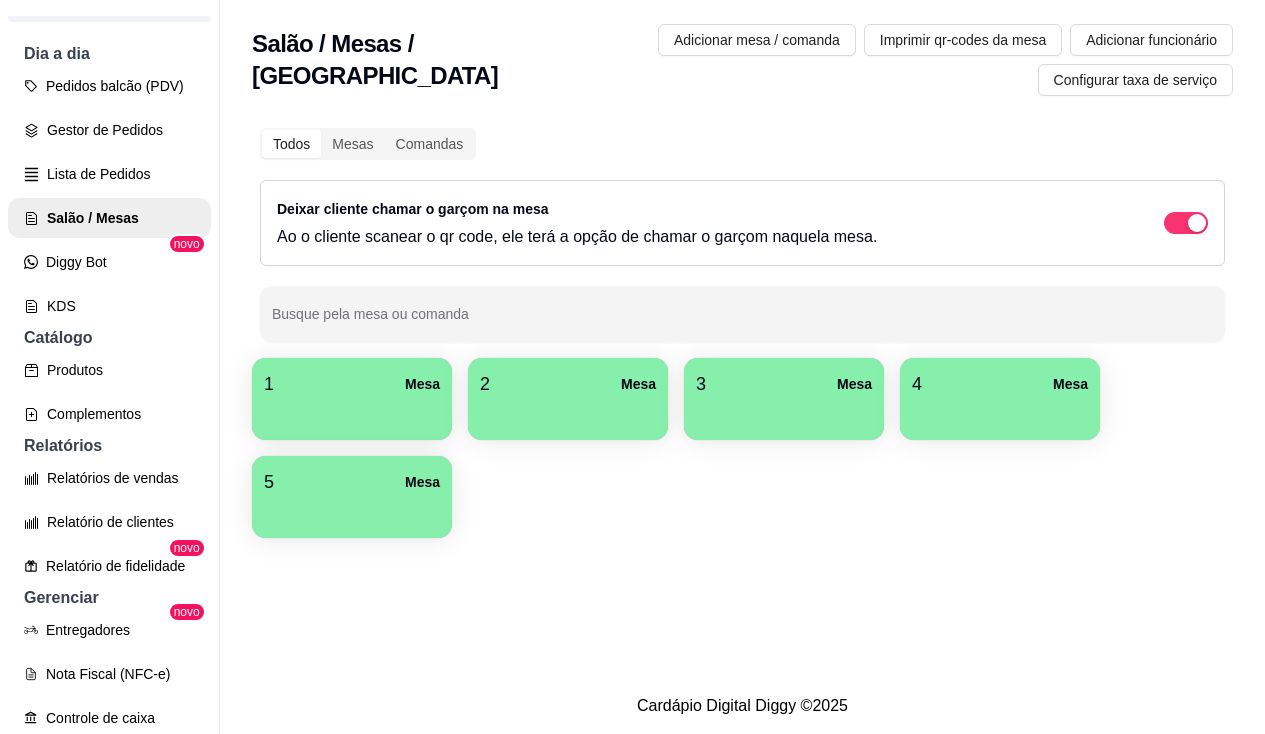 click on "1 Mesa" at bounding box center [352, 384] 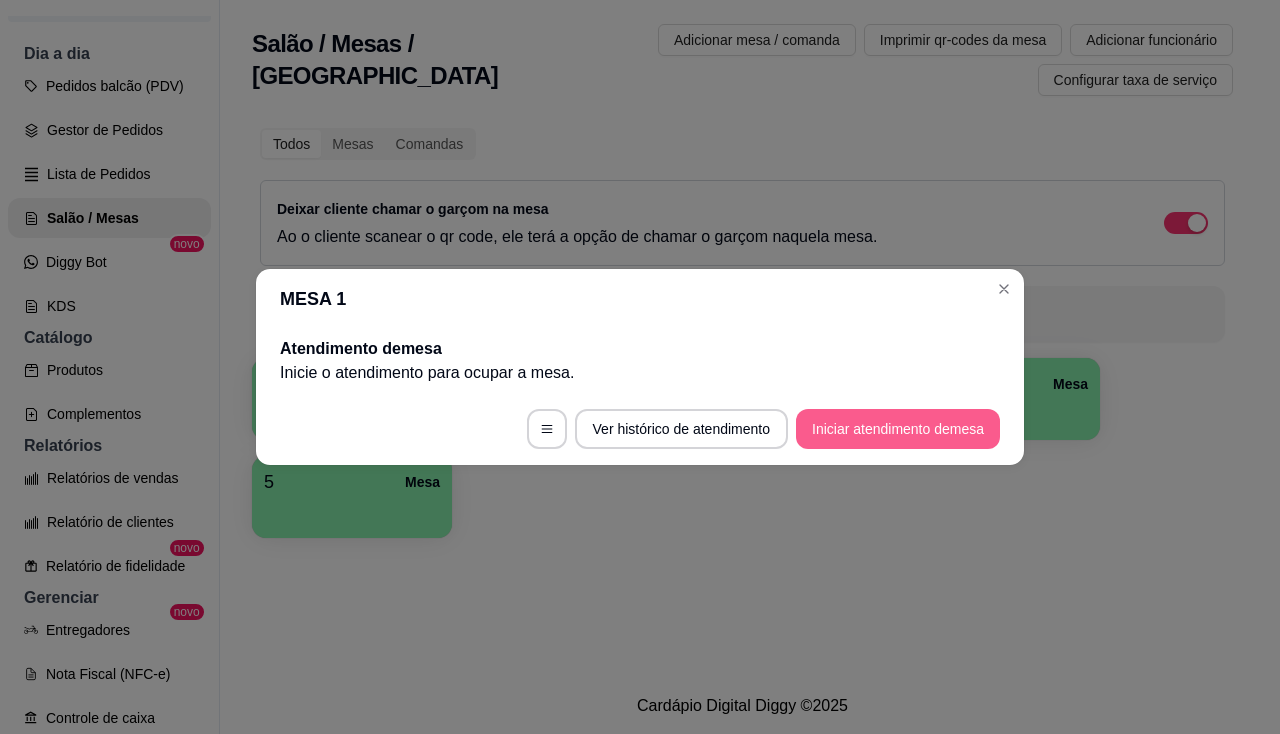 click on "Iniciar atendimento de  mesa" at bounding box center (898, 429) 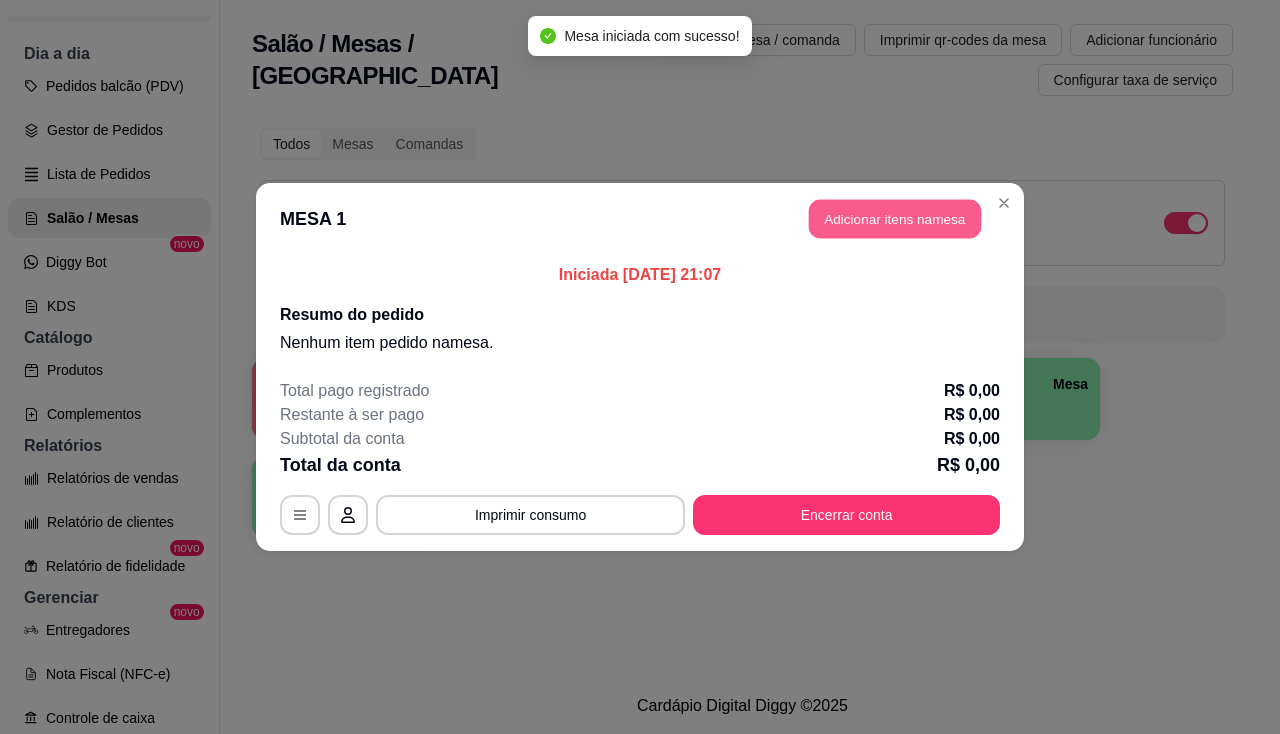click on "Adicionar itens na  mesa" at bounding box center [895, 219] 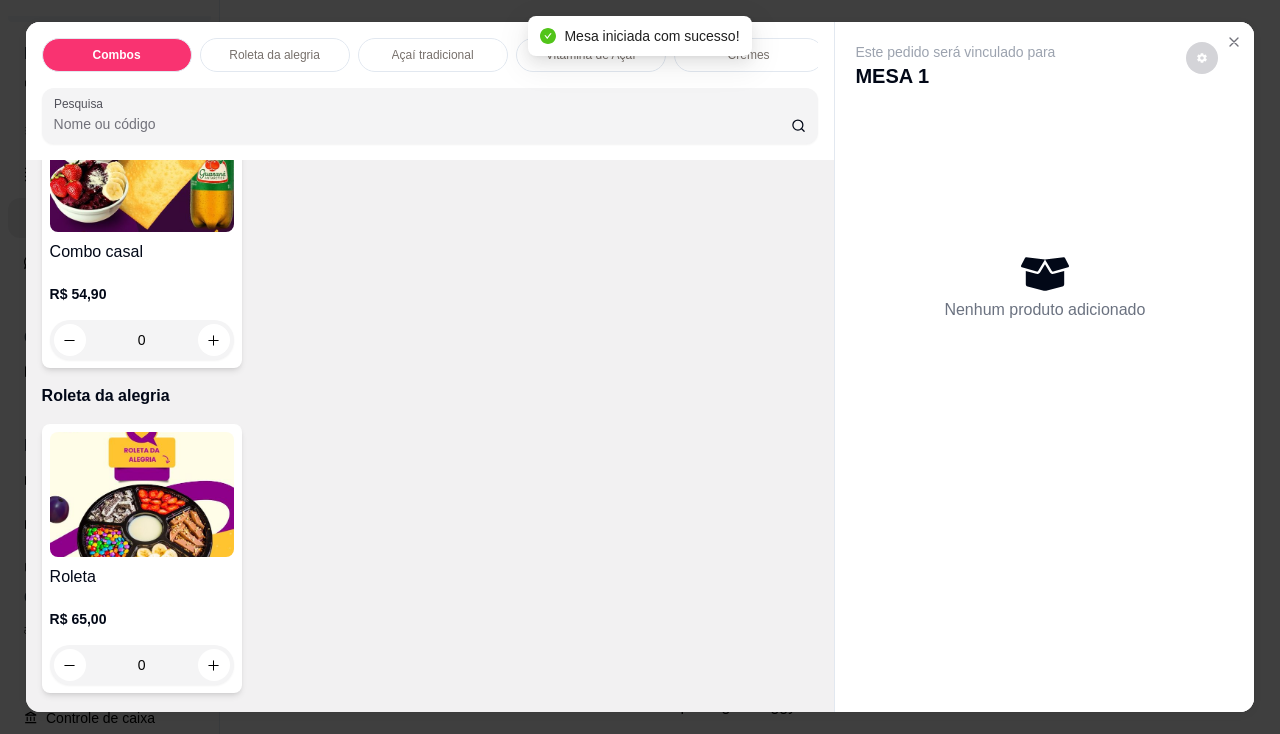 scroll, scrollTop: 900, scrollLeft: 0, axis: vertical 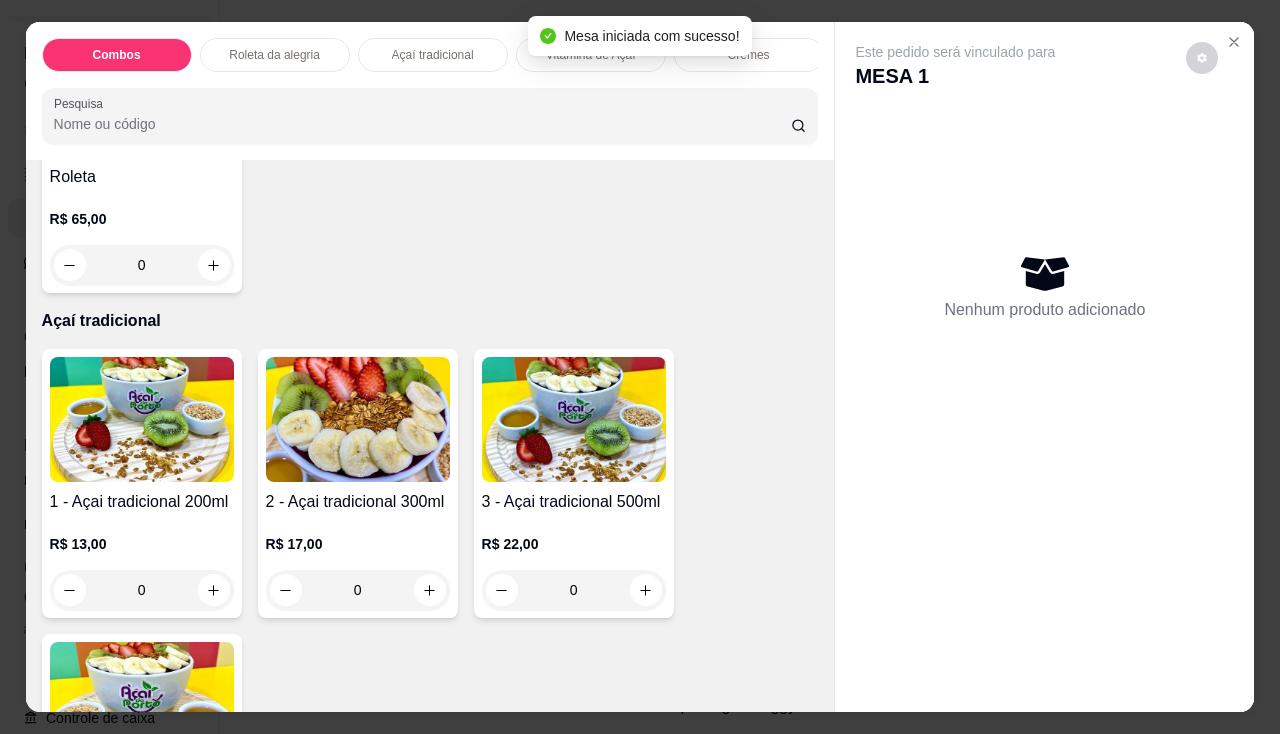 click at bounding box center (142, 419) 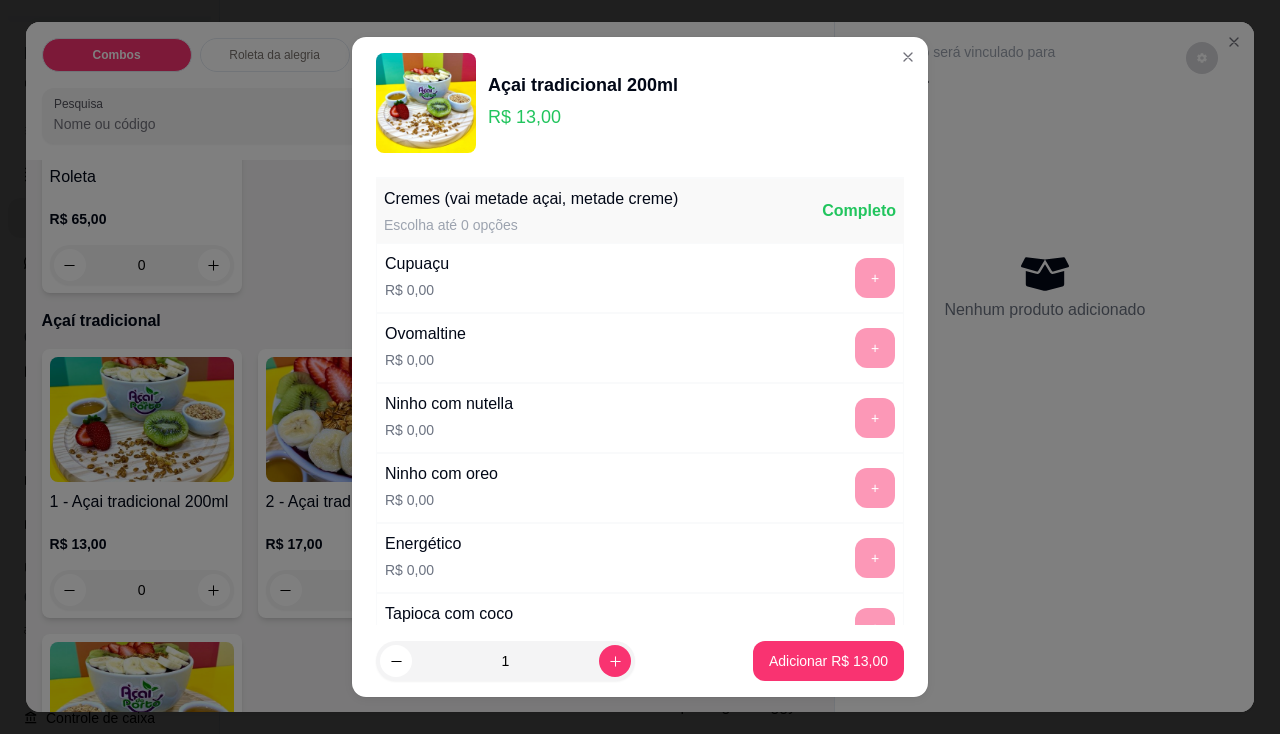 scroll, scrollTop: 300, scrollLeft: 0, axis: vertical 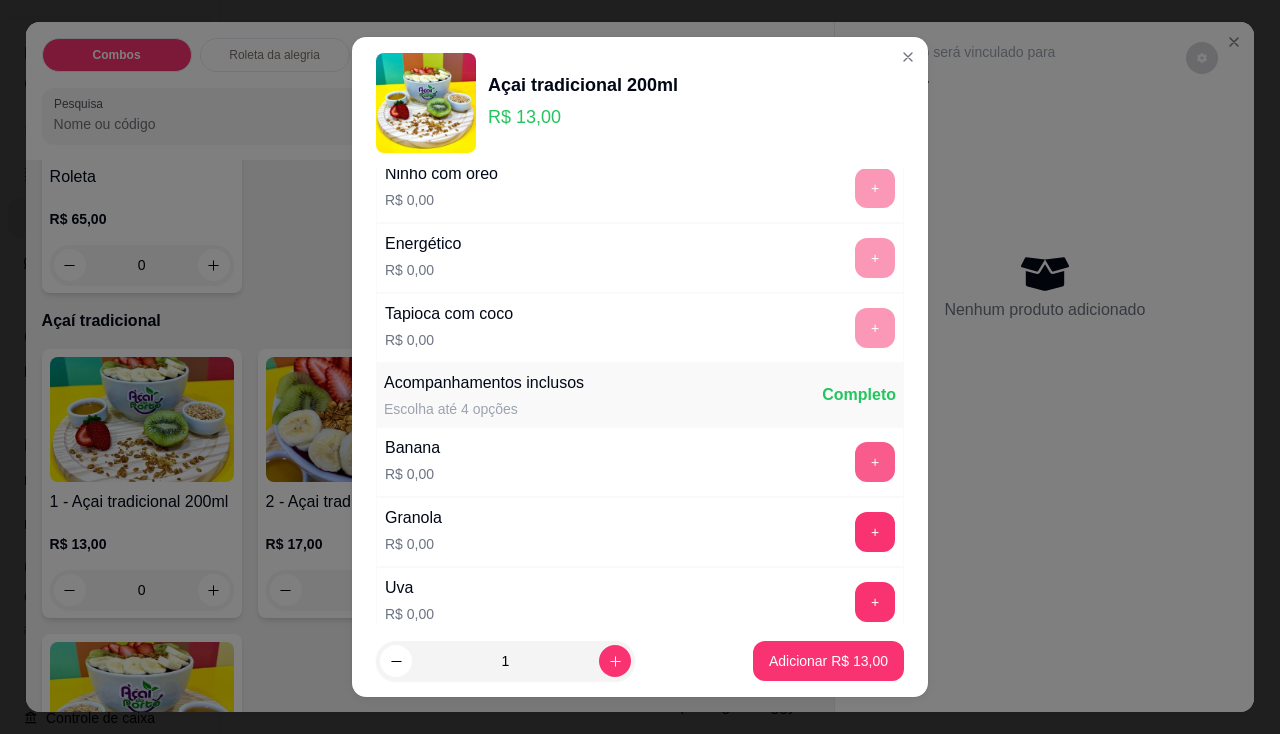 click on "+" at bounding box center [875, 462] 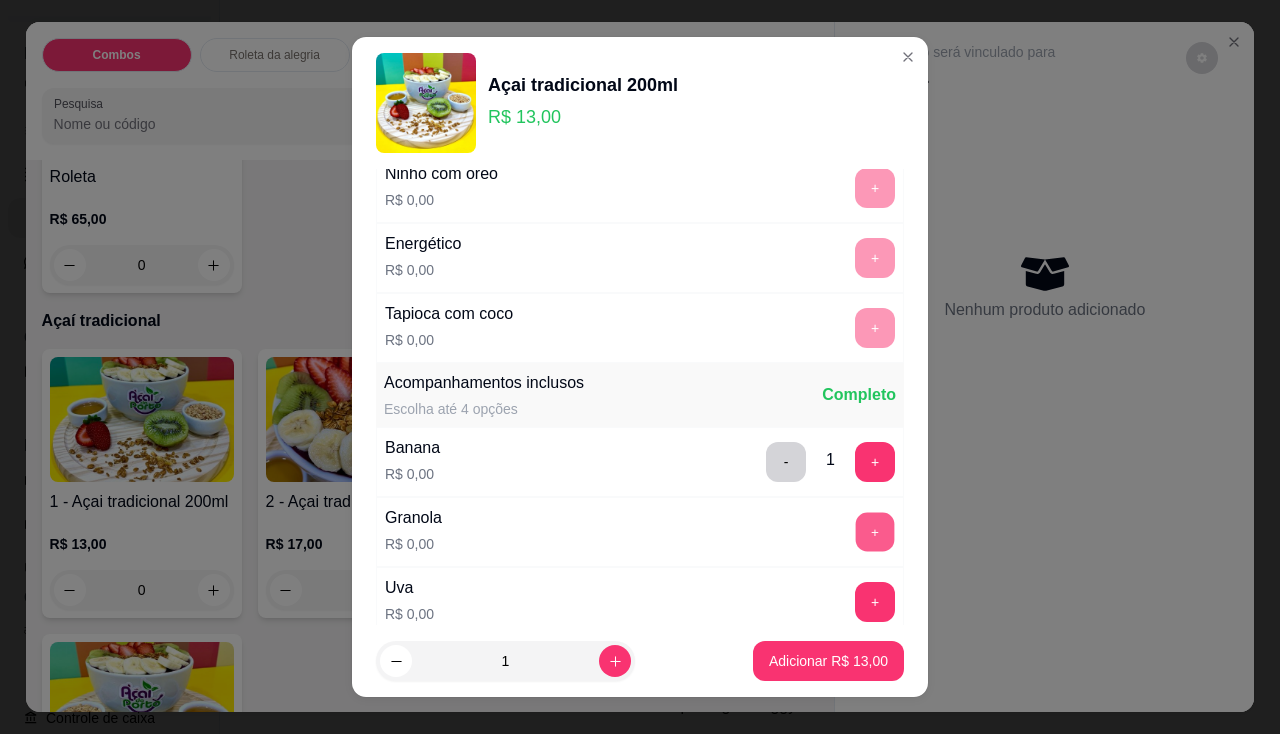 click on "+" at bounding box center (875, 531) 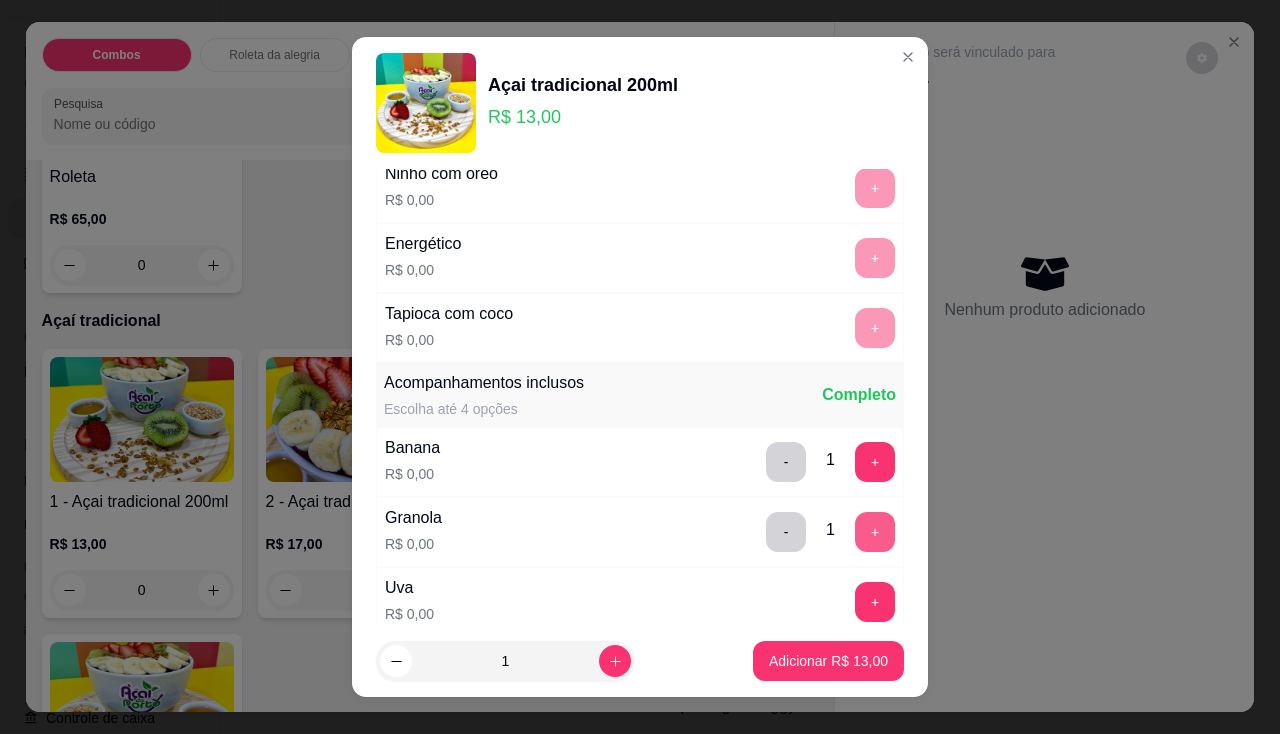 scroll, scrollTop: 500, scrollLeft: 0, axis: vertical 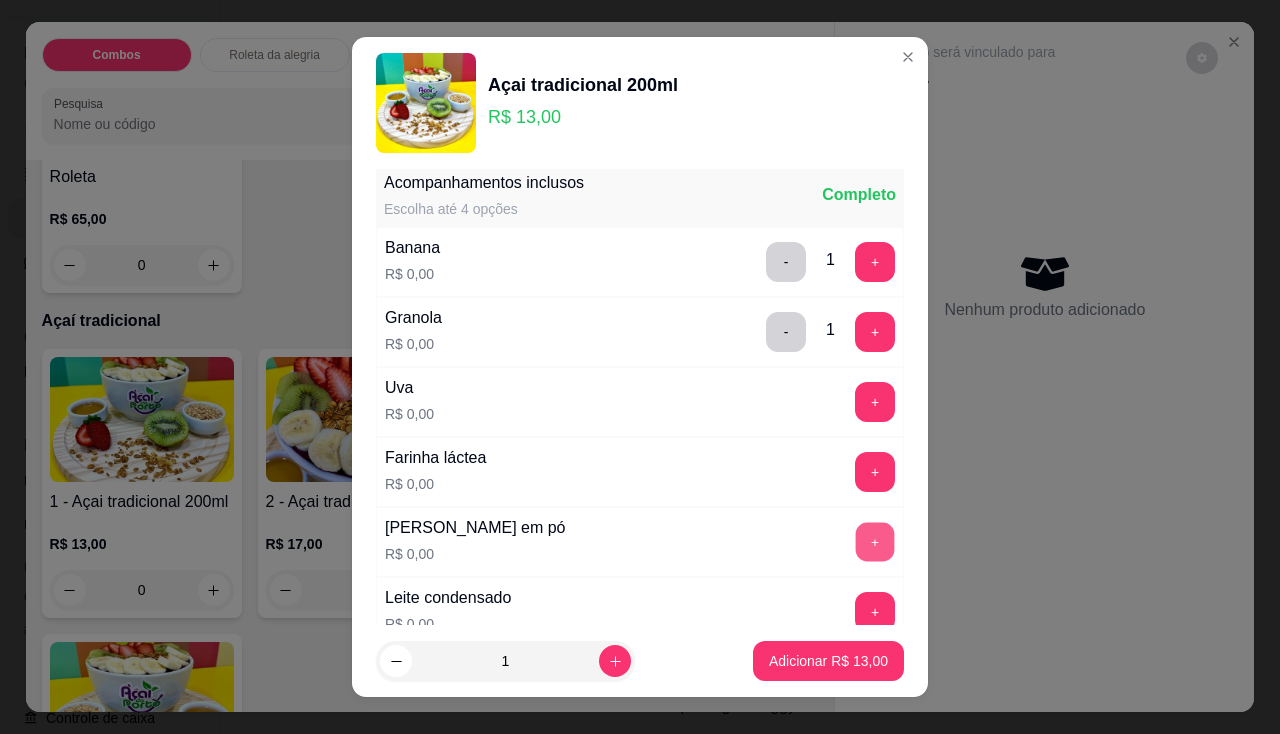 click on "+" at bounding box center (875, 541) 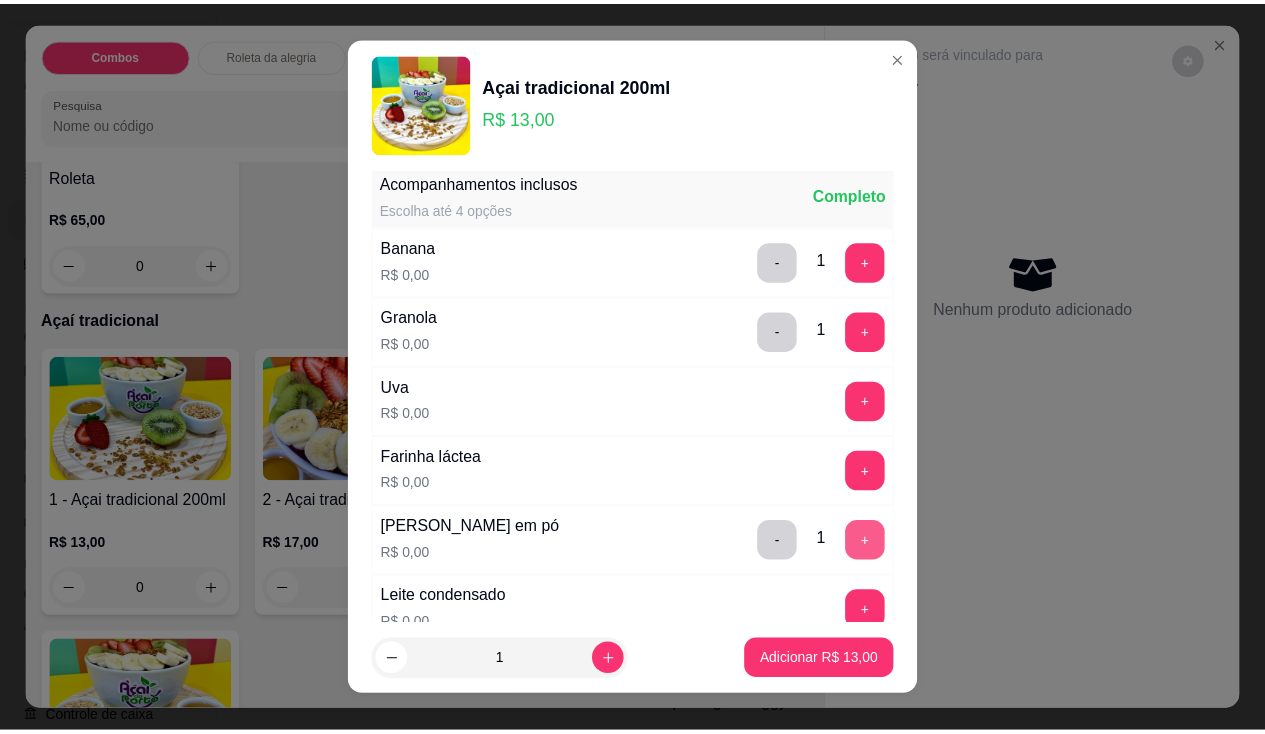 scroll, scrollTop: 700, scrollLeft: 0, axis: vertical 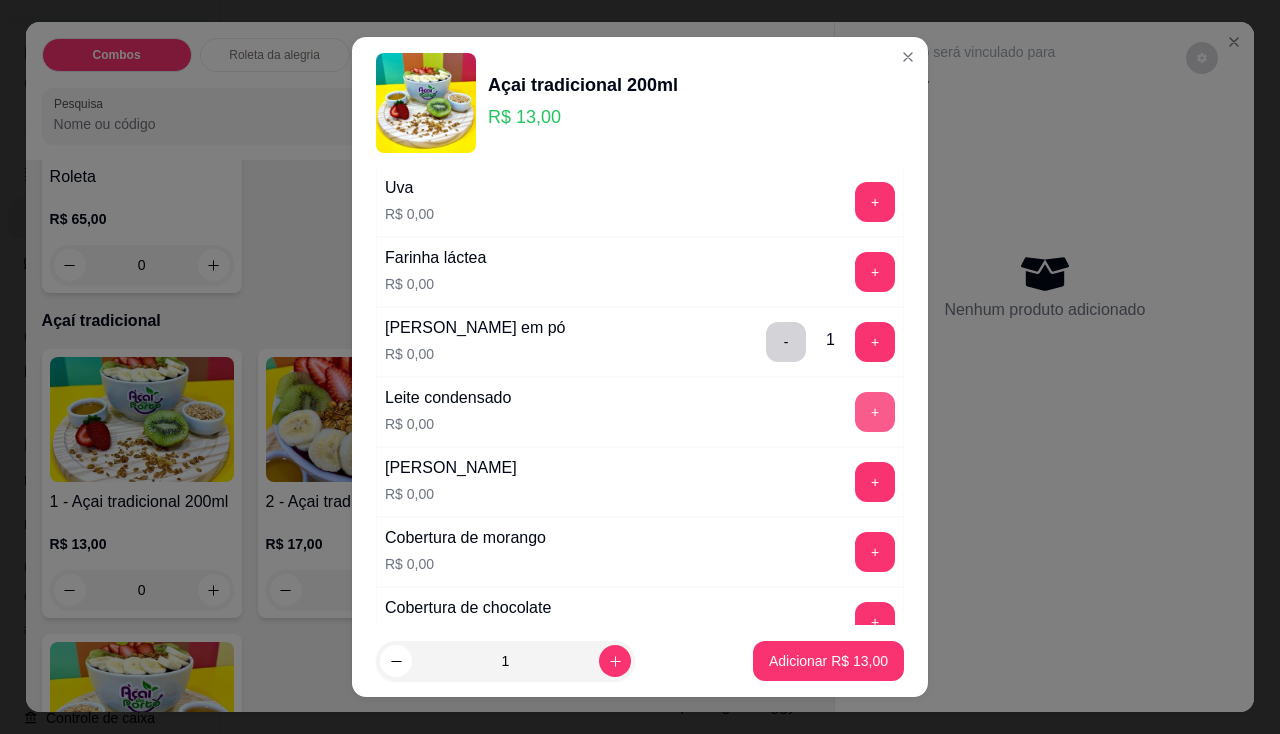 click on "+" at bounding box center [875, 412] 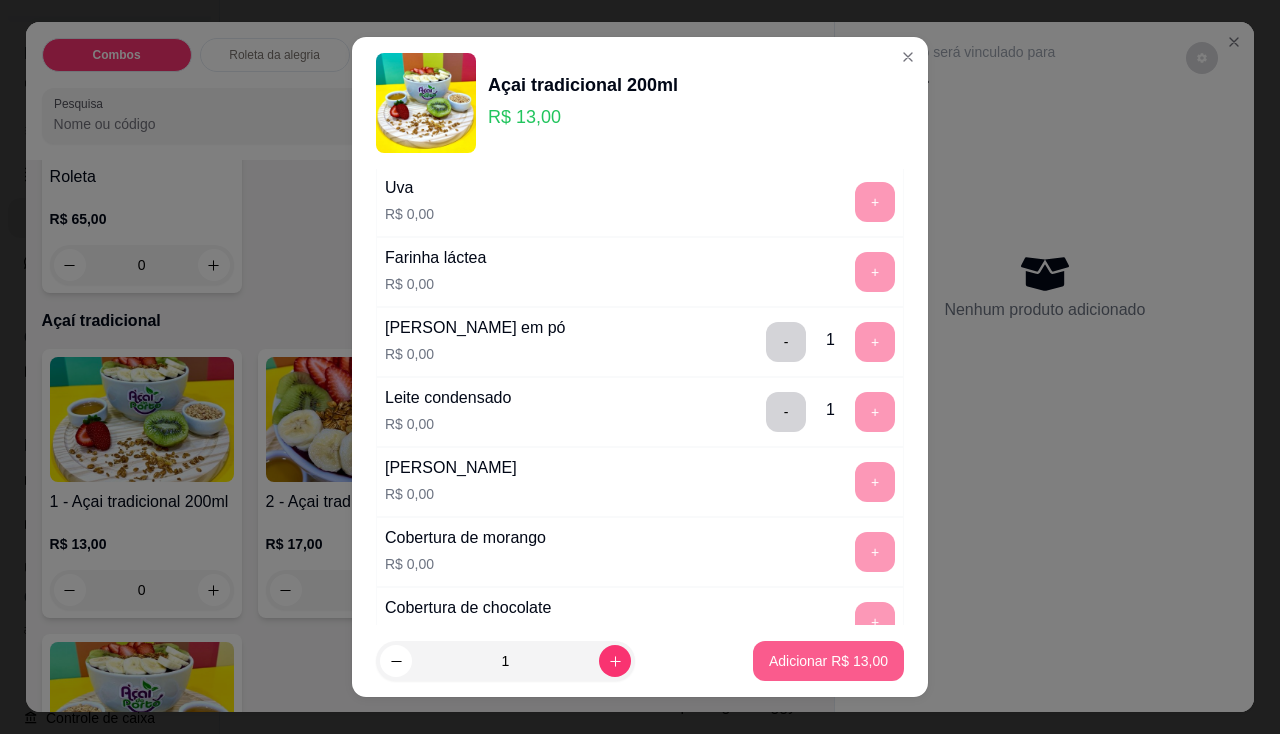 click on "Adicionar   R$ 13,00" at bounding box center (828, 661) 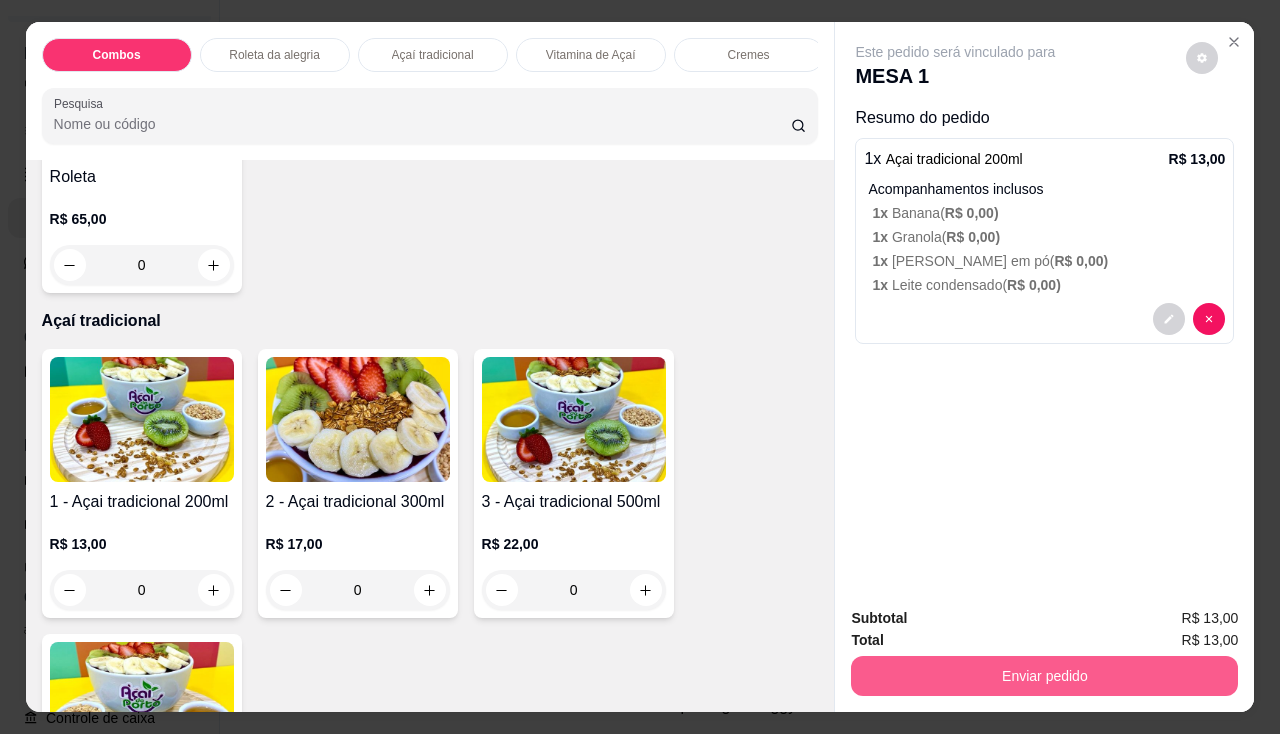 click on "Enviar pedido" at bounding box center (1044, 676) 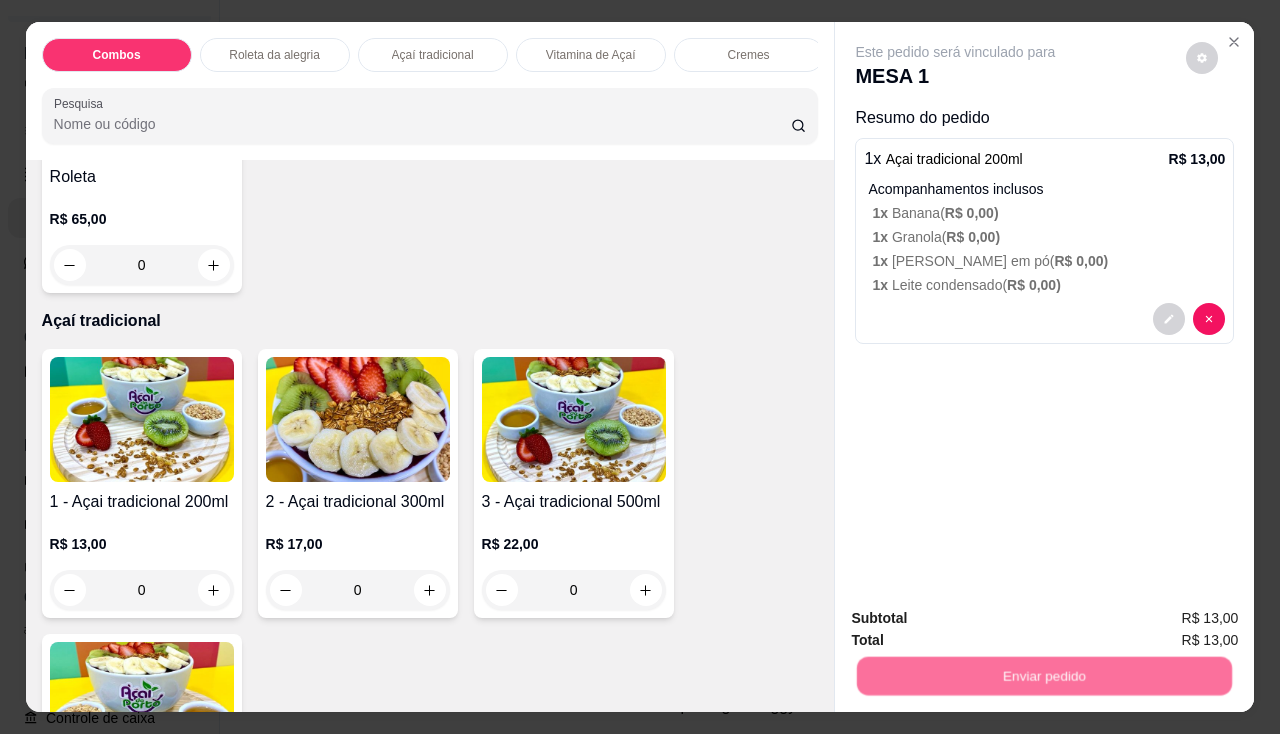 click on "Não registrar e enviar pedido" at bounding box center (979, 620) 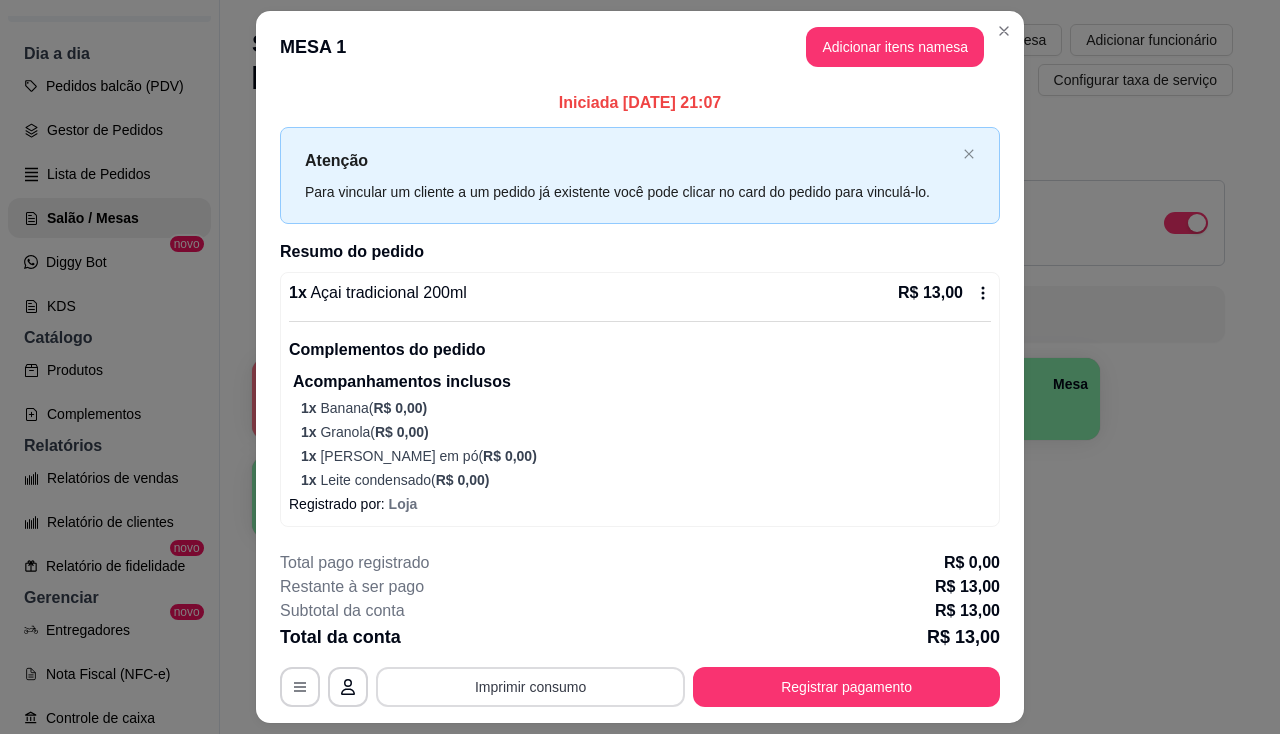 click on "Imprimir consumo" at bounding box center [530, 687] 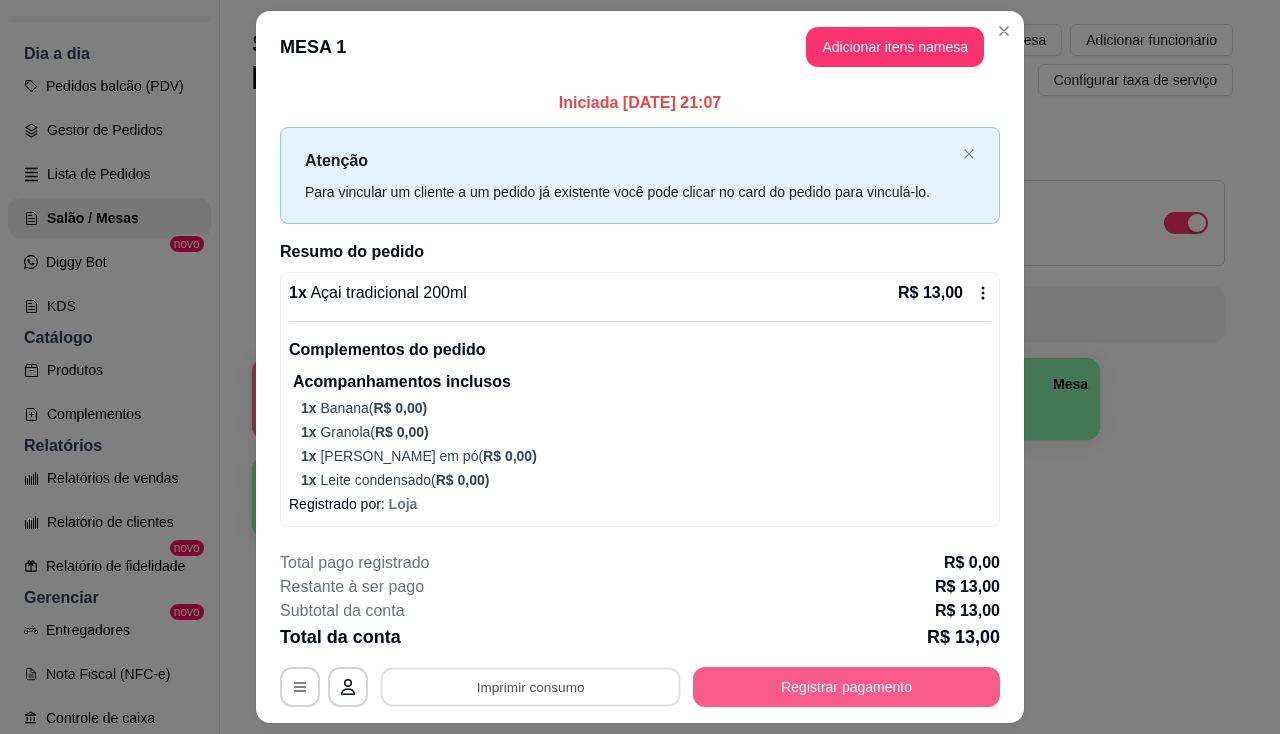 click on "Registrar pagamento" at bounding box center [846, 687] 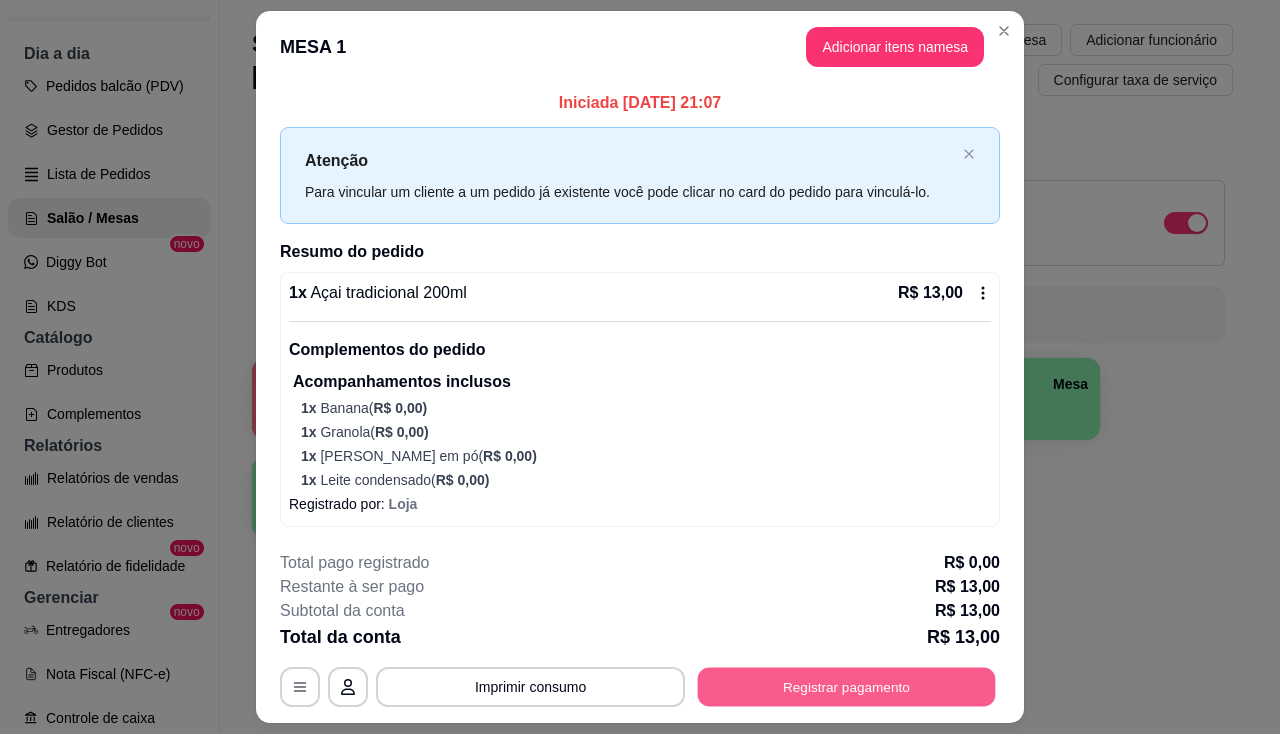 click on "Registrar pagamento" at bounding box center (847, 687) 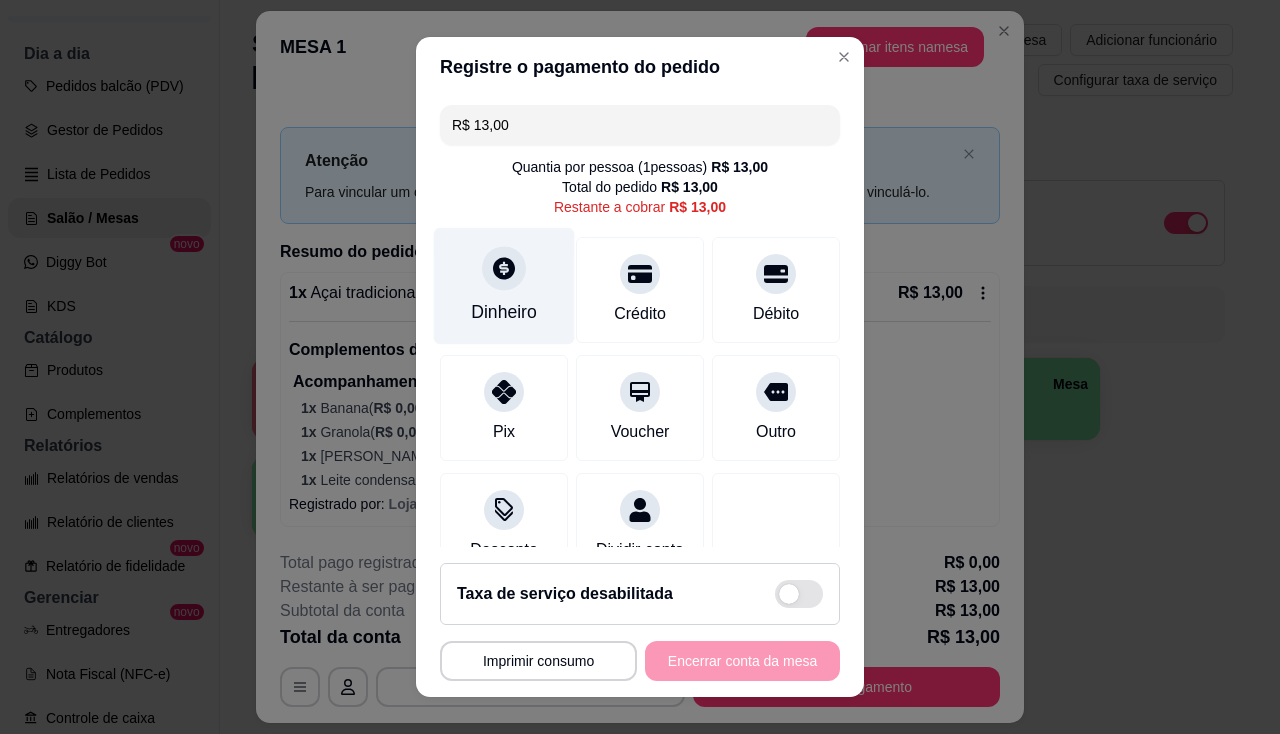 click on "Dinheiro" at bounding box center (504, 285) 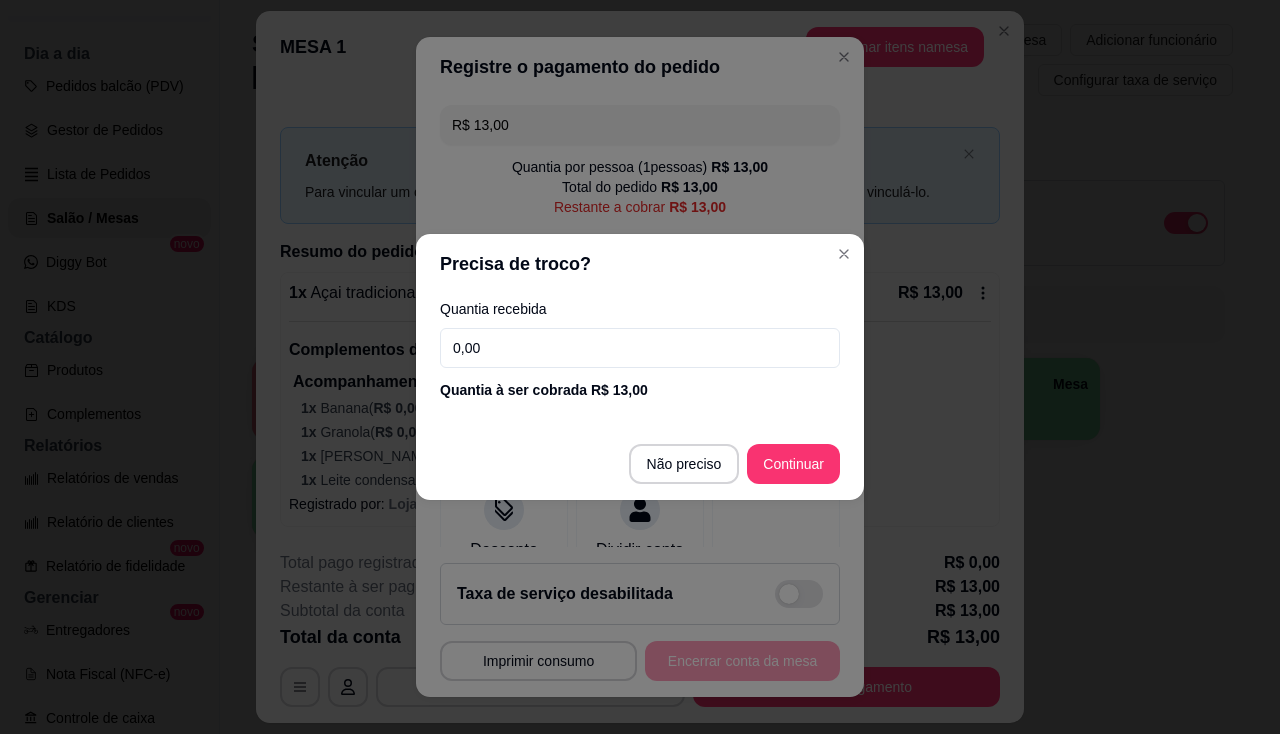 click on "0,00" at bounding box center [640, 348] 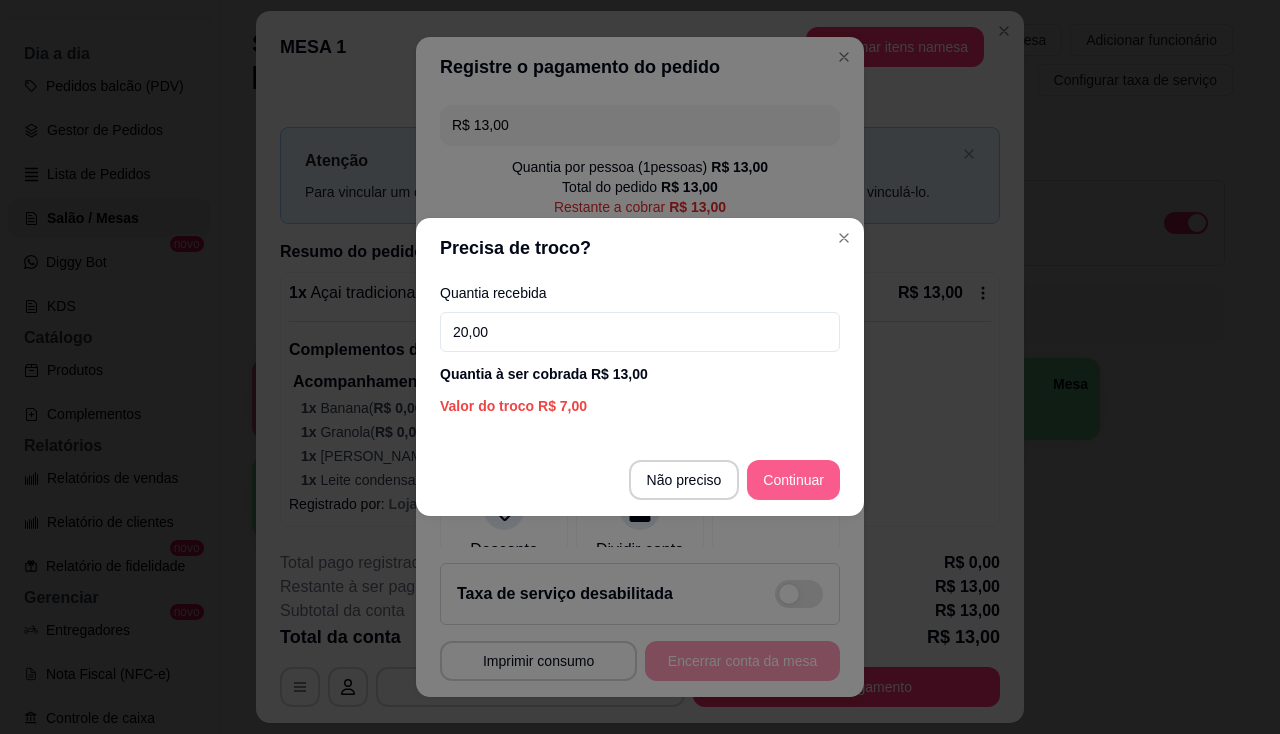 type on "20,00" 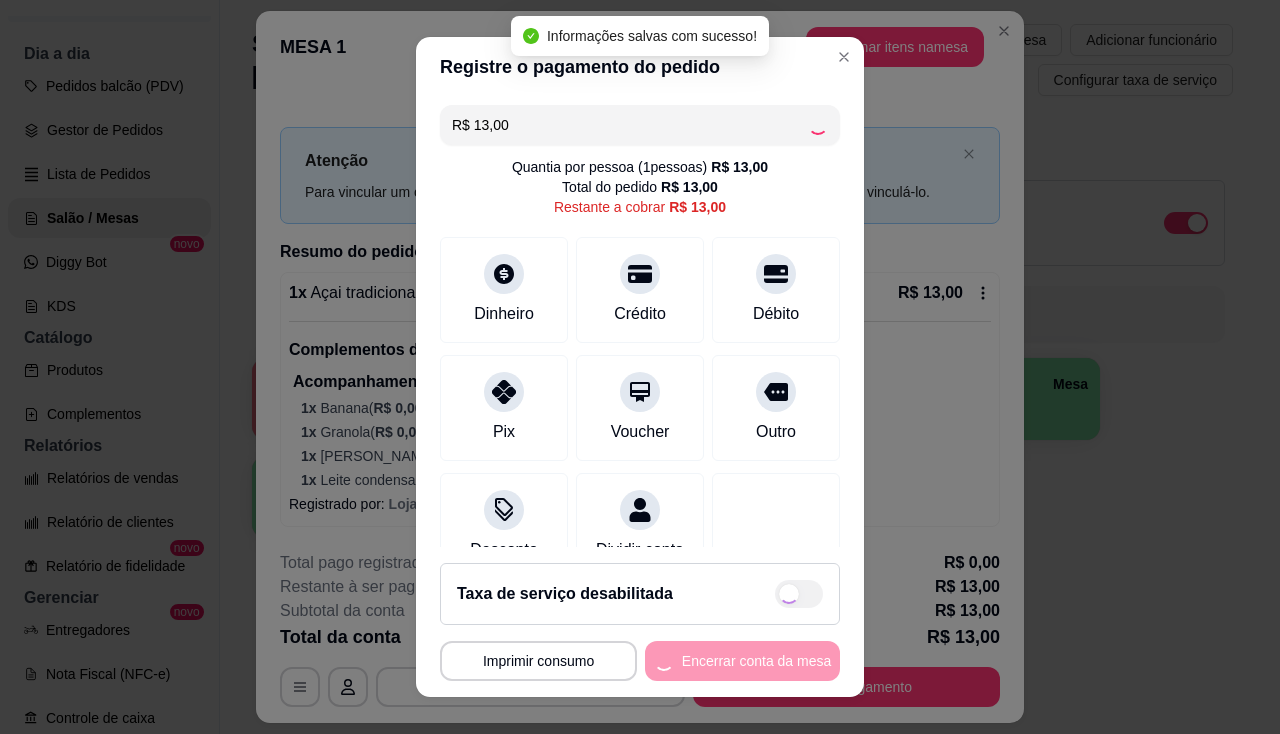 type on "R$ 0,00" 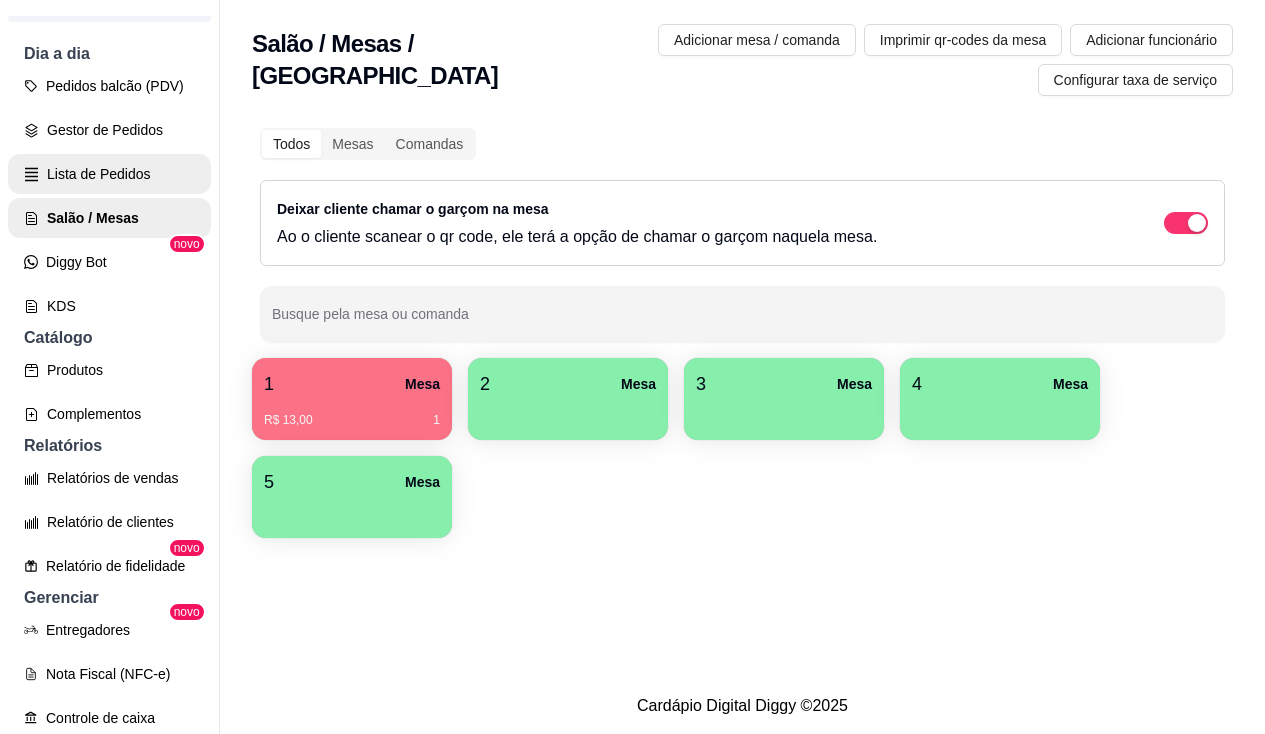 click on "Lista de Pedidos" at bounding box center [109, 174] 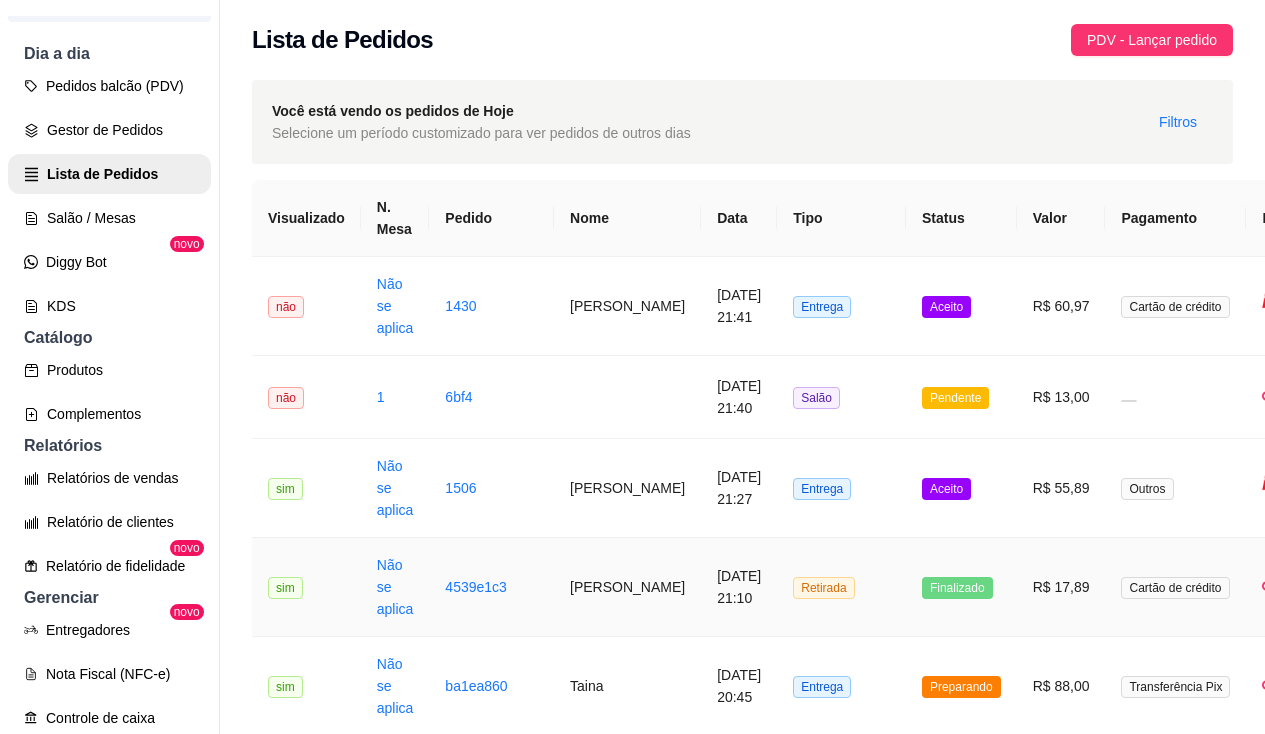 scroll, scrollTop: 100, scrollLeft: 0, axis: vertical 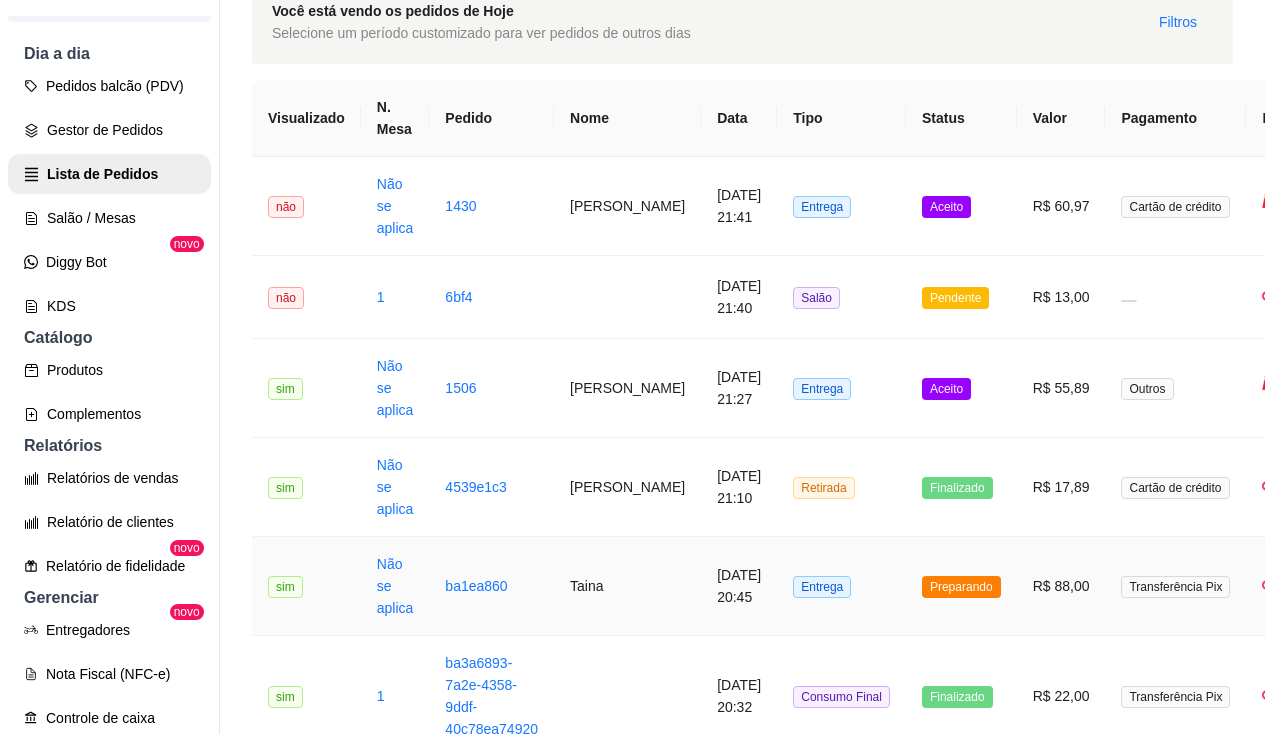 click on "Preparando" at bounding box center (961, 587) 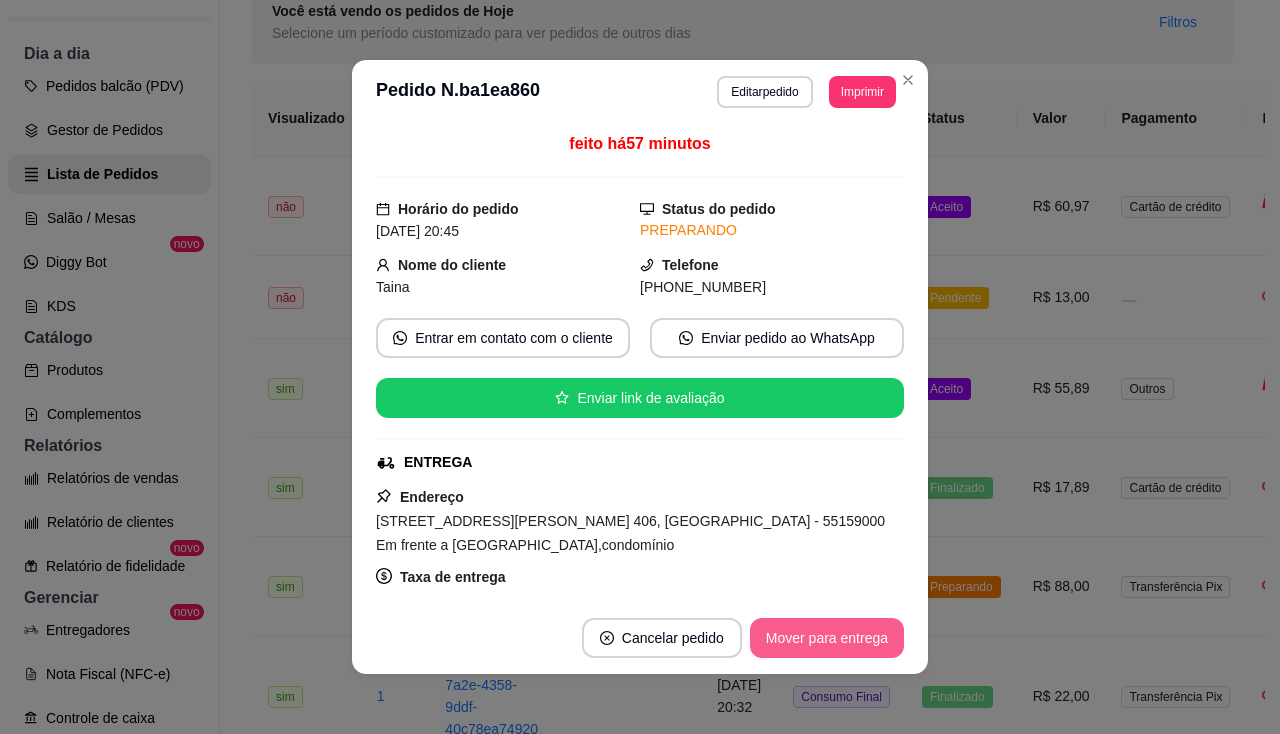 click on "Mover para entrega" at bounding box center (827, 638) 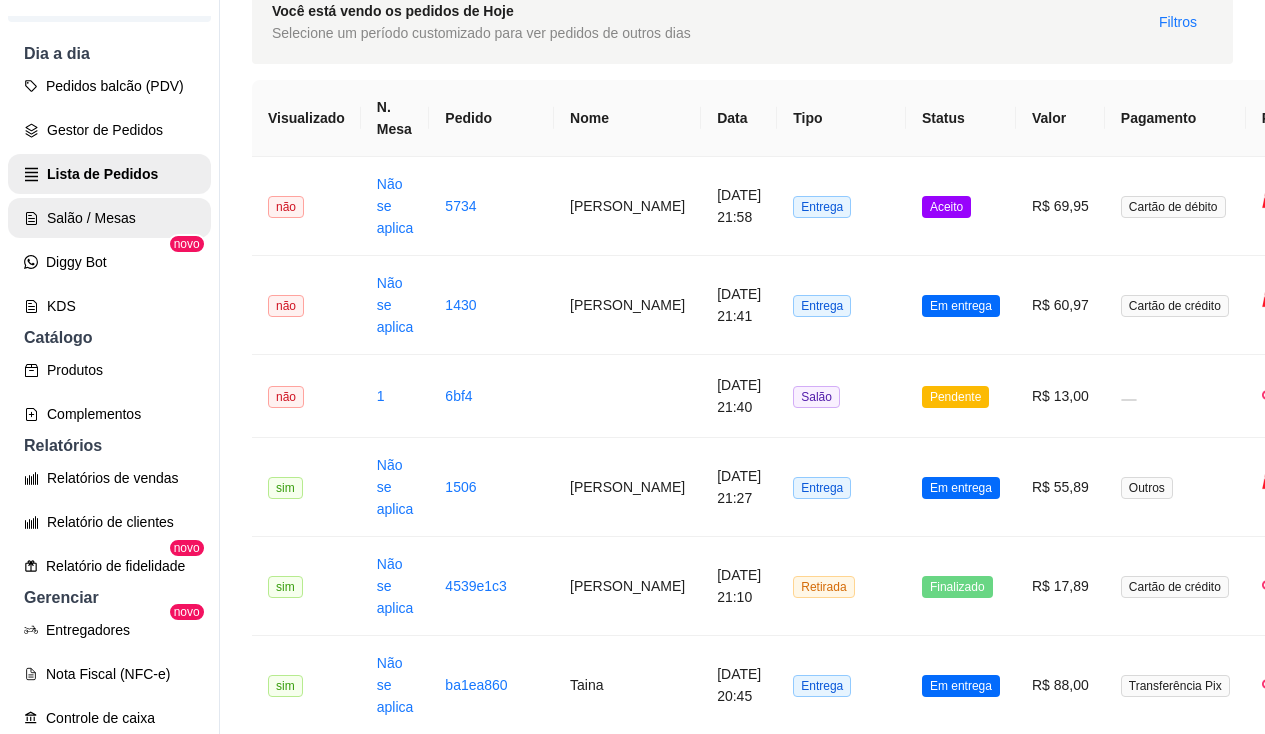 click on "Salão / Mesas" at bounding box center (109, 218) 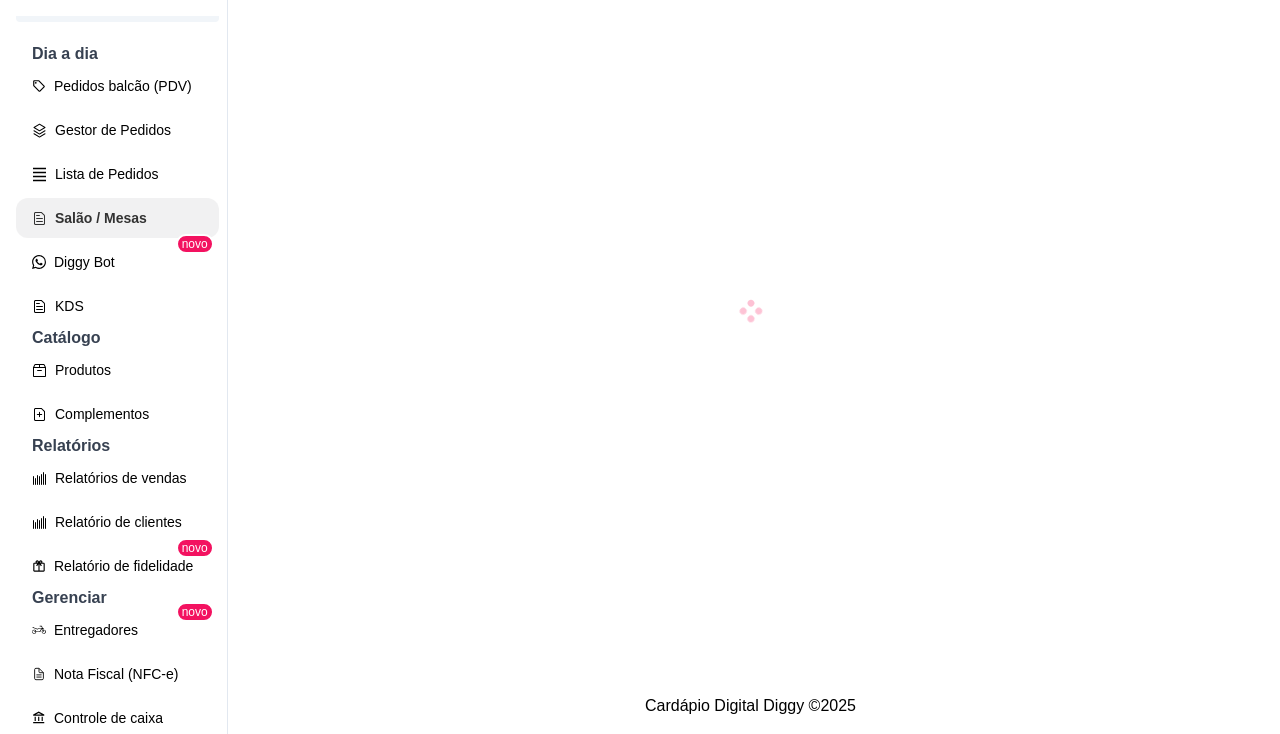 scroll, scrollTop: 0, scrollLeft: 0, axis: both 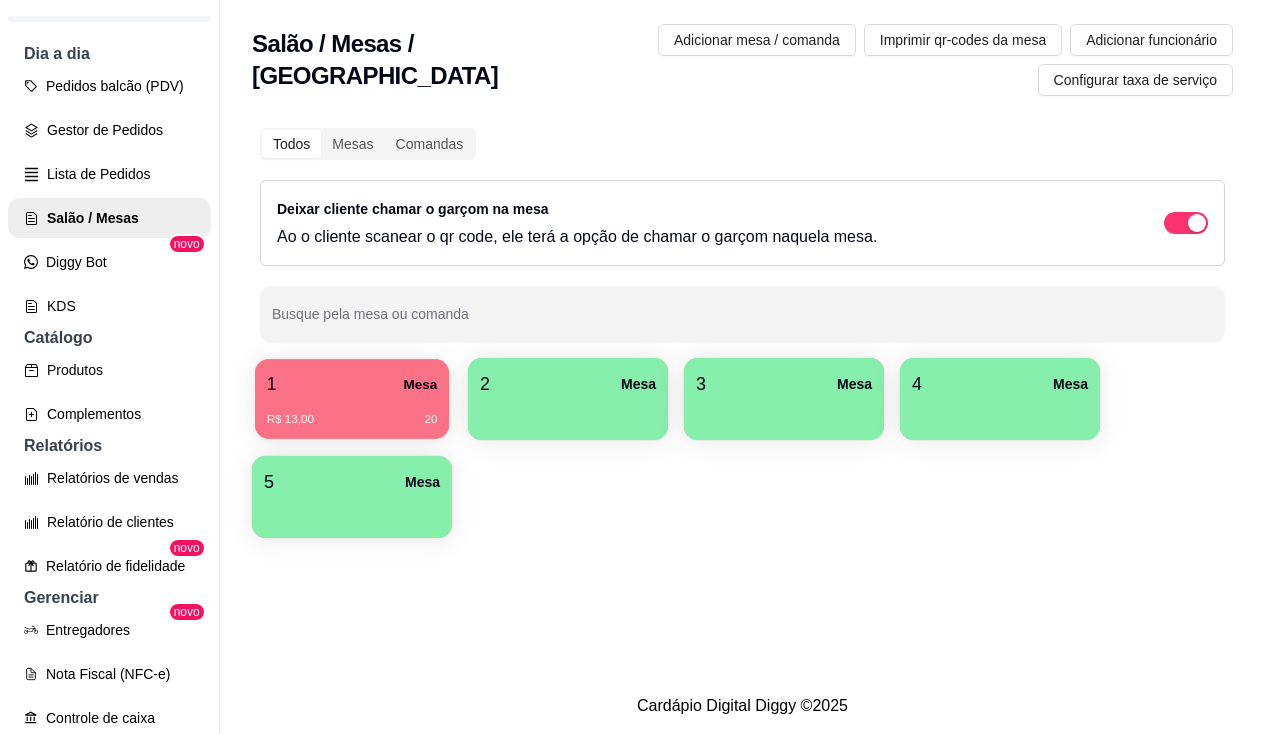 click on "1 Mesa" at bounding box center [352, 384] 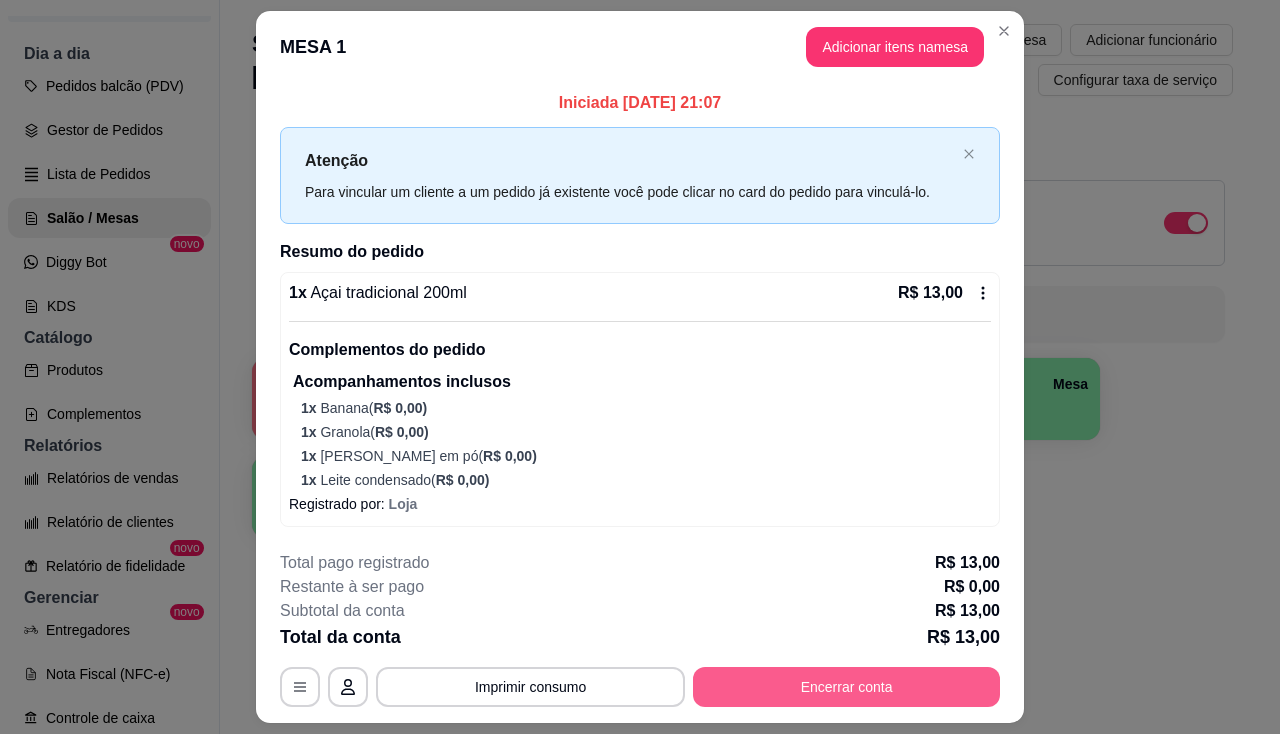 click on "Encerrar conta" at bounding box center [846, 687] 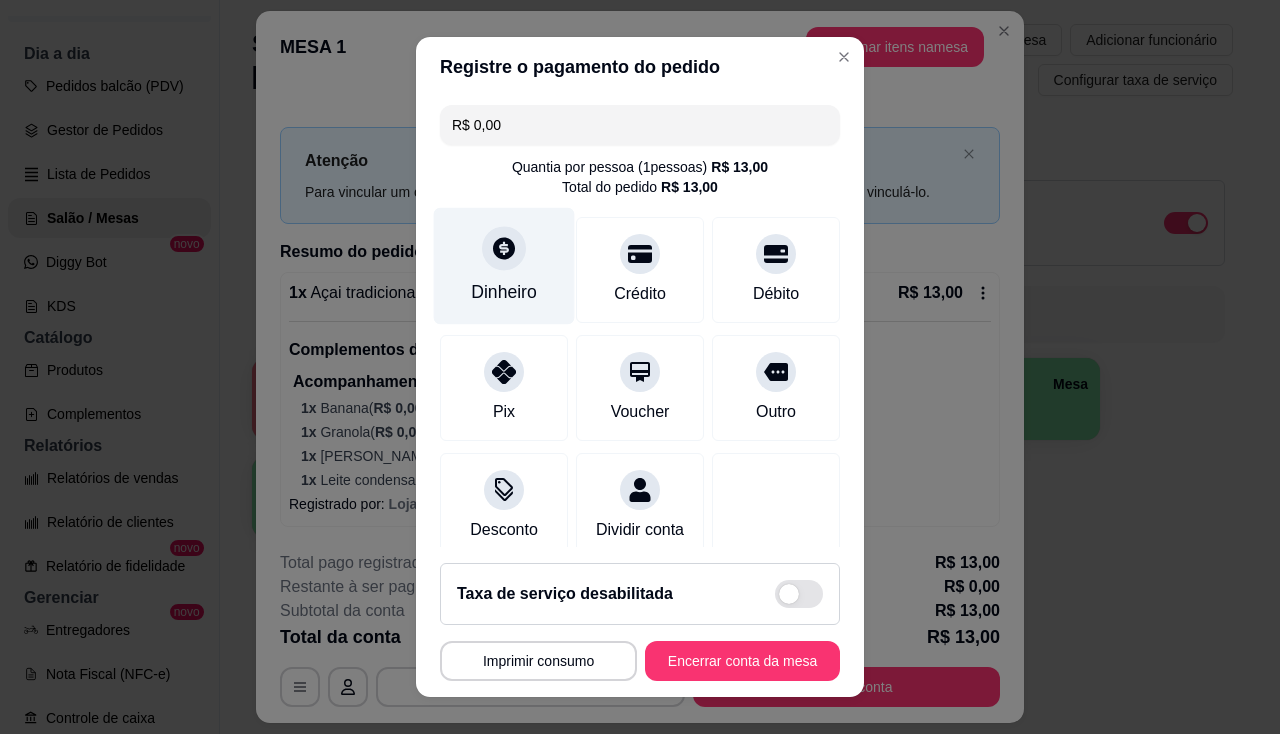 click on "Dinheiro" at bounding box center [504, 292] 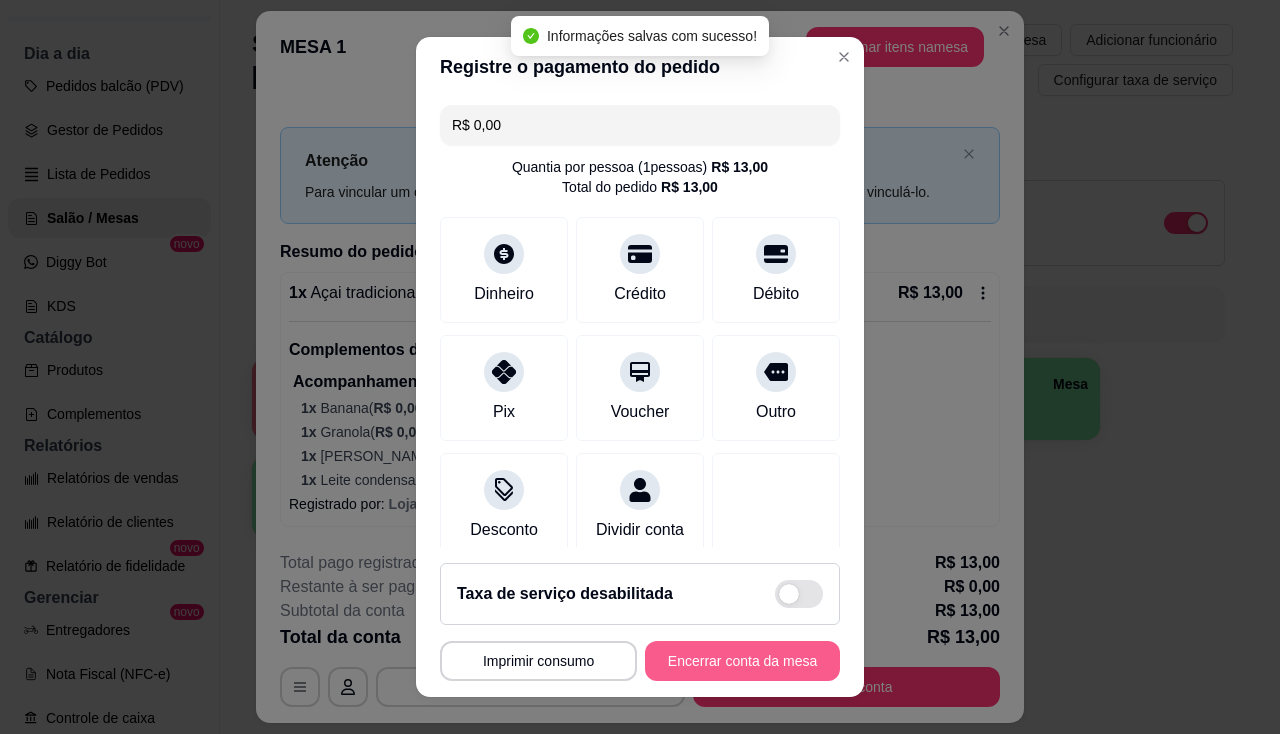 click on "Encerrar conta da mesa" at bounding box center (742, 661) 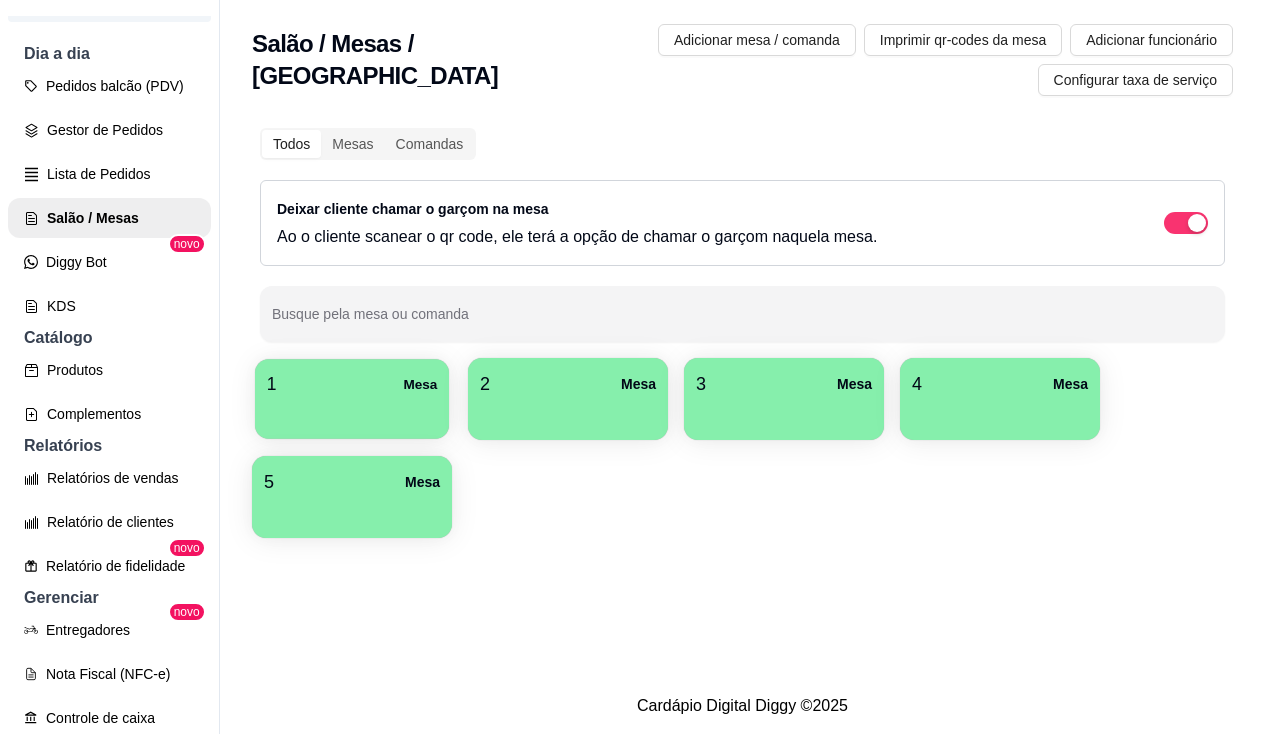 click at bounding box center [352, 412] 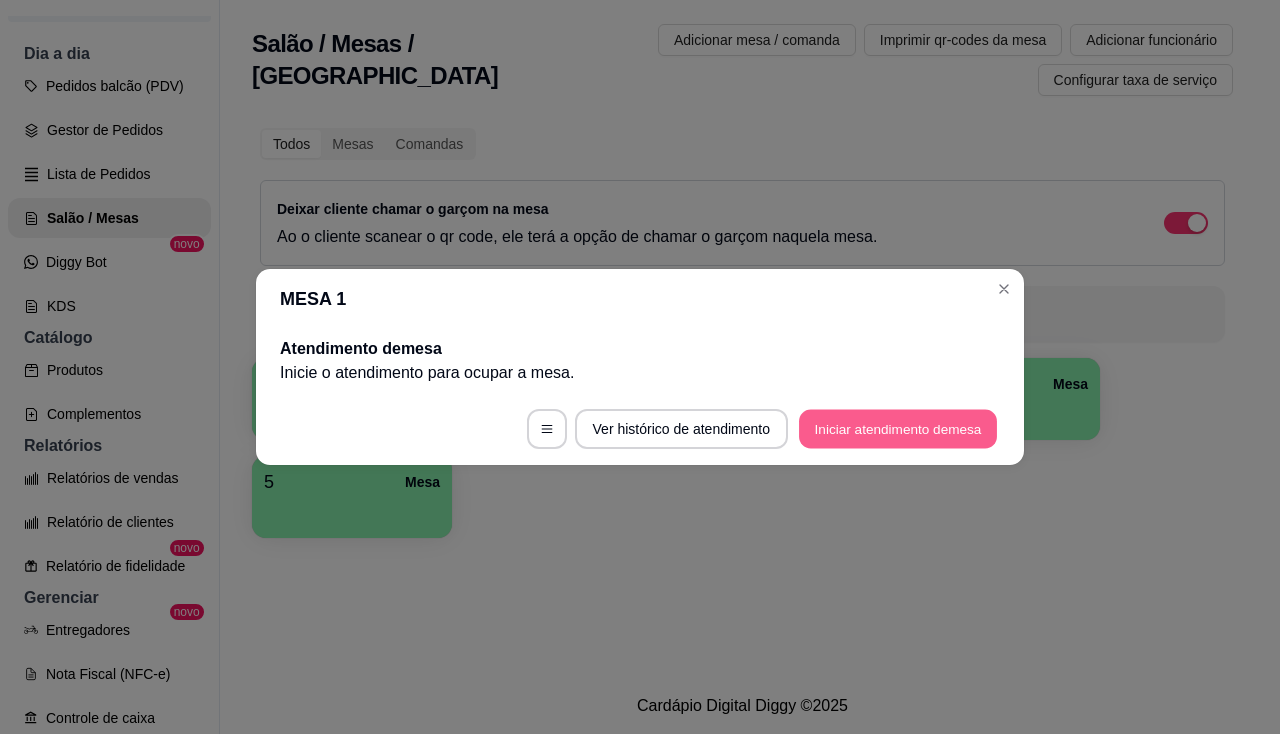 click on "Iniciar atendimento de  mesa" at bounding box center (898, 429) 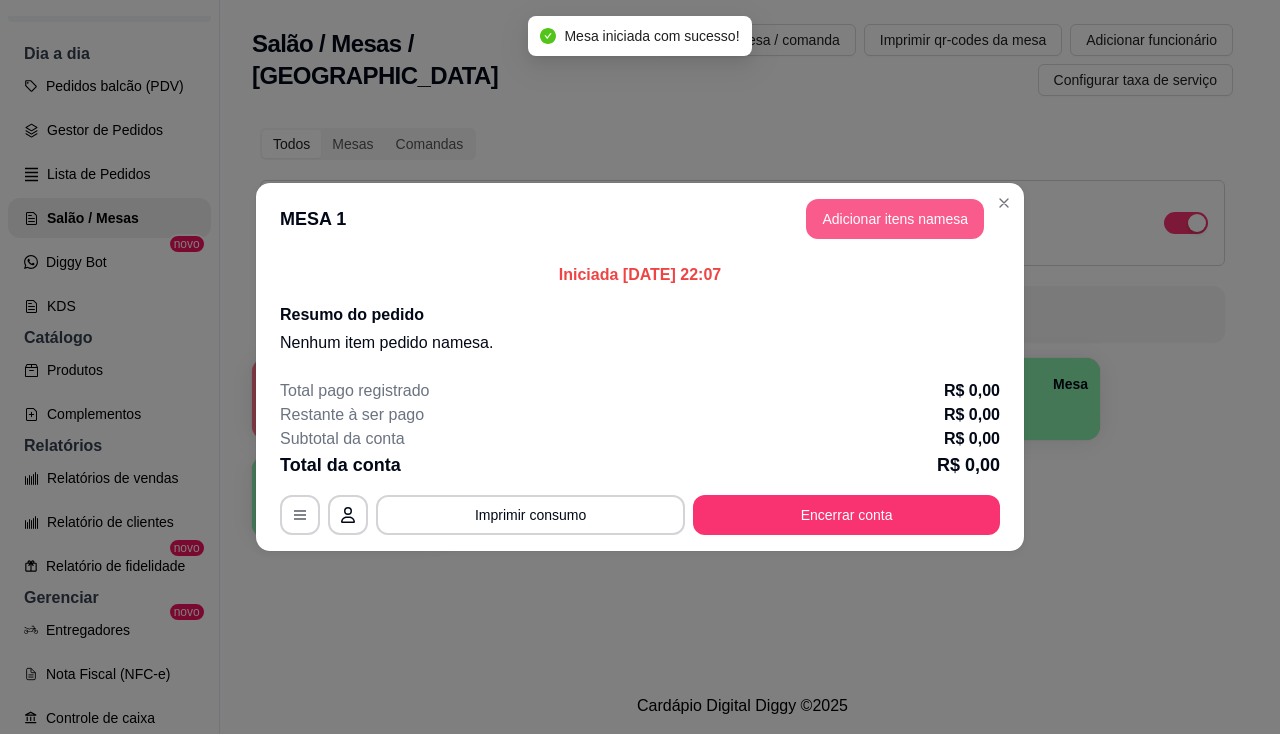 click on "Adicionar itens na  mesa" at bounding box center [895, 219] 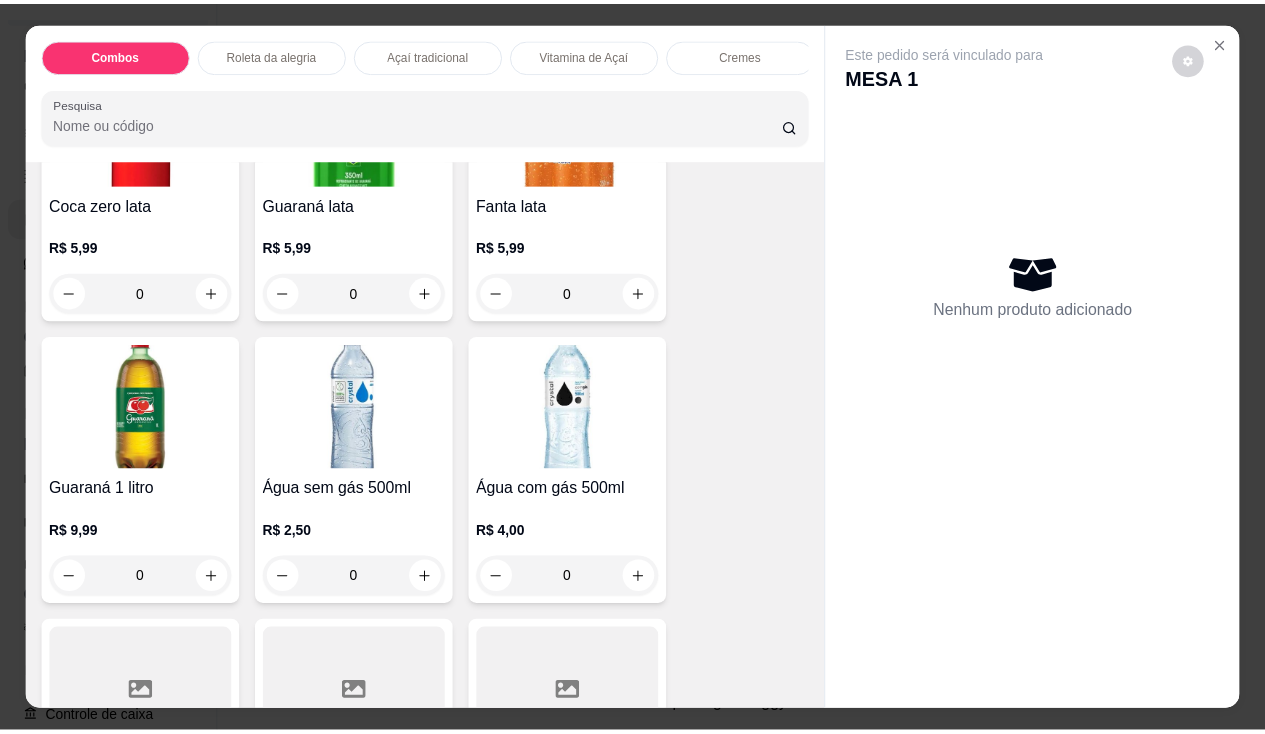 scroll, scrollTop: 5900, scrollLeft: 0, axis: vertical 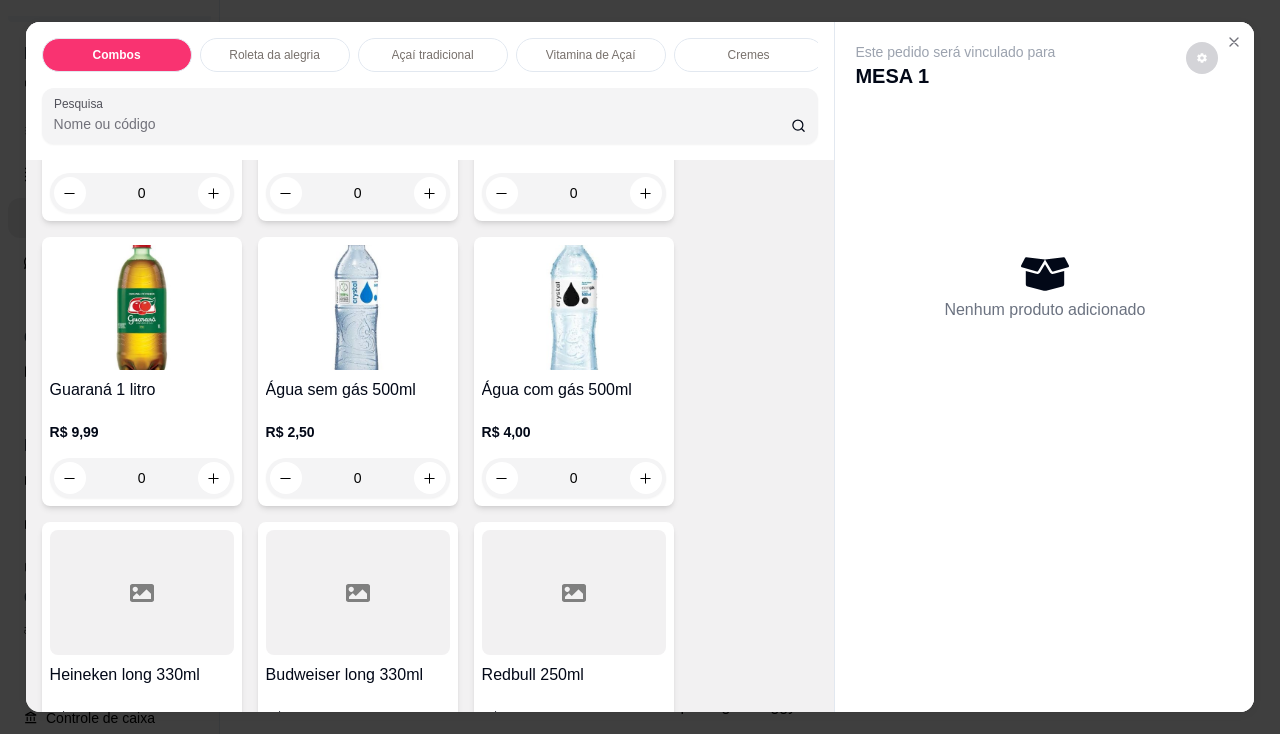 click on "R$ 2,50 0" at bounding box center (358, 460) 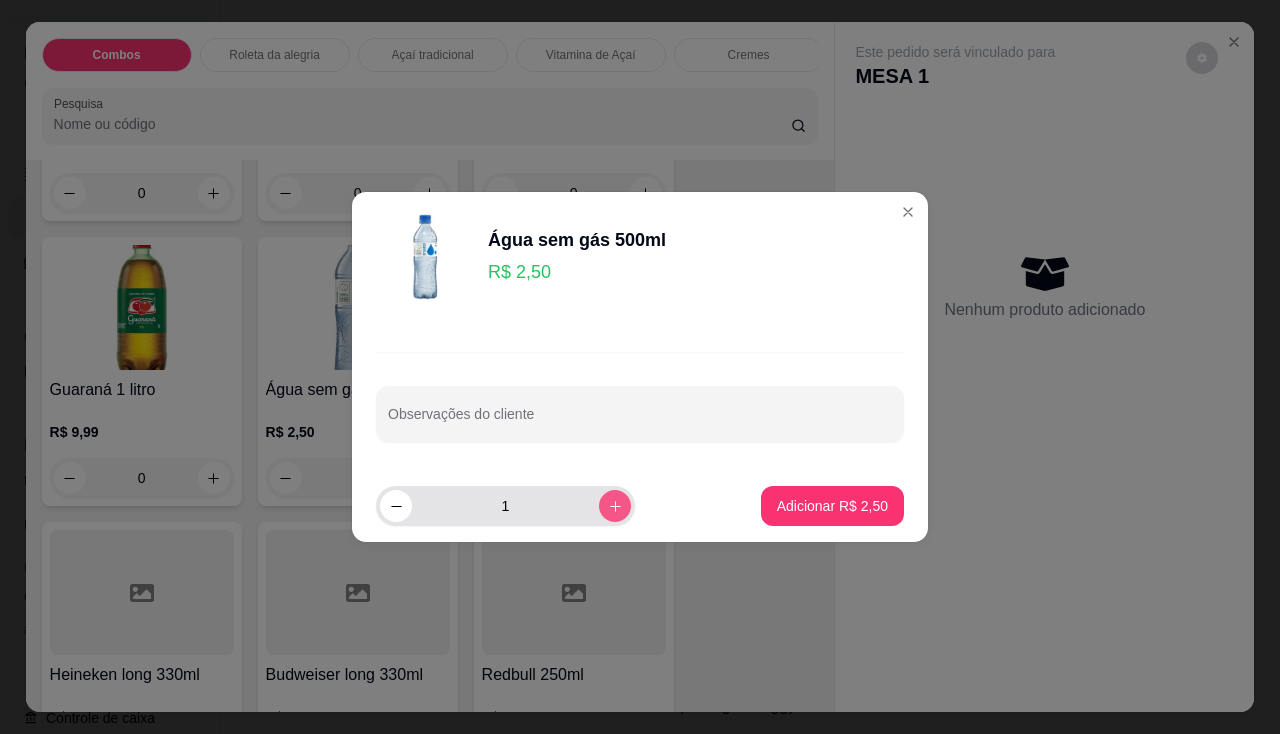 click 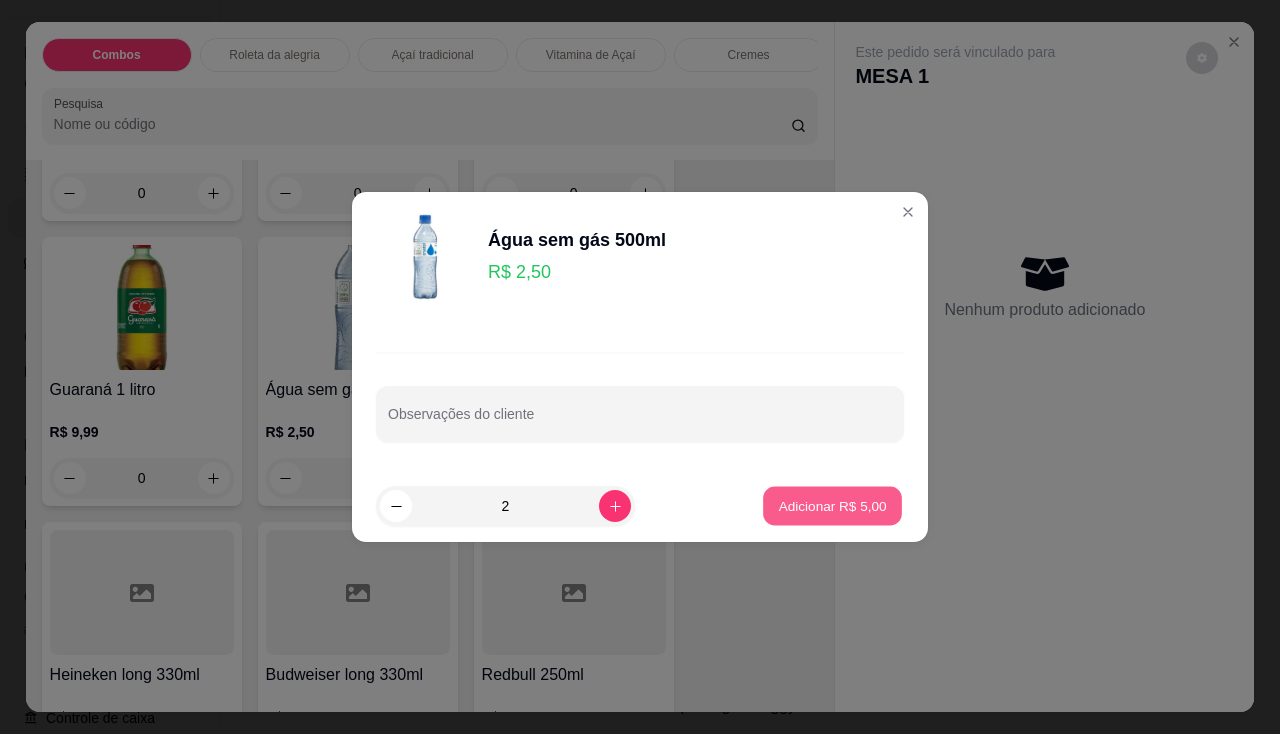 click on "Adicionar   R$ 5,00" at bounding box center [832, 506] 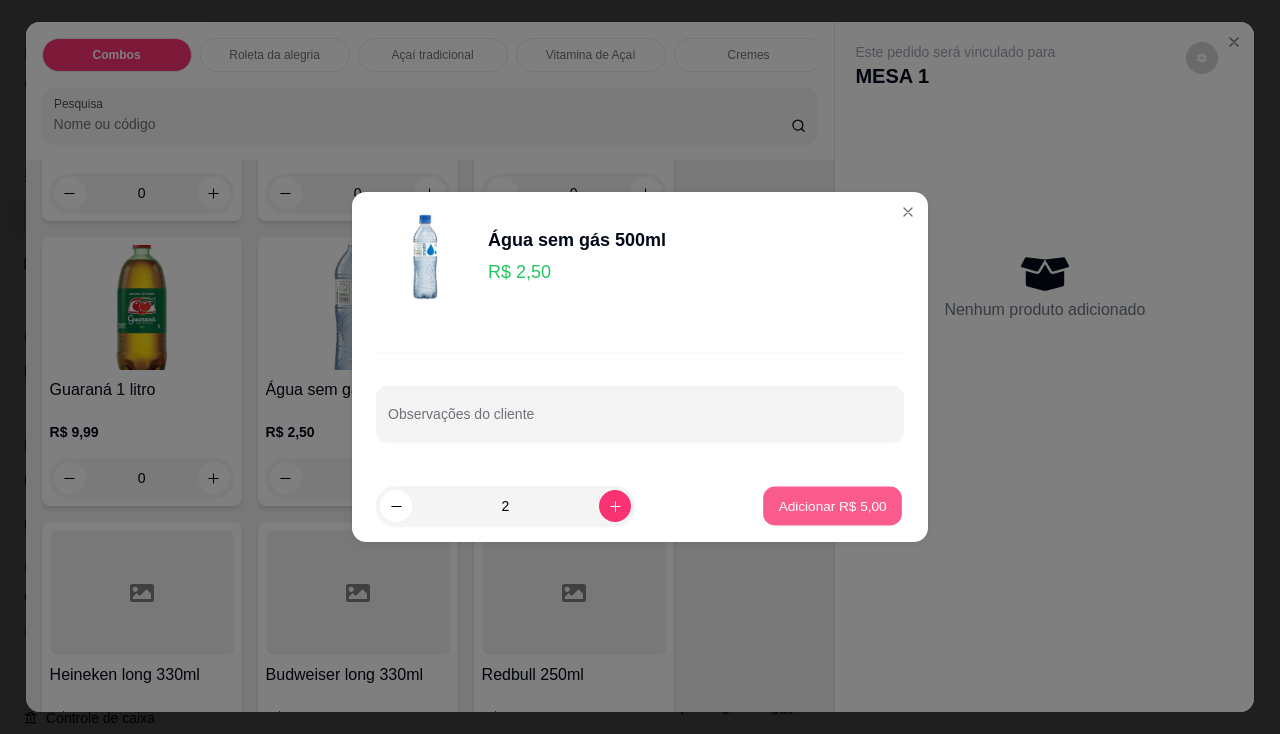 type on "2" 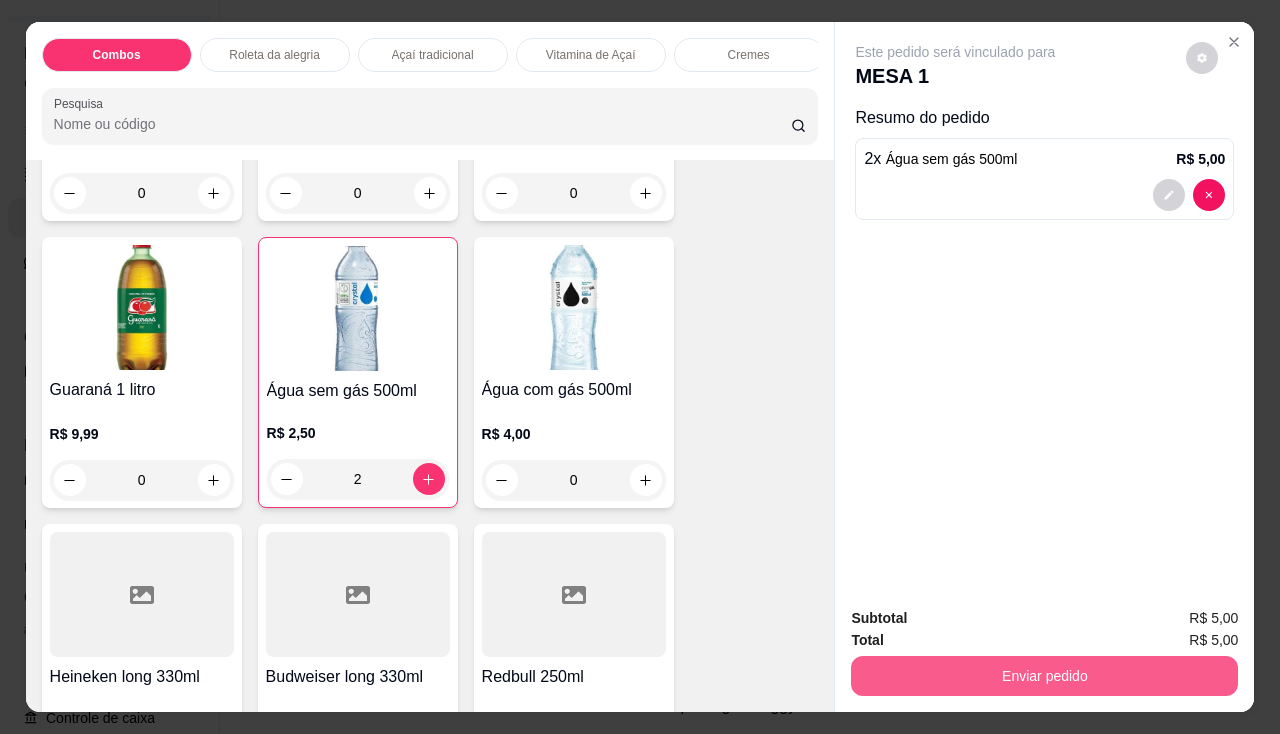 click on "Enviar pedido" at bounding box center [1044, 676] 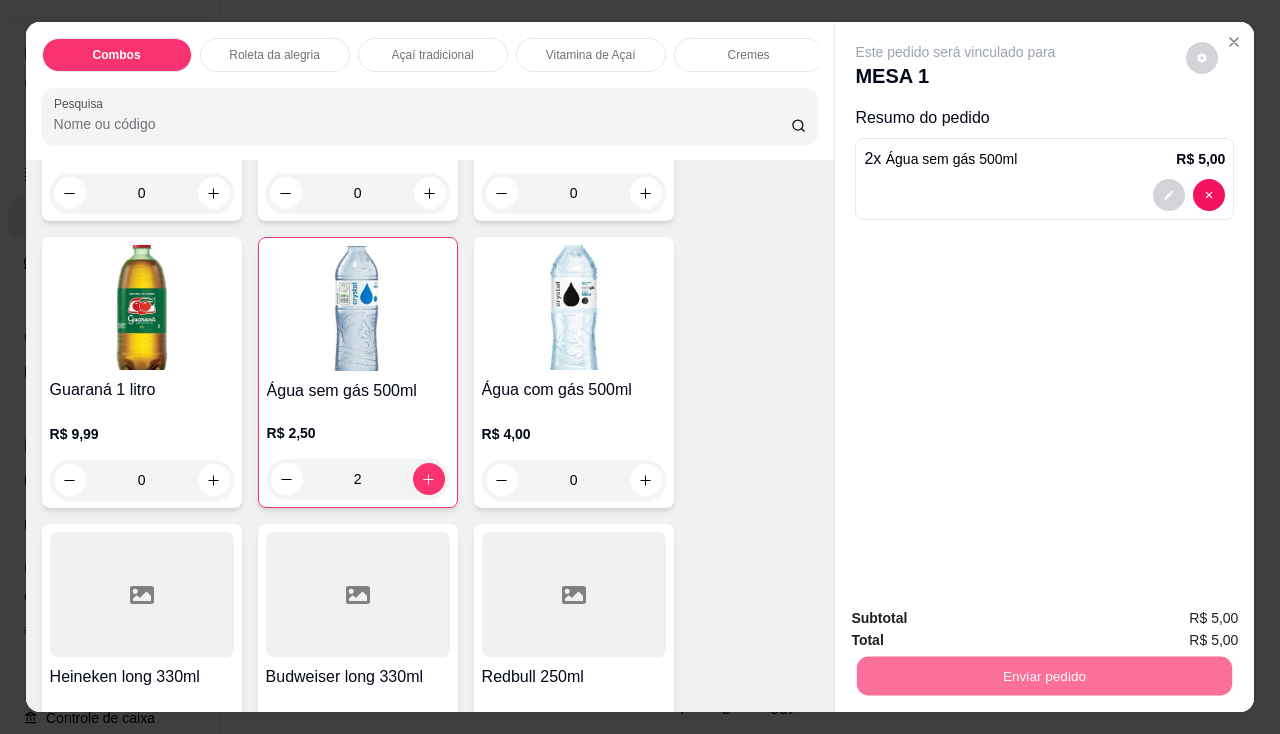 click on "Não registrar e enviar pedido" at bounding box center (979, 620) 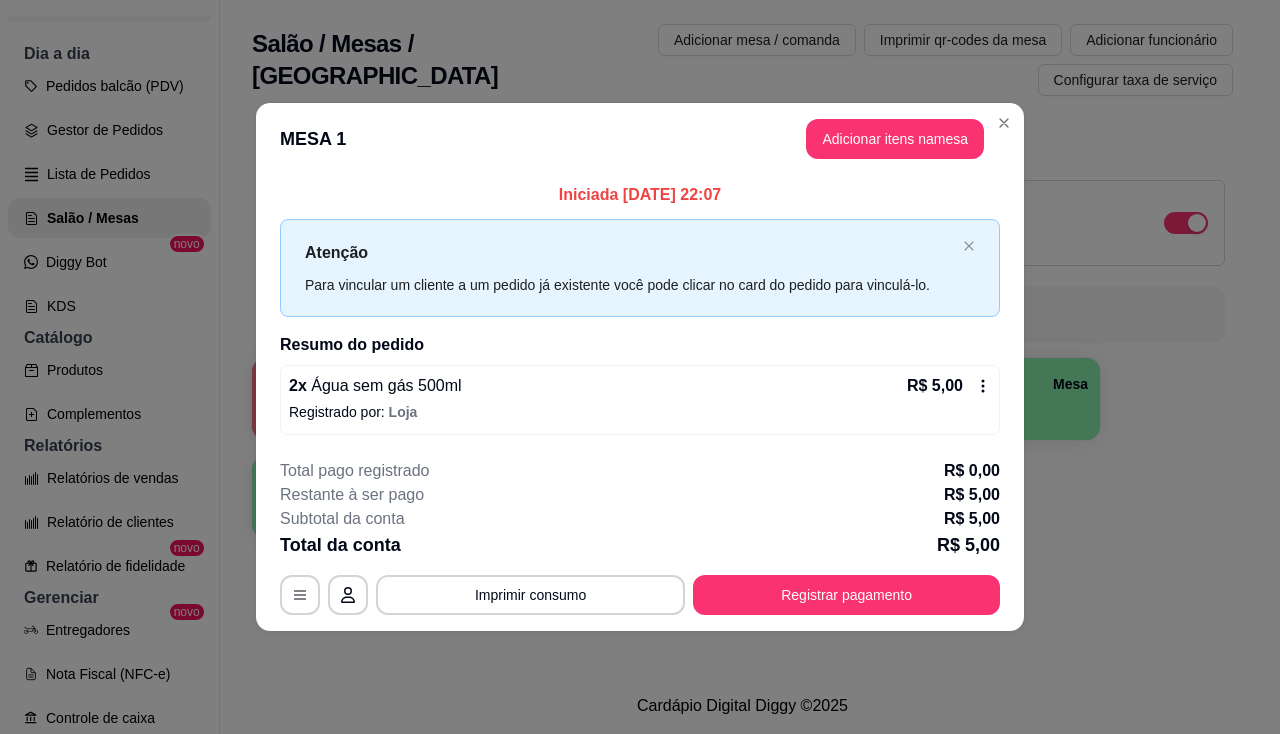 click on "Registrar pagamento" at bounding box center (846, 595) 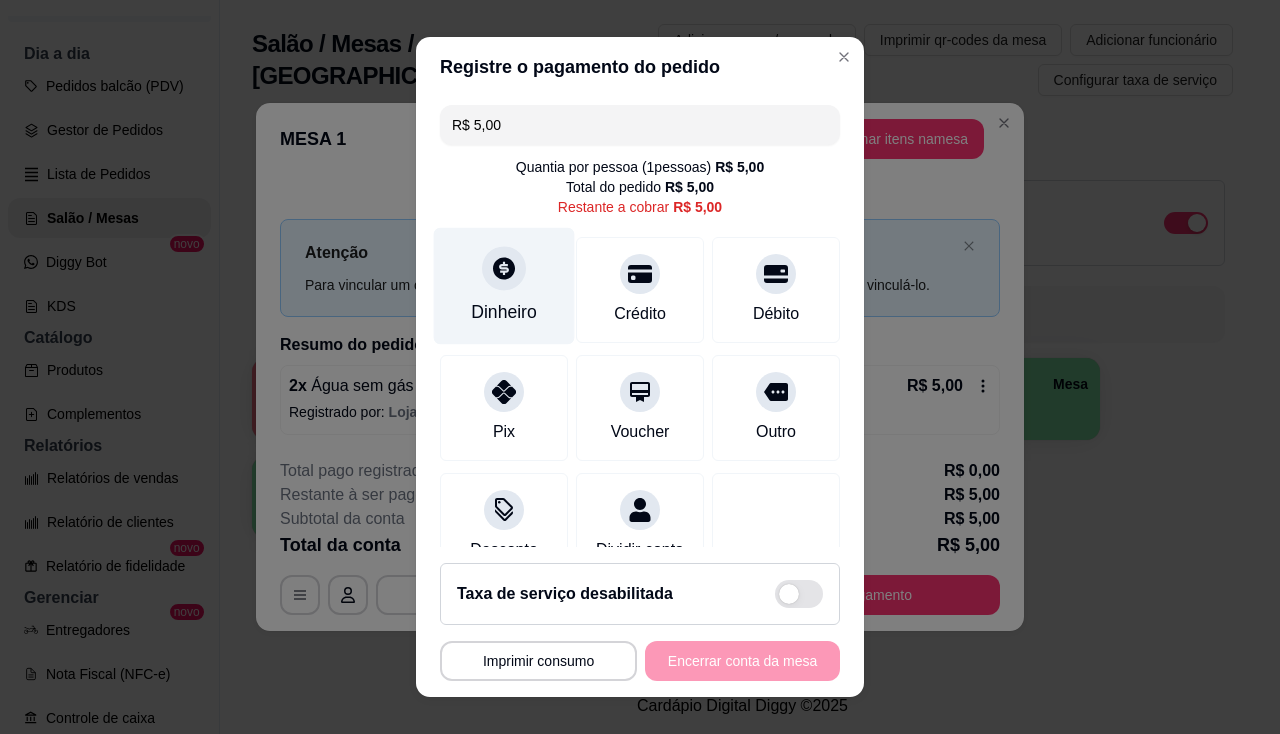 click on "Dinheiro" at bounding box center (504, 312) 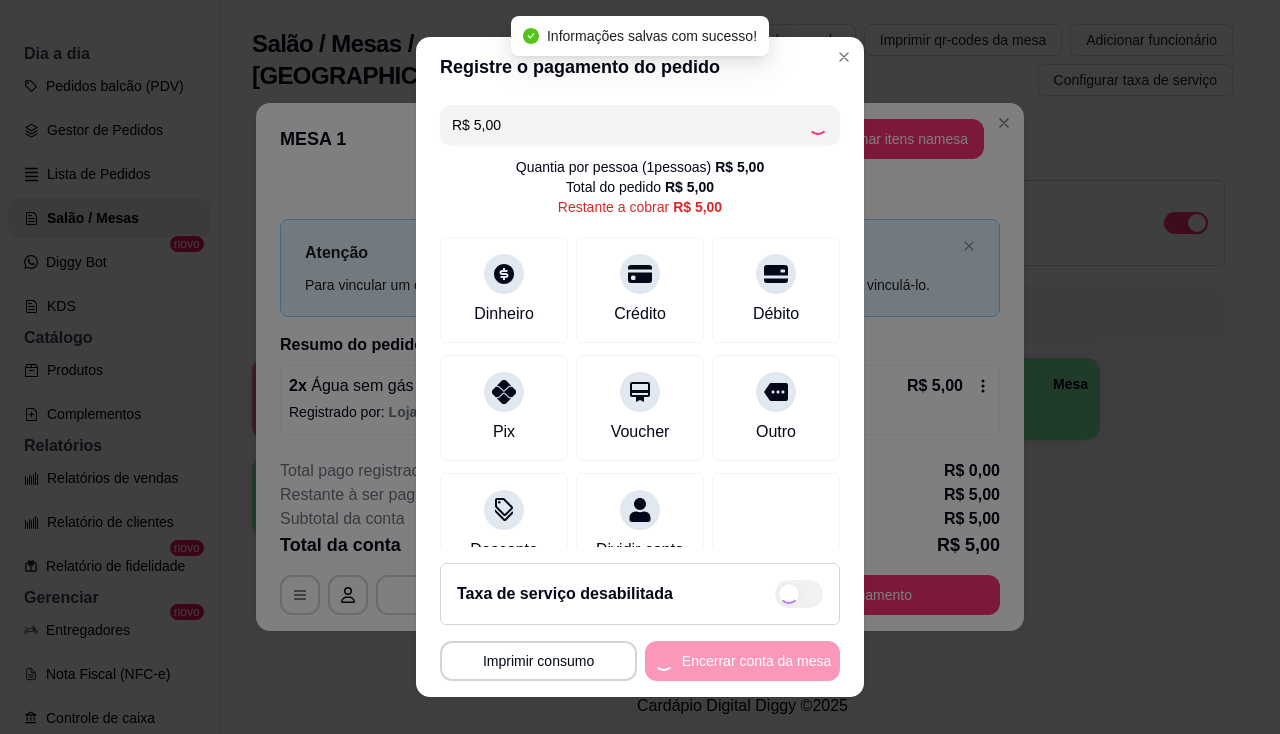 type on "R$ 0,00" 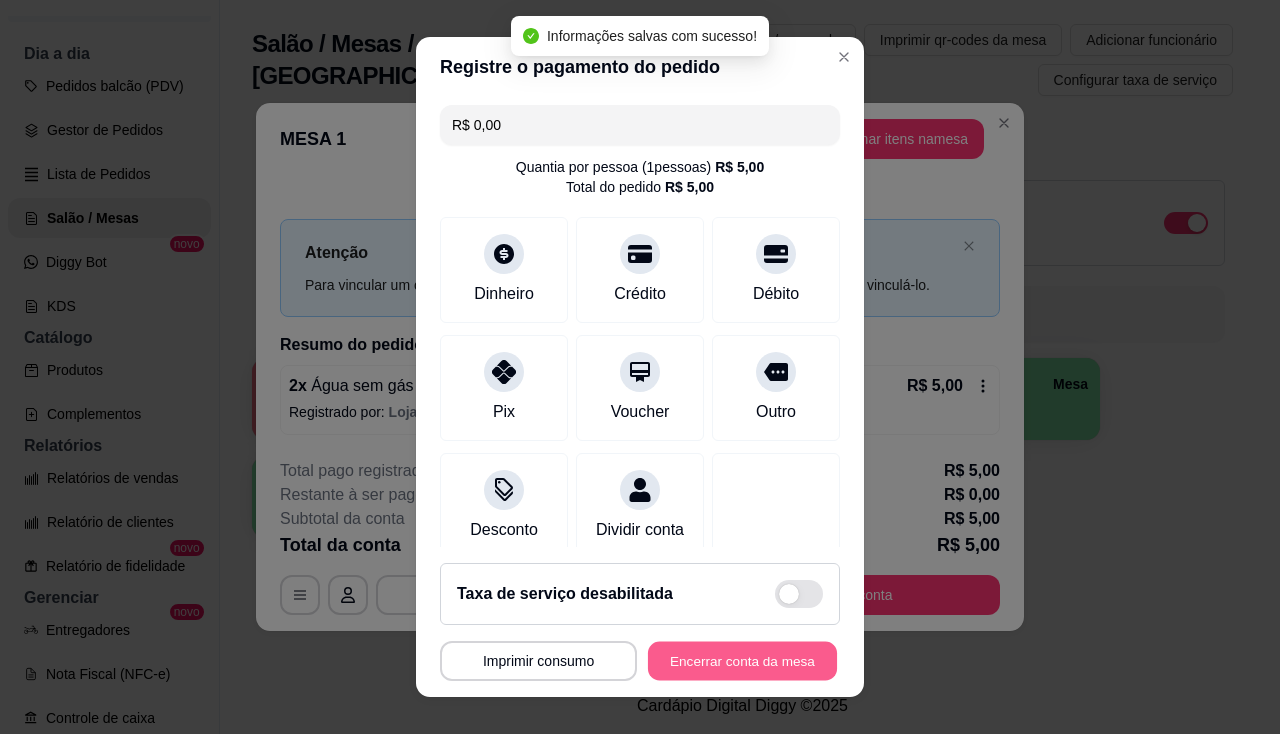 click on "Encerrar conta da mesa" at bounding box center [742, 661] 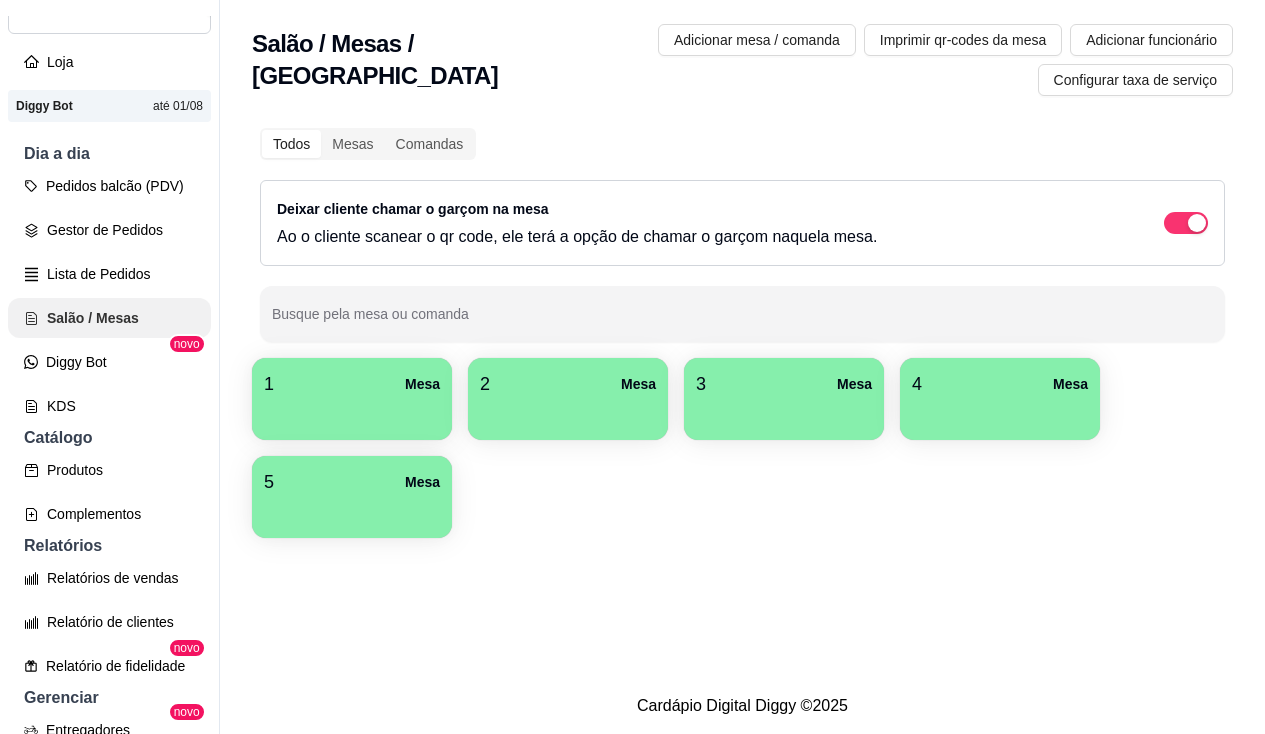 scroll, scrollTop: 0, scrollLeft: 0, axis: both 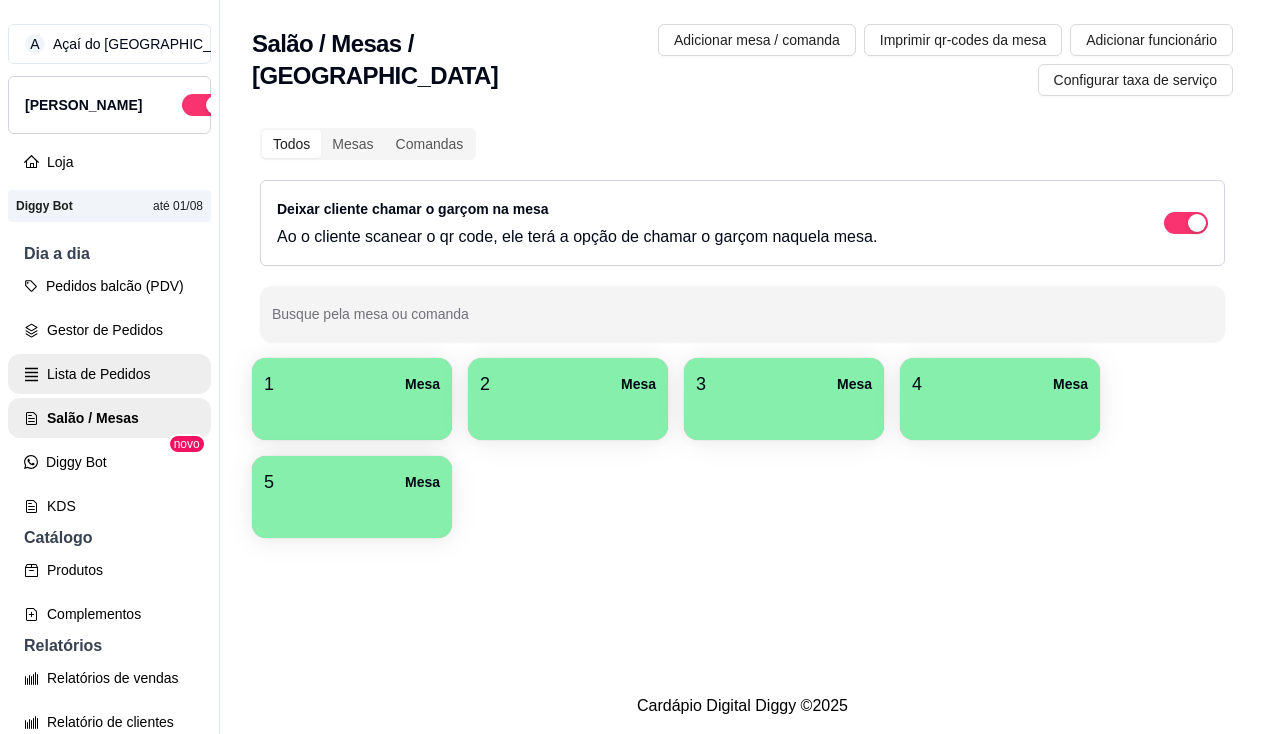 click on "Lista de Pedidos" at bounding box center [109, 374] 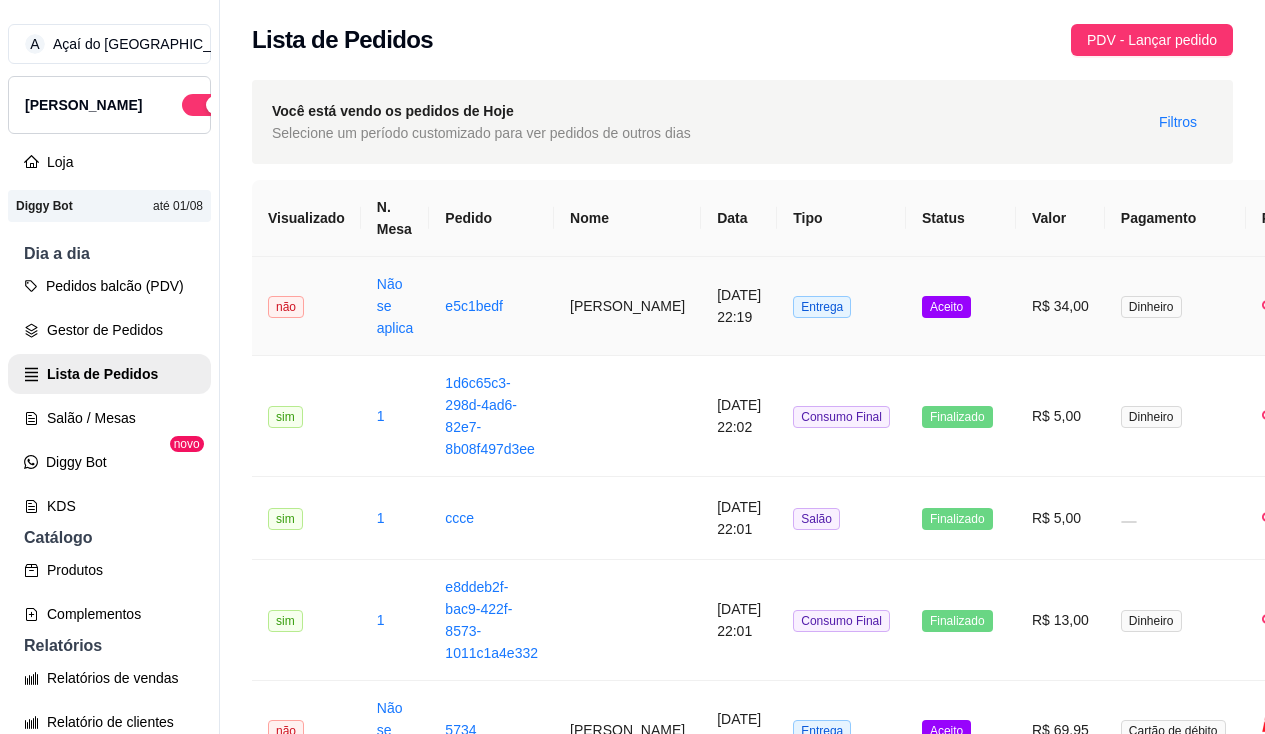 click on "[PERSON_NAME]" at bounding box center (627, 306) 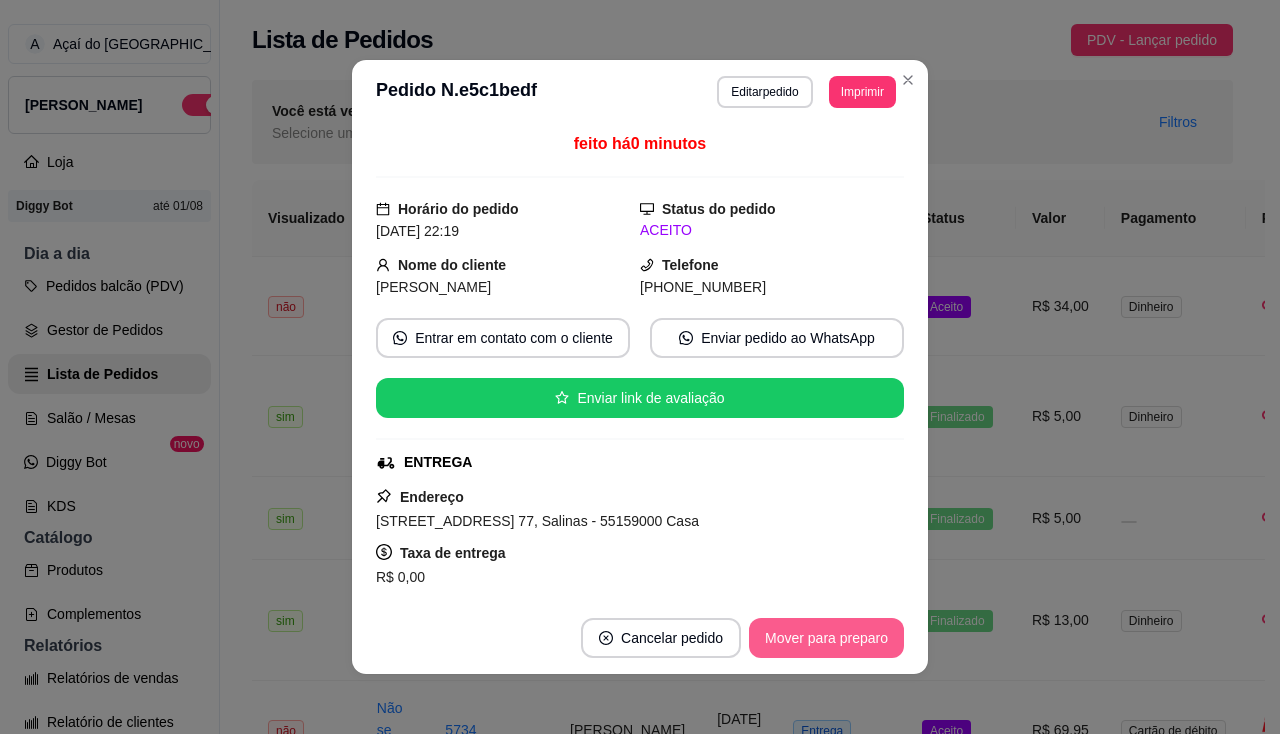 click on "Mover para preparo" at bounding box center (826, 638) 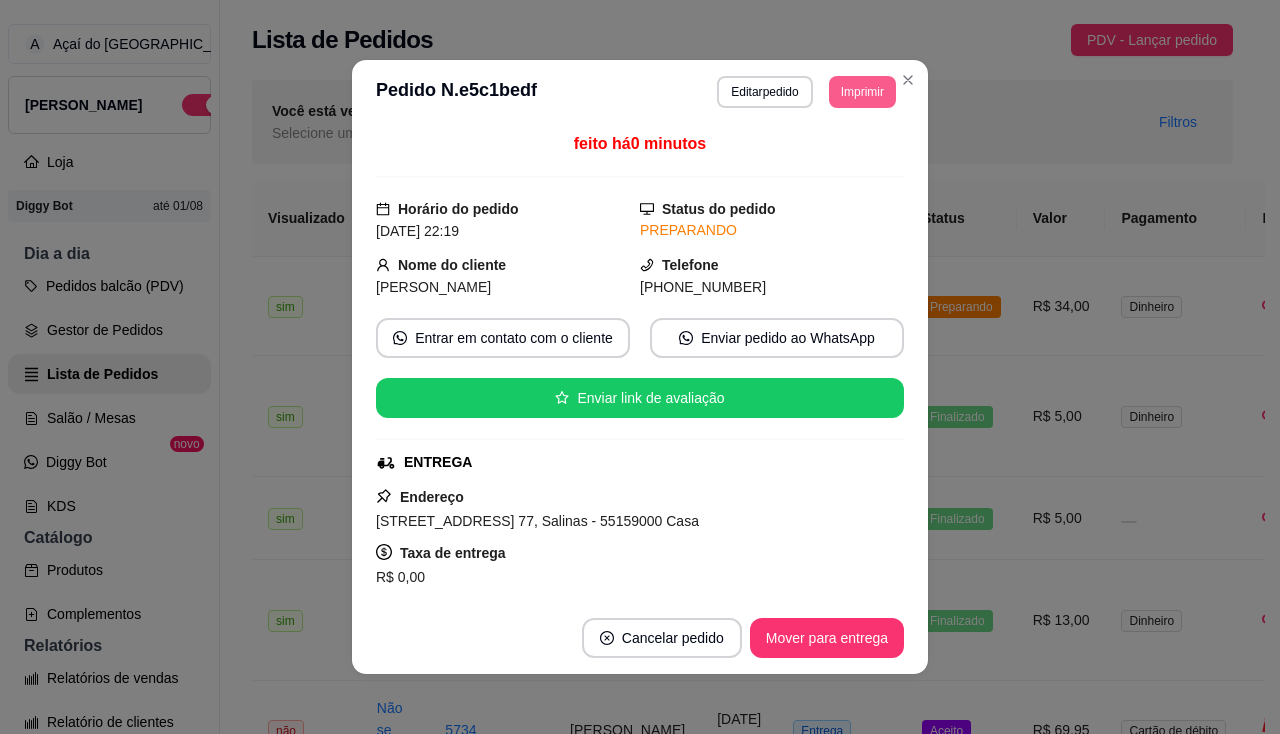 click on "Imprimir" at bounding box center [862, 92] 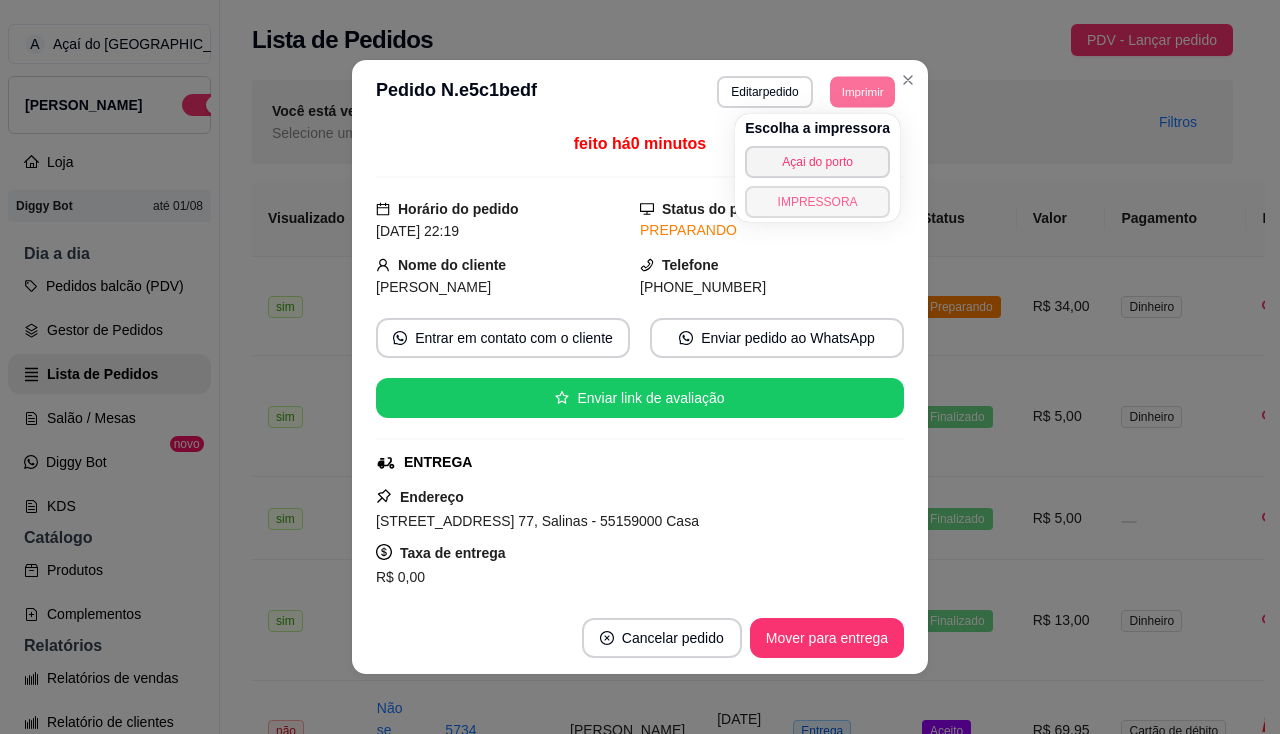 click on "IMPRESSORA" at bounding box center [817, 202] 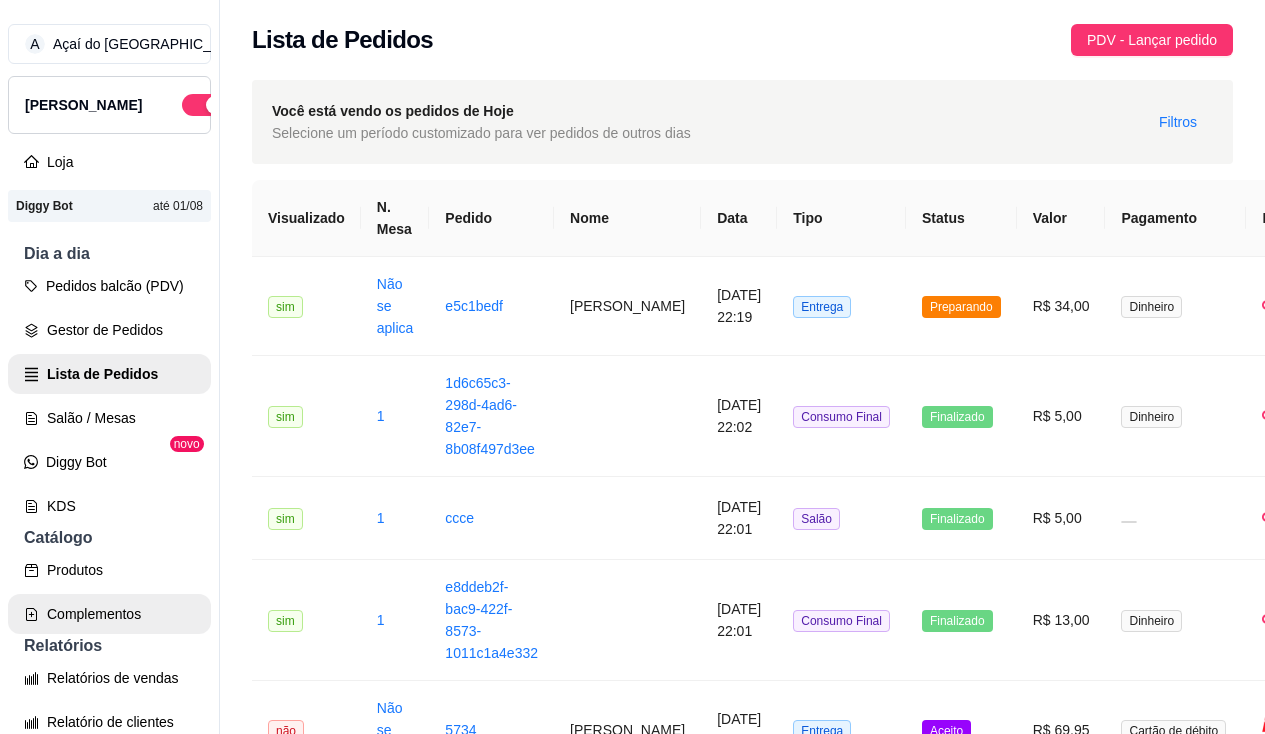 click on "Complementos" at bounding box center (109, 614) 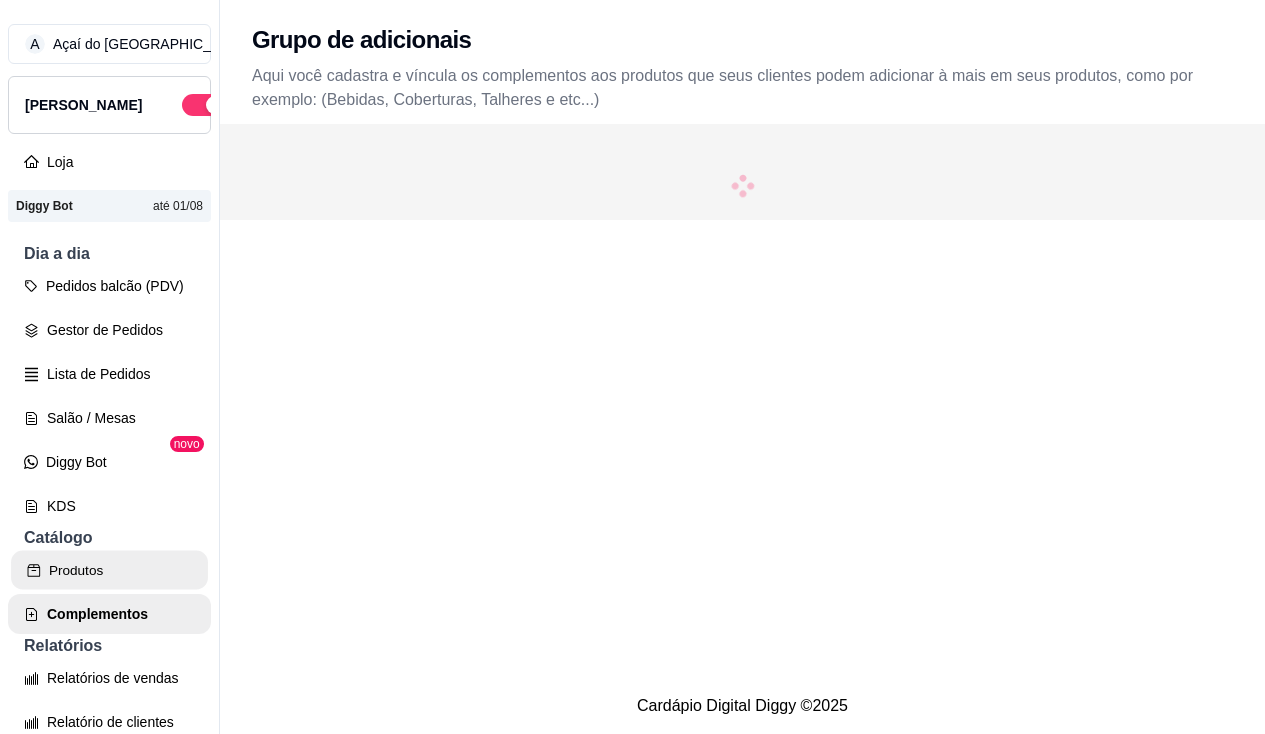 click on "Produtos" at bounding box center [109, 570] 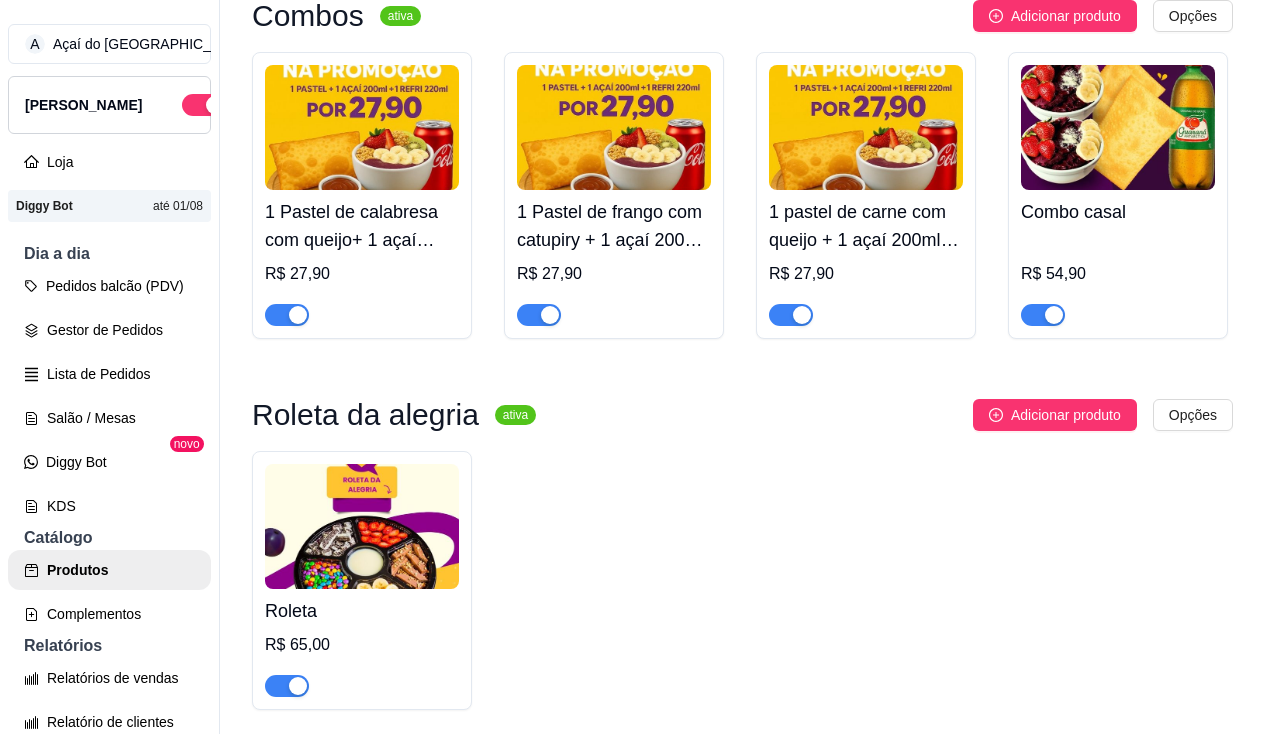 scroll, scrollTop: 100, scrollLeft: 0, axis: vertical 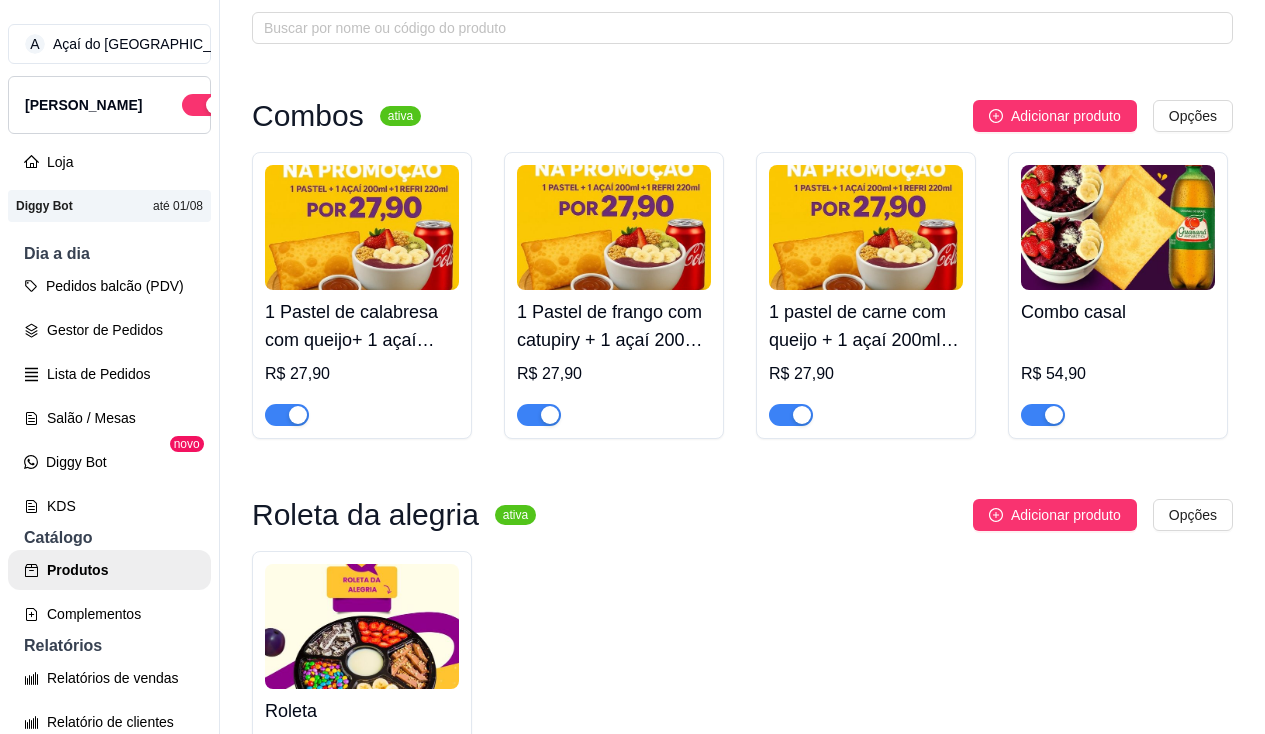 click at bounding box center [791, 414] 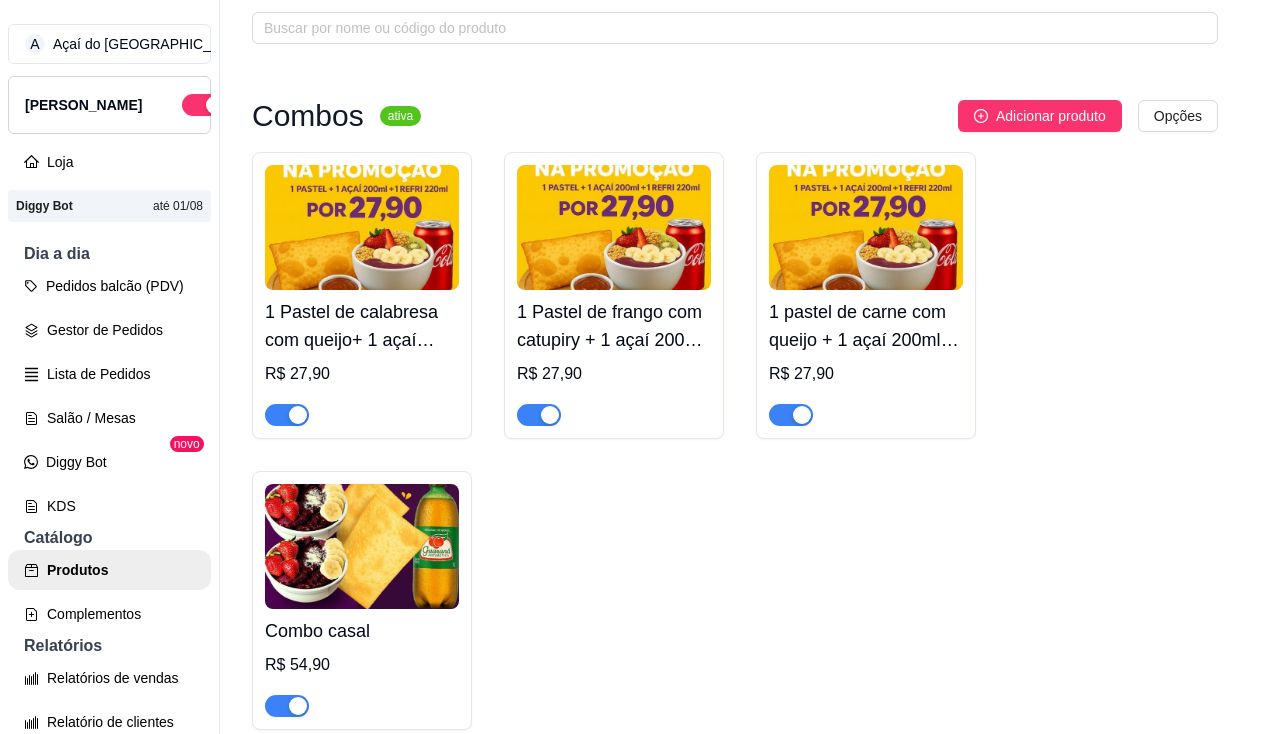type 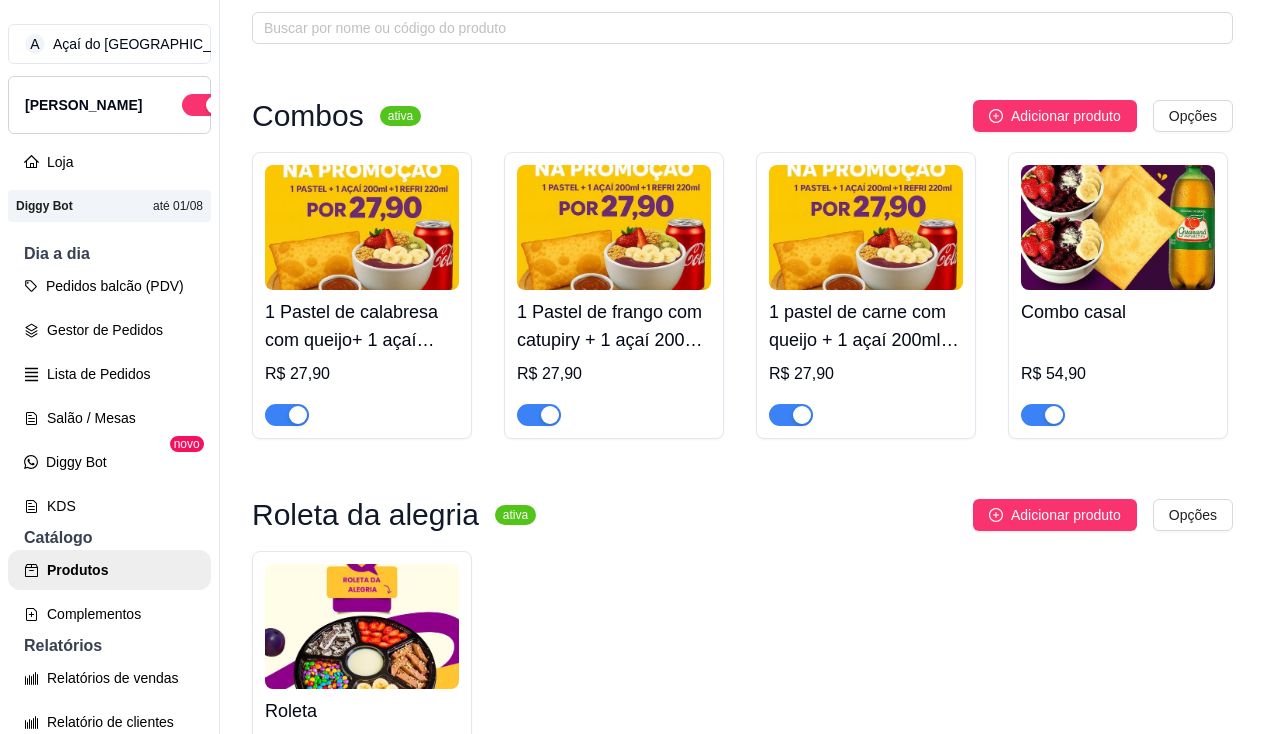 click at bounding box center (802, 415) 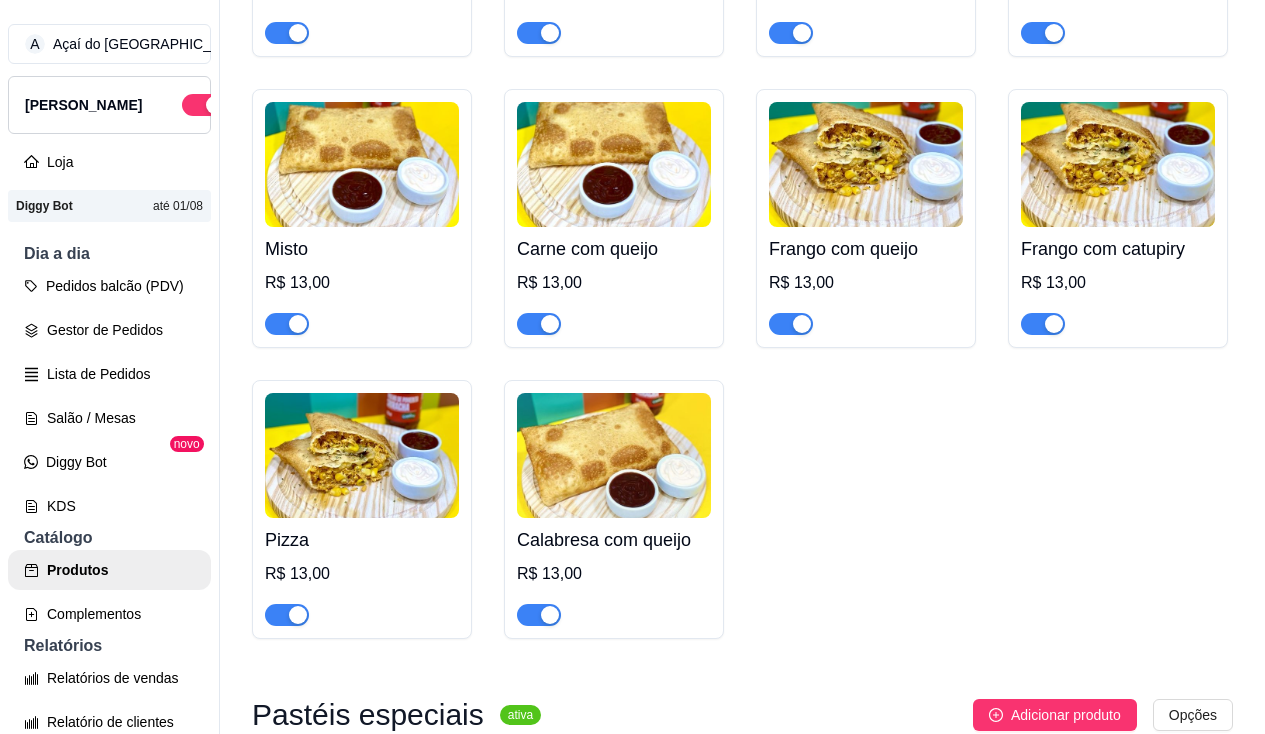 scroll, scrollTop: 2900, scrollLeft: 0, axis: vertical 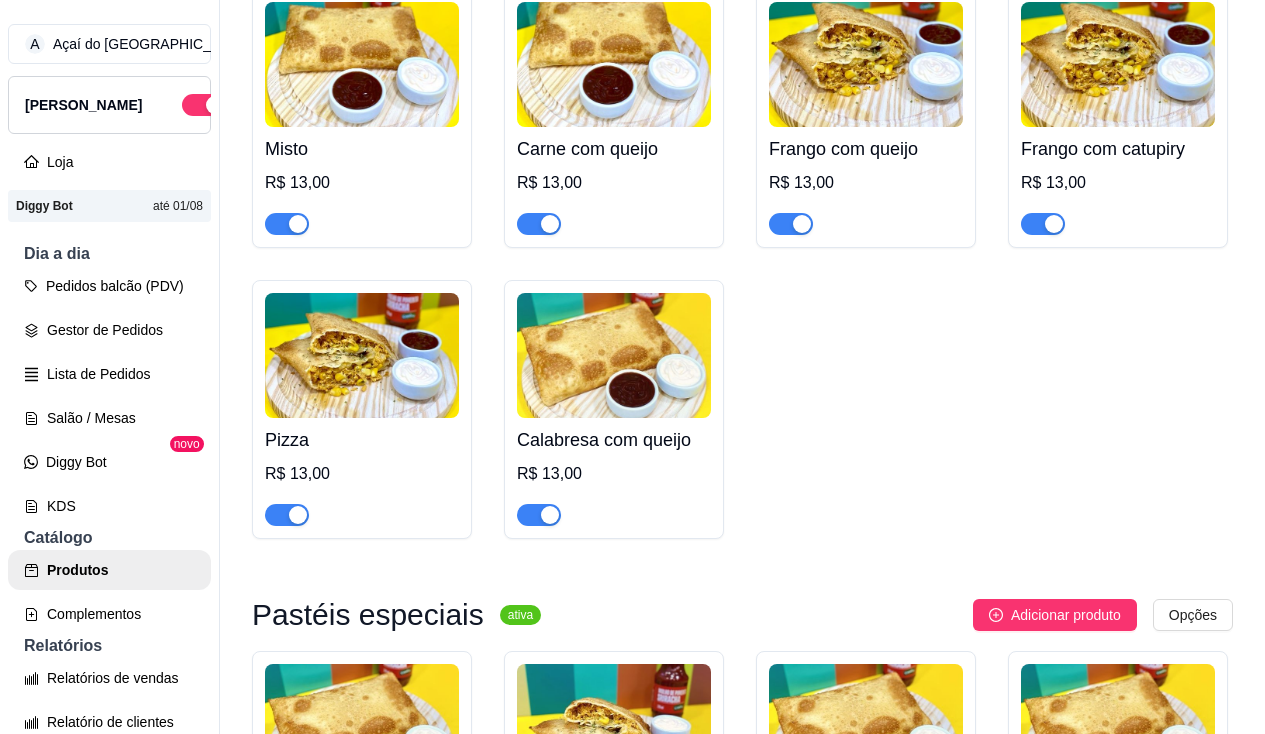 click at bounding box center (550, -67) 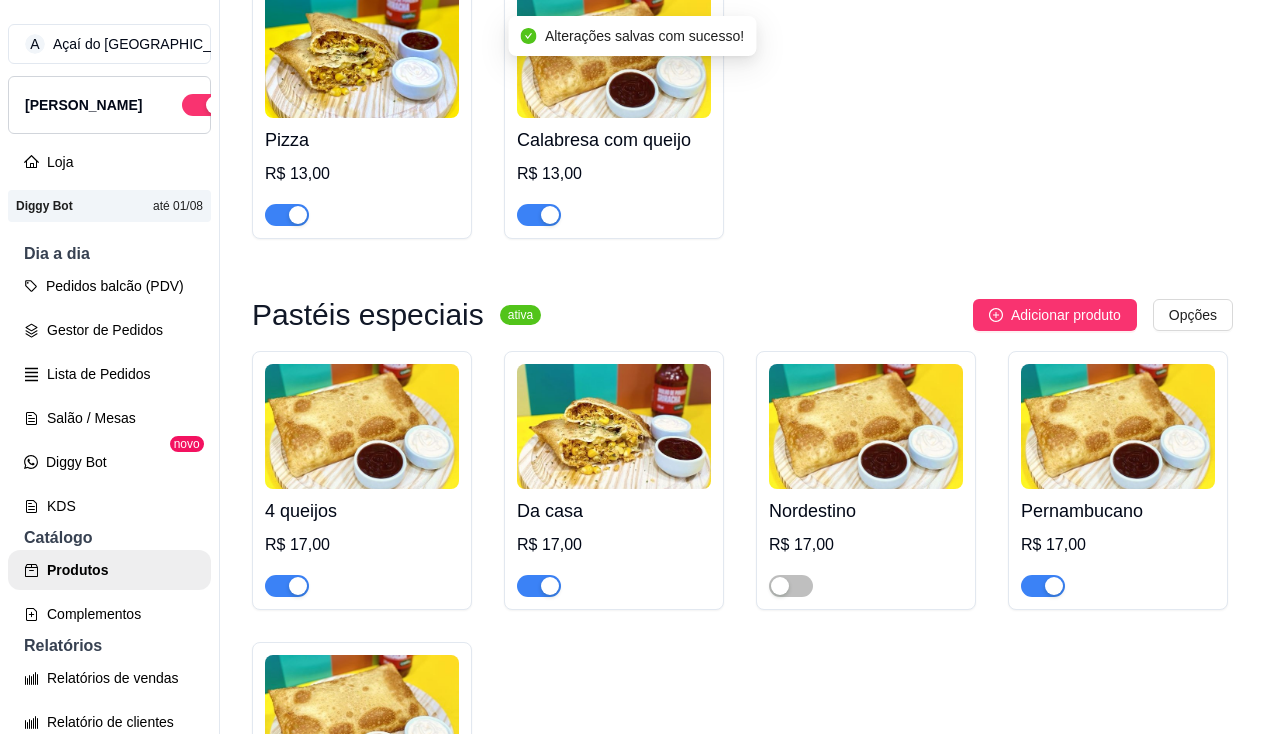 scroll, scrollTop: 3400, scrollLeft: 0, axis: vertical 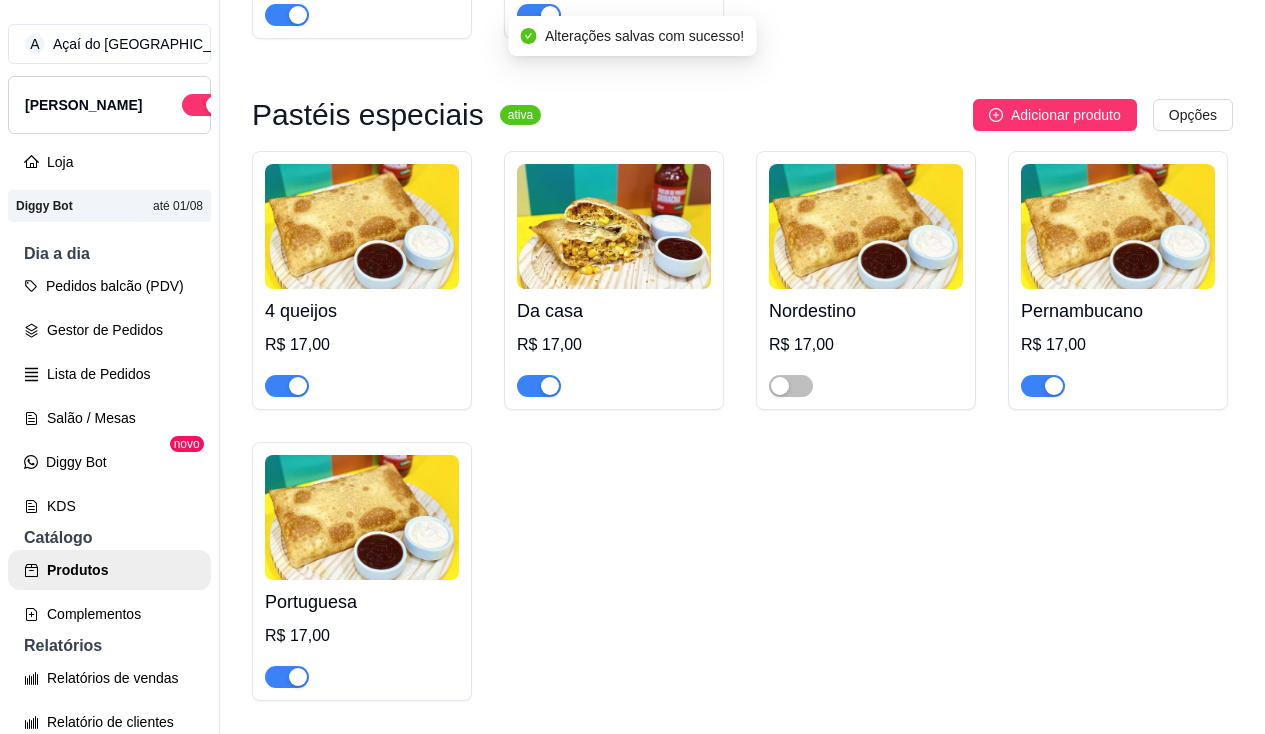 click at bounding box center (550, -276) 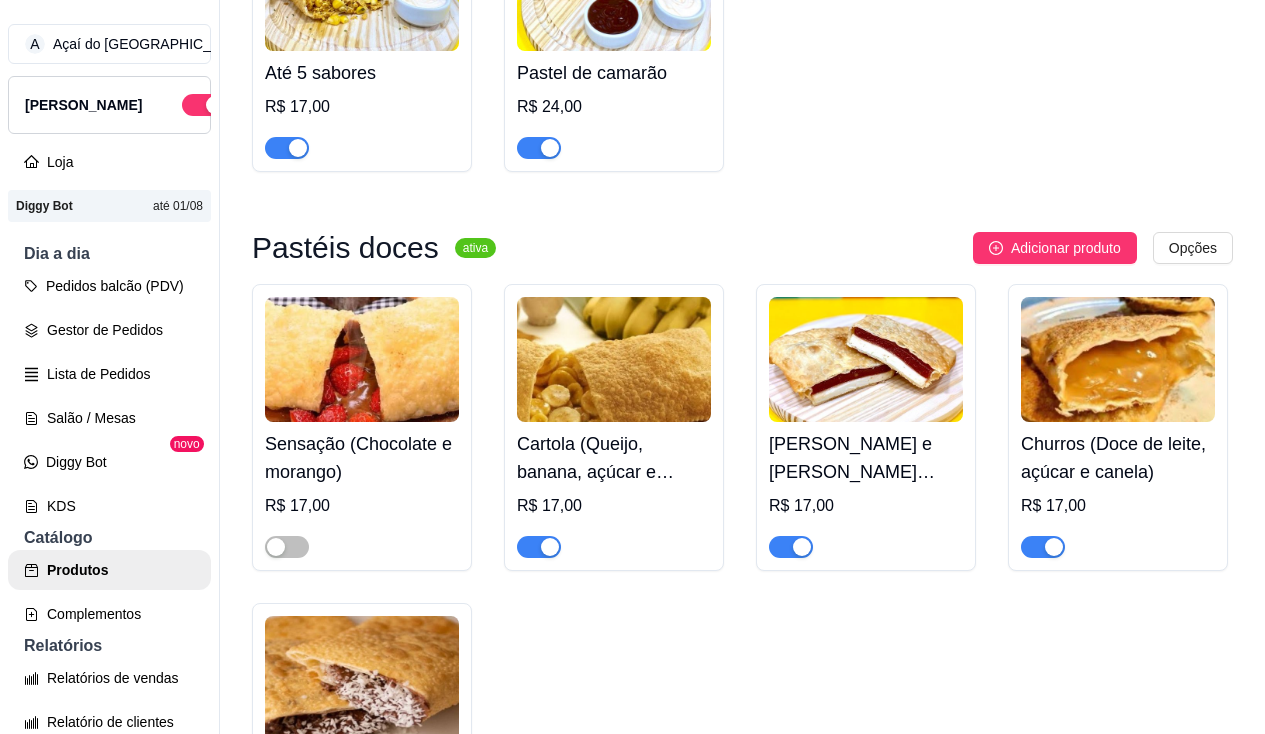 scroll, scrollTop: 4400, scrollLeft: 0, axis: vertical 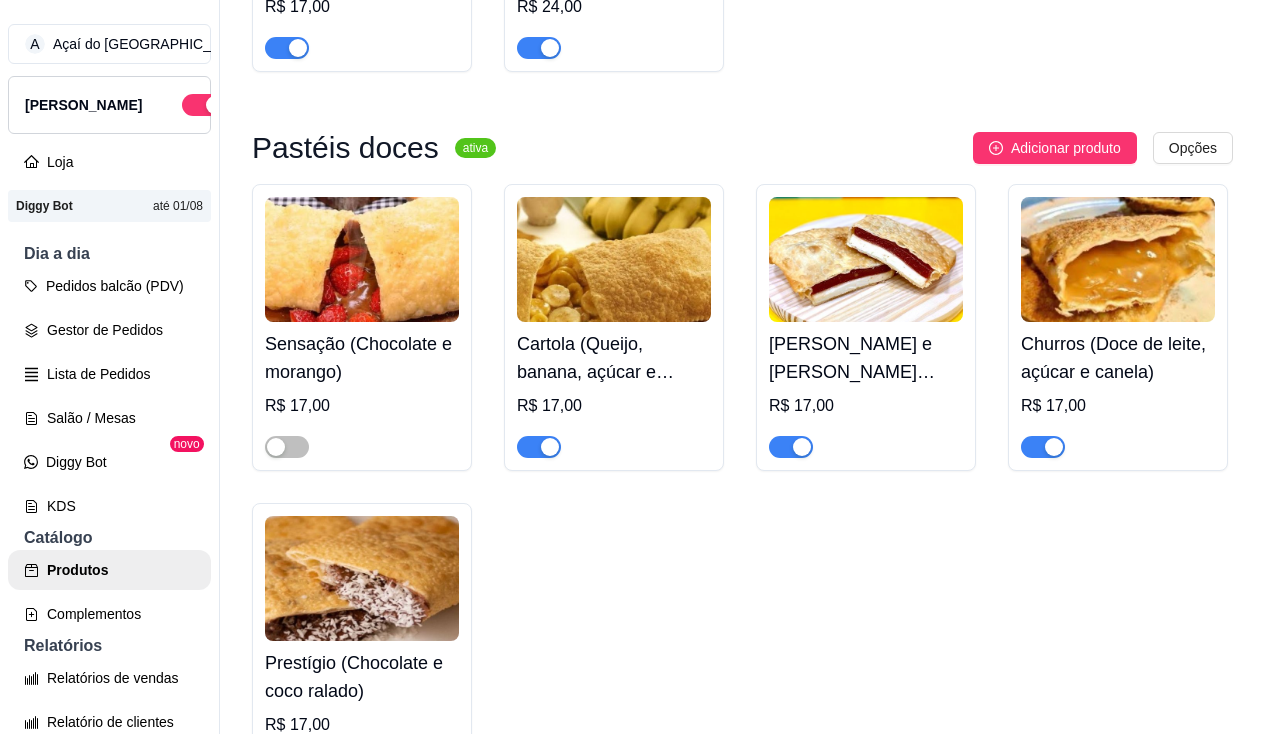 click at bounding box center (1043, -614) 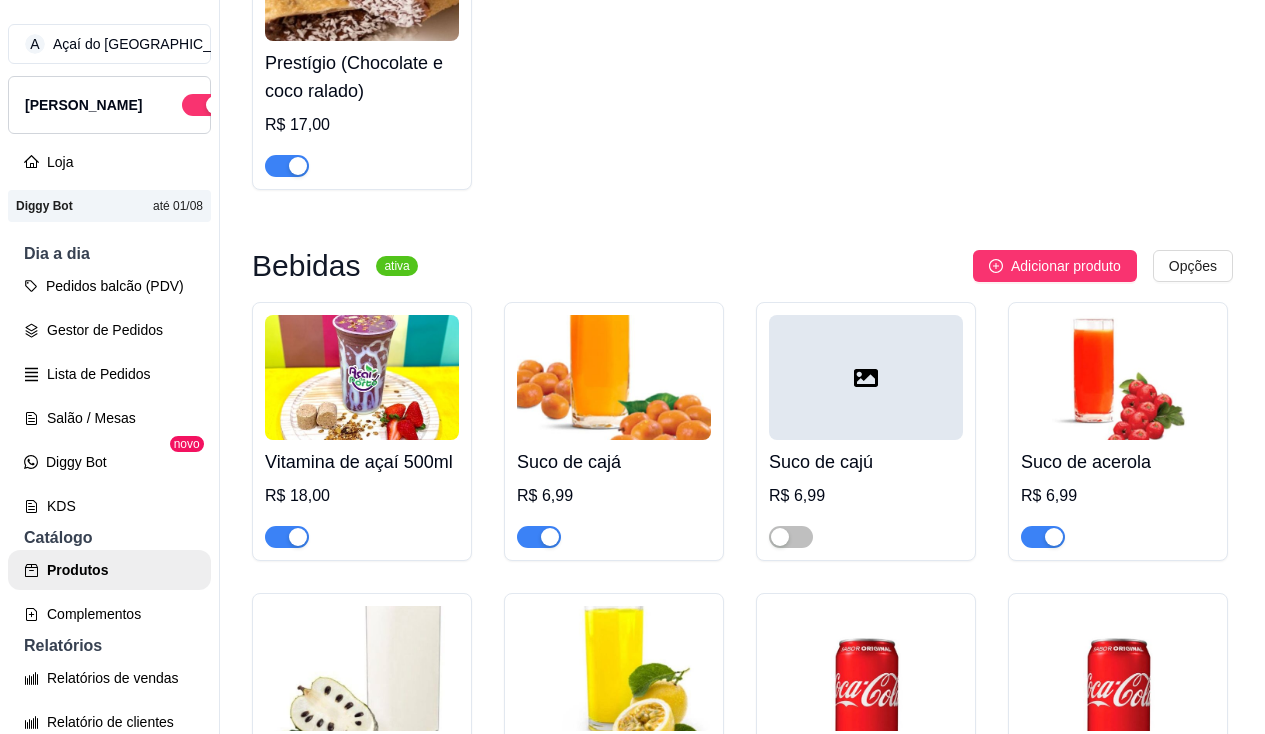 scroll, scrollTop: 5200, scrollLeft: 0, axis: vertical 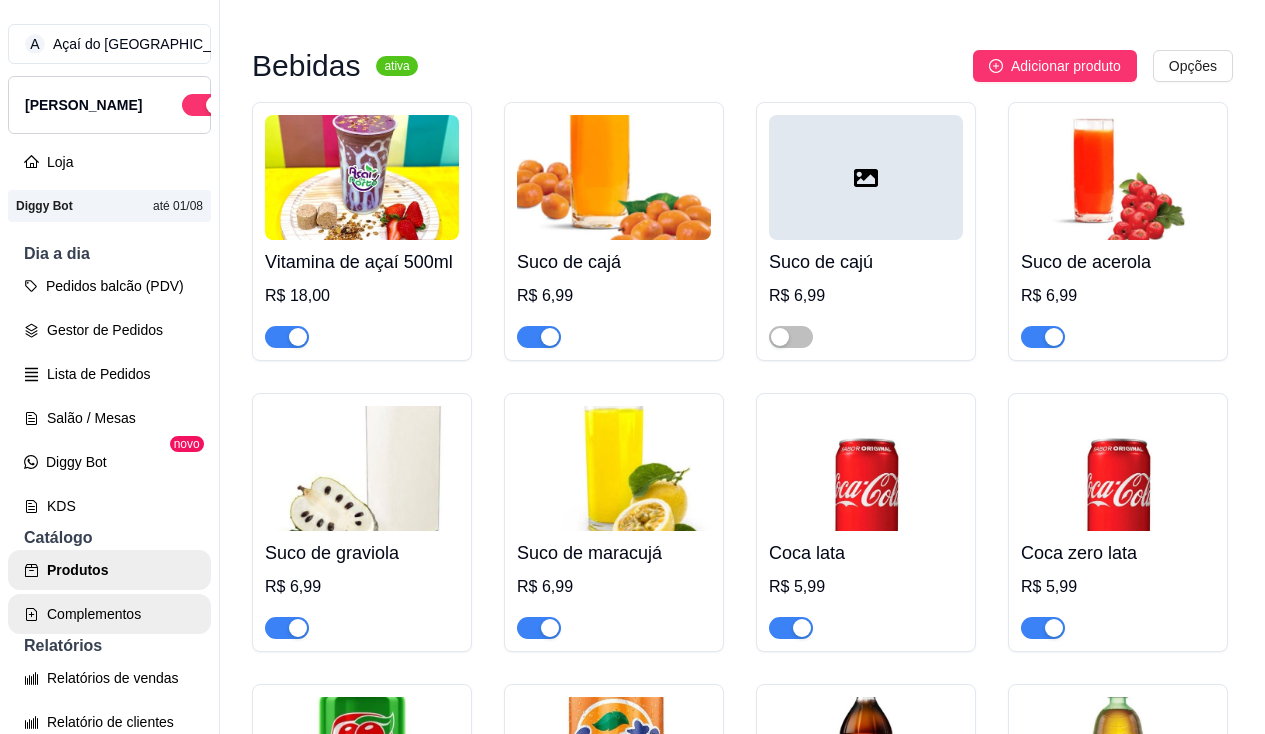 click on "Complementos" at bounding box center (109, 614) 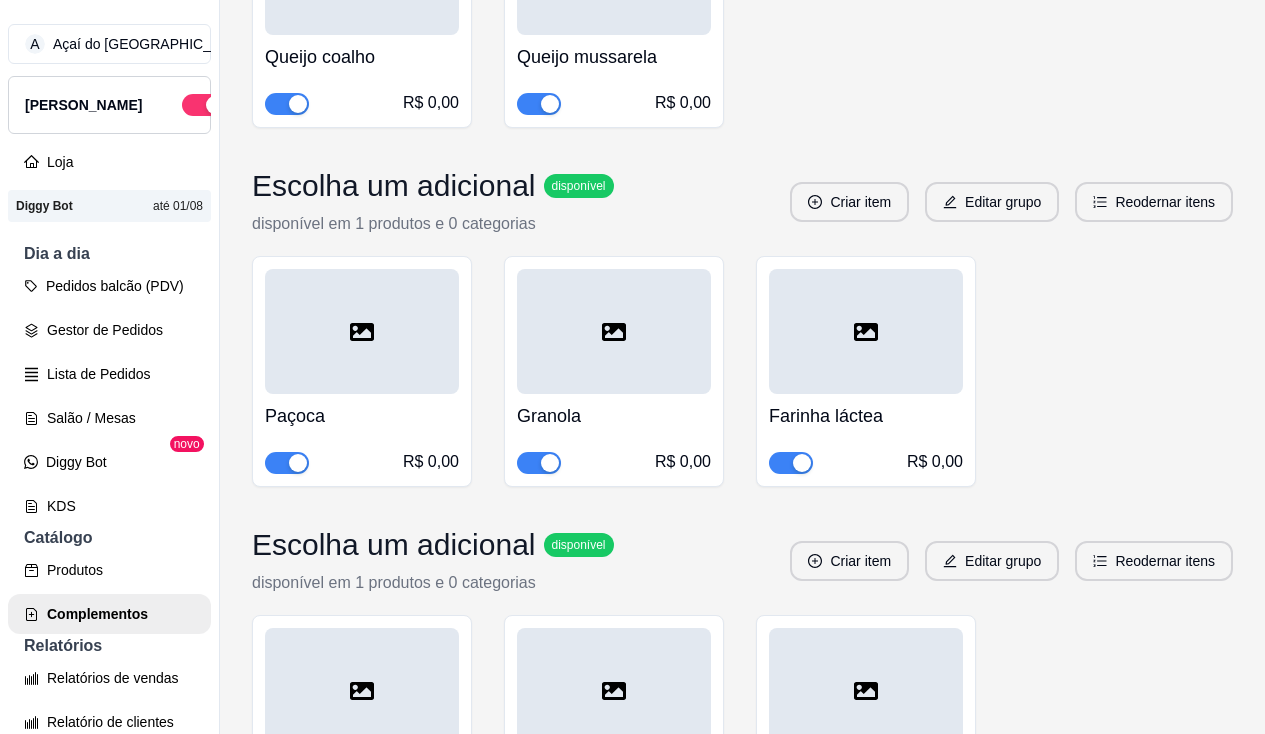 scroll, scrollTop: 4900, scrollLeft: 0, axis: vertical 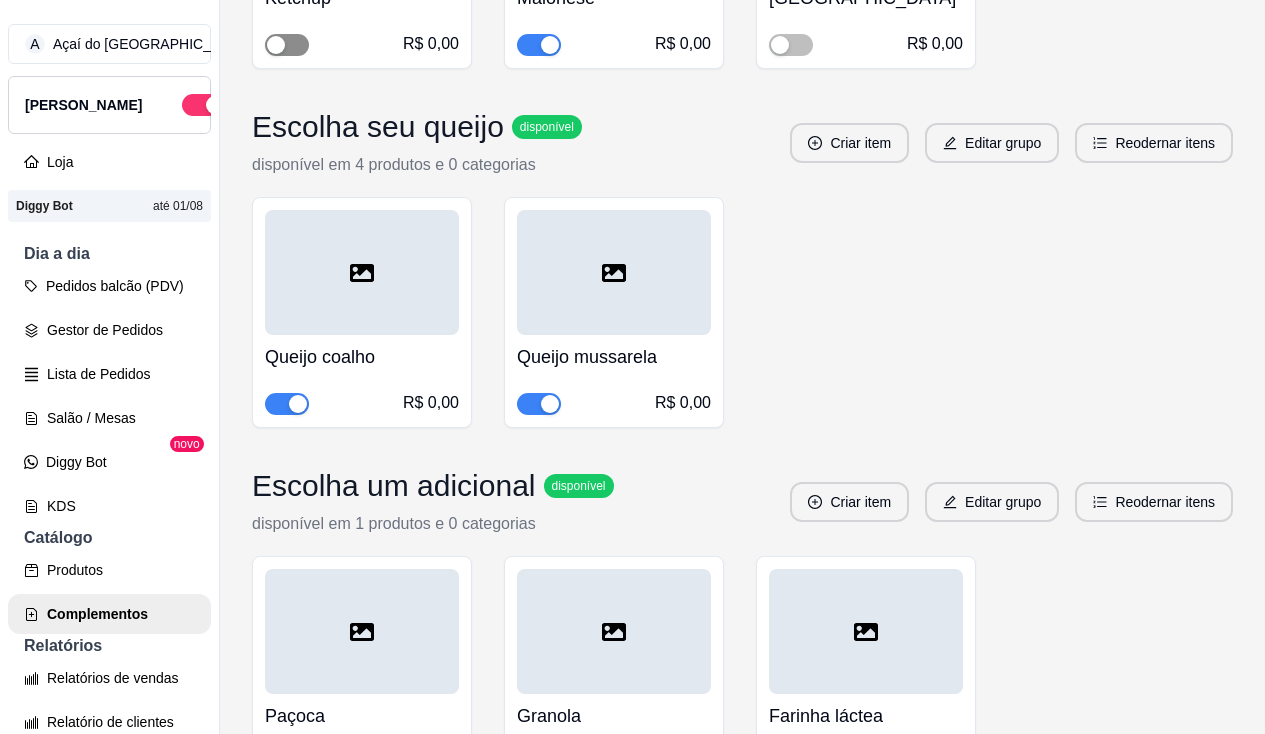 click at bounding box center [287, 45] 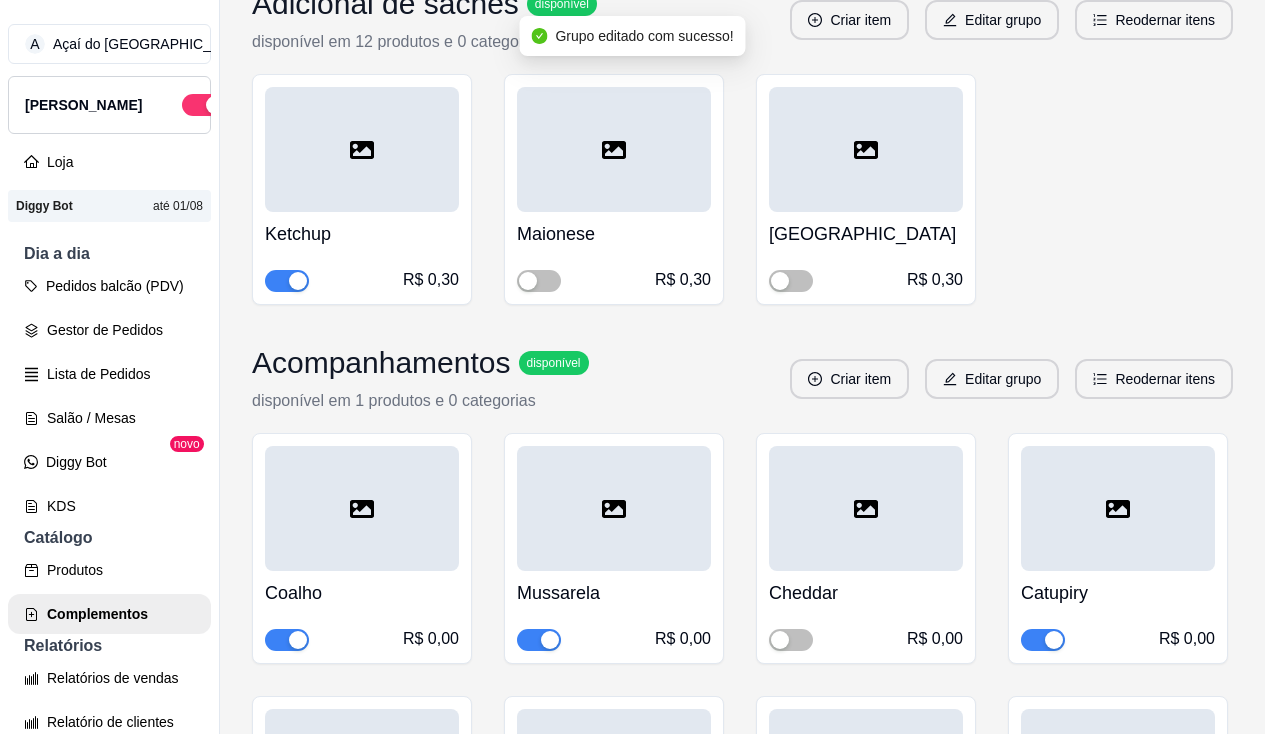 scroll, scrollTop: 6200, scrollLeft: 0, axis: vertical 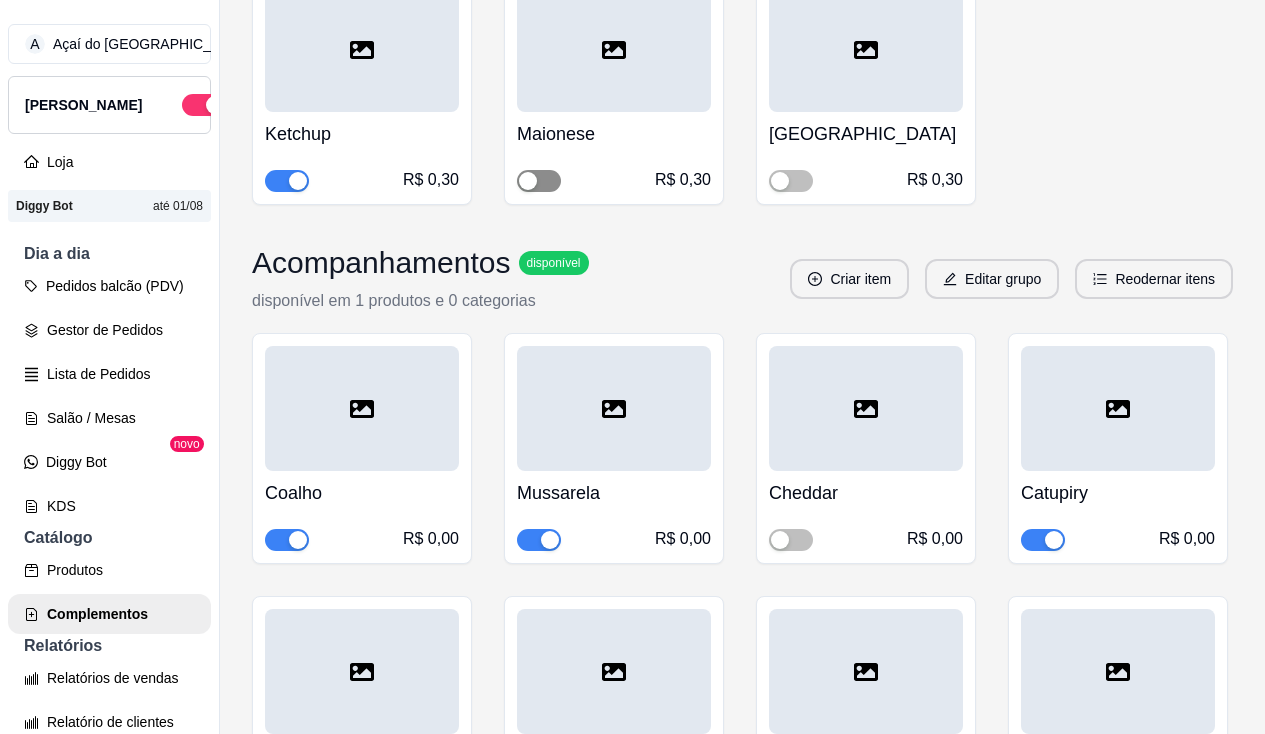 click at bounding box center (539, 181) 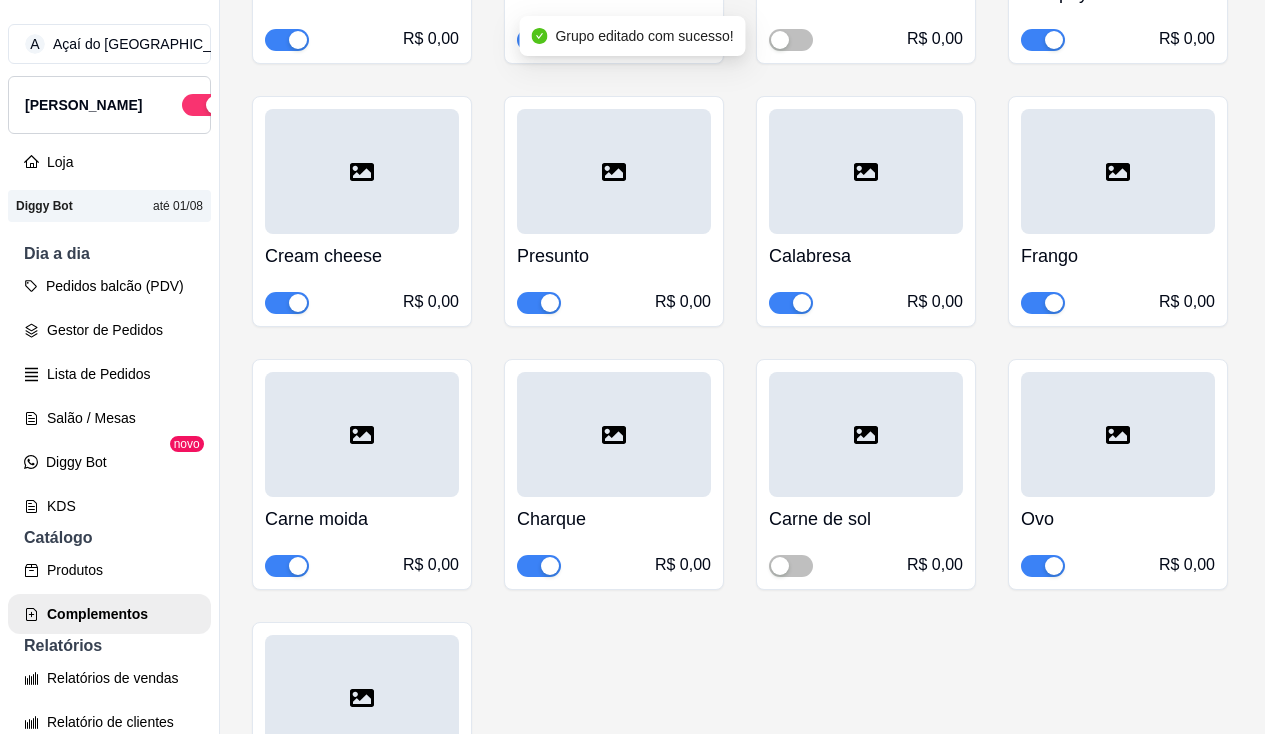 scroll, scrollTop: 6900, scrollLeft: 0, axis: vertical 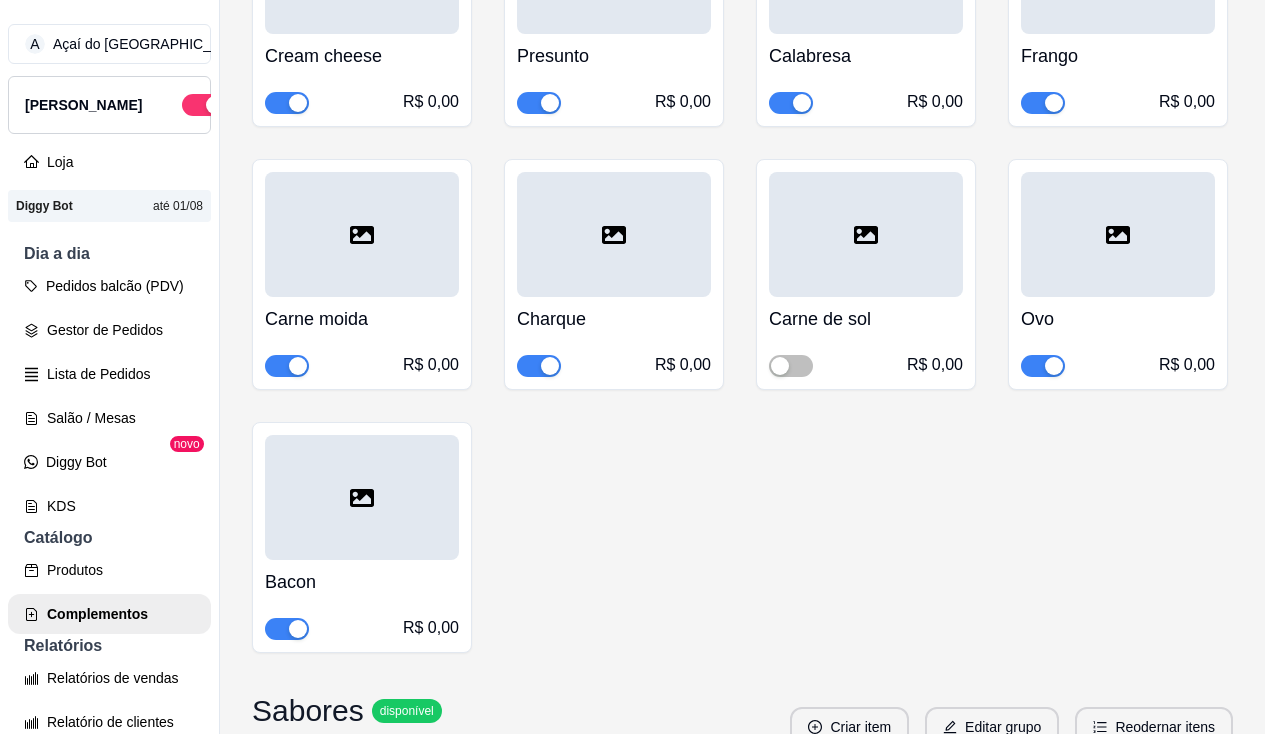 click at bounding box center (287, 366) 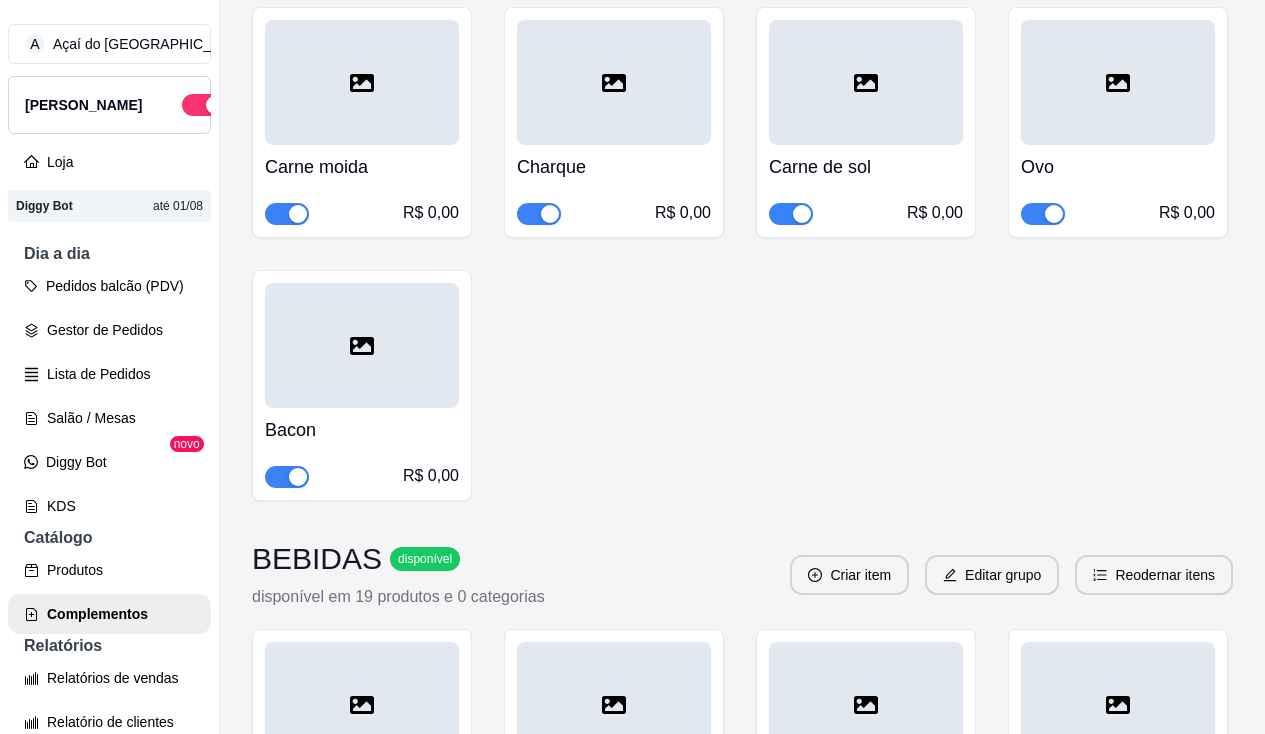 scroll, scrollTop: 8300, scrollLeft: 0, axis: vertical 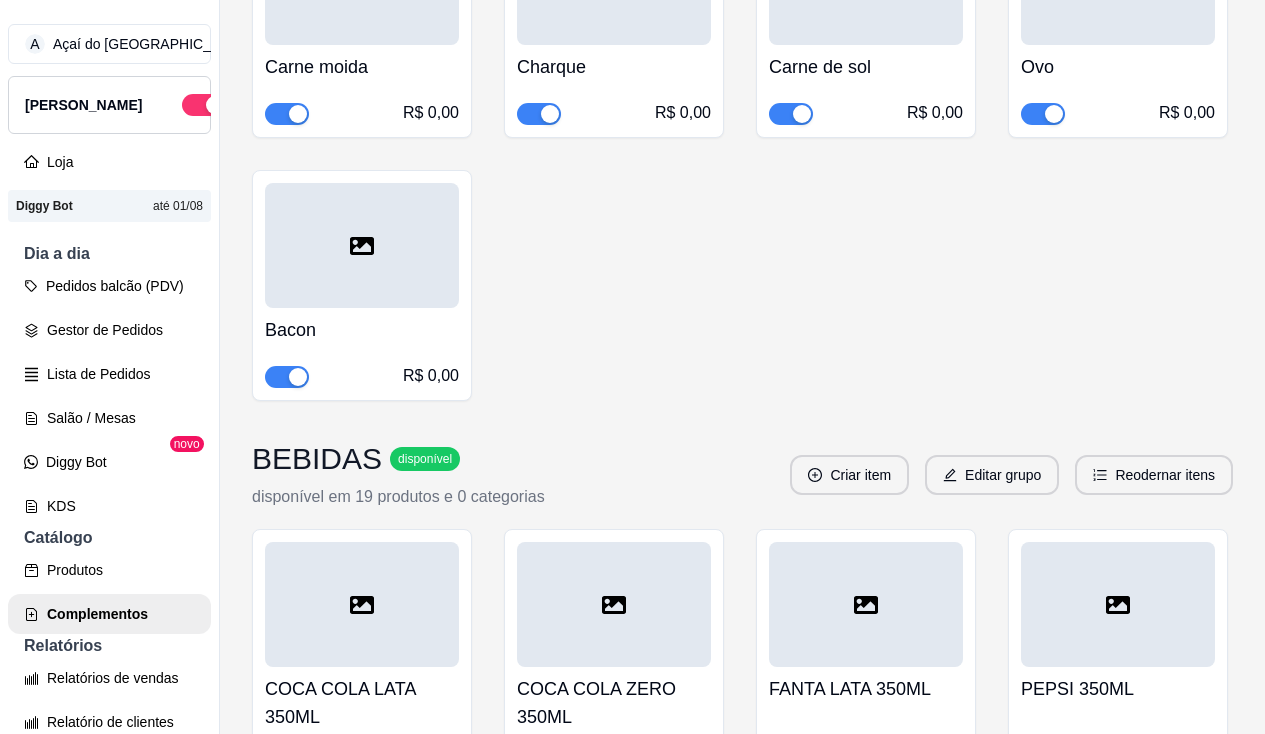 click at bounding box center [287, 114] 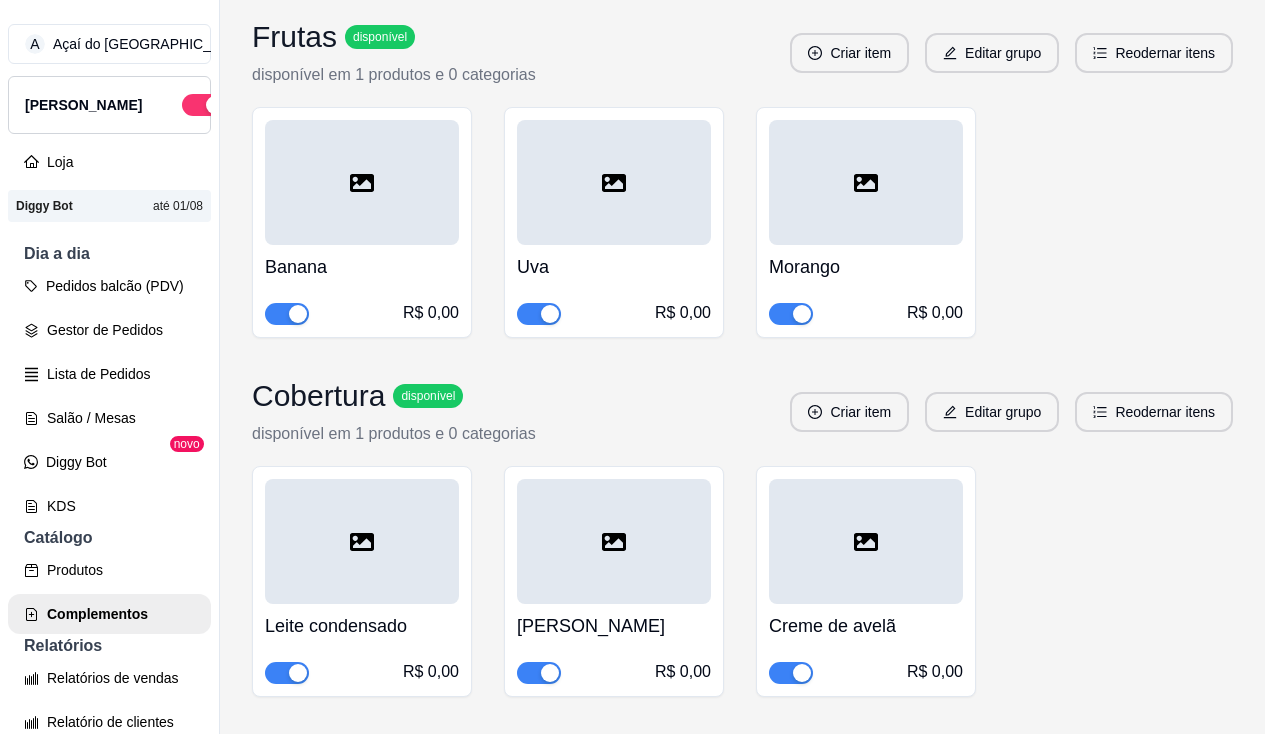 scroll, scrollTop: 10600, scrollLeft: 0, axis: vertical 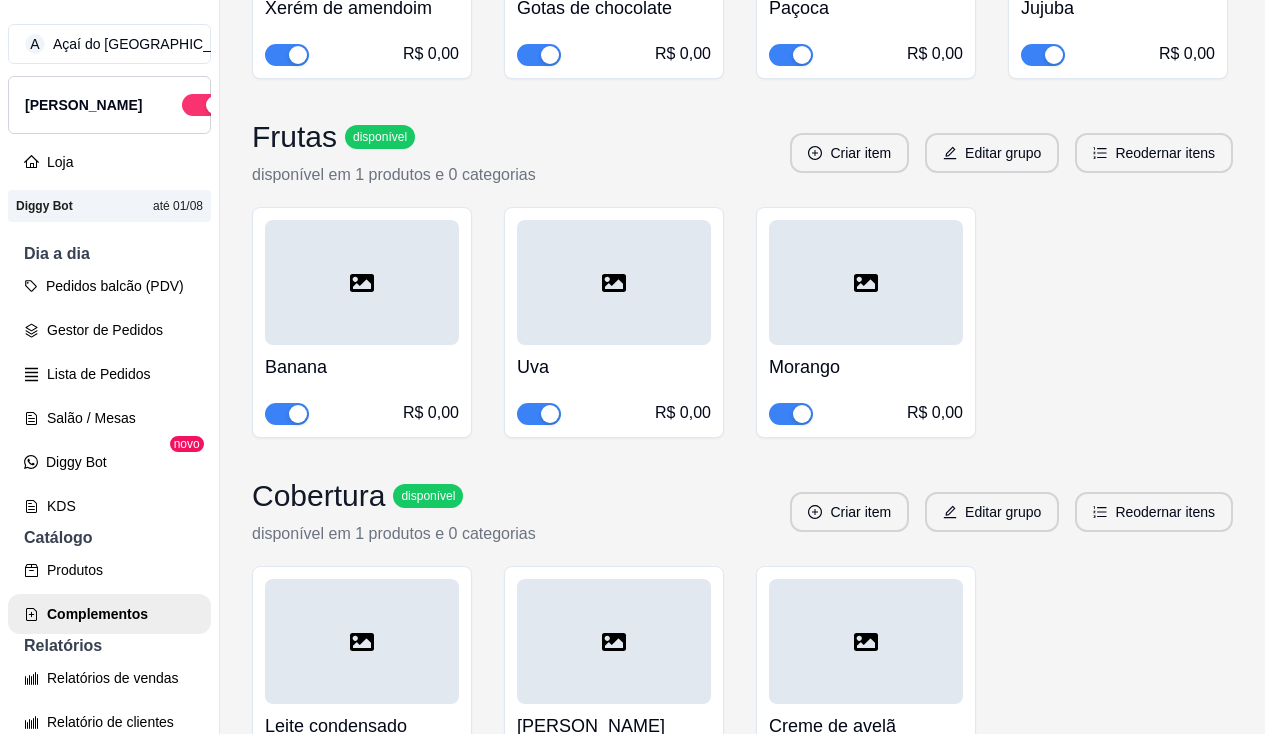 click at bounding box center [539, -595] 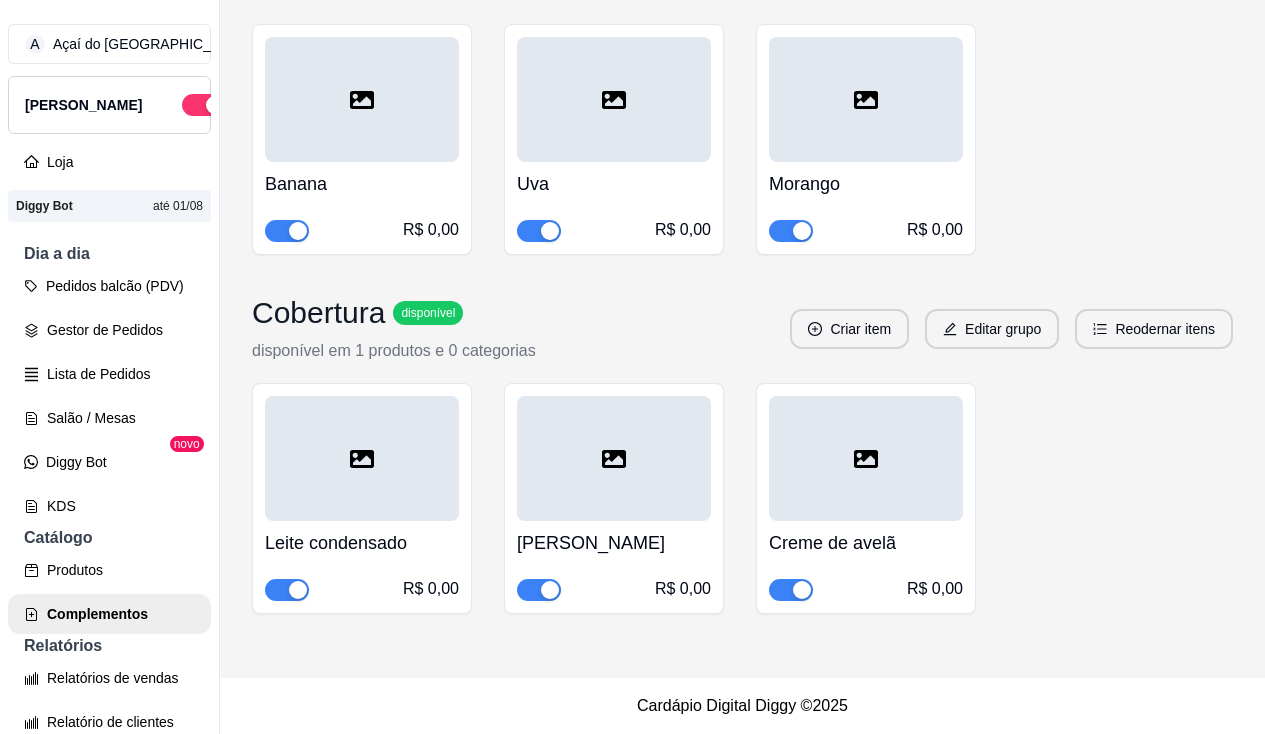 scroll, scrollTop: 12333, scrollLeft: 0, axis: vertical 